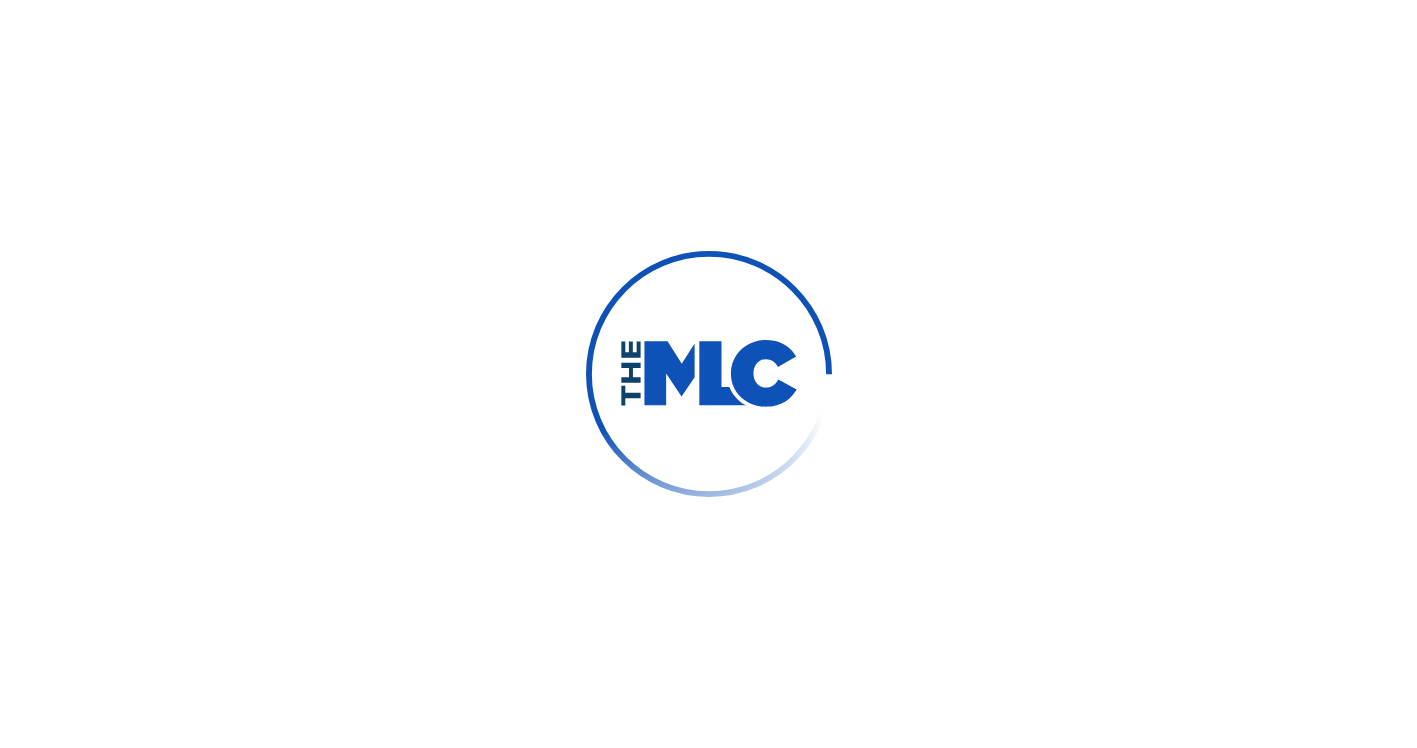 scroll, scrollTop: 0, scrollLeft: 0, axis: both 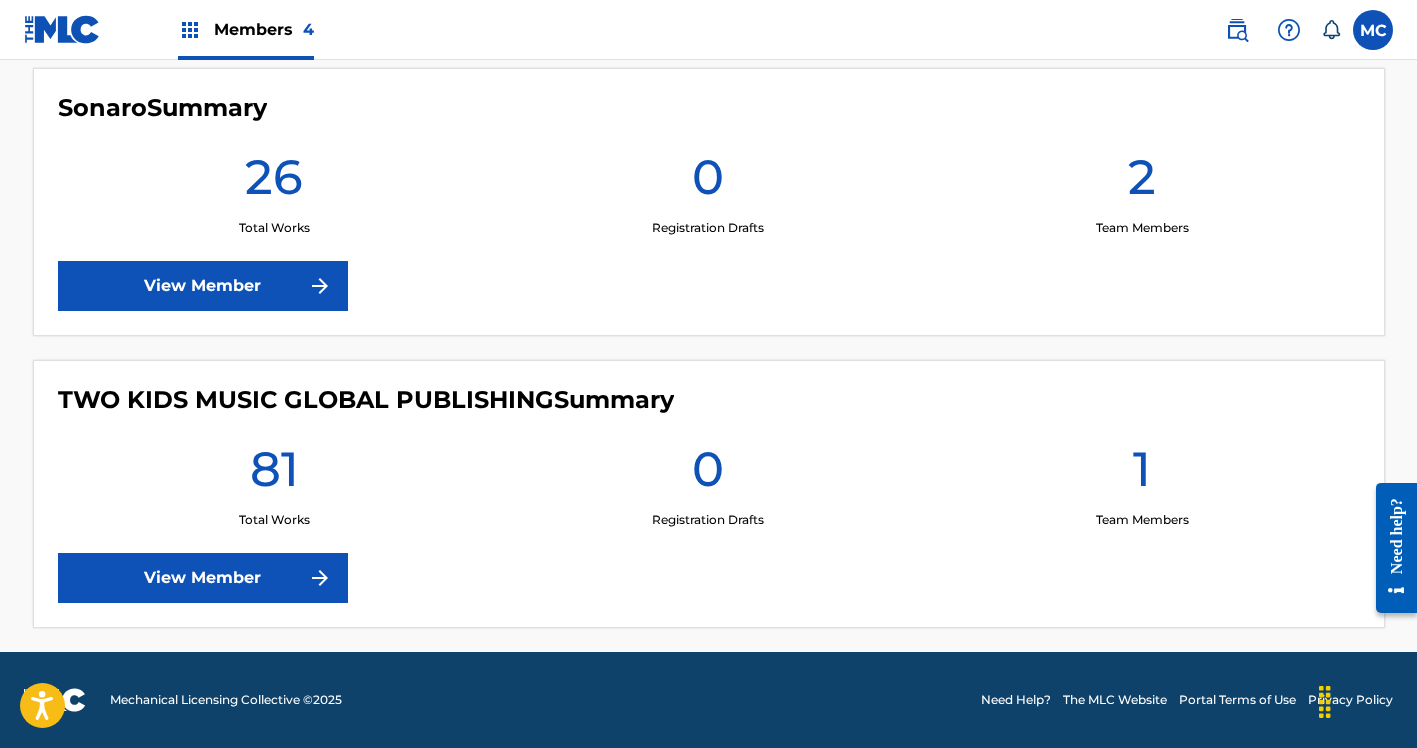 click on "View Member" at bounding box center (203, 578) 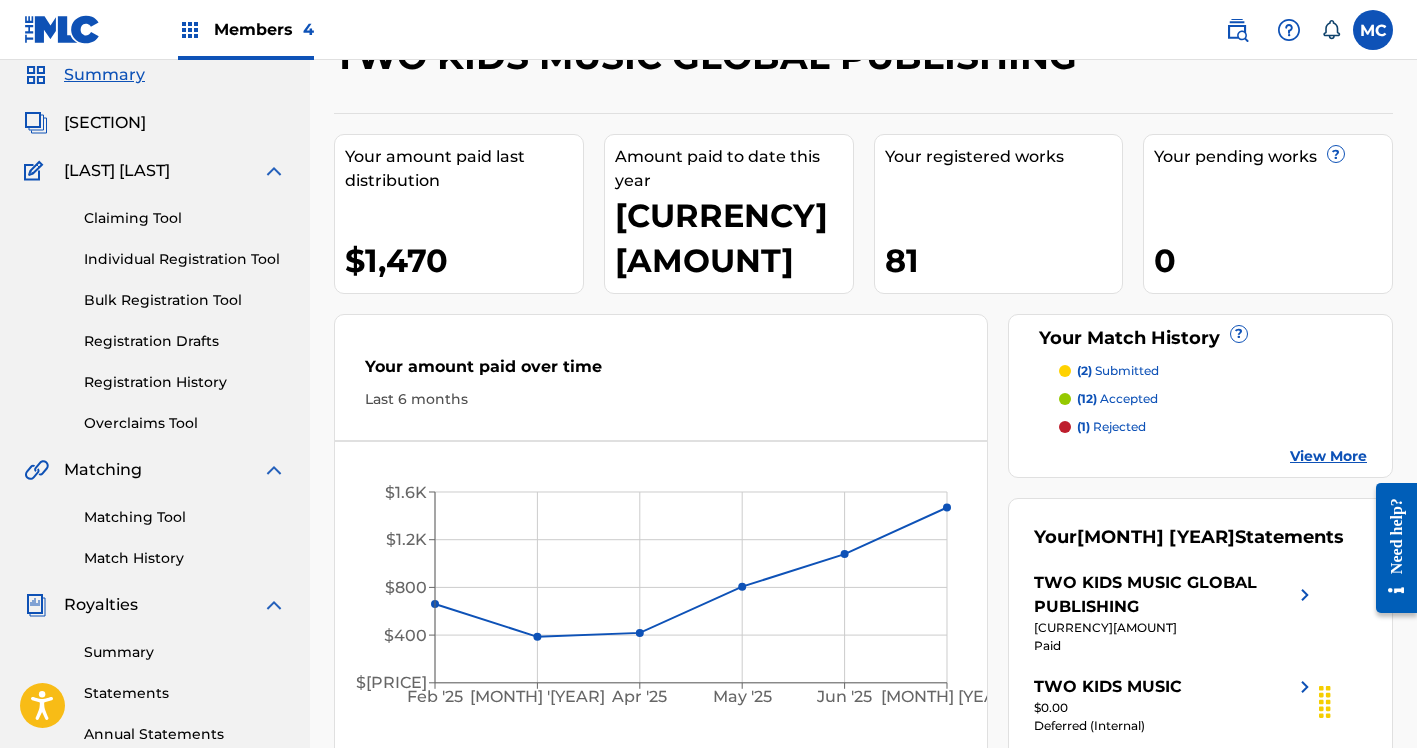 scroll, scrollTop: 67, scrollLeft: 0, axis: vertical 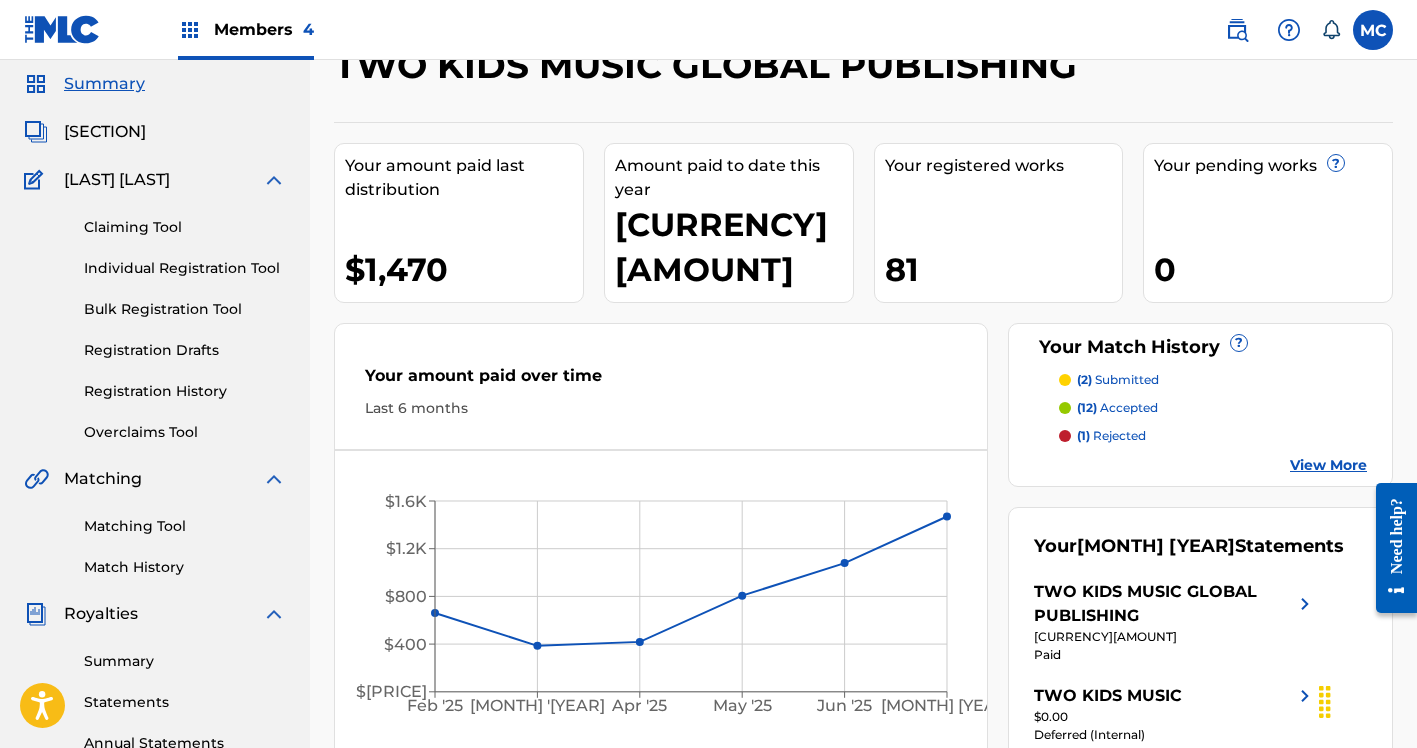 click on "[SECTION]" at bounding box center [105, 132] 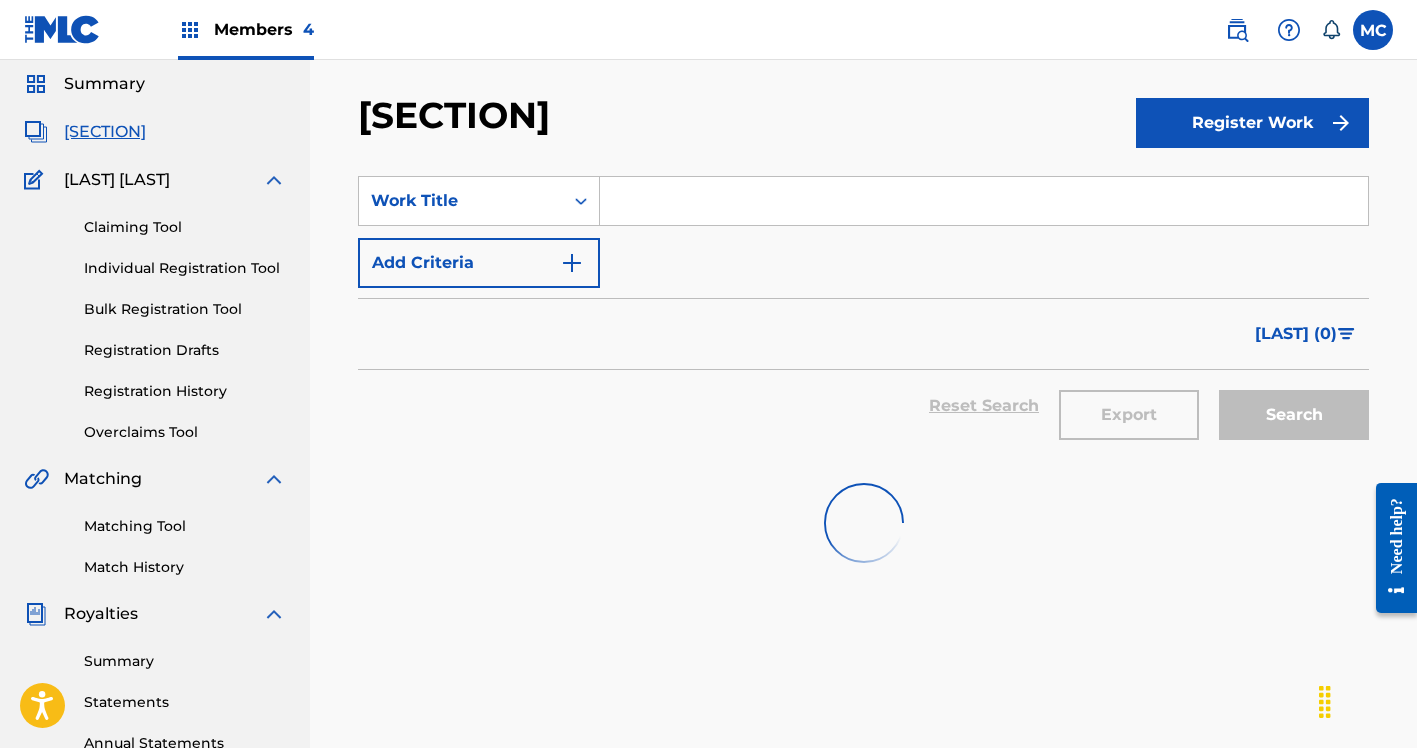 scroll, scrollTop: 0, scrollLeft: 0, axis: both 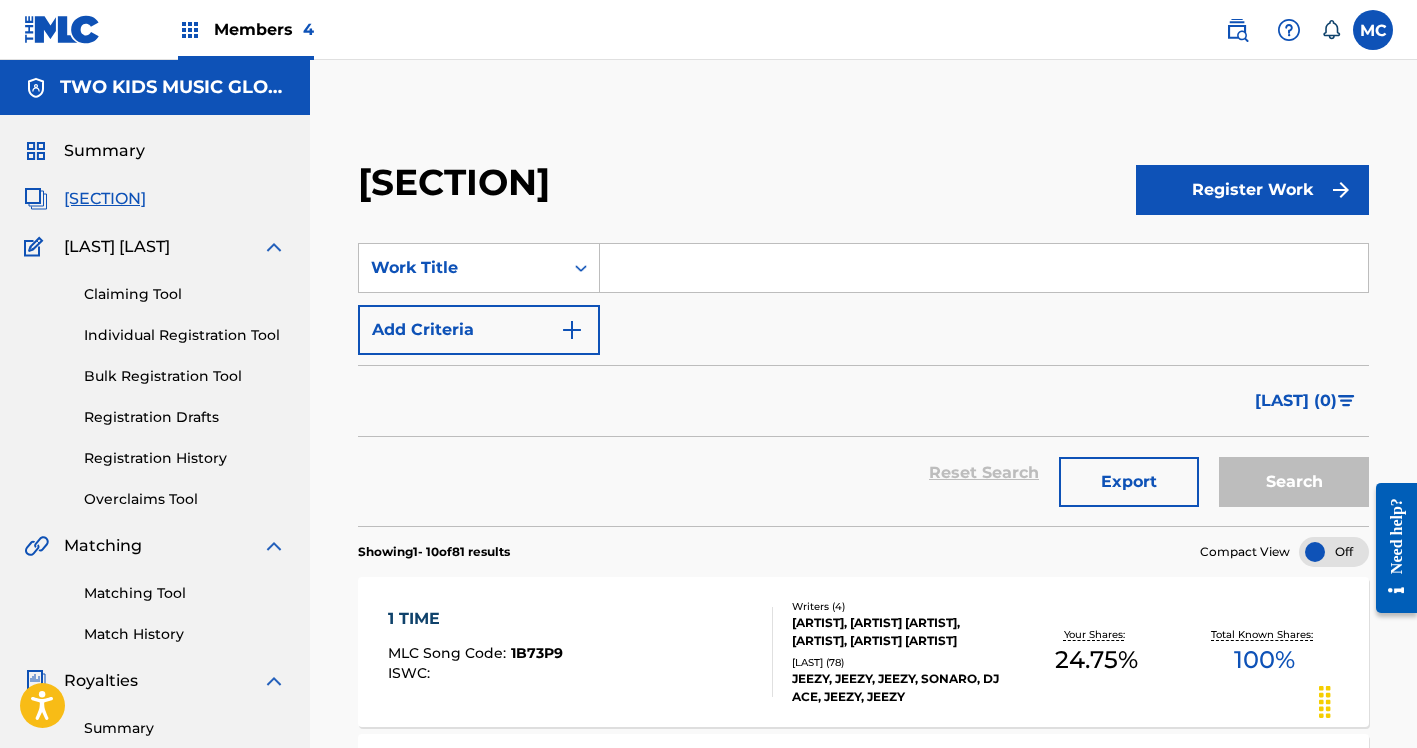 click on "Bulk Registration Tool" at bounding box center [185, 376] 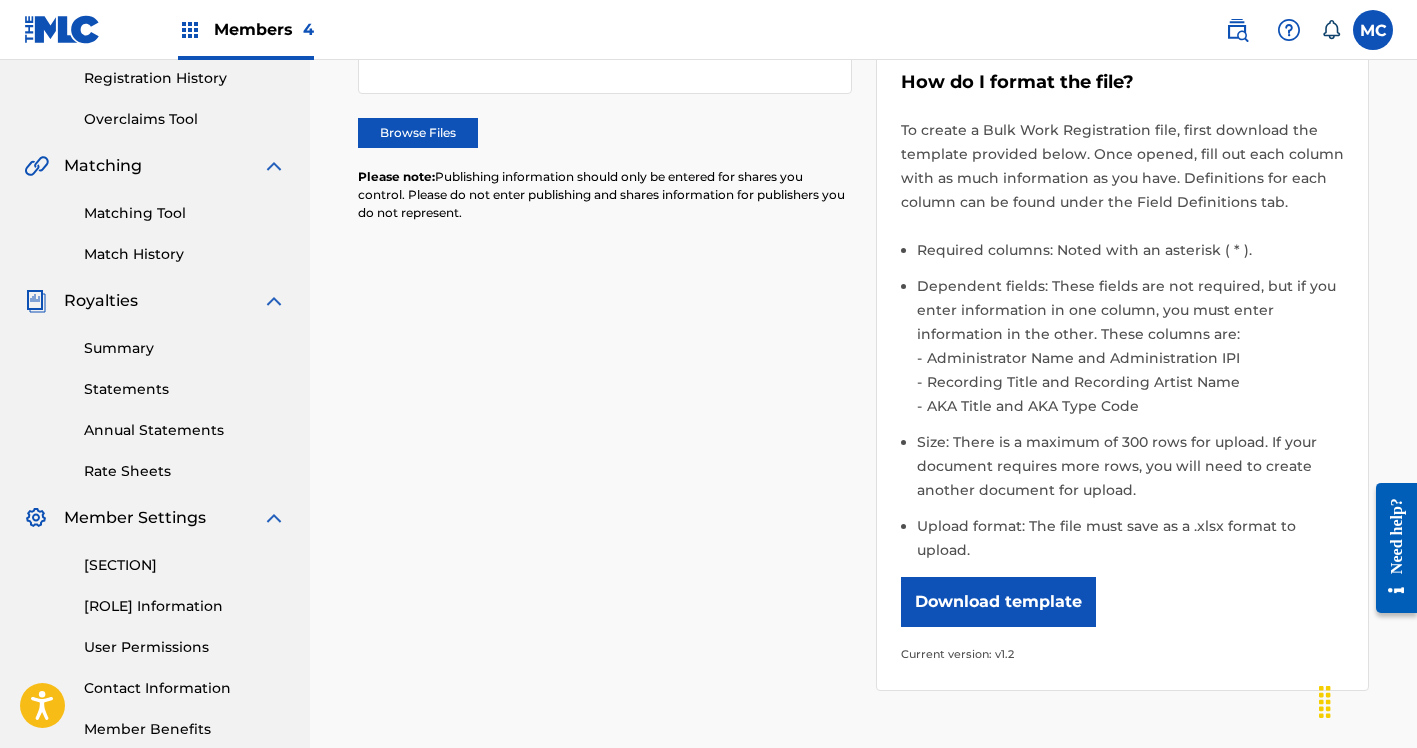 scroll, scrollTop: 403, scrollLeft: 0, axis: vertical 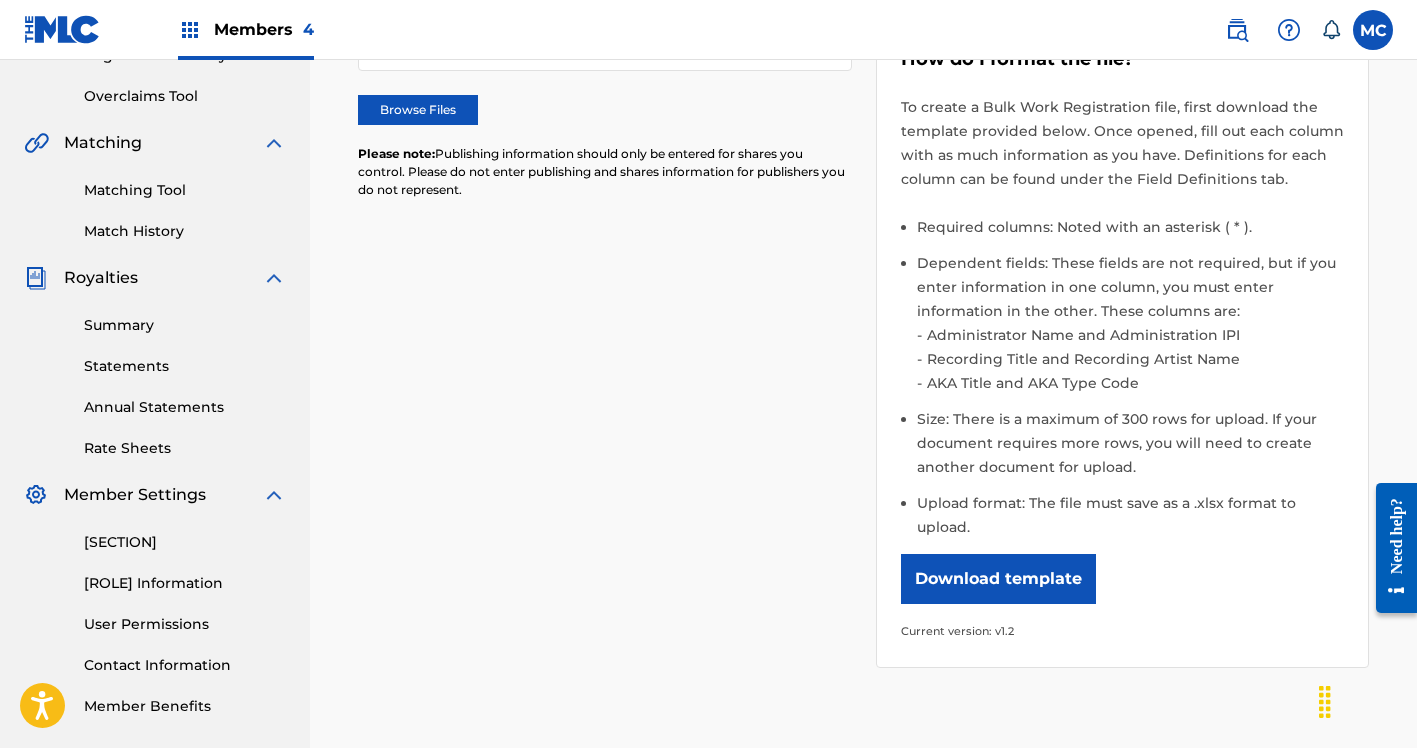 click on "Download template" at bounding box center [998, 579] 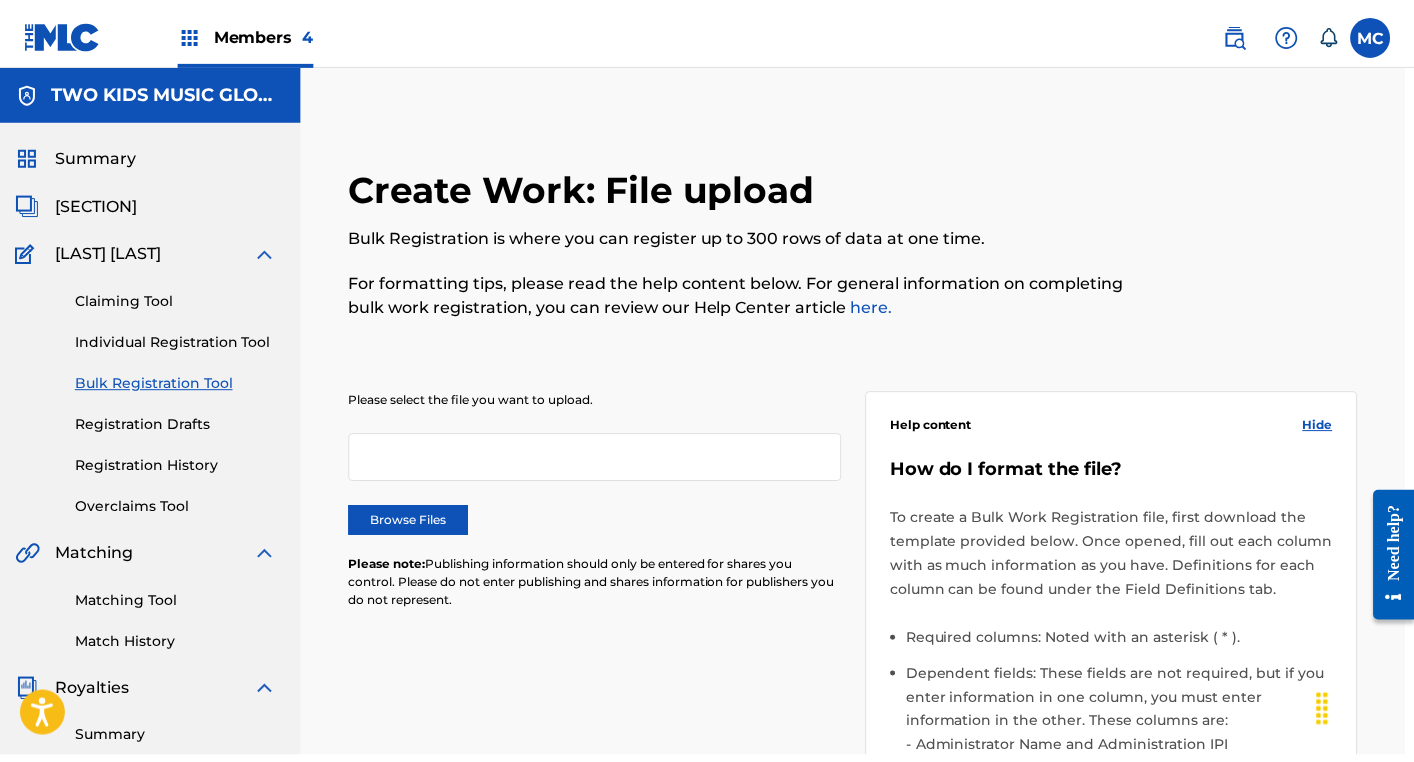 scroll, scrollTop: 0, scrollLeft: 9, axis: horizontal 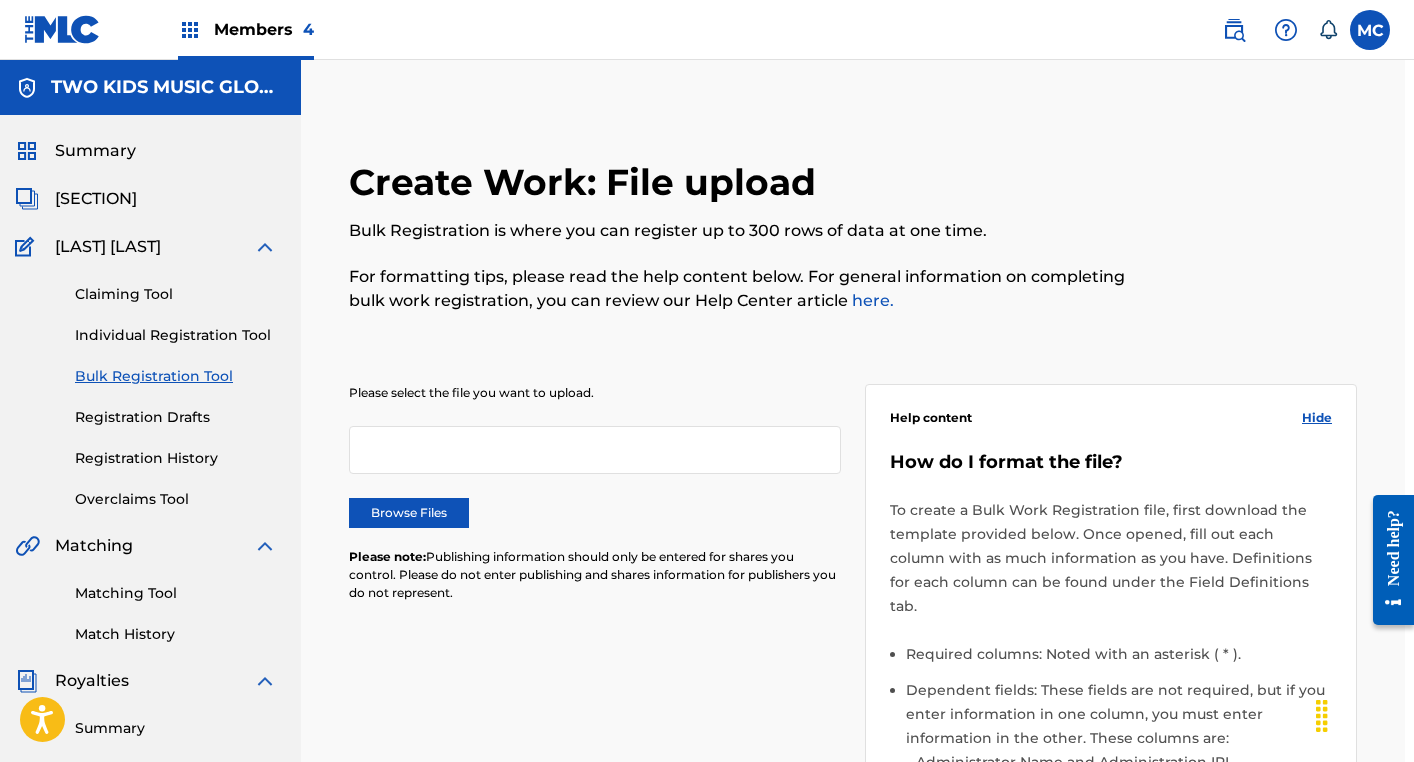 click on "Create Work: File upload" at bounding box center [587, 182] 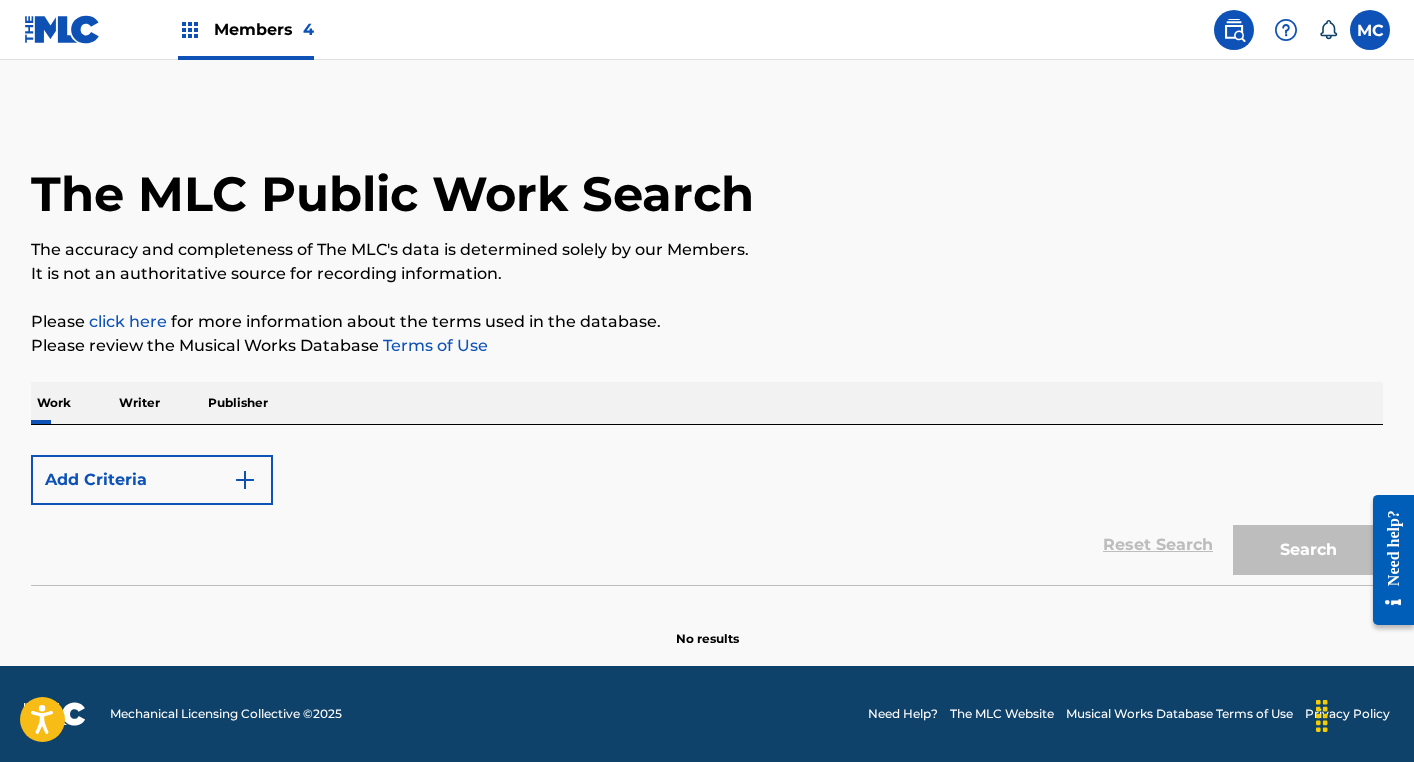 scroll, scrollTop: 0, scrollLeft: 0, axis: both 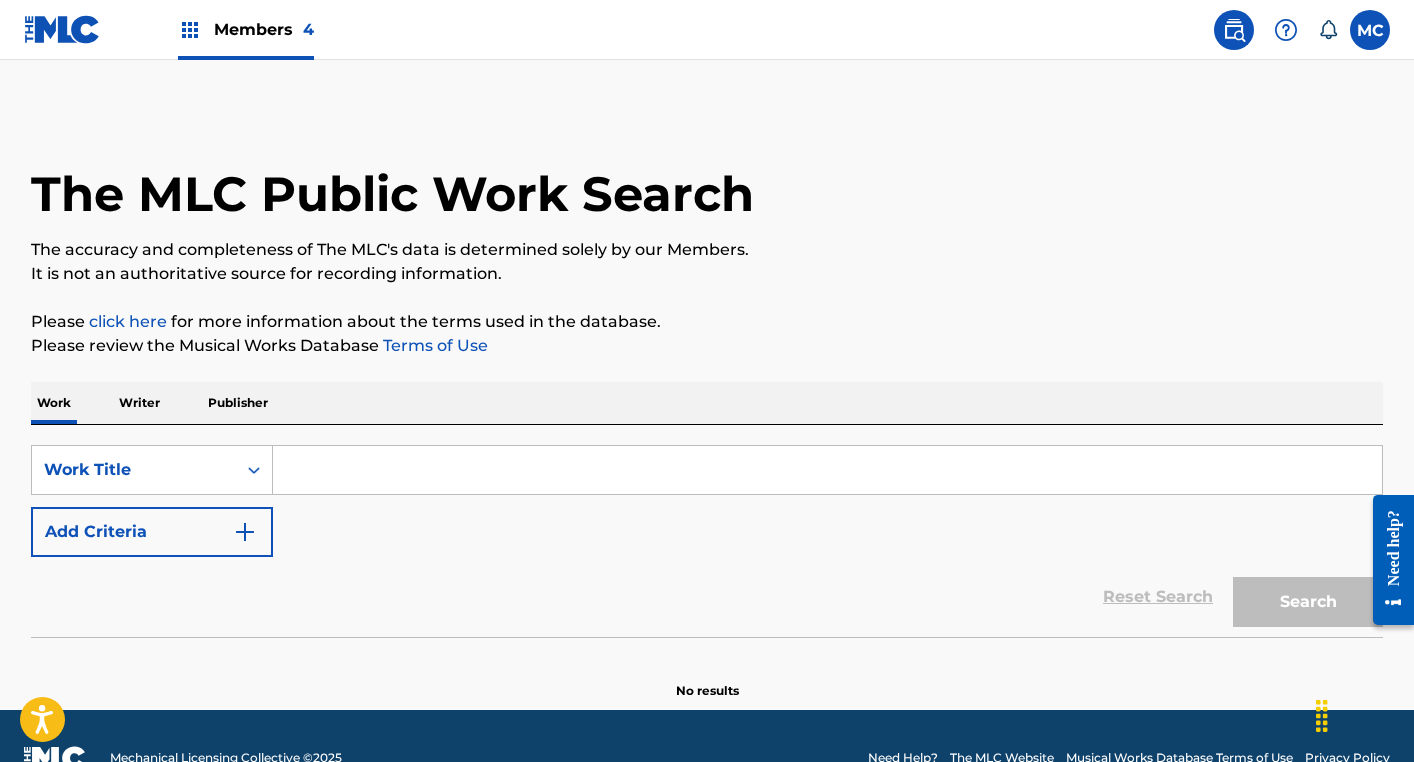 click on "Writer" at bounding box center [139, 403] 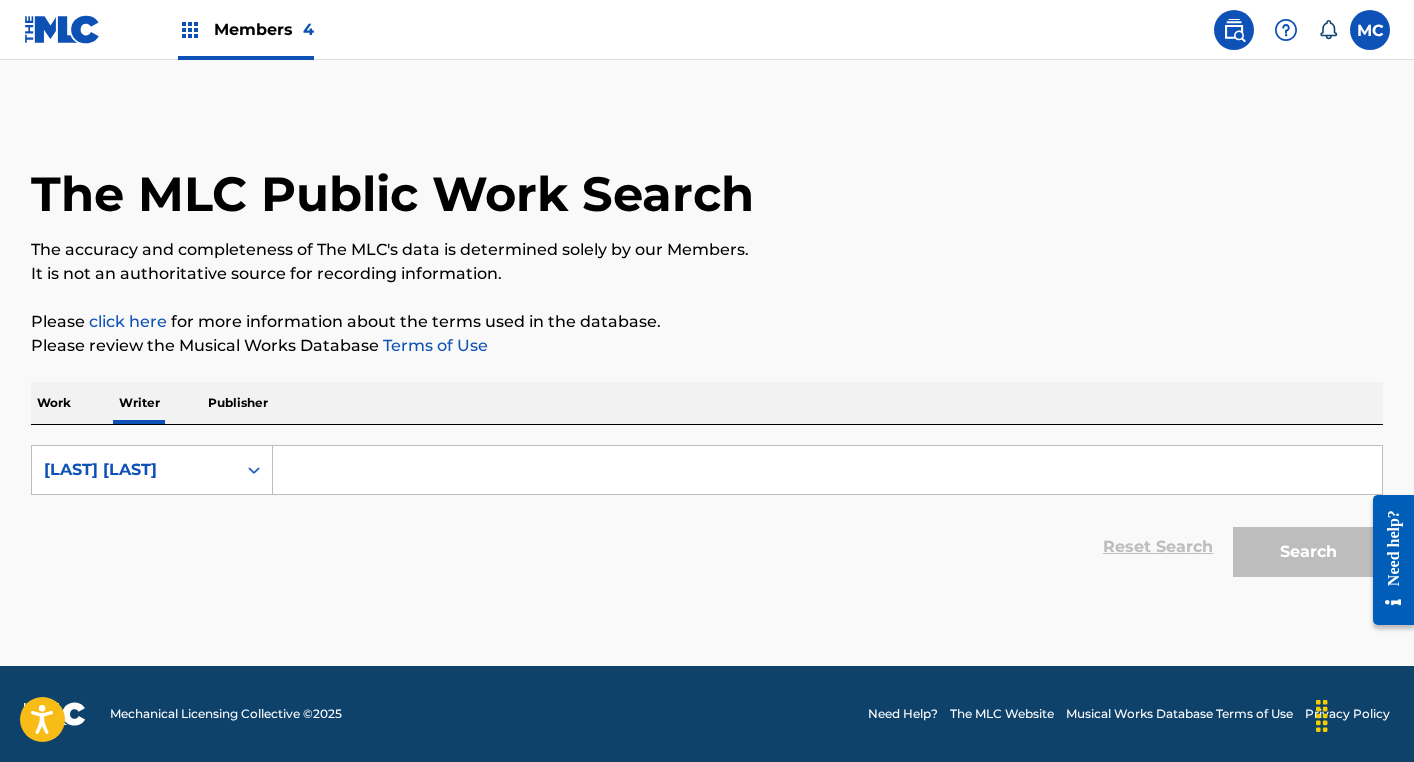 click at bounding box center (827, 470) 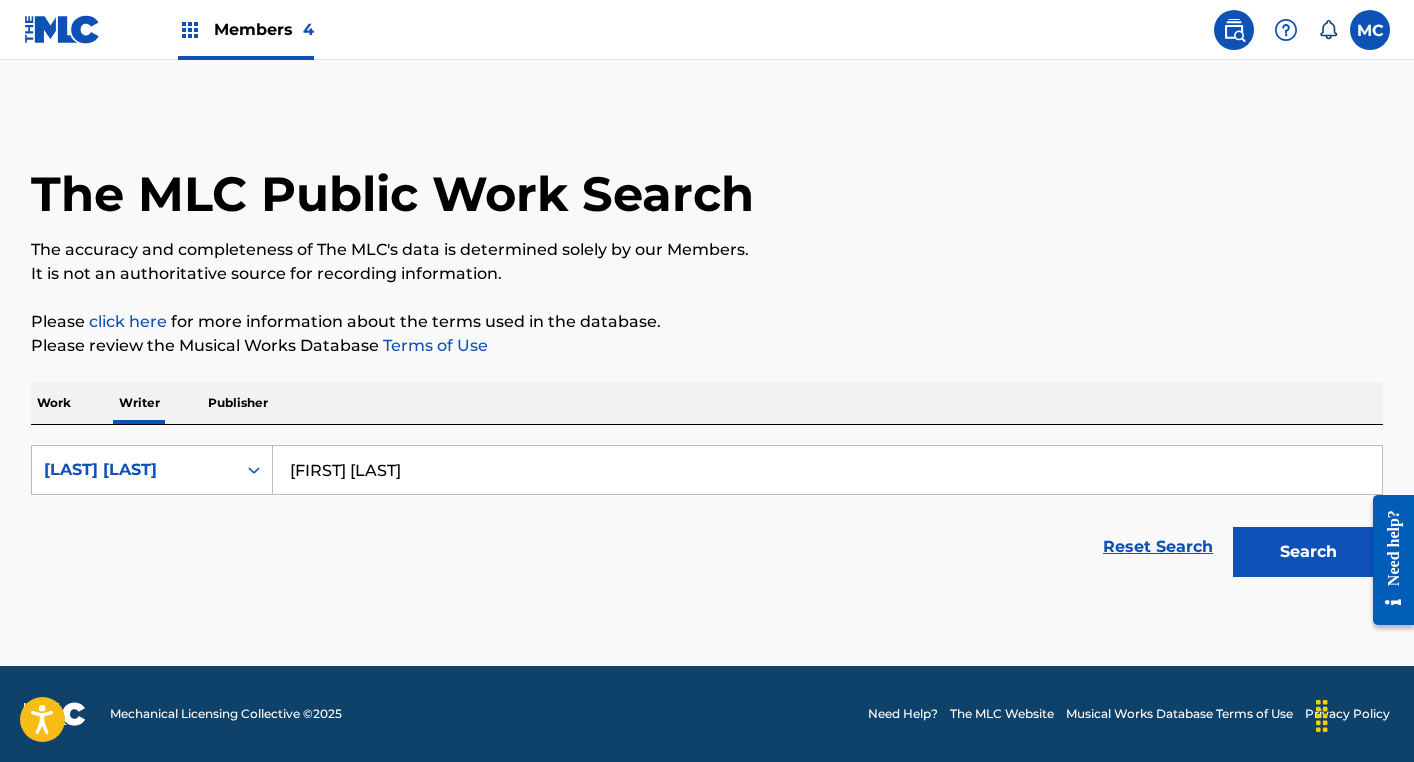click on "Search" at bounding box center (1308, 552) 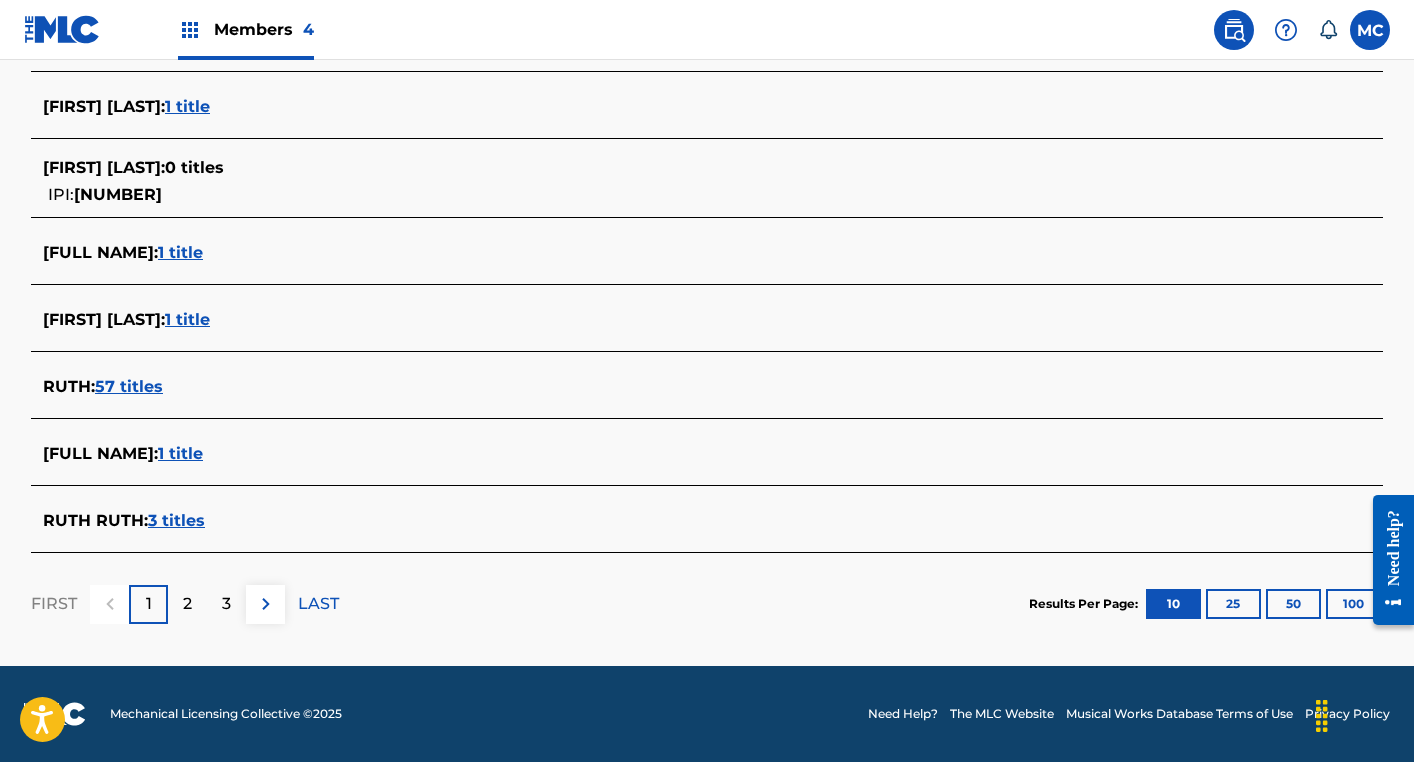 scroll, scrollTop: 748, scrollLeft: 0, axis: vertical 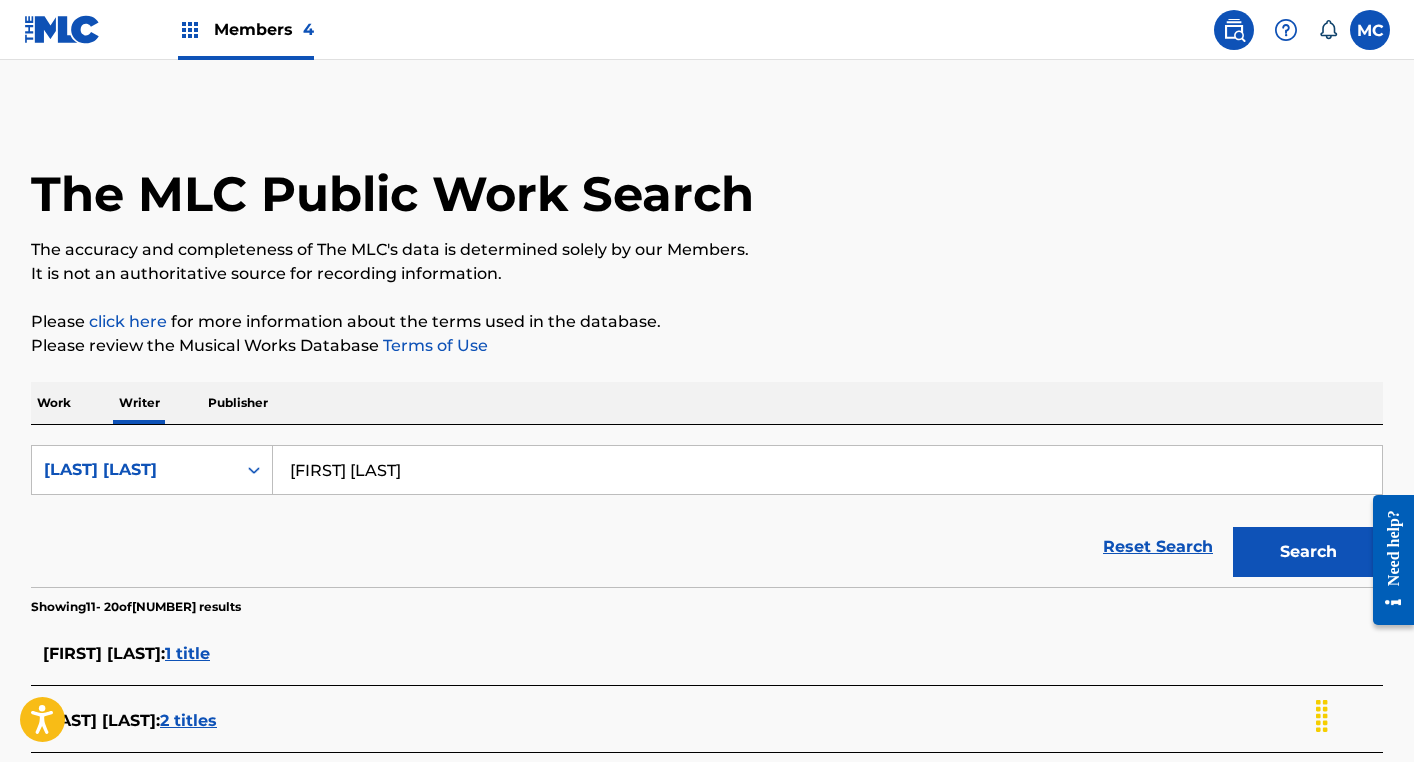 click on "[FIRST] [LAST]" at bounding box center (827, 470) 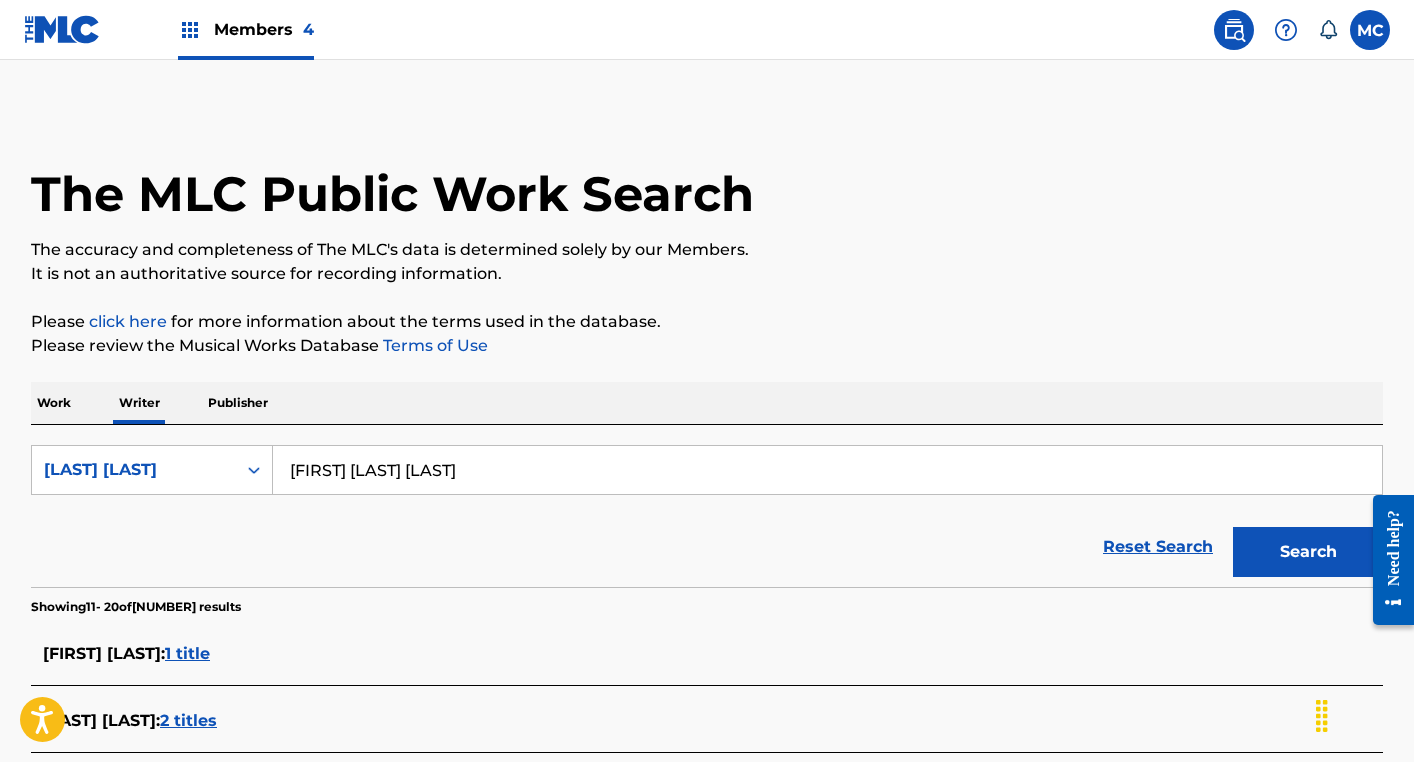 type on "[FIRST] [LAST] [LAST]" 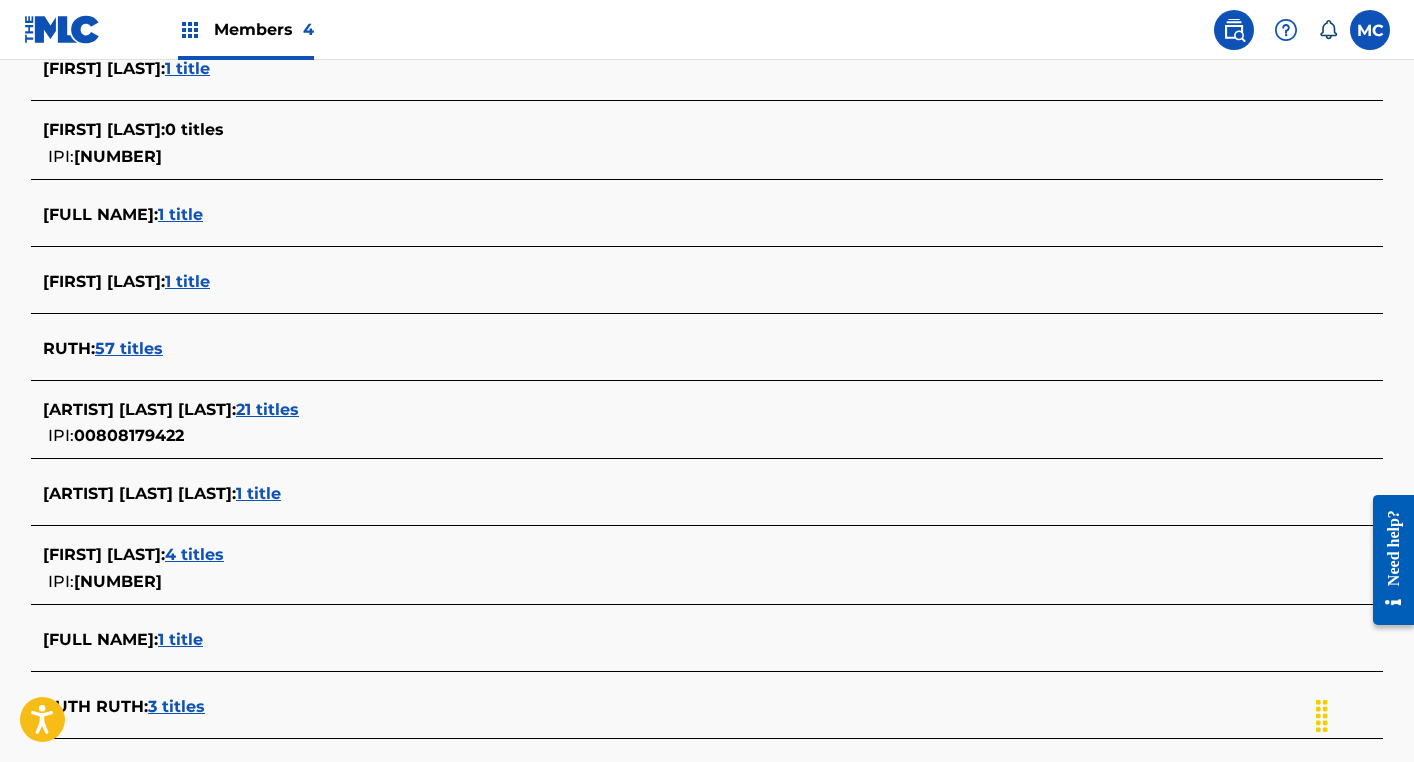scroll, scrollTop: 587, scrollLeft: 0, axis: vertical 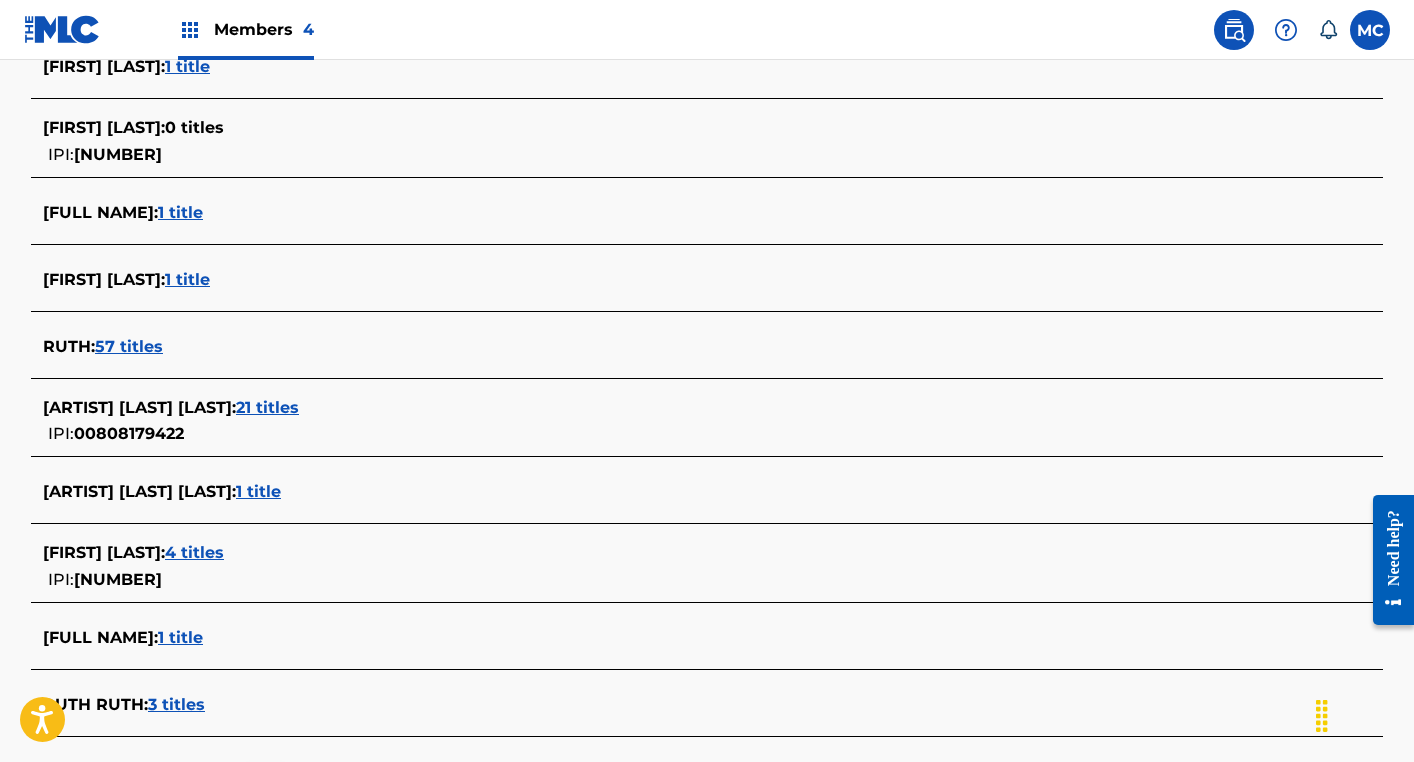 click on "4 titles" at bounding box center [194, 552] 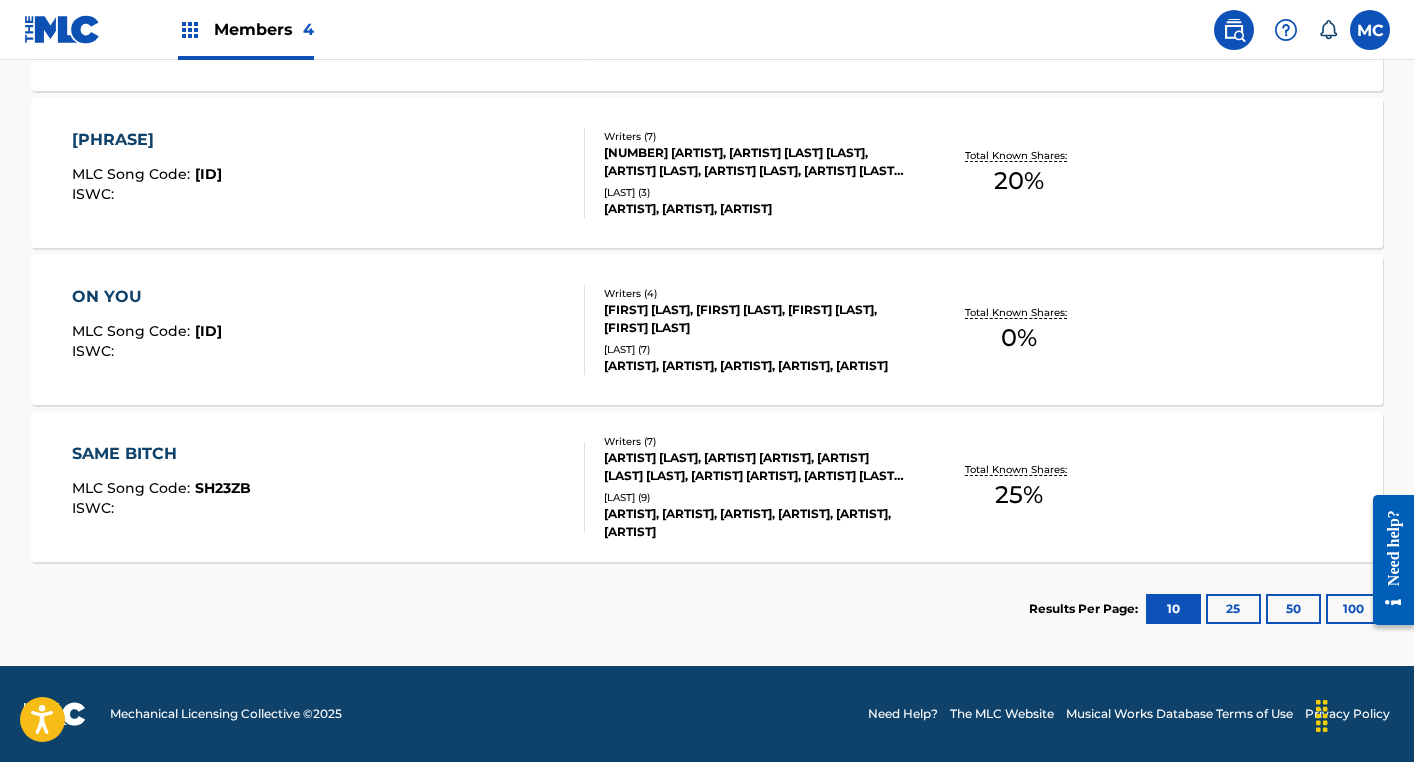 scroll, scrollTop: 735, scrollLeft: 0, axis: vertical 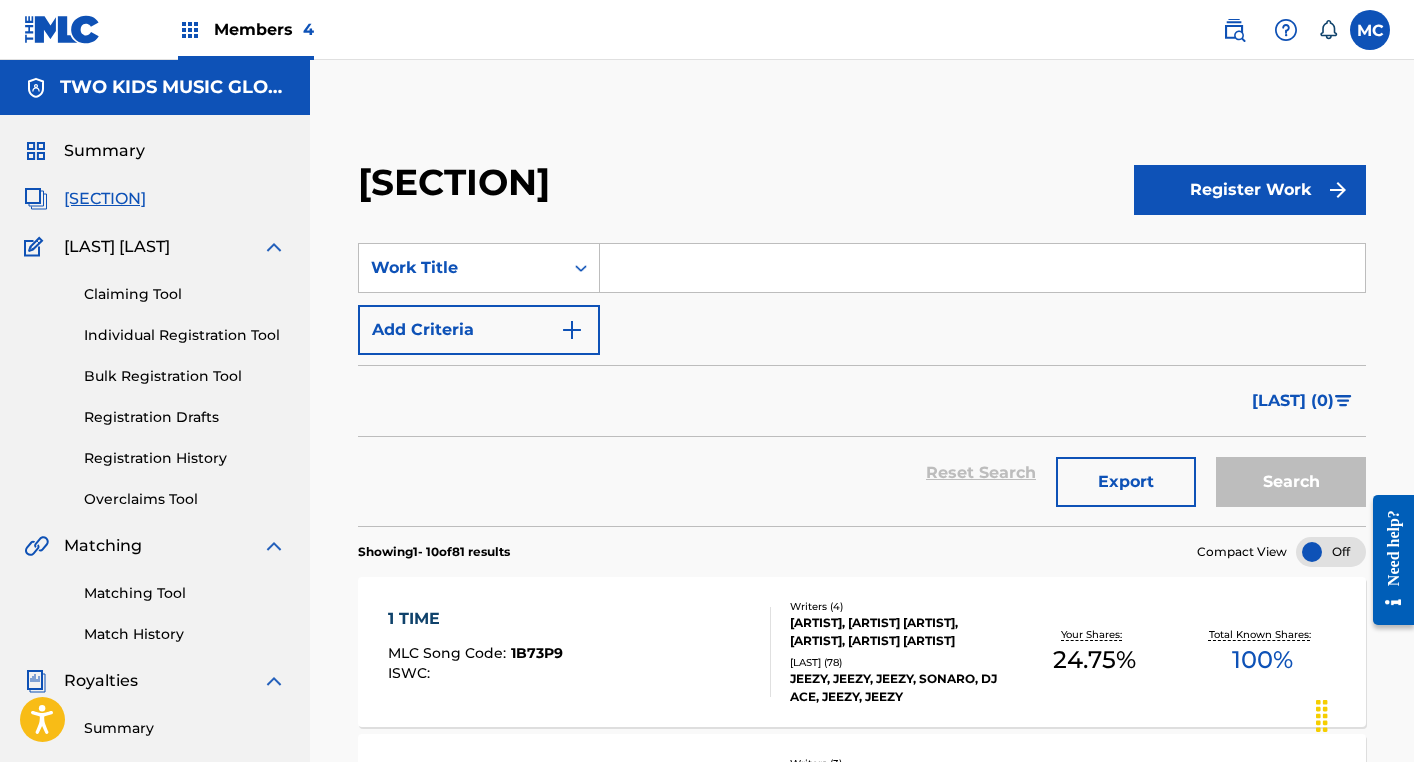 click on "Members    4" at bounding box center [264, 29] 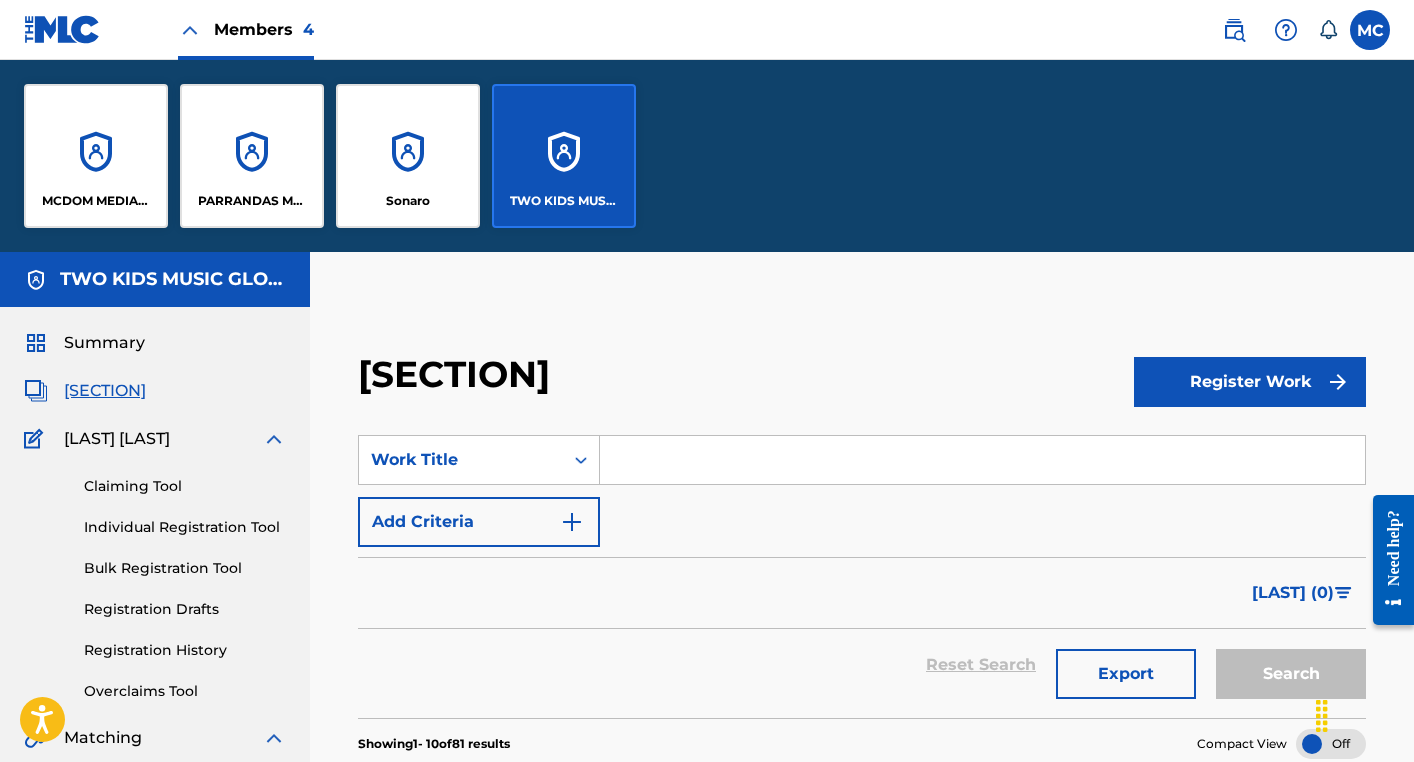 click on "MCDOM MEDIA PUBLISHING" at bounding box center [96, 201] 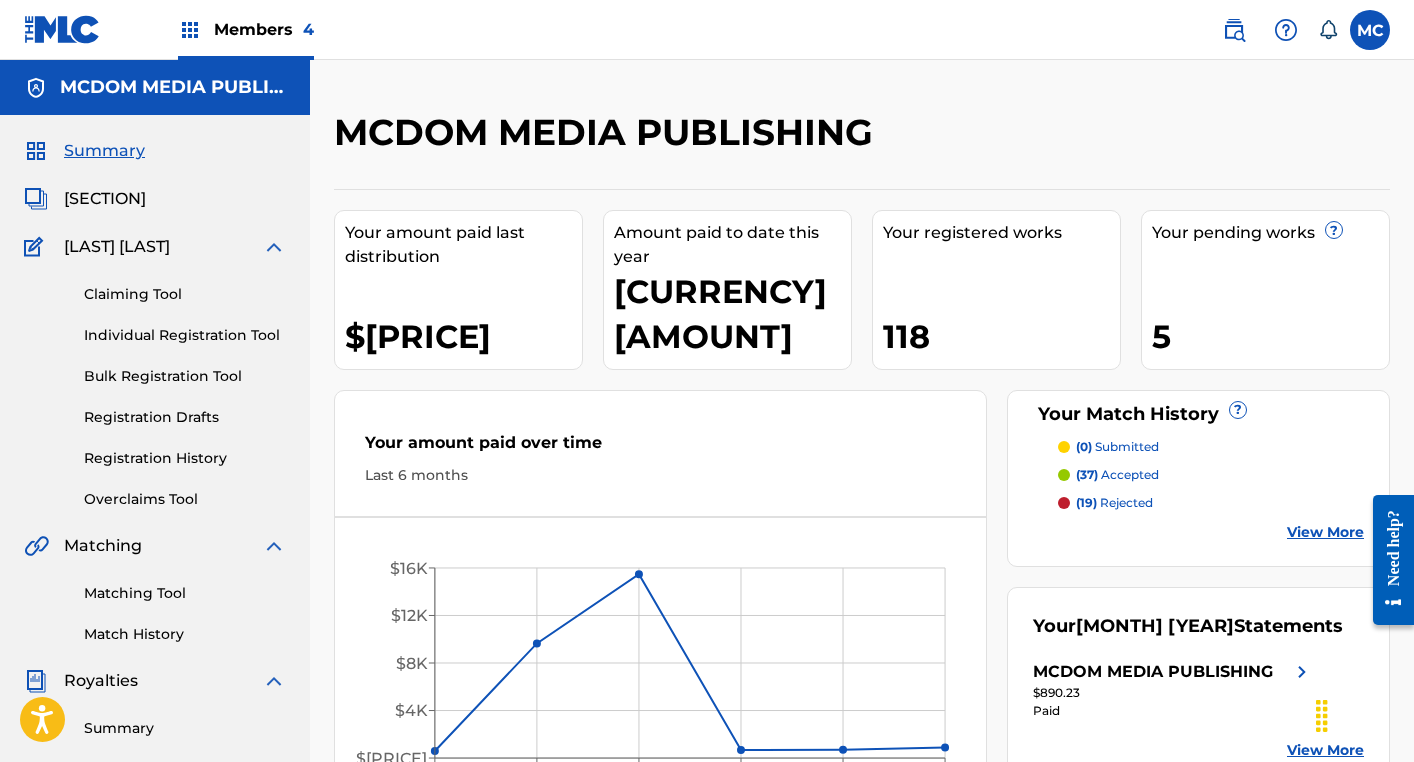scroll, scrollTop: 0, scrollLeft: 0, axis: both 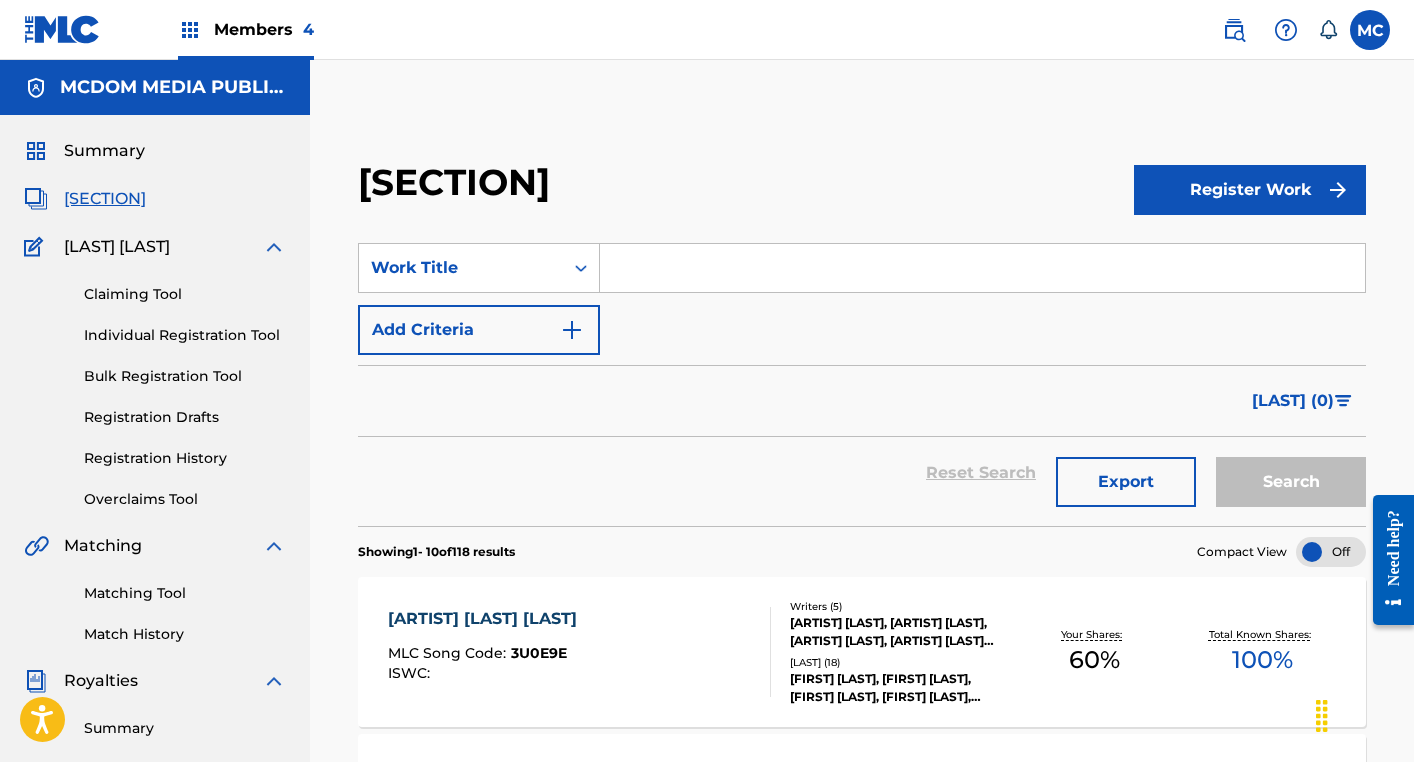 click at bounding box center [1234, 30] 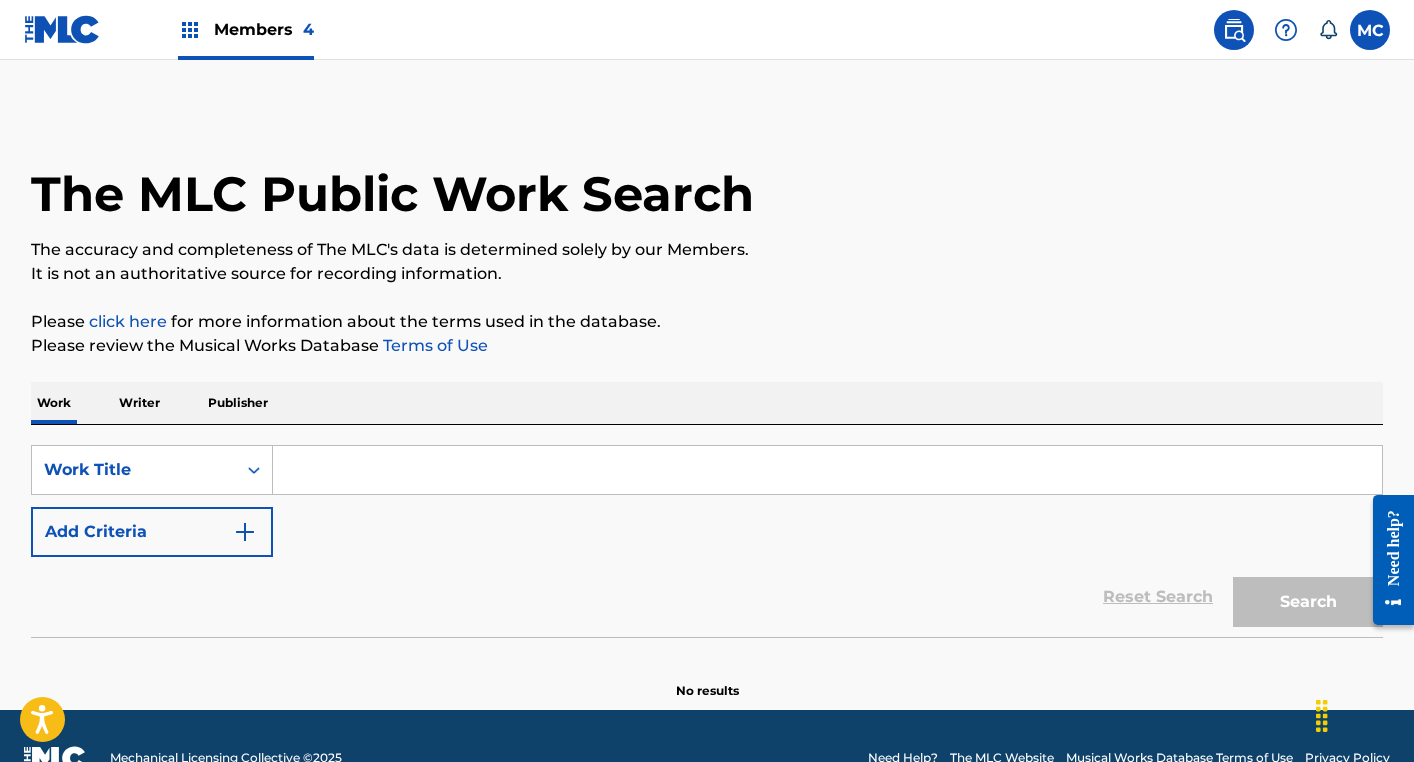 click on "Writer" at bounding box center (139, 403) 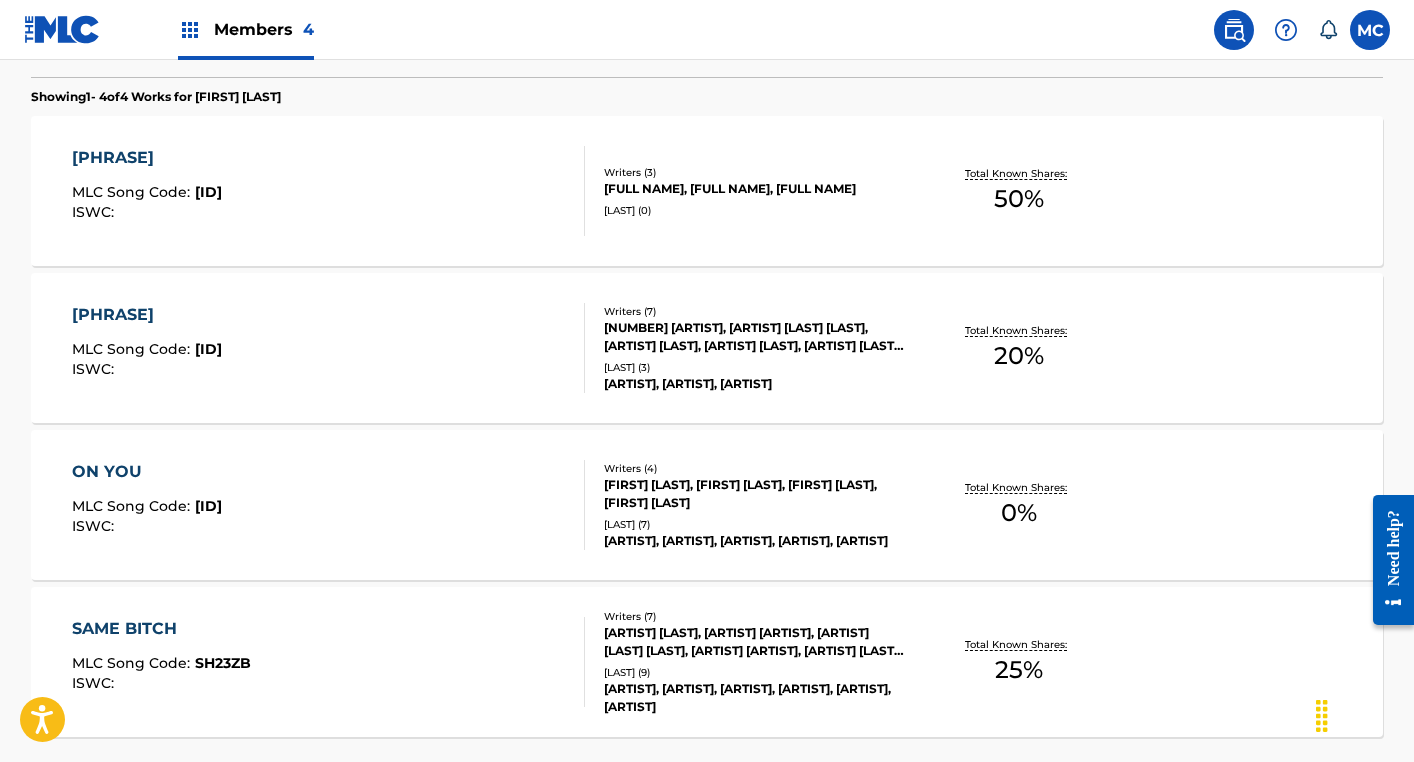 scroll, scrollTop: 558, scrollLeft: 0, axis: vertical 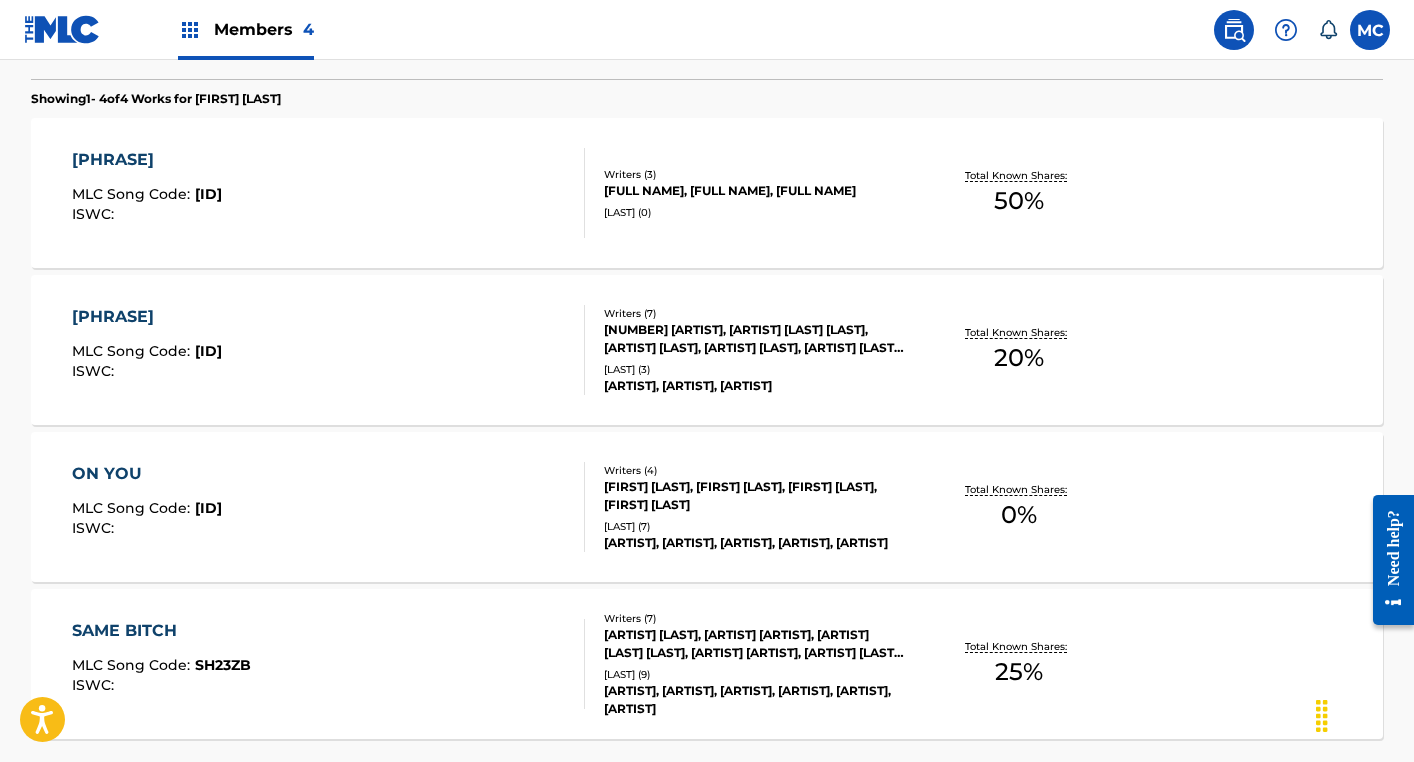click on "[PHRASE]" at bounding box center [147, 317] 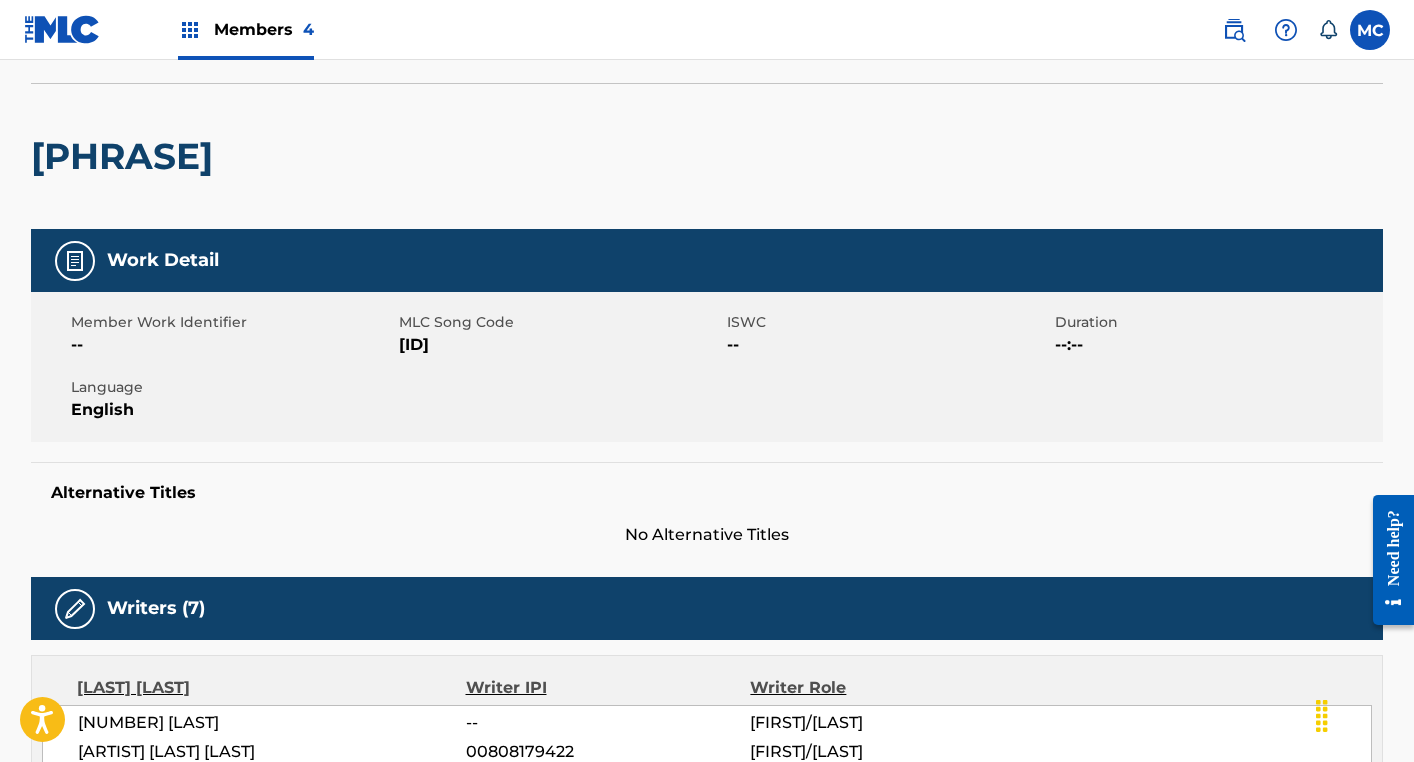 scroll, scrollTop: 106, scrollLeft: 0, axis: vertical 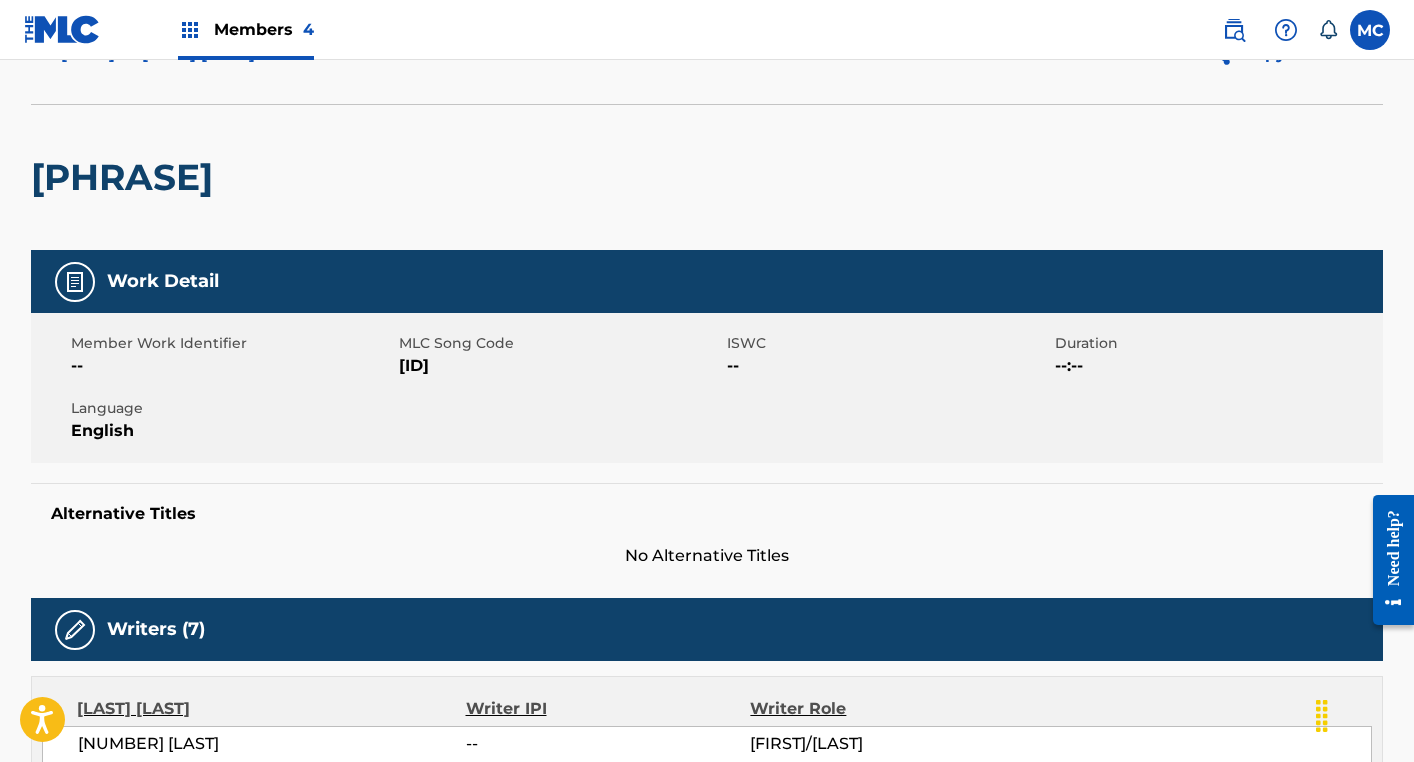 click on "[ID]" at bounding box center [560, 366] 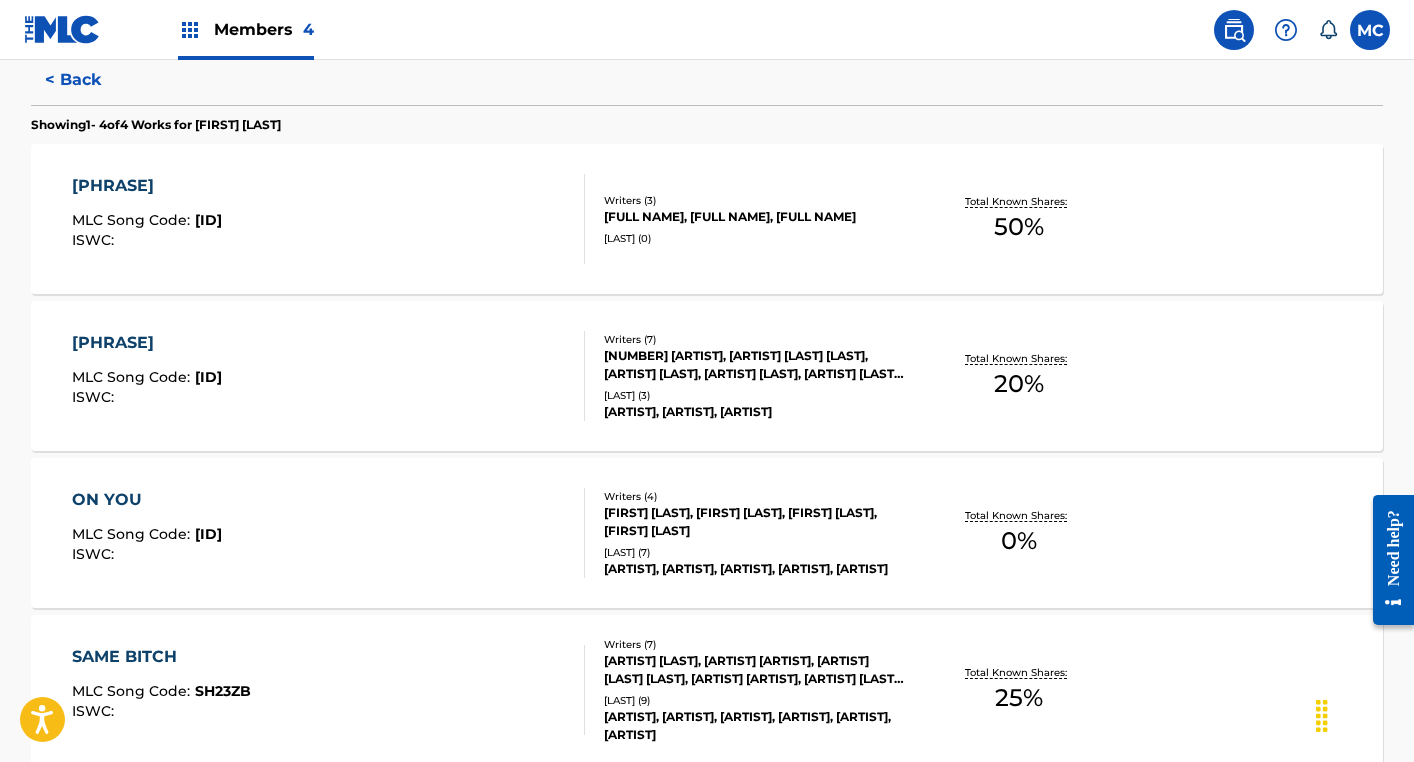 scroll, scrollTop: 562, scrollLeft: 0, axis: vertical 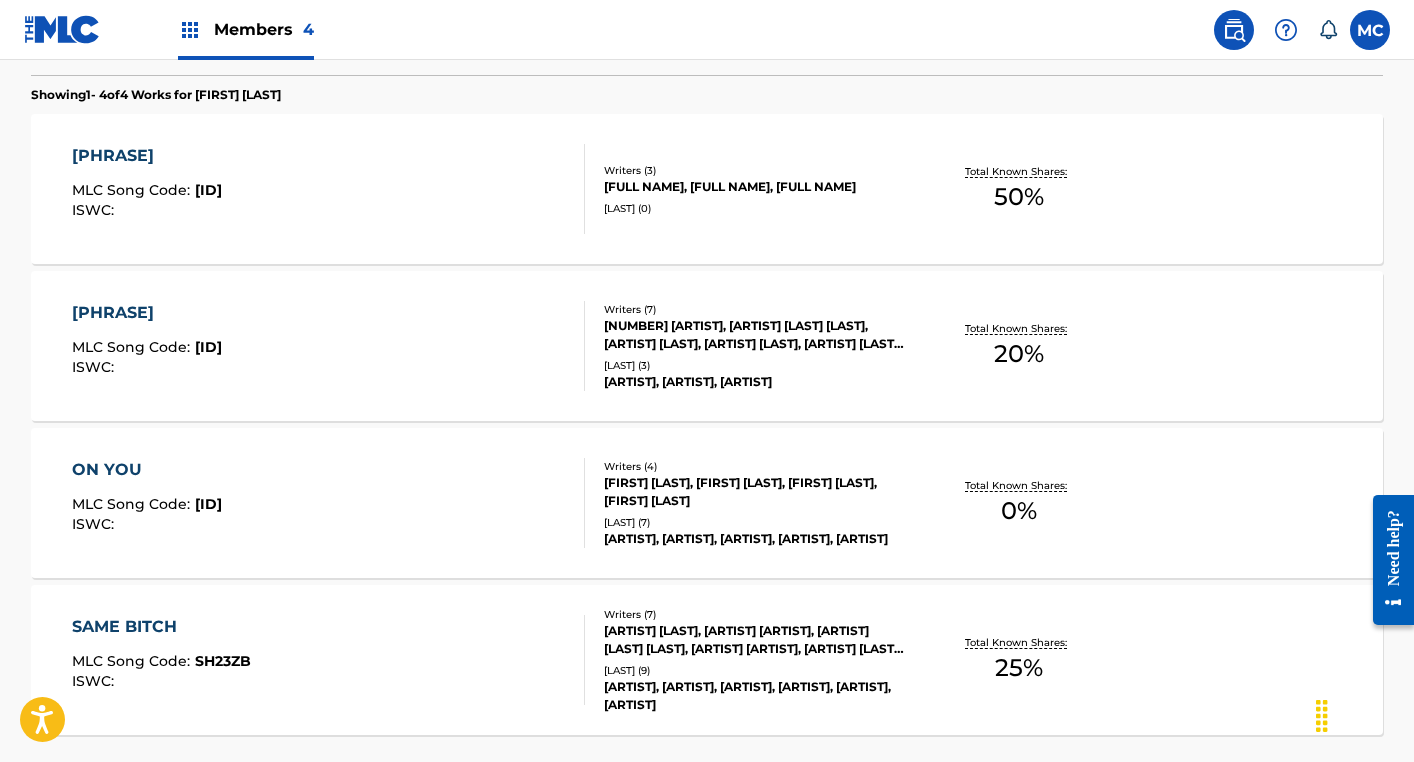 click on "MLC Song Code : [ID] ISWC :" at bounding box center [329, 660] 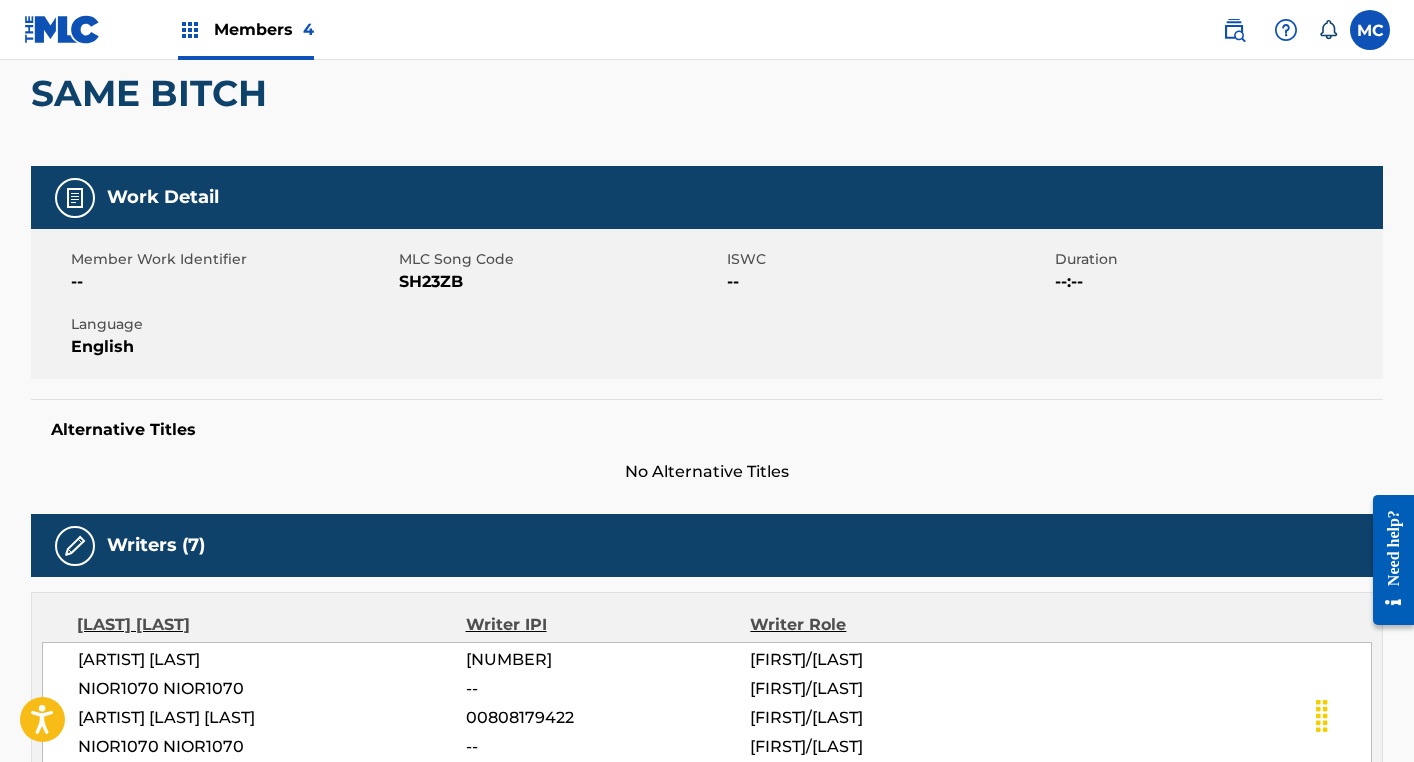 scroll, scrollTop: 164, scrollLeft: 0, axis: vertical 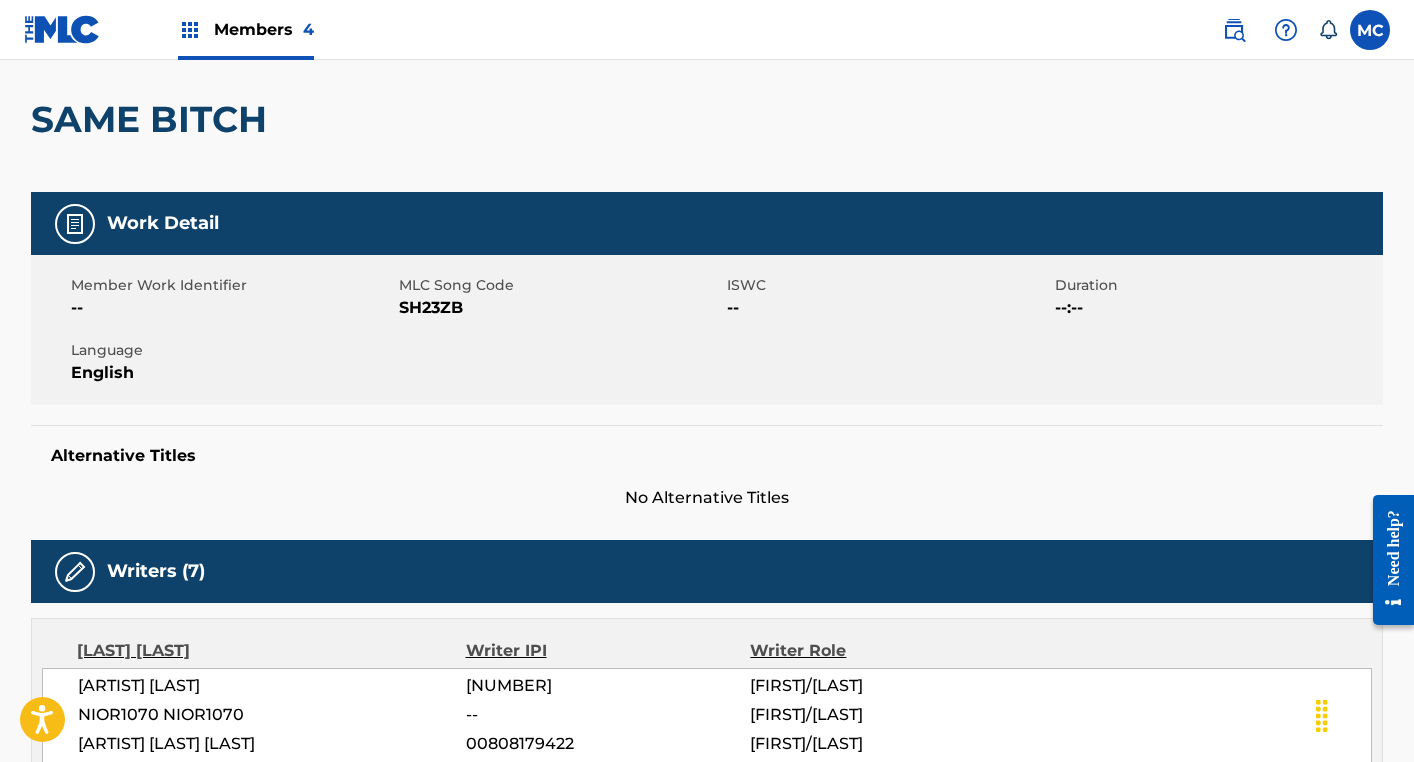click on "SH23ZB" at bounding box center (560, 308) 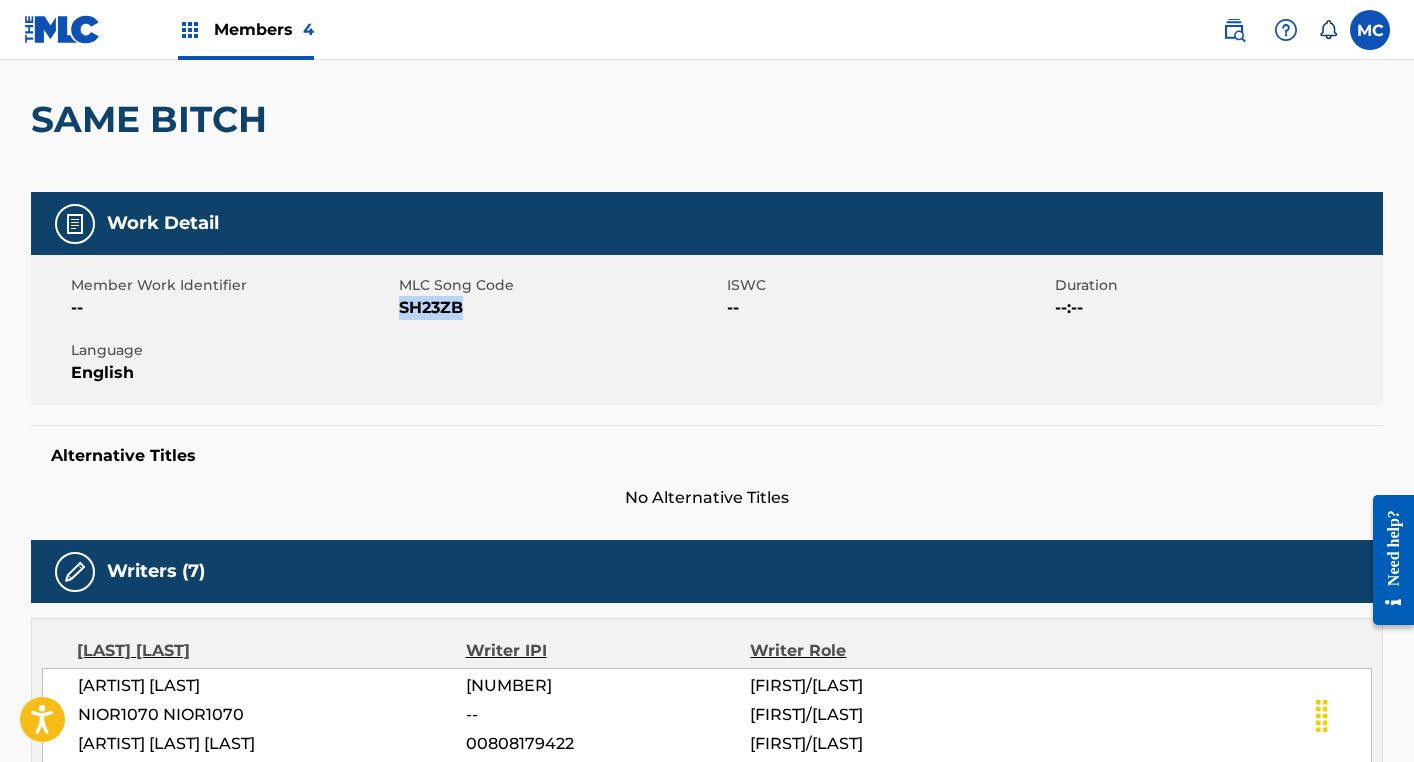 click on "SH23ZB" at bounding box center [560, 308] 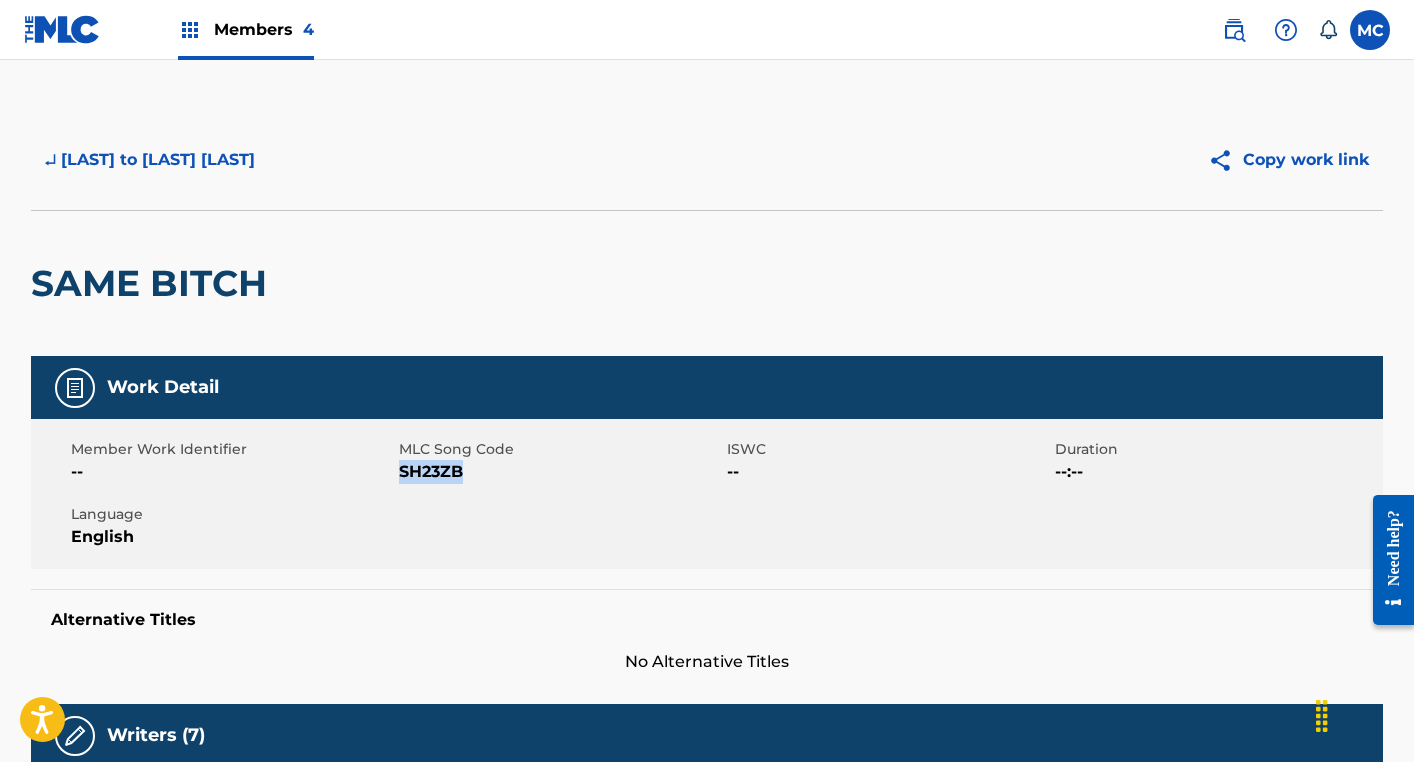 scroll, scrollTop: 0, scrollLeft: 0, axis: both 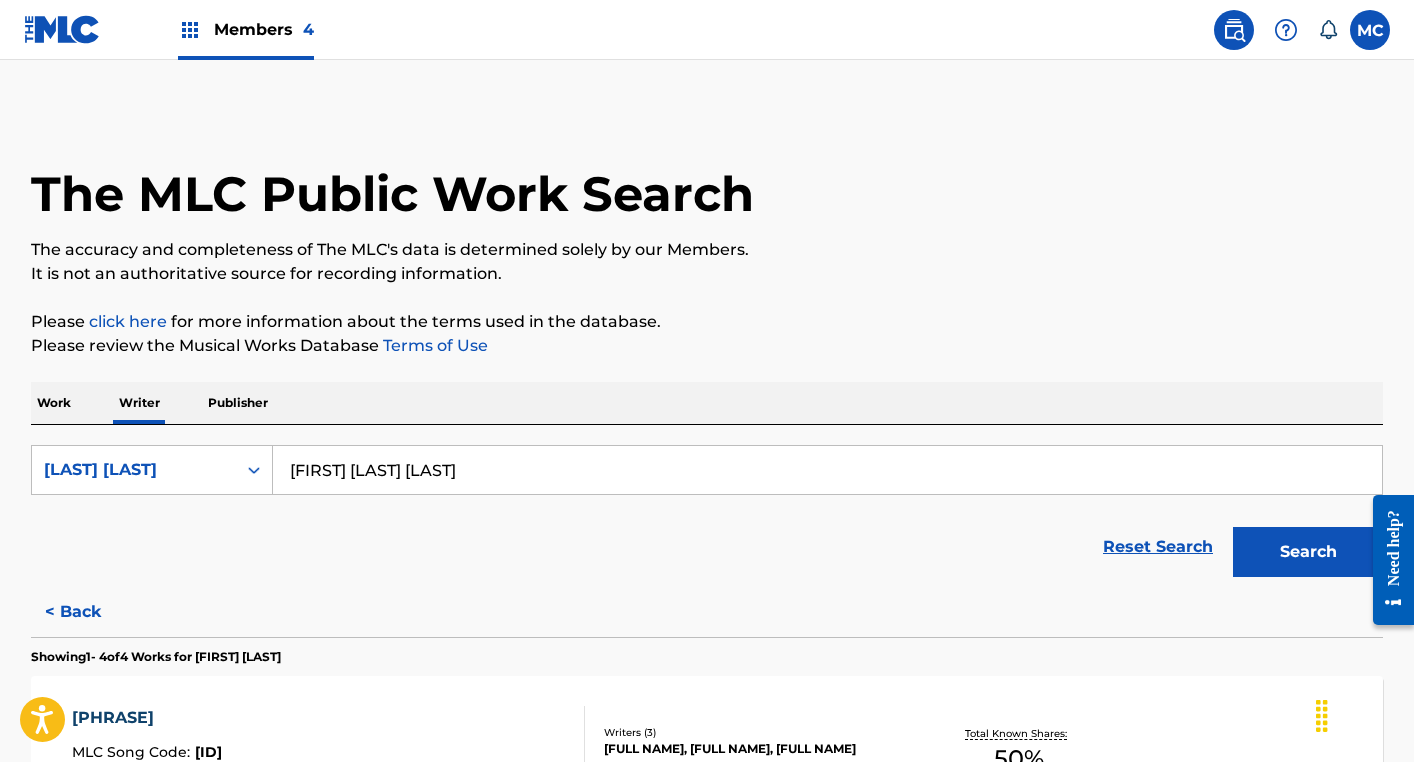 click on "< Back" at bounding box center [91, 612] 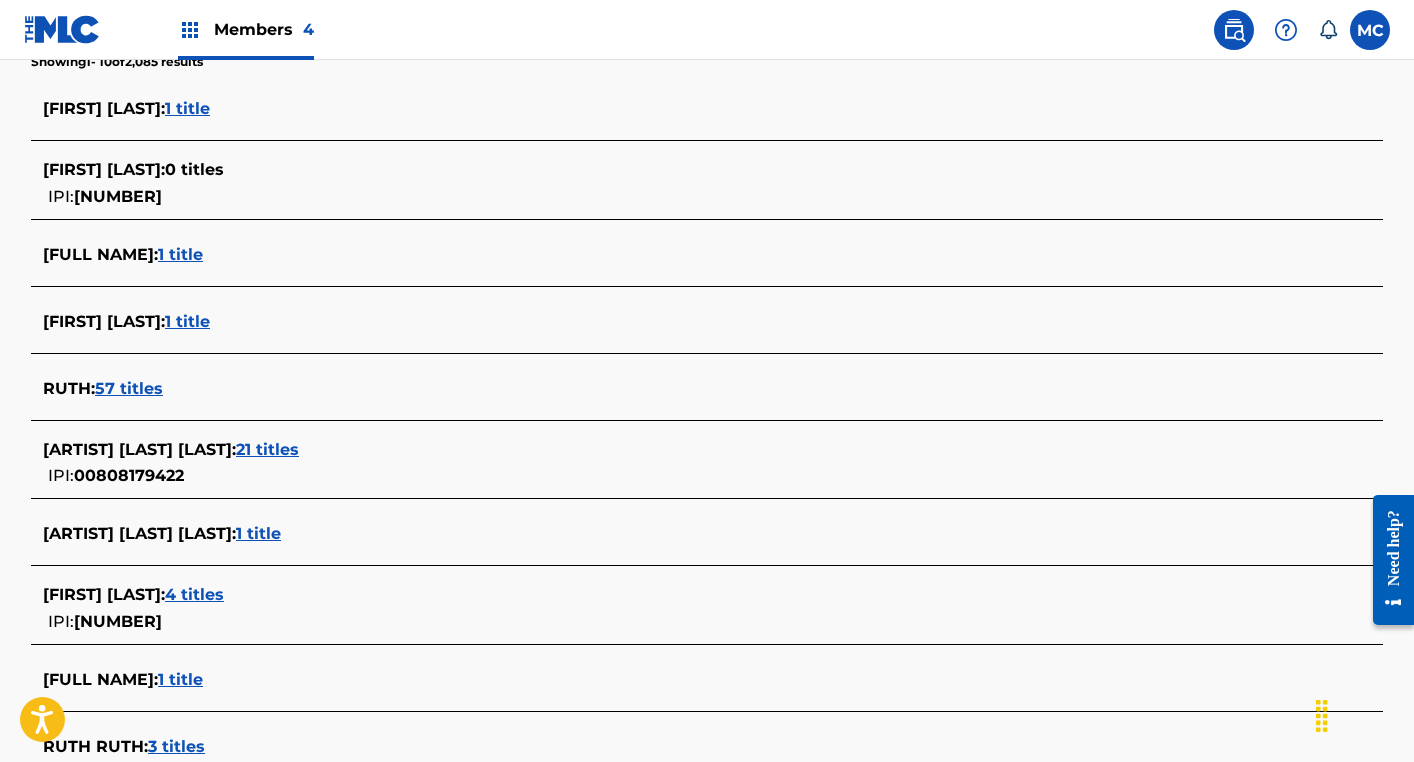 scroll, scrollTop: 548, scrollLeft: 0, axis: vertical 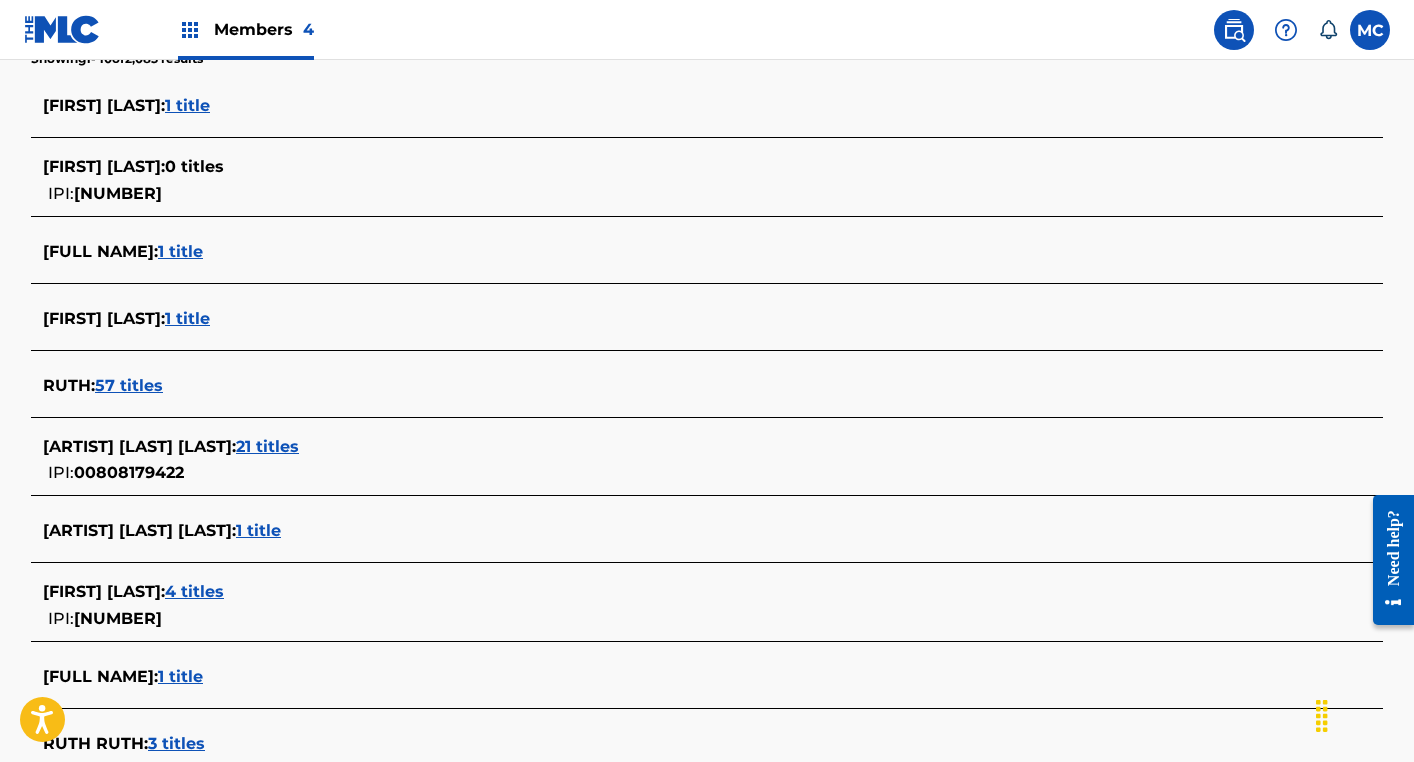 click on "1 title" at bounding box center [258, 530] 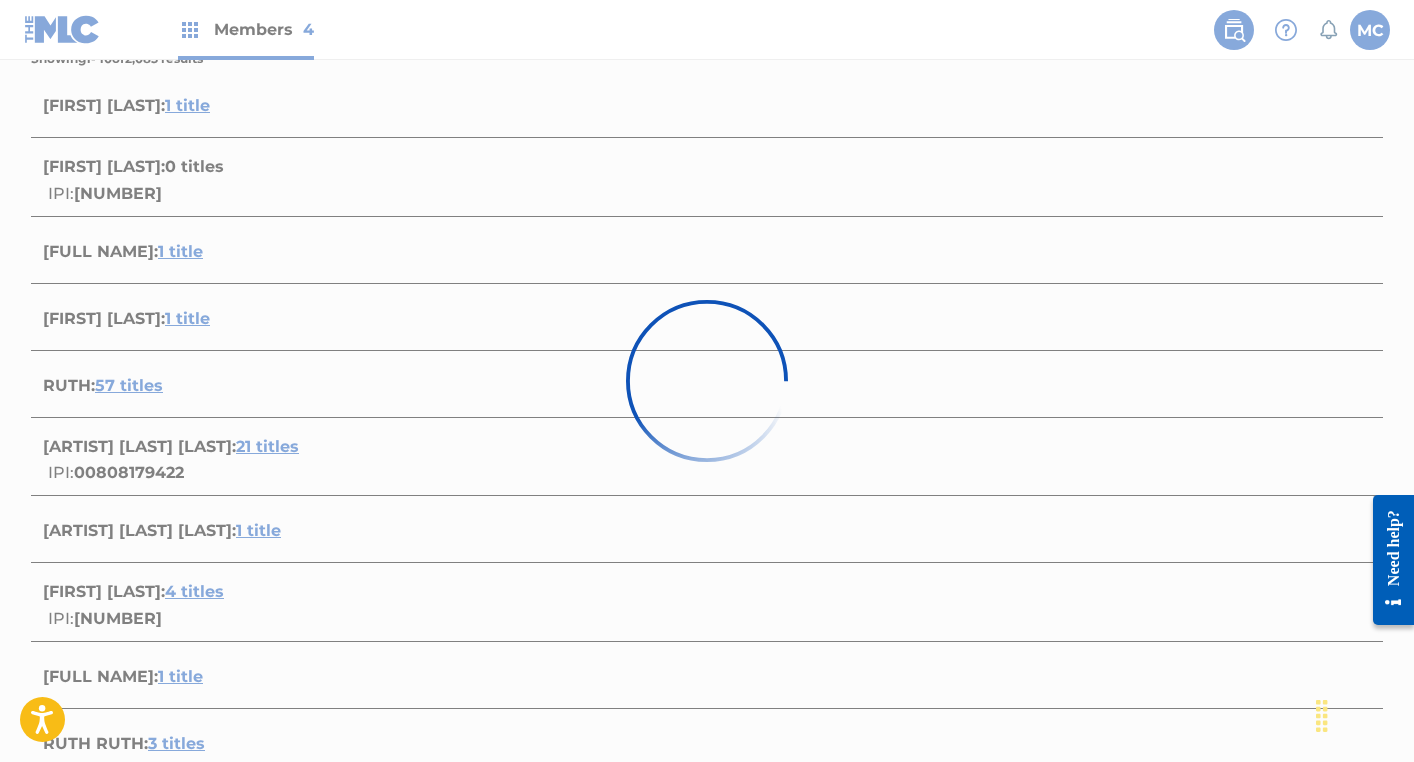 scroll, scrollTop: 264, scrollLeft: 0, axis: vertical 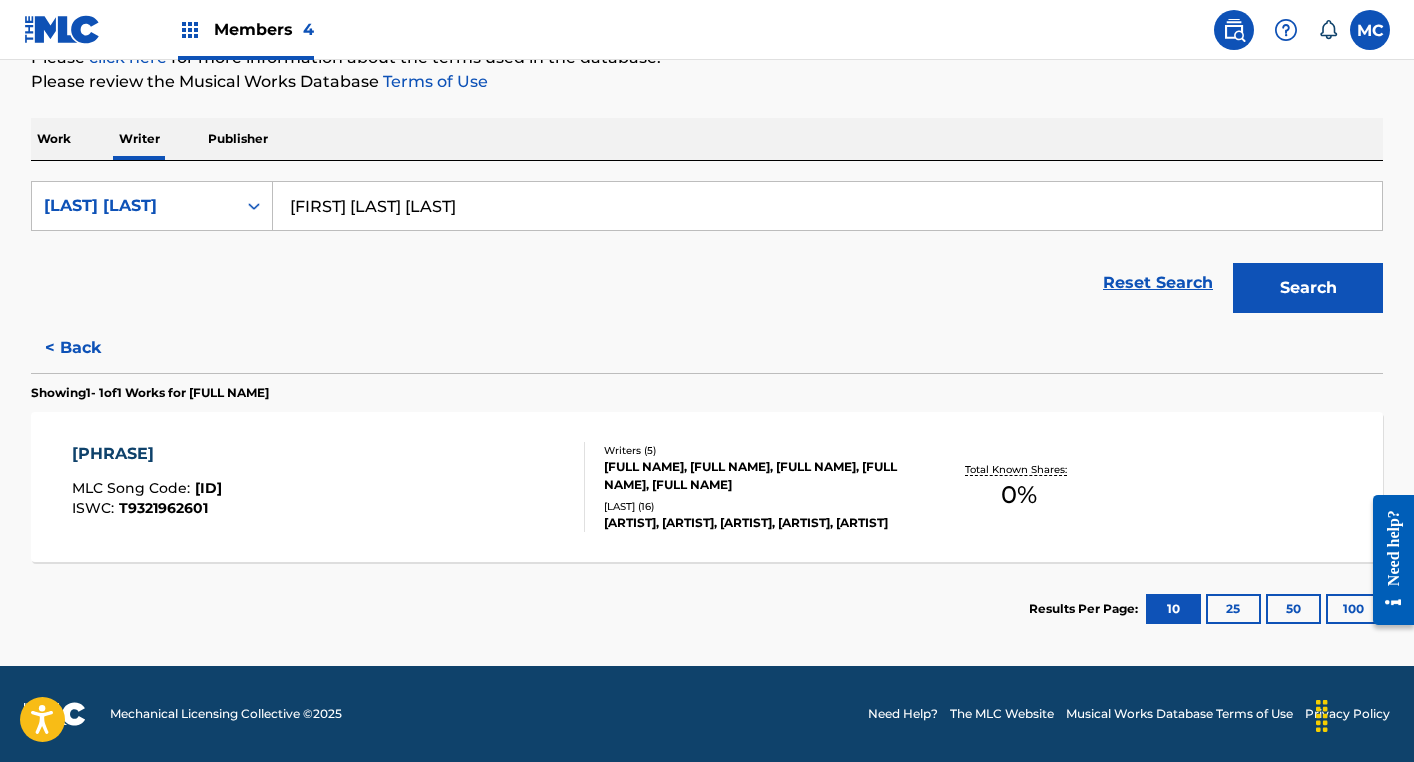 click on "[PHRASE]" at bounding box center [147, 454] 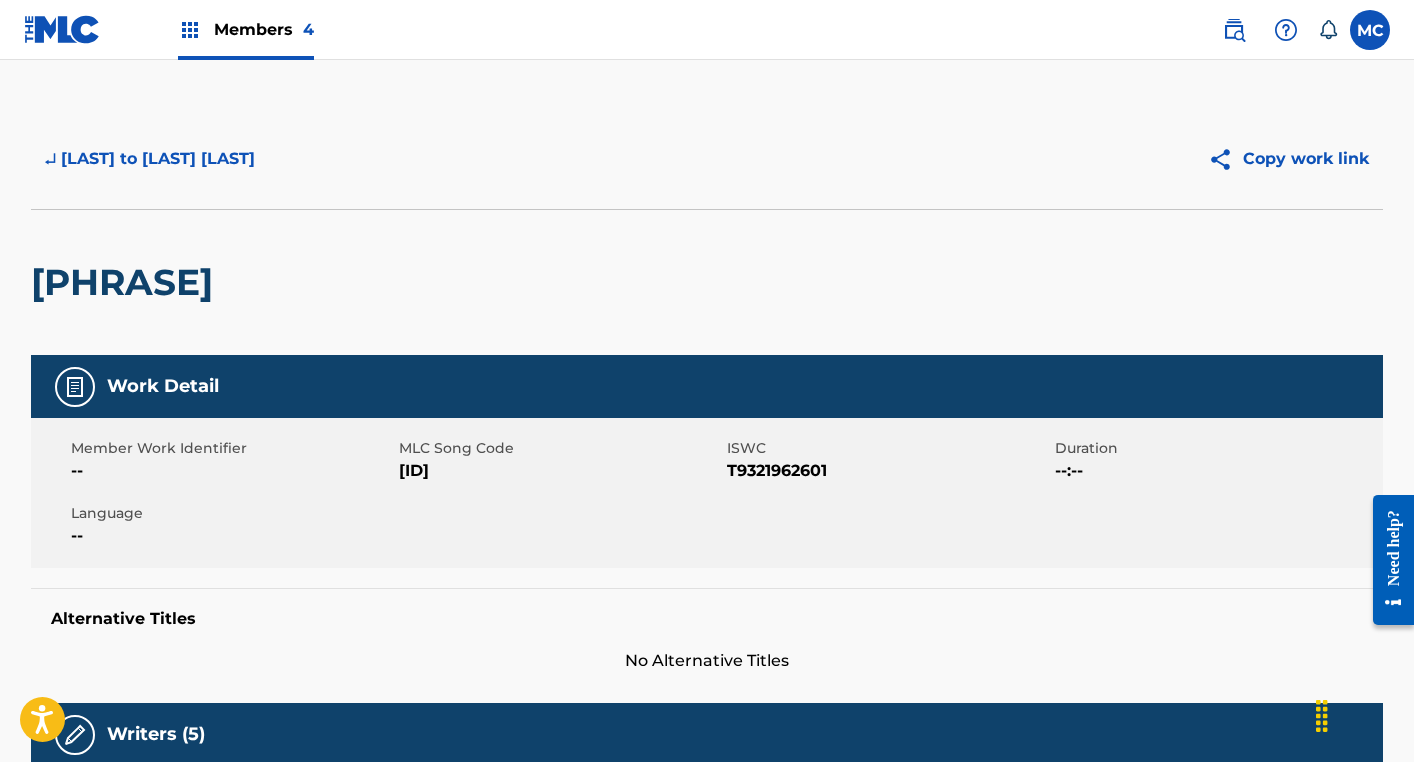 scroll, scrollTop: 118, scrollLeft: 0, axis: vertical 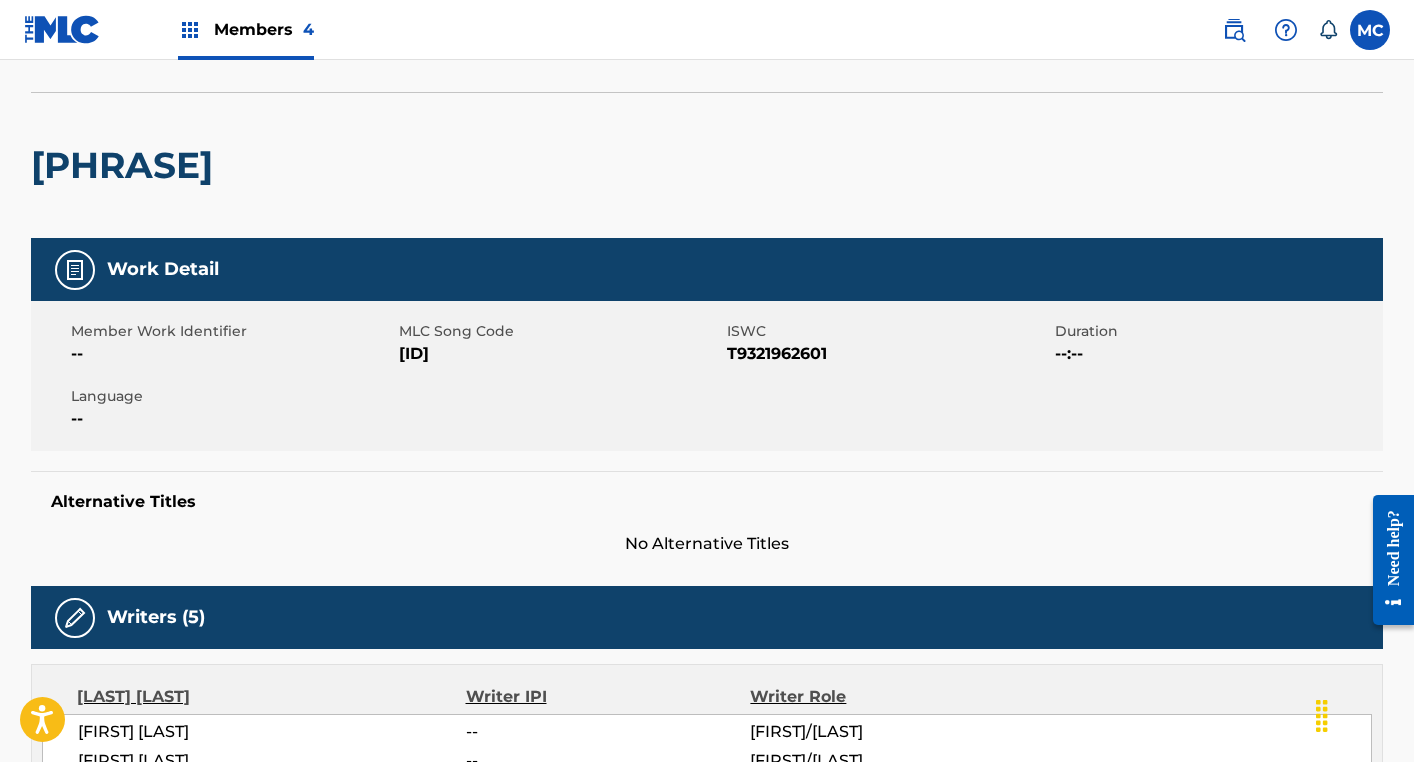 click on "[ID]" at bounding box center (560, 354) 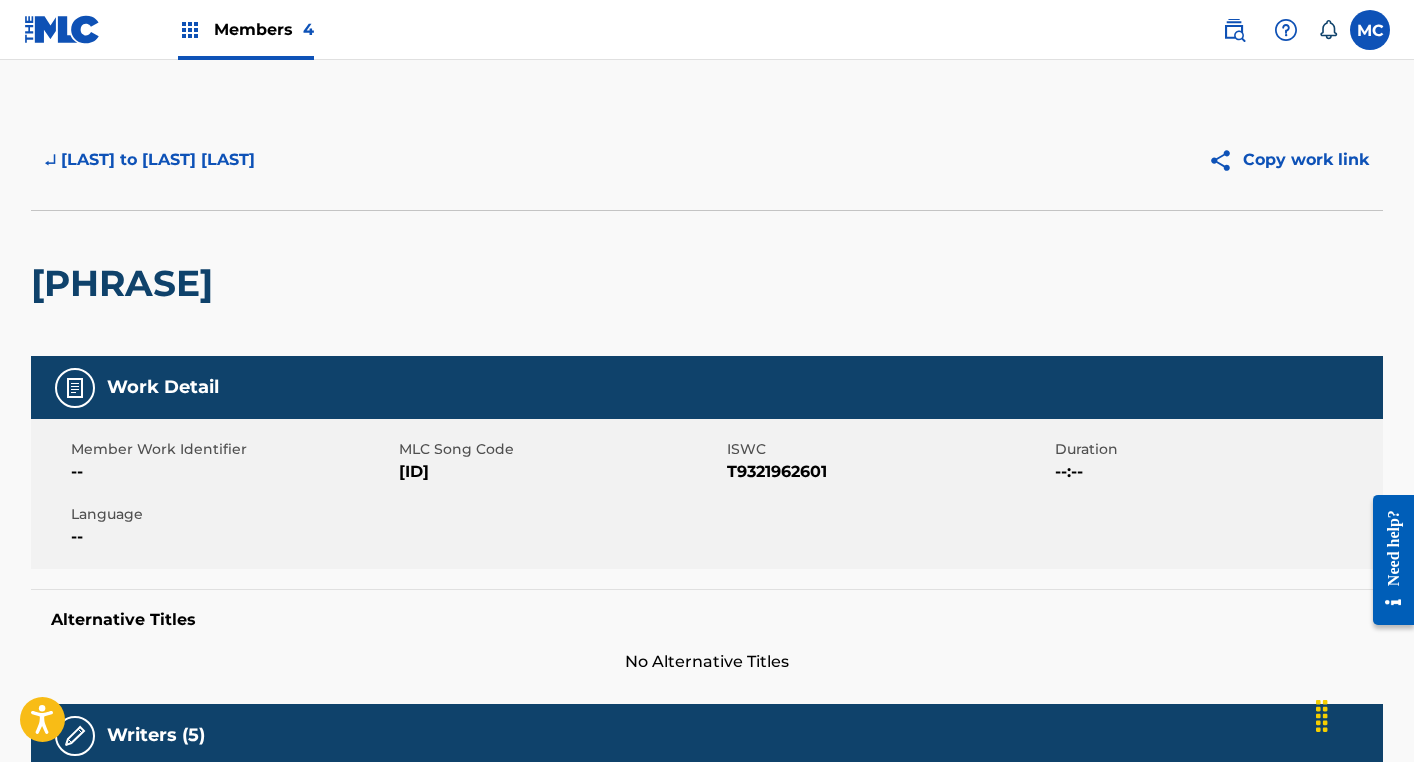 scroll, scrollTop: 0, scrollLeft: 0, axis: both 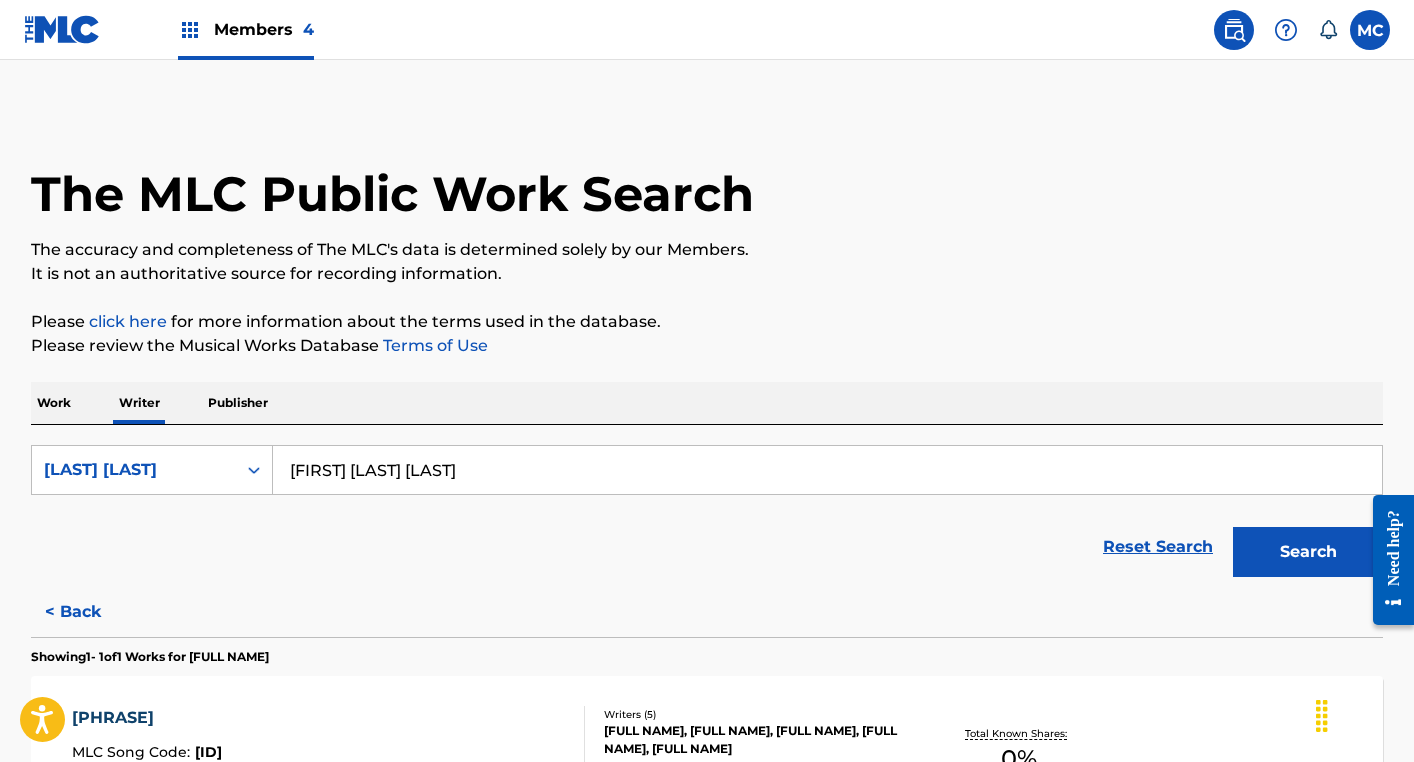 click on "< Back" at bounding box center (91, 612) 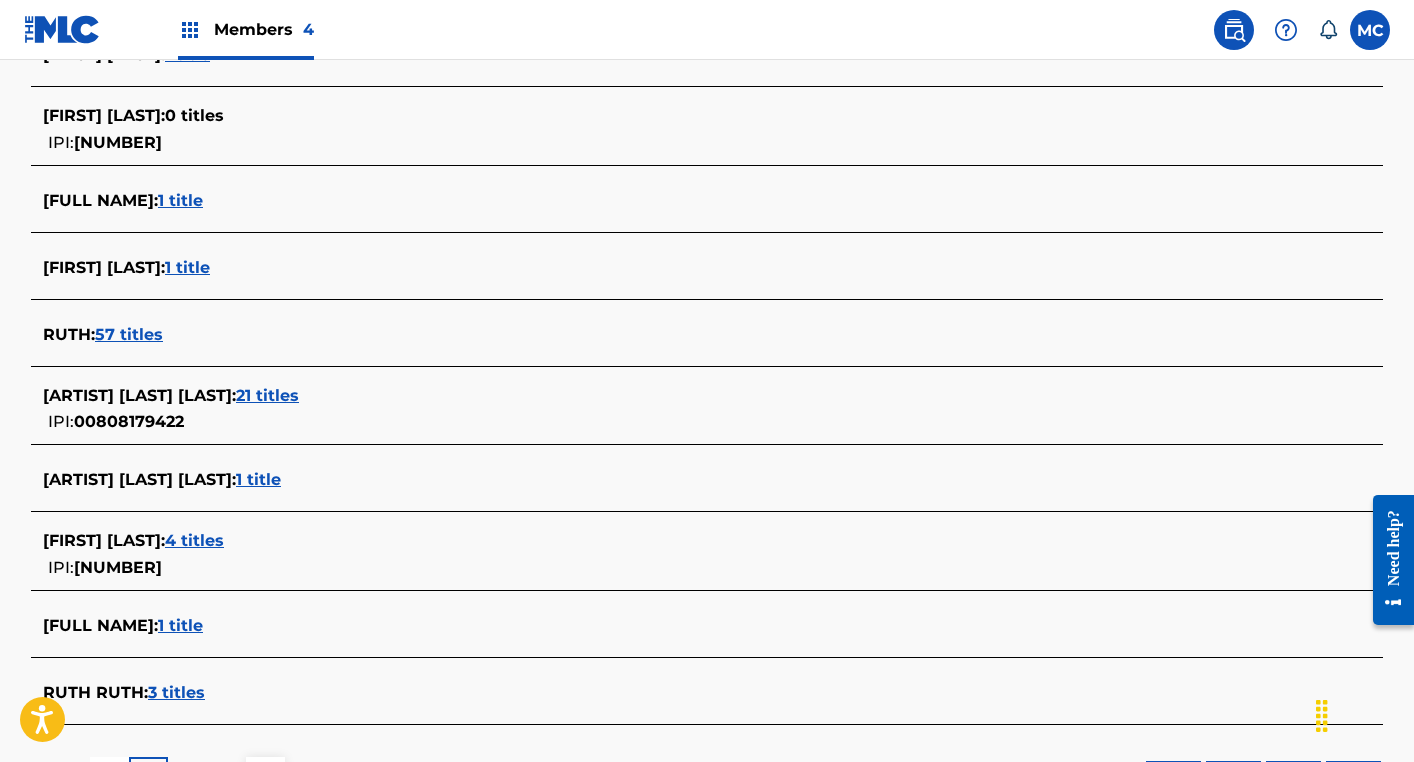 scroll, scrollTop: 698, scrollLeft: 0, axis: vertical 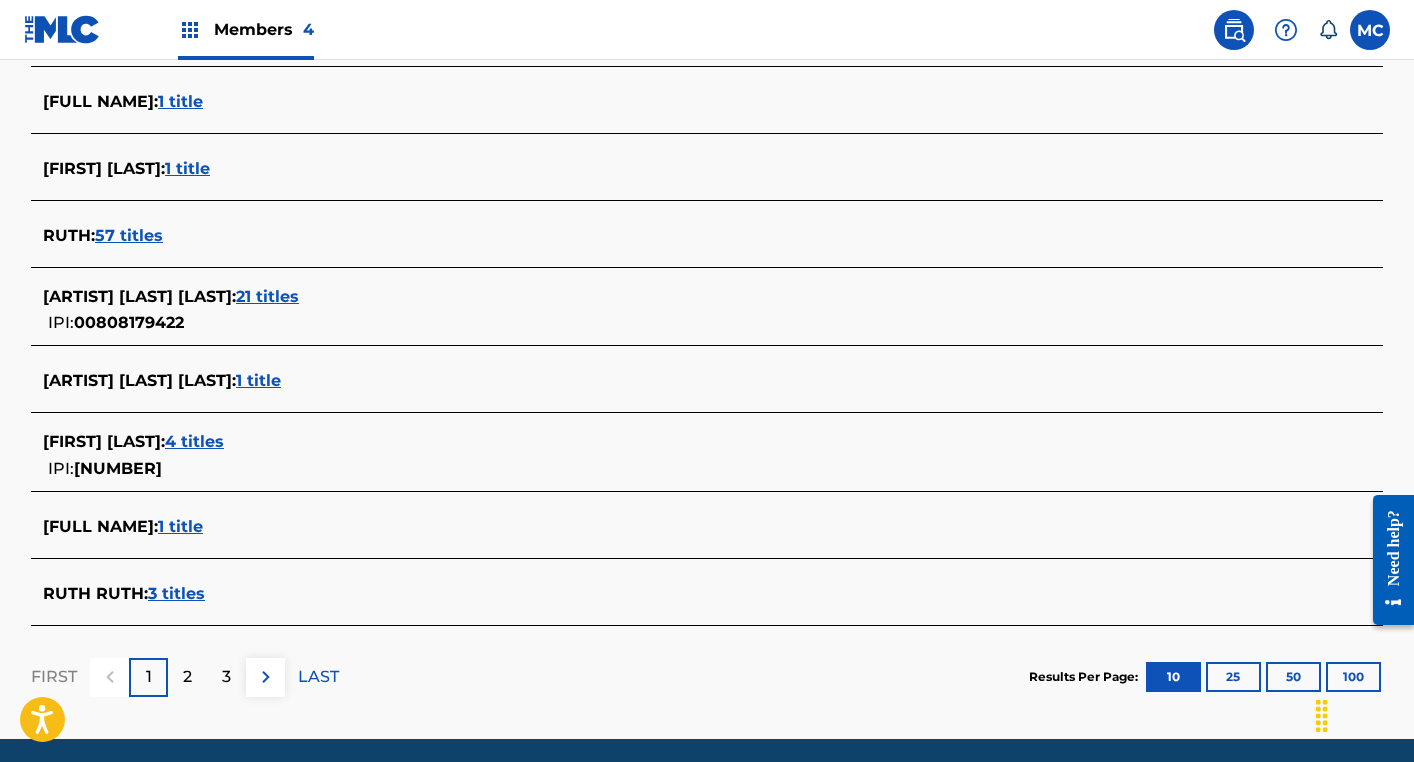 click on "[ARTIST] : 21 titles" at bounding box center [681, 297] 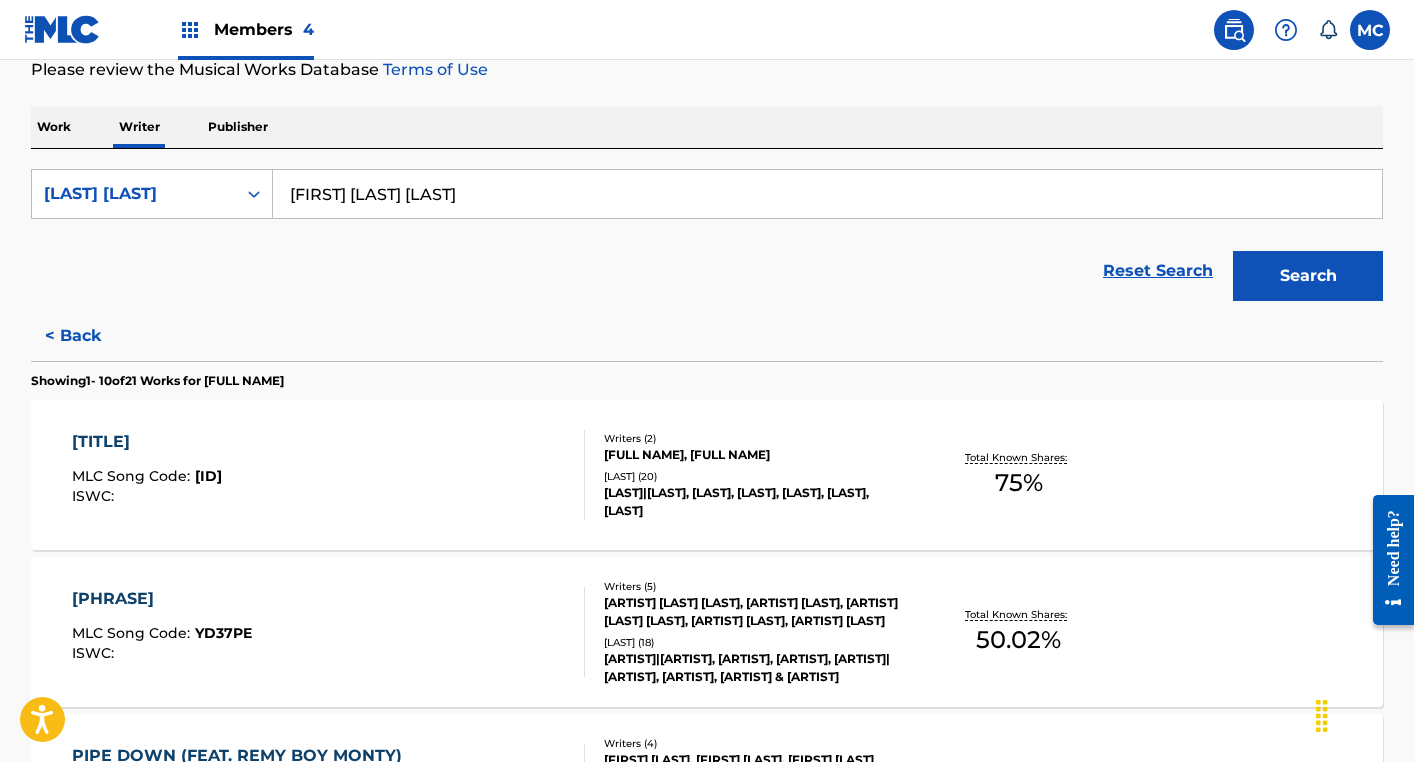 scroll, scrollTop: 279, scrollLeft: 0, axis: vertical 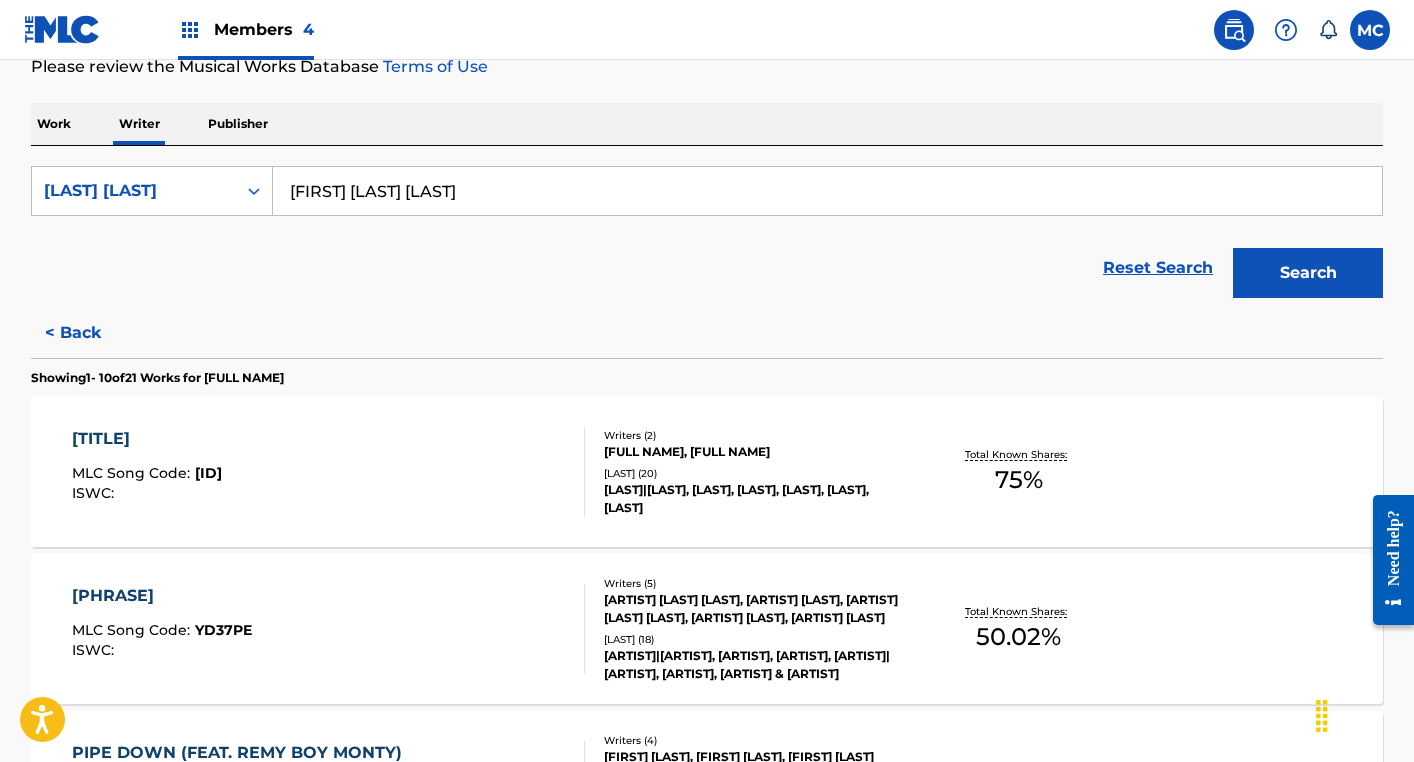 click on "[CODE] : [CODE]" at bounding box center (162, 633) 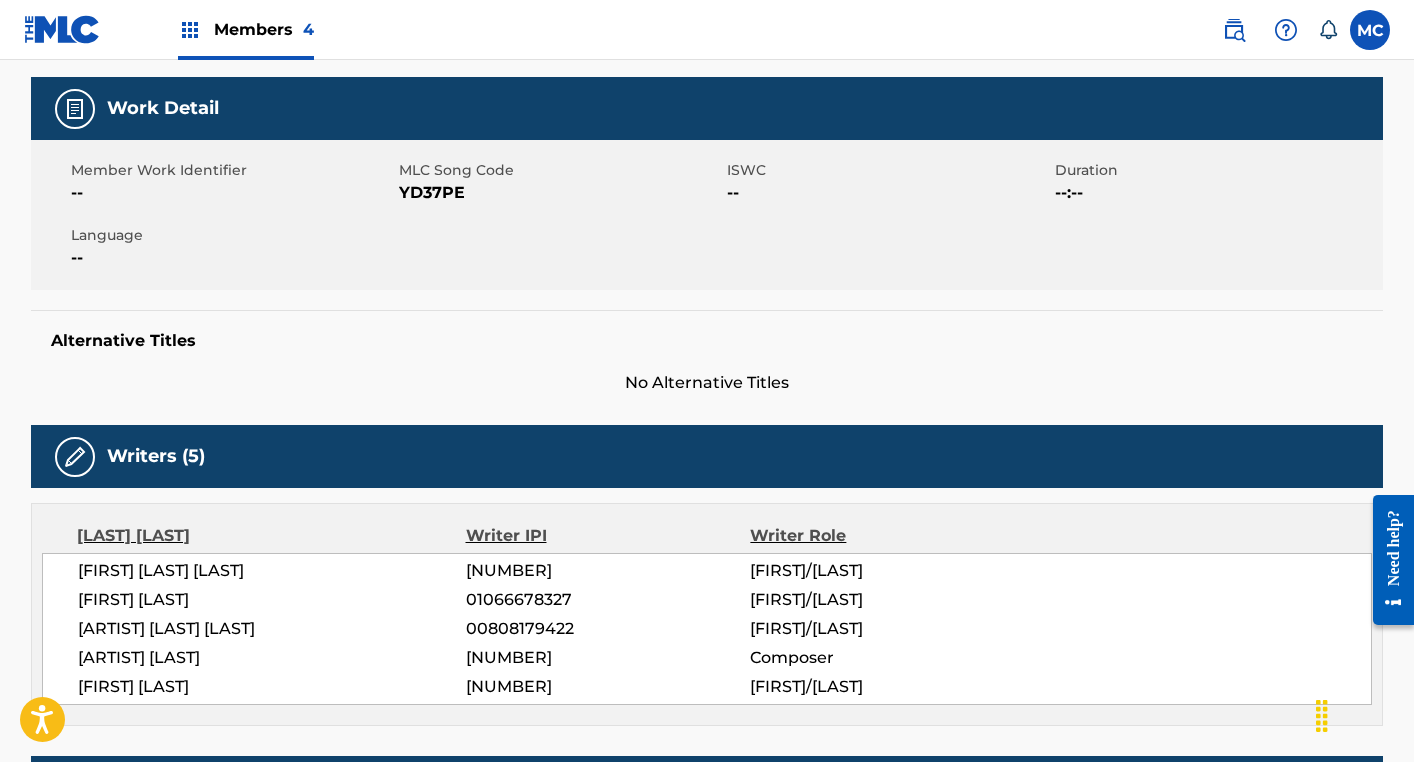 scroll, scrollTop: 0, scrollLeft: 0, axis: both 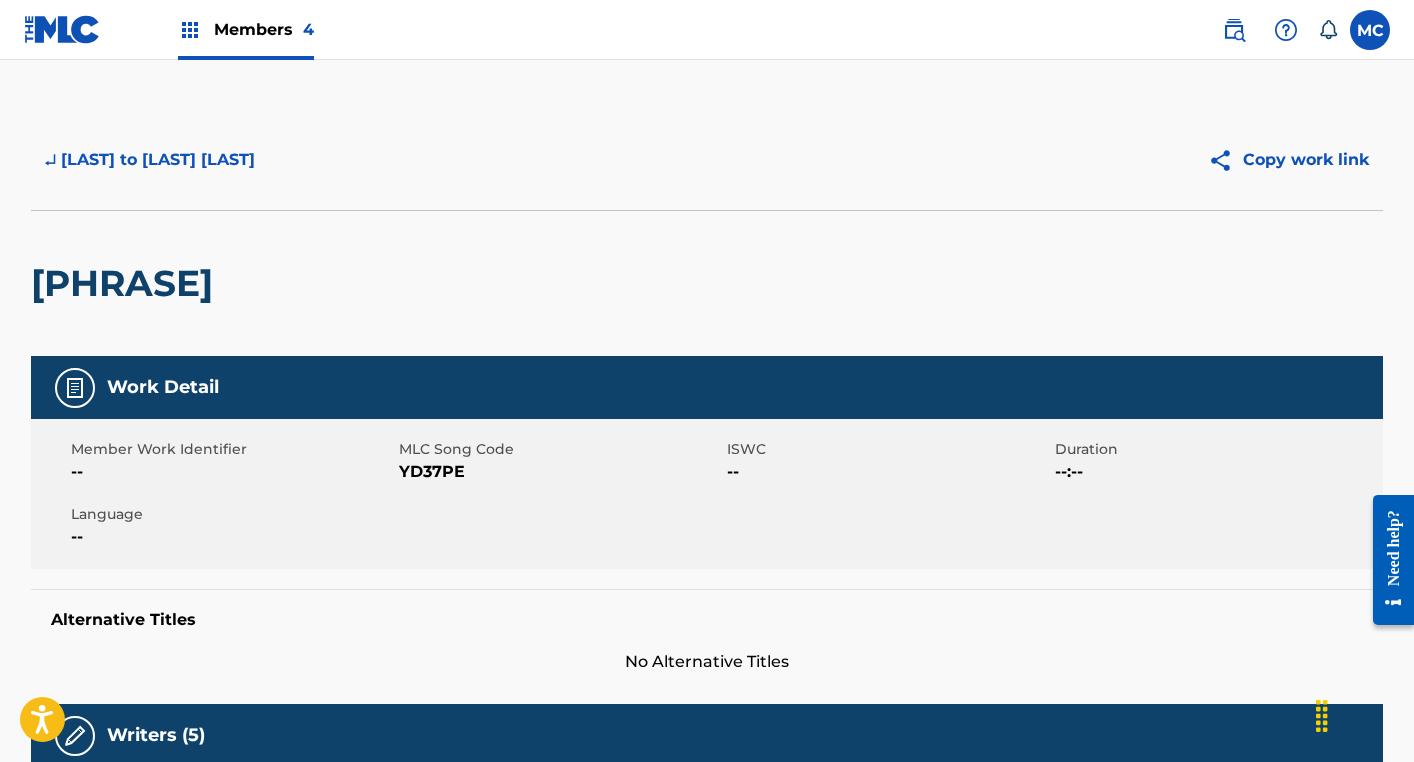 click on "YD37PE" at bounding box center (560, 472) 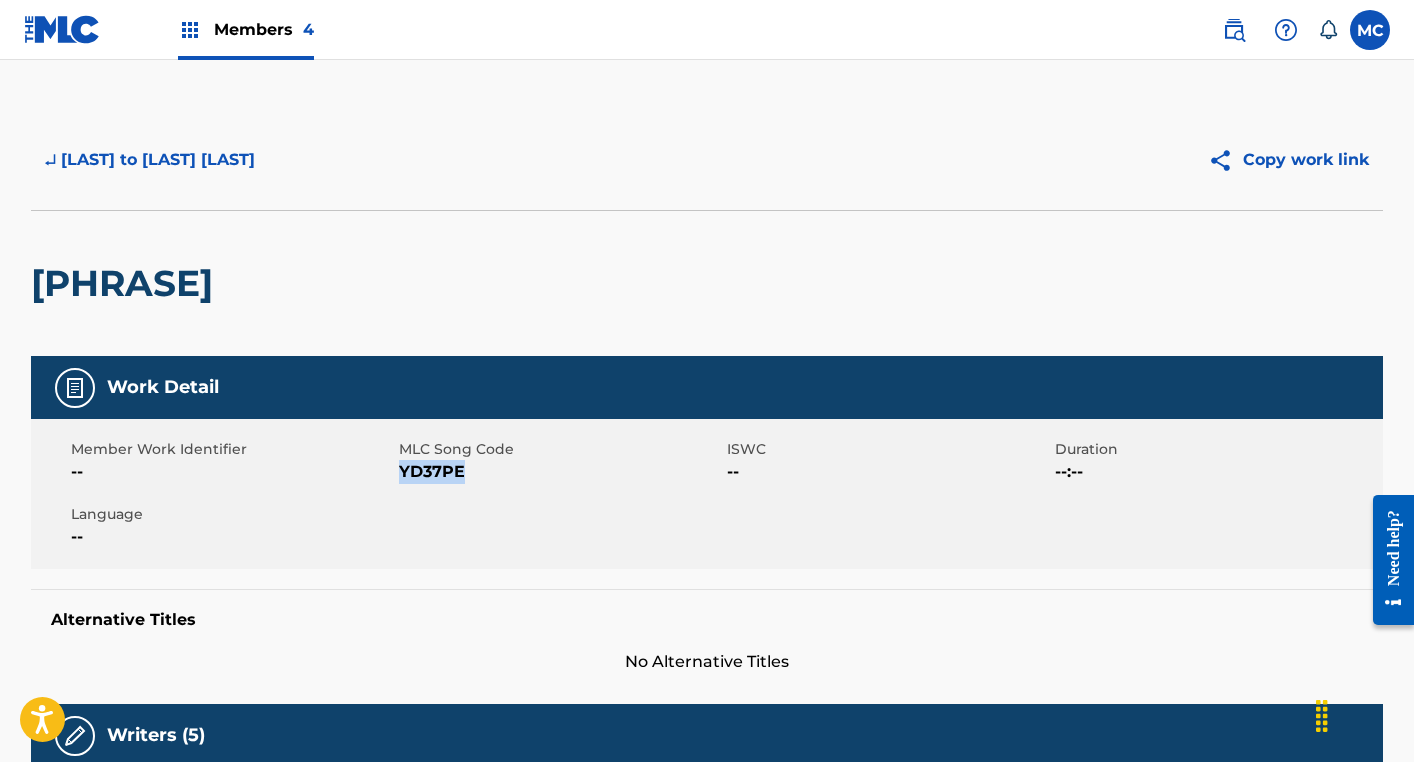 click on "YD37PE" at bounding box center (560, 472) 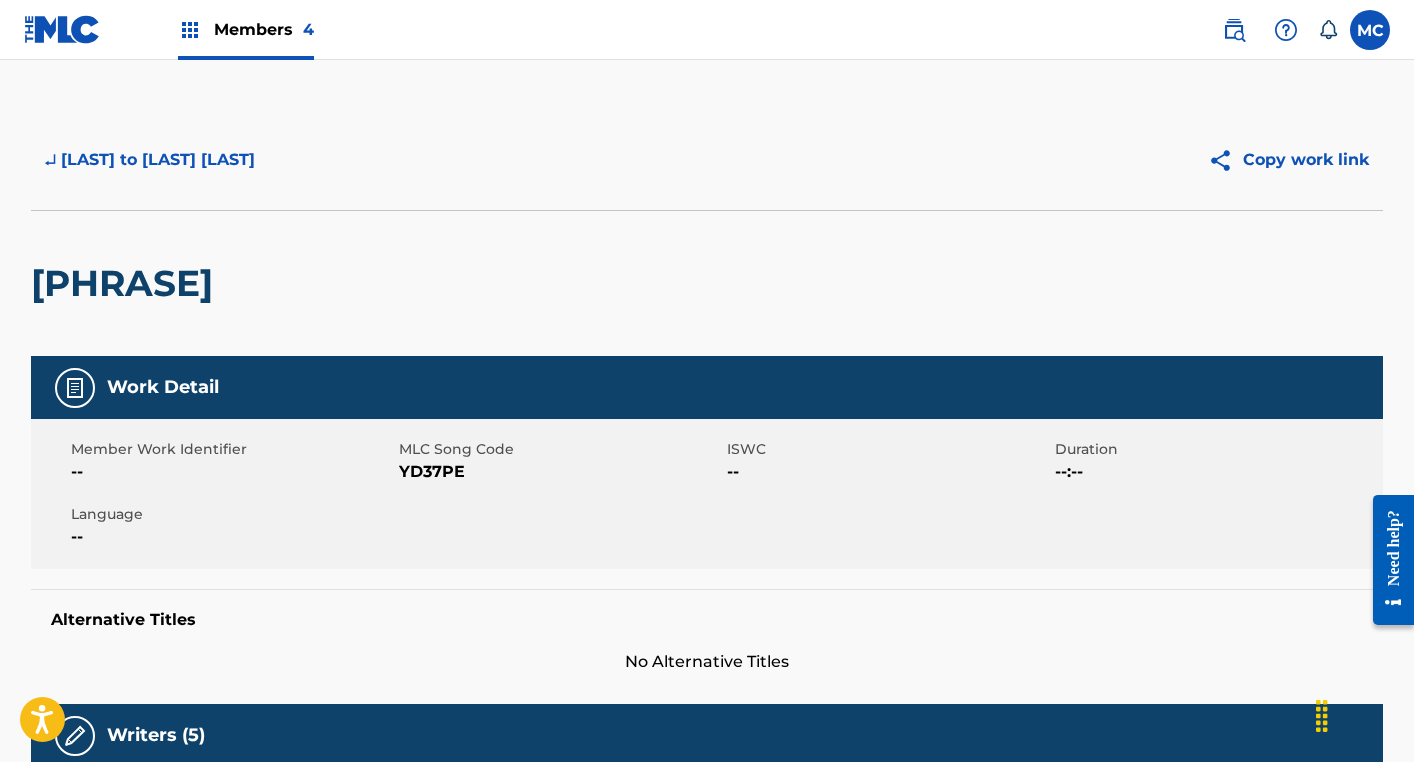 click on "[ARTIST] [ARTIST] [ARTIST] [ARTIST] [ARTIST] [ARTIST] [ARTIST] [ARTIST] [ARTIST] [ARTIST] [ARTIST] [ARTIST] [ARTIST] [ARTIST] [ARTIST] [ARTIST] [ARTIST] [ARTIST]" at bounding box center [707, 30] 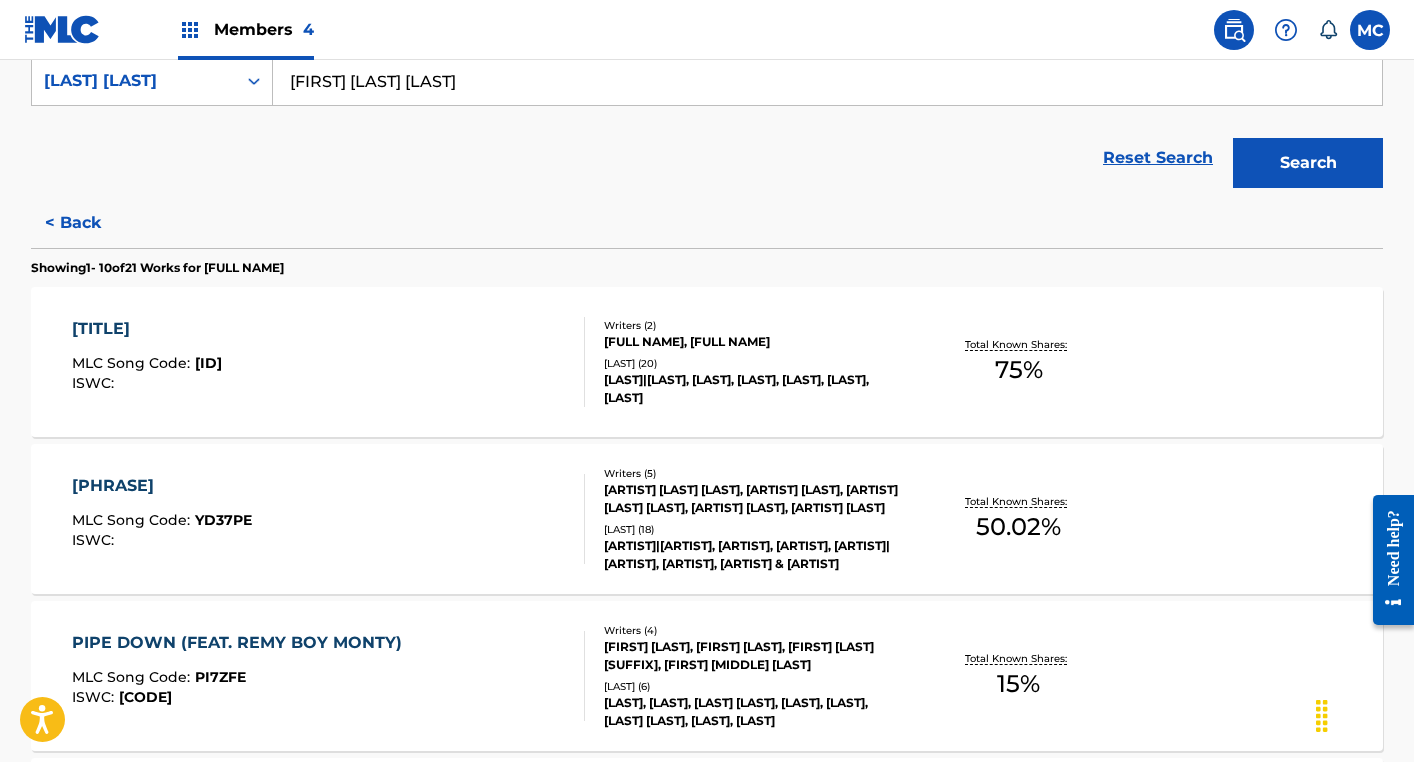scroll, scrollTop: 390, scrollLeft: 0, axis: vertical 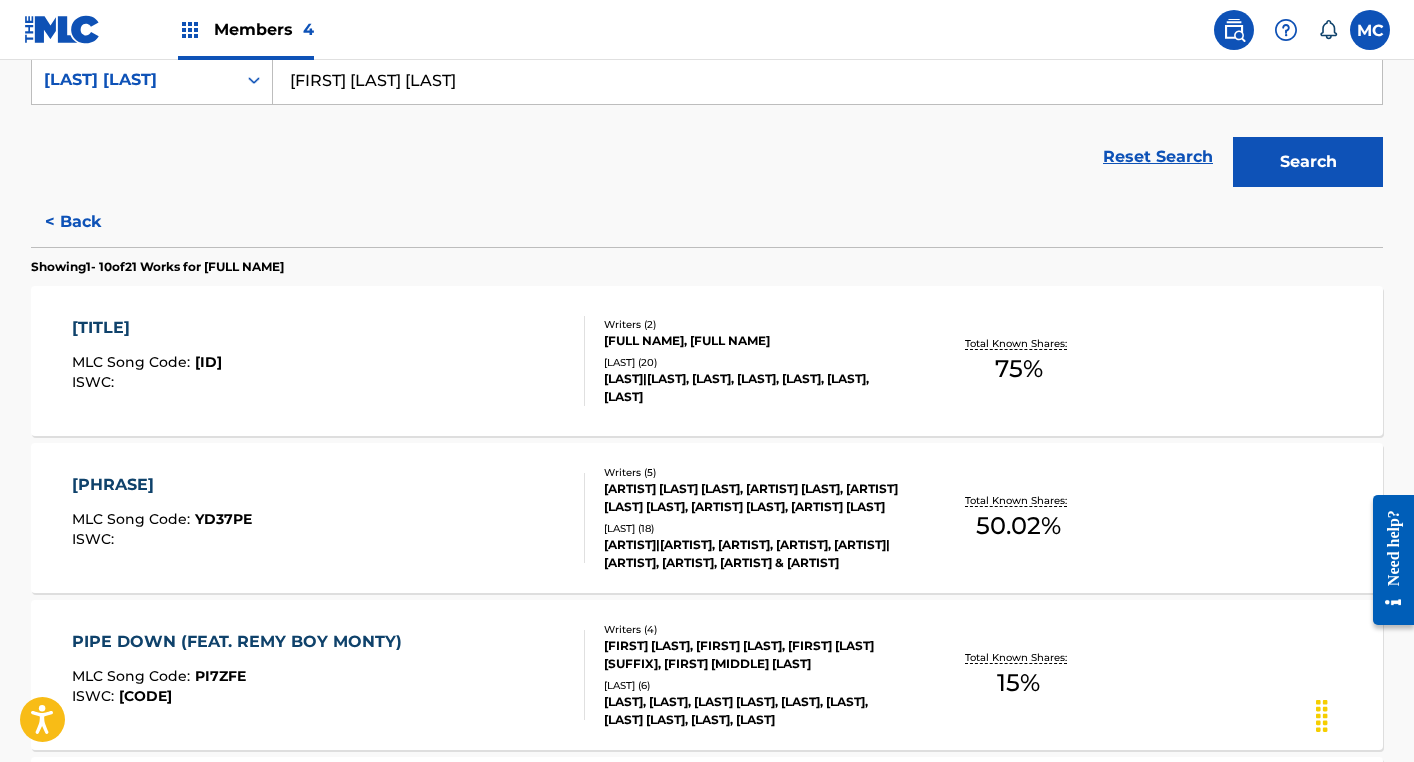 click on "MLC Song Code : PI7ZFE" at bounding box center (242, 679) 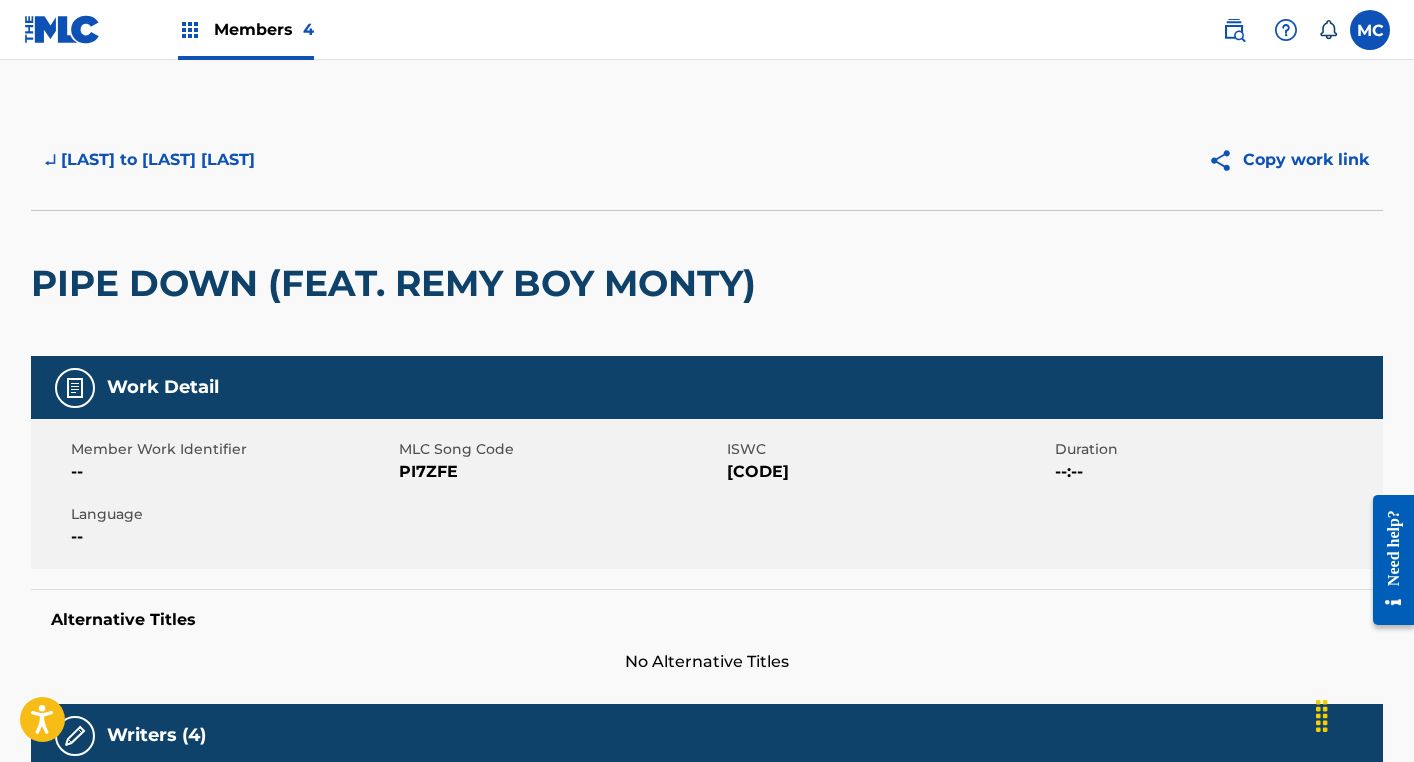 click on "PI7ZFE" at bounding box center (560, 472) 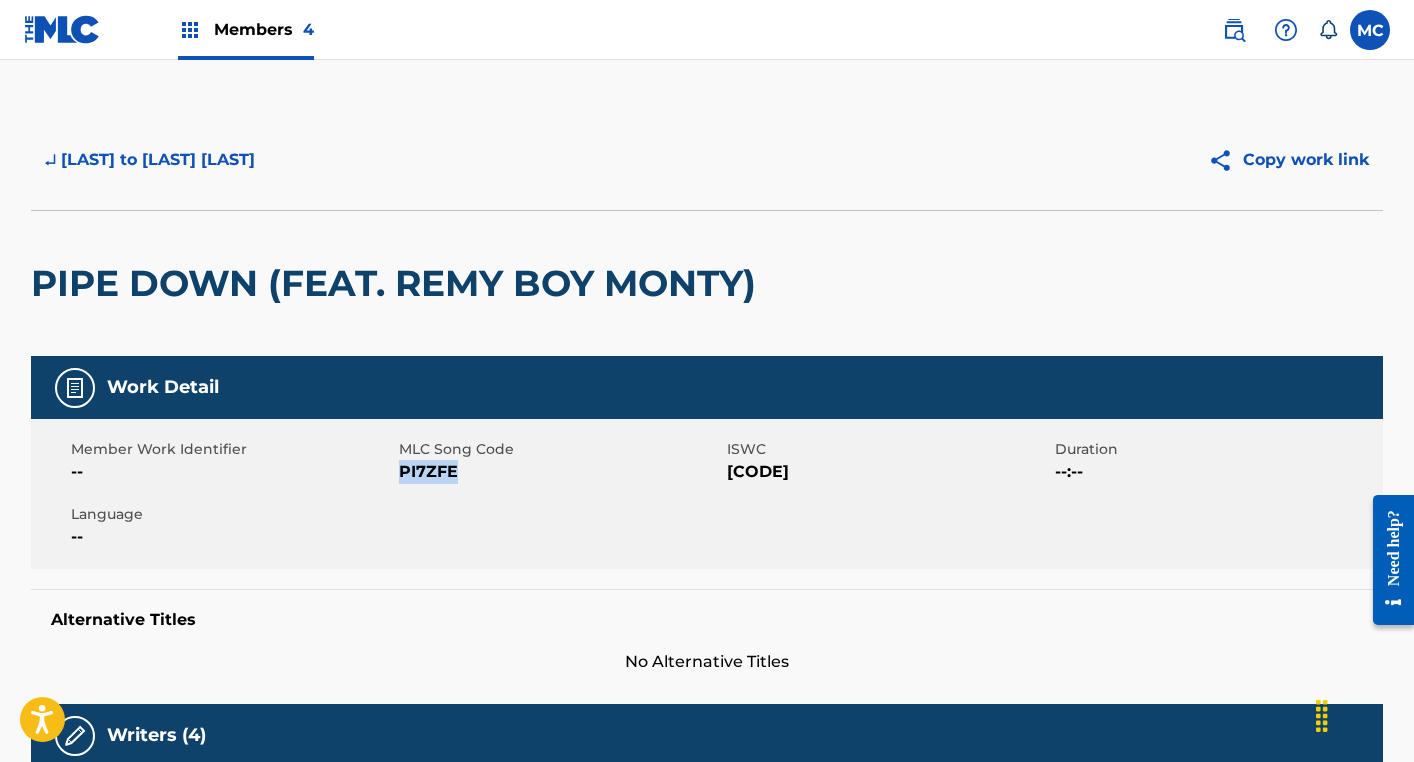 click on "PI7ZFE" at bounding box center (560, 472) 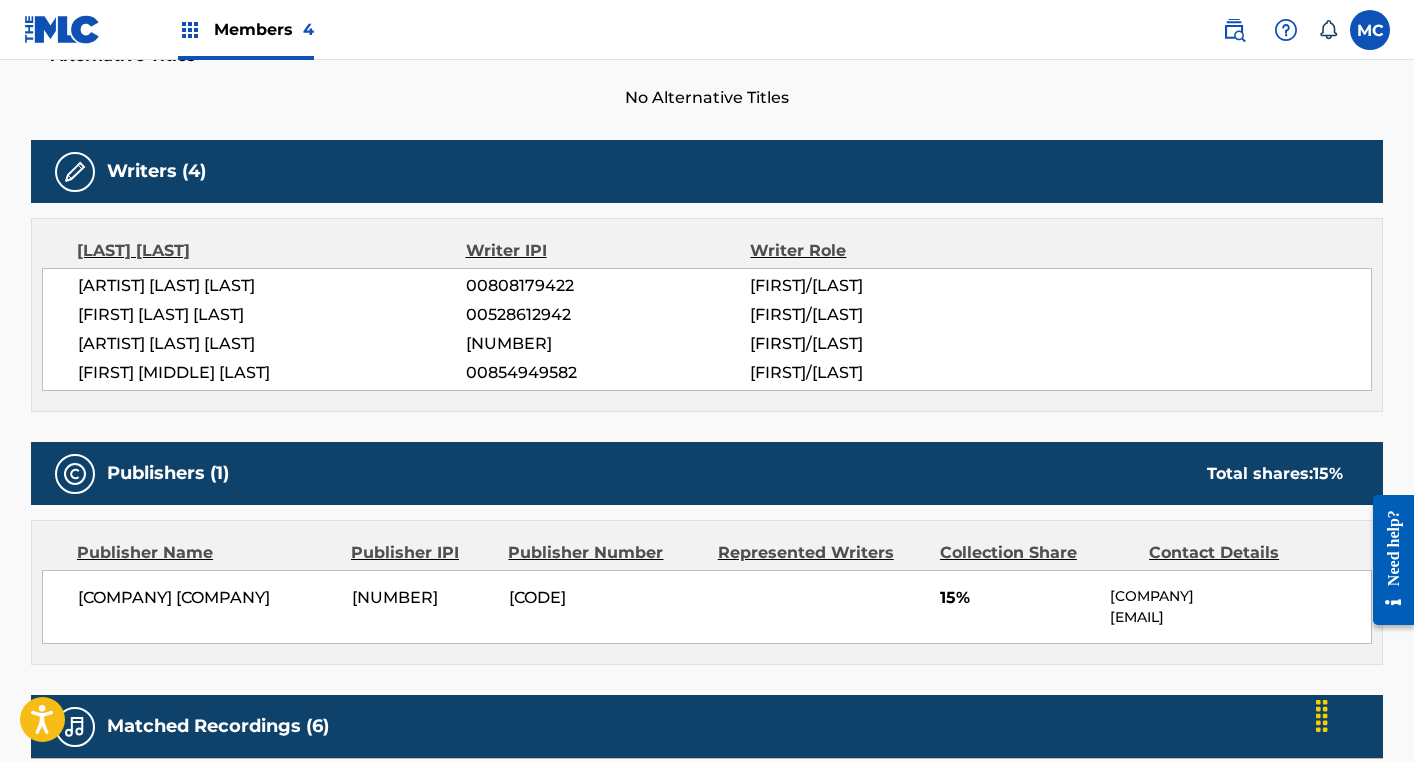 scroll, scrollTop: 310, scrollLeft: 0, axis: vertical 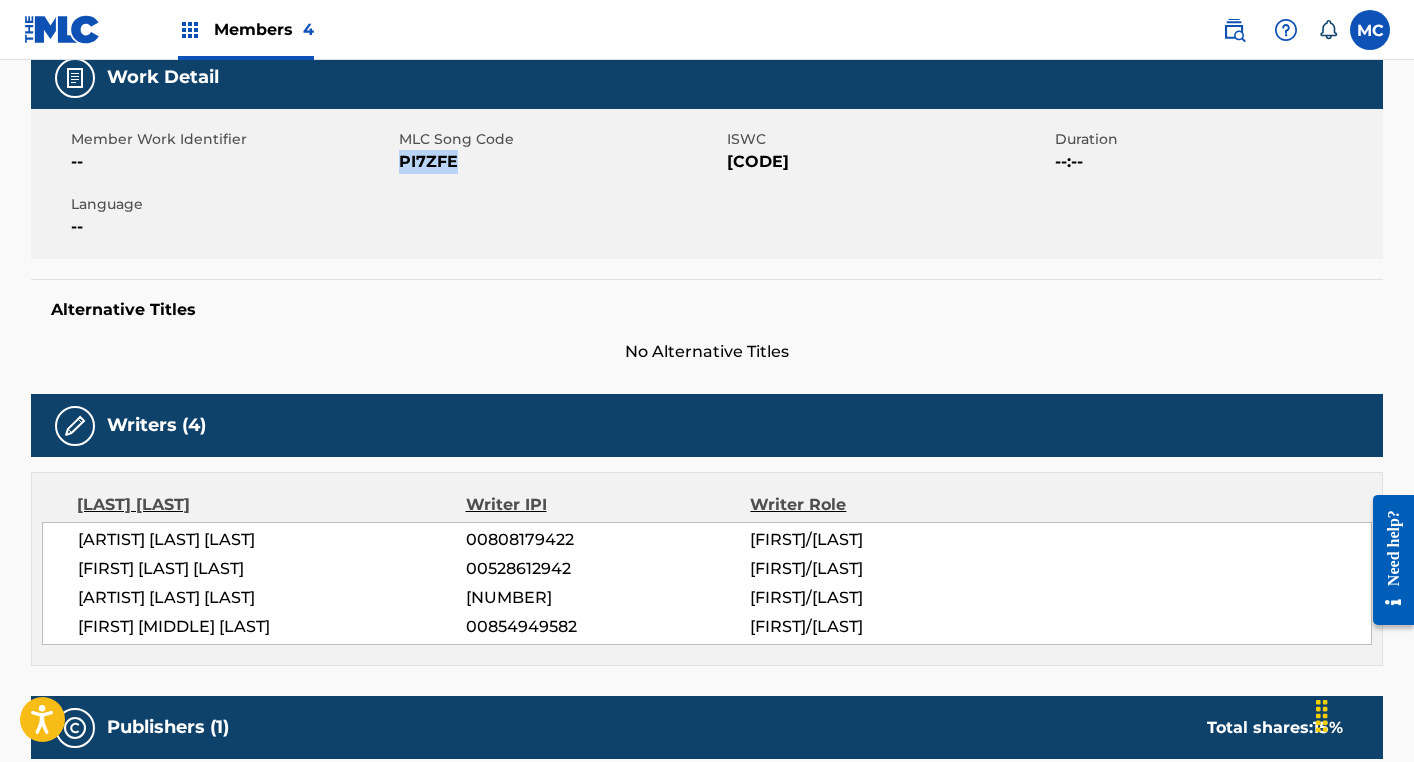 click on "PI7ZFE" at bounding box center (560, 162) 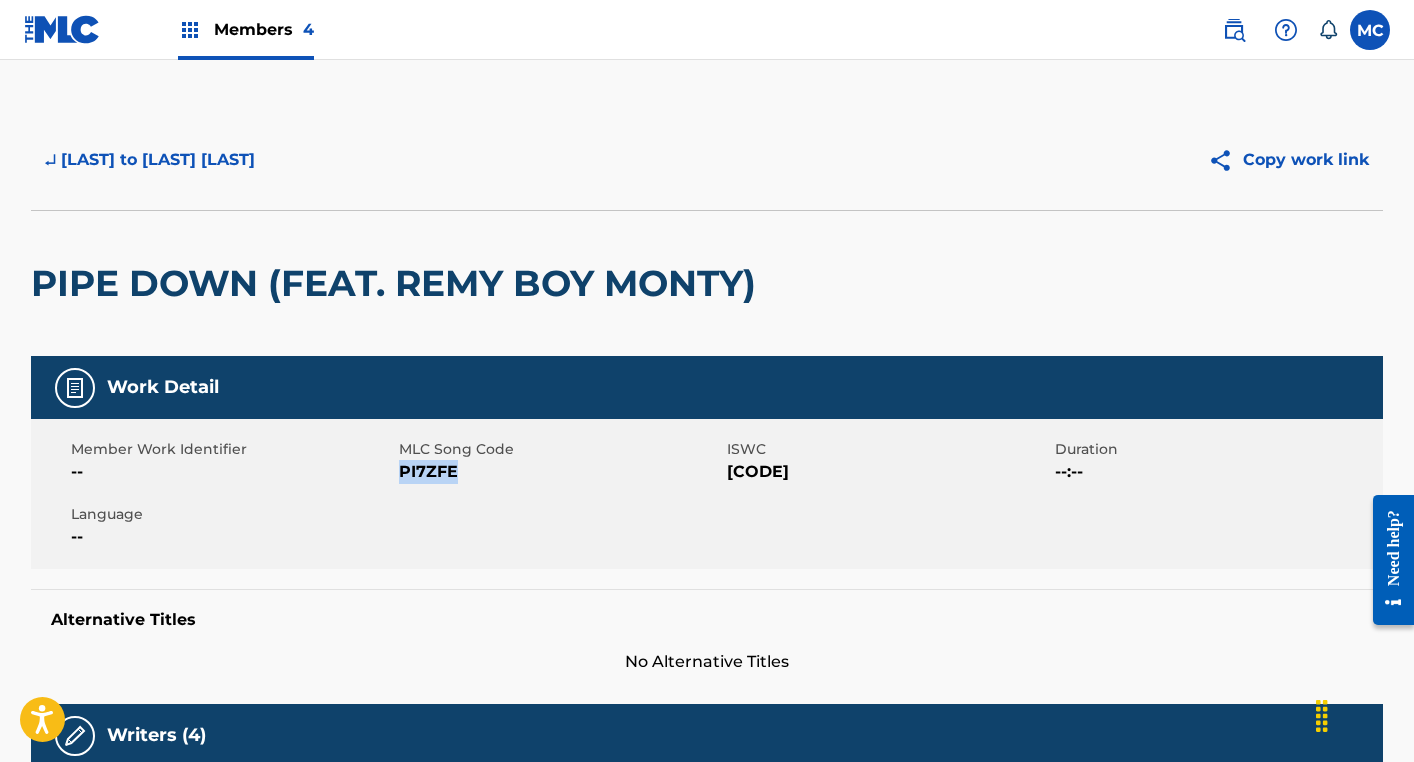 scroll, scrollTop: 0, scrollLeft: 0, axis: both 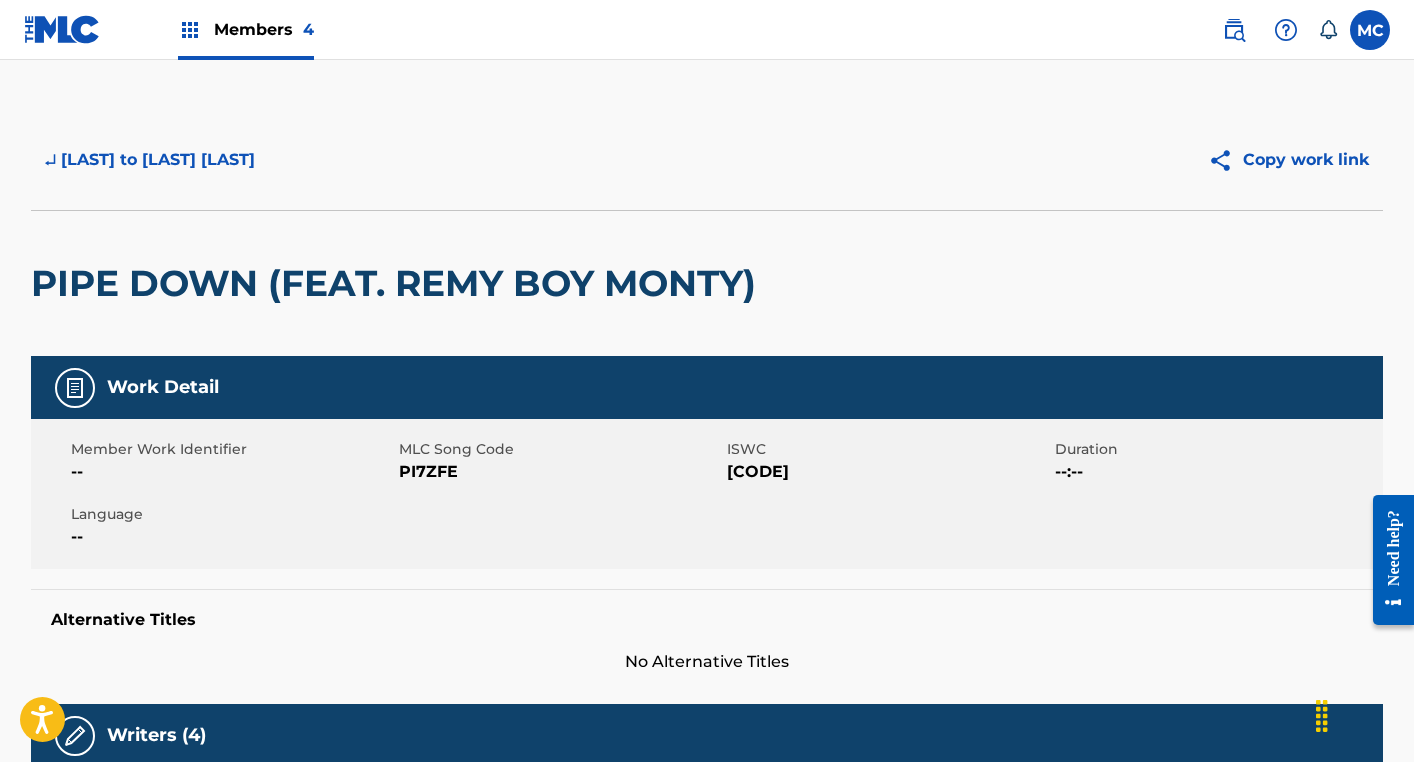 click on "[CODE]" at bounding box center (888, 472) 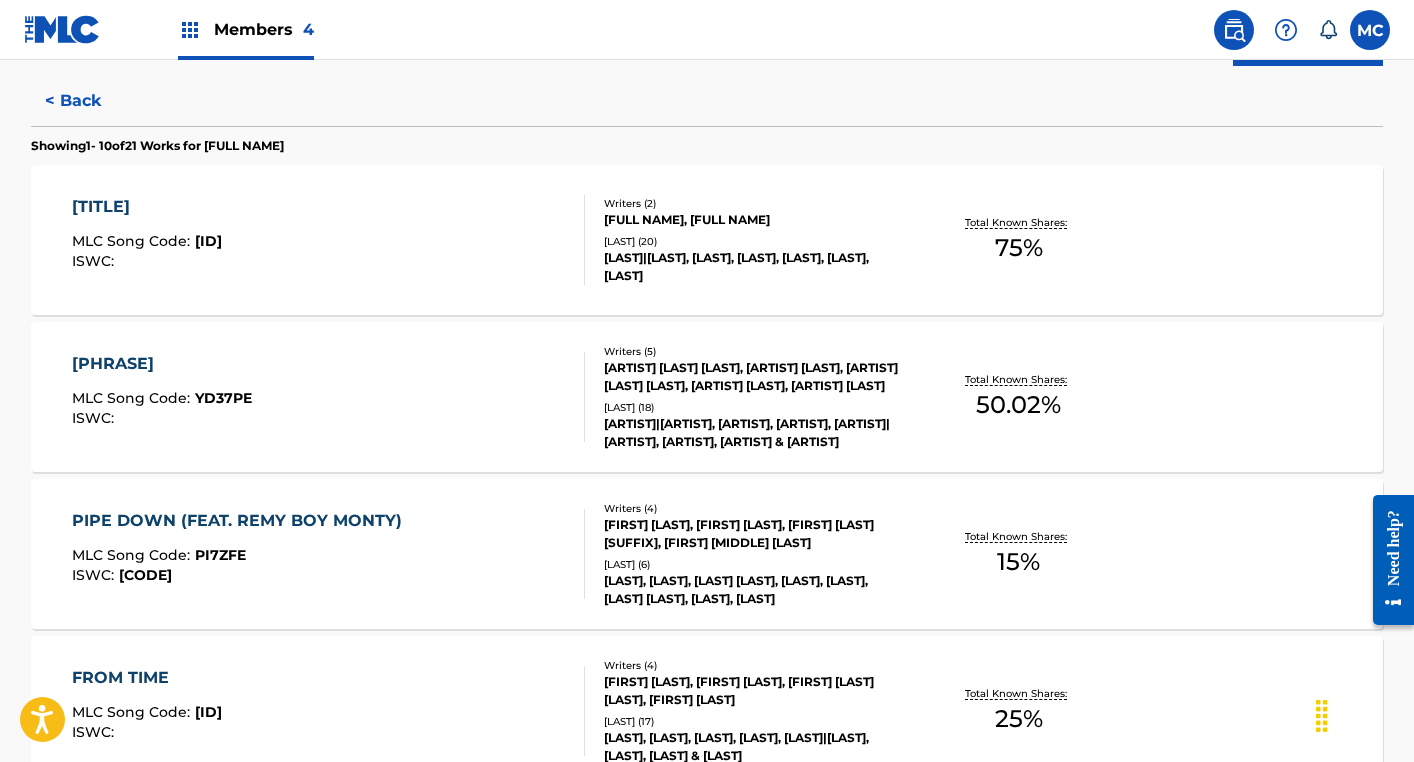 scroll, scrollTop: 595, scrollLeft: 0, axis: vertical 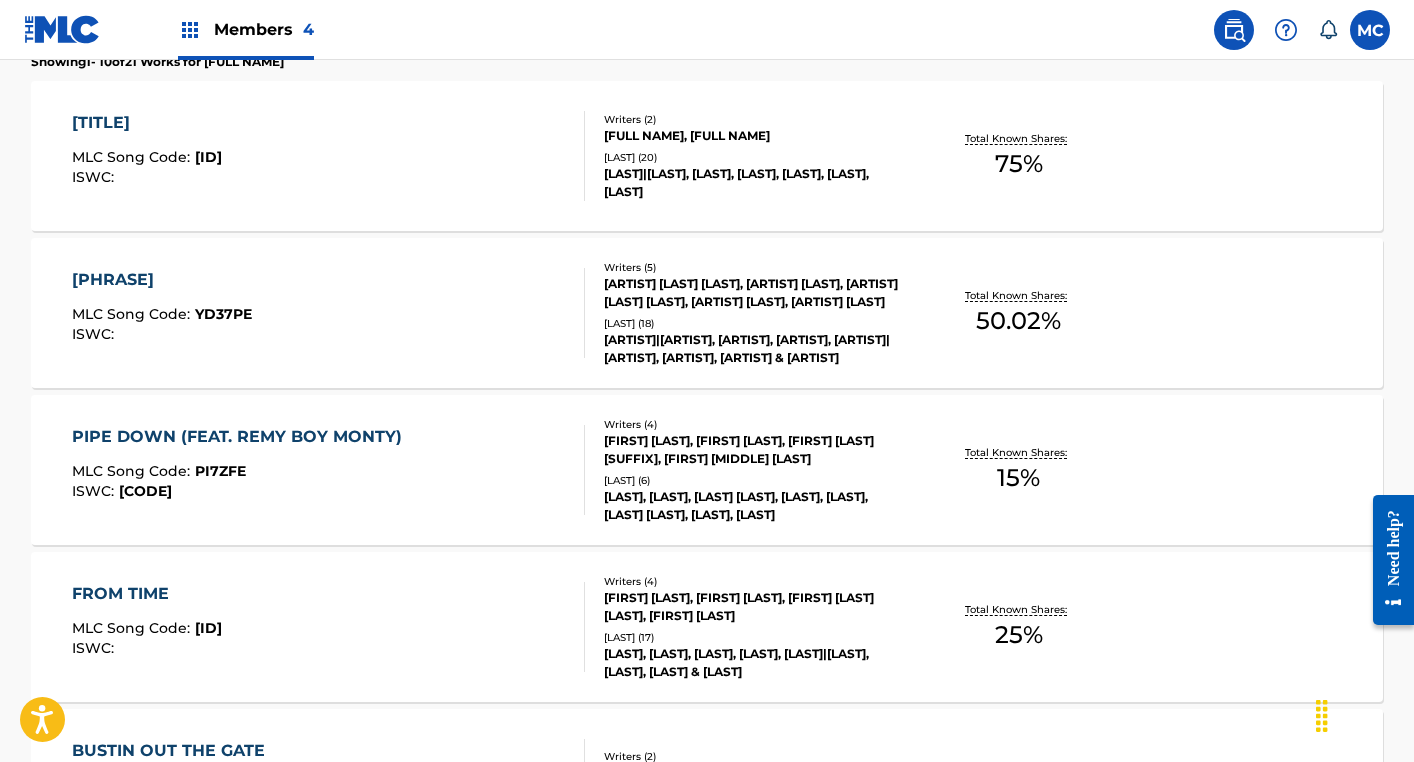 drag, startPoint x: 305, startPoint y: 625, endPoint x: 271, endPoint y: 625, distance: 34 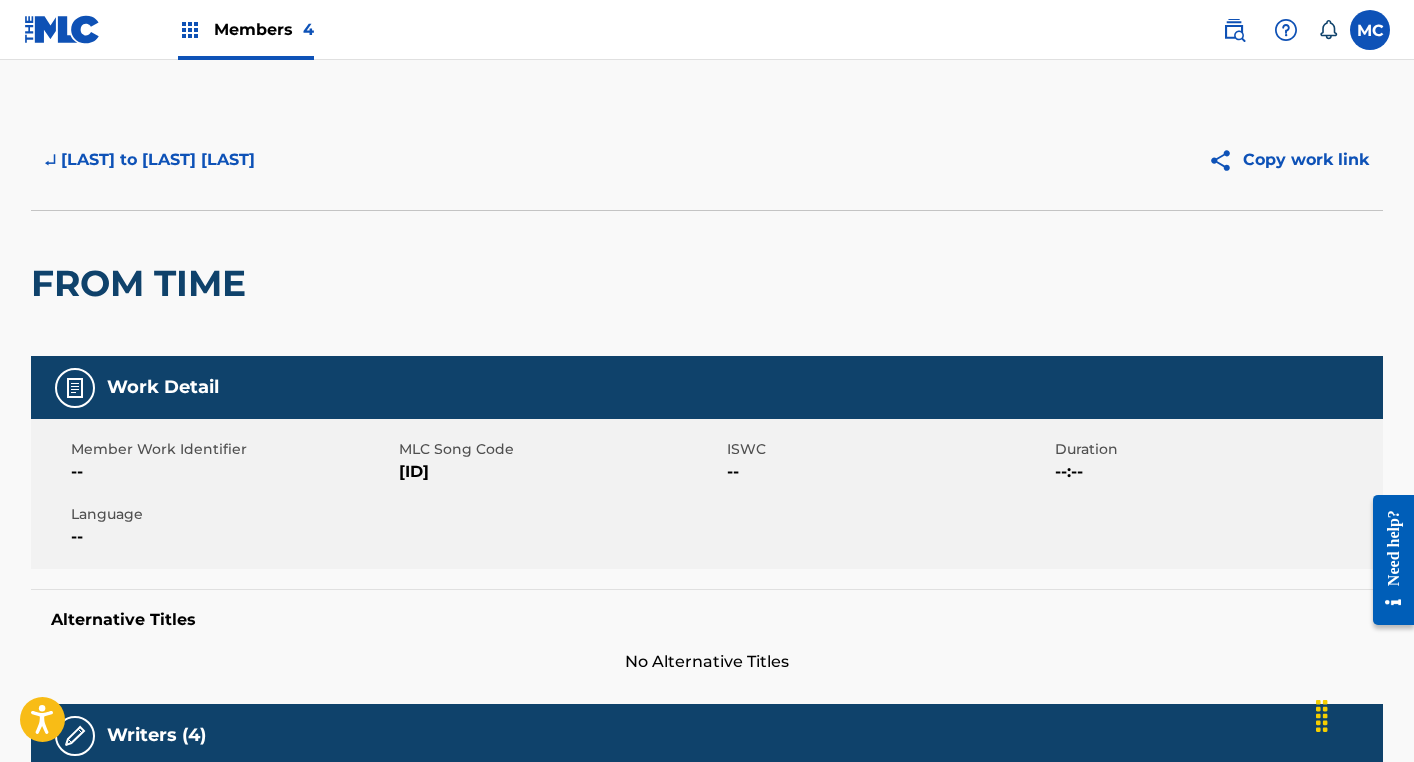 click on "[ID]" at bounding box center (560, 472) 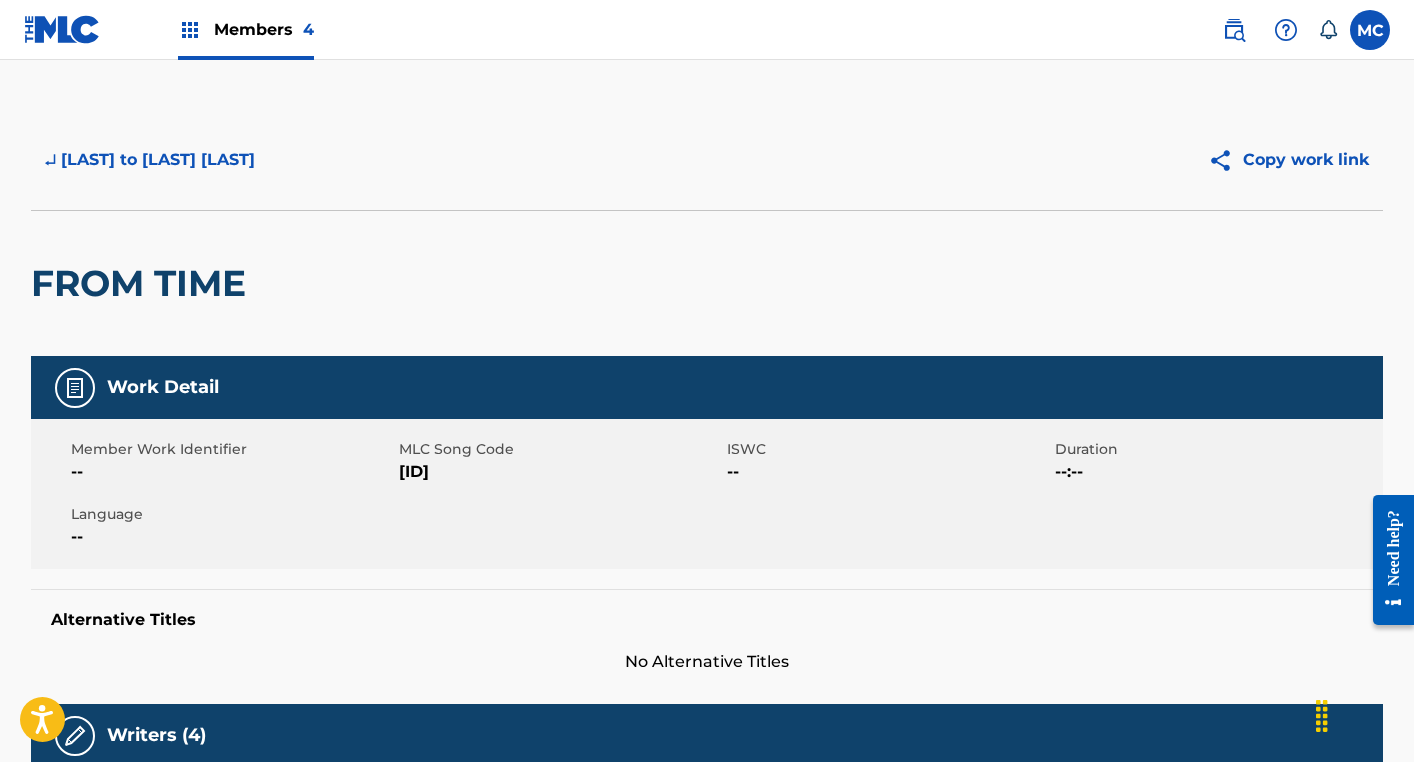 click on "↵ [LAST] to [LAST] [LAST]" at bounding box center (150, 160) 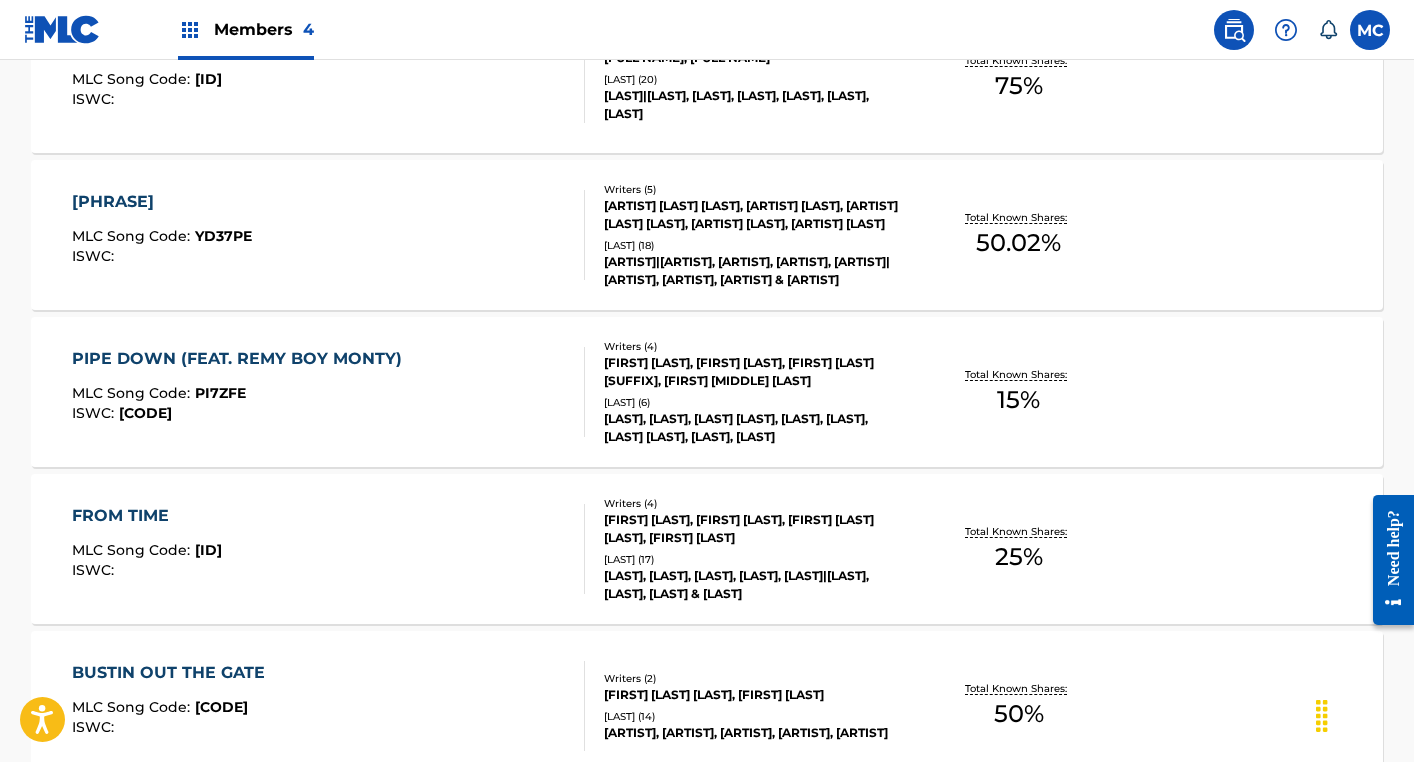 scroll, scrollTop: 692, scrollLeft: 0, axis: vertical 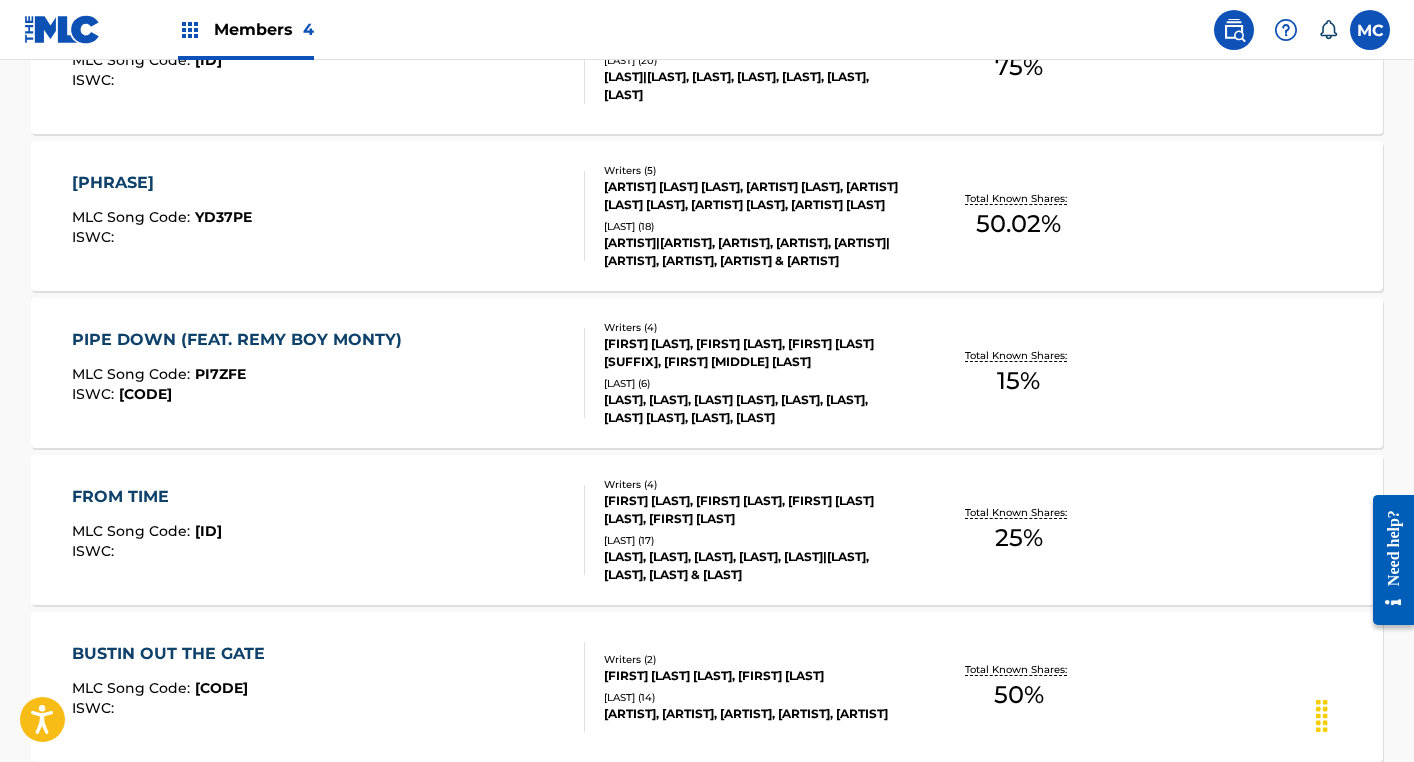 click on "BUSTIN OUT THE GATE" at bounding box center (173, 654) 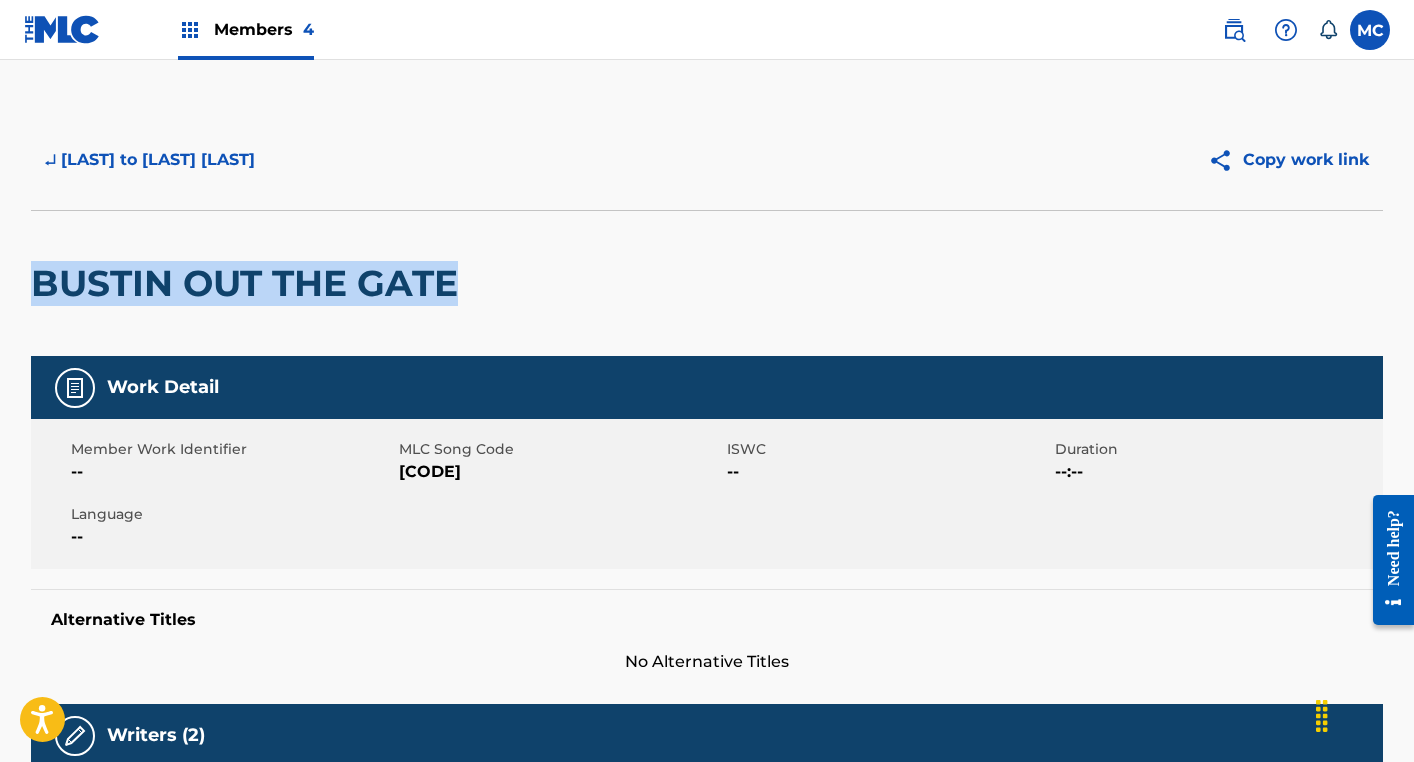 drag, startPoint x: 515, startPoint y: 286, endPoint x: 27, endPoint y: 278, distance: 488.06558 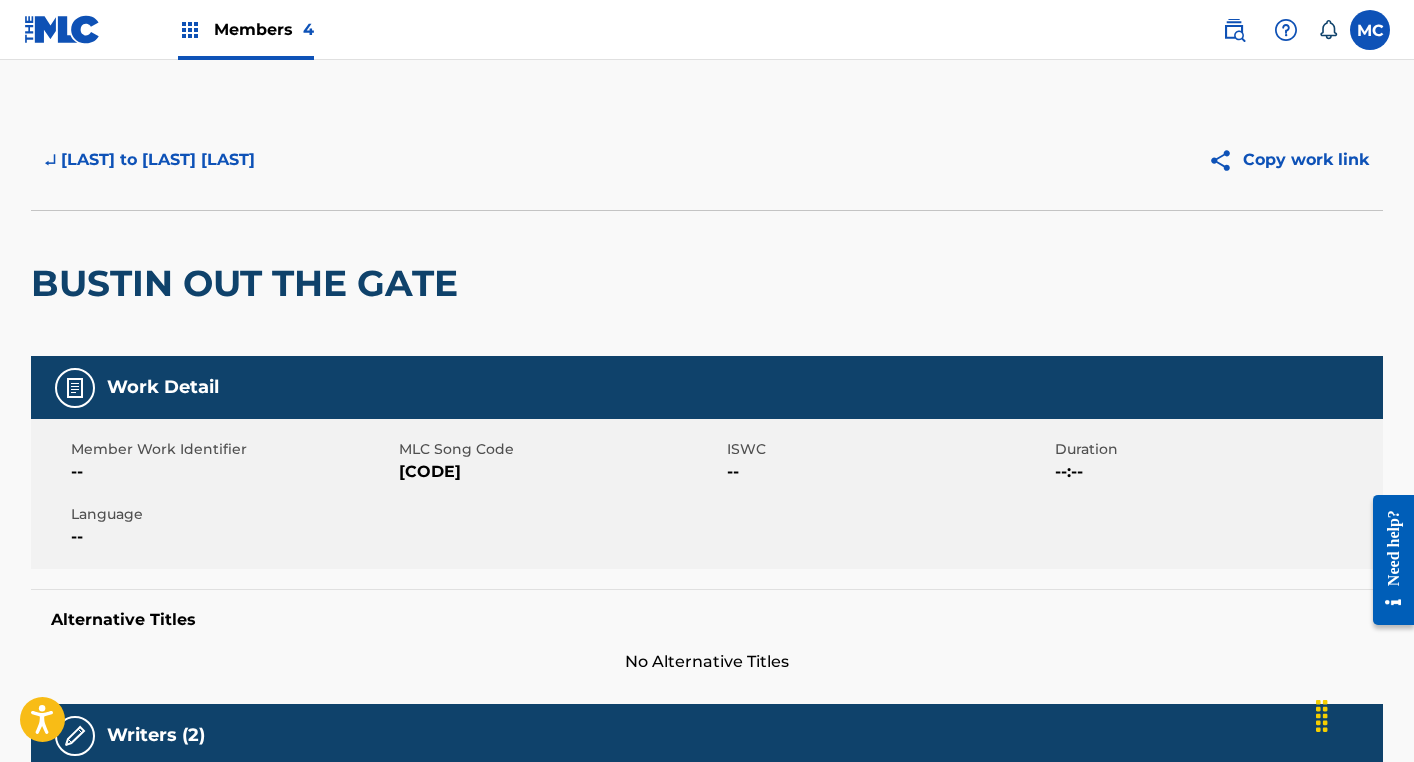click on "[CODE]" at bounding box center (560, 472) 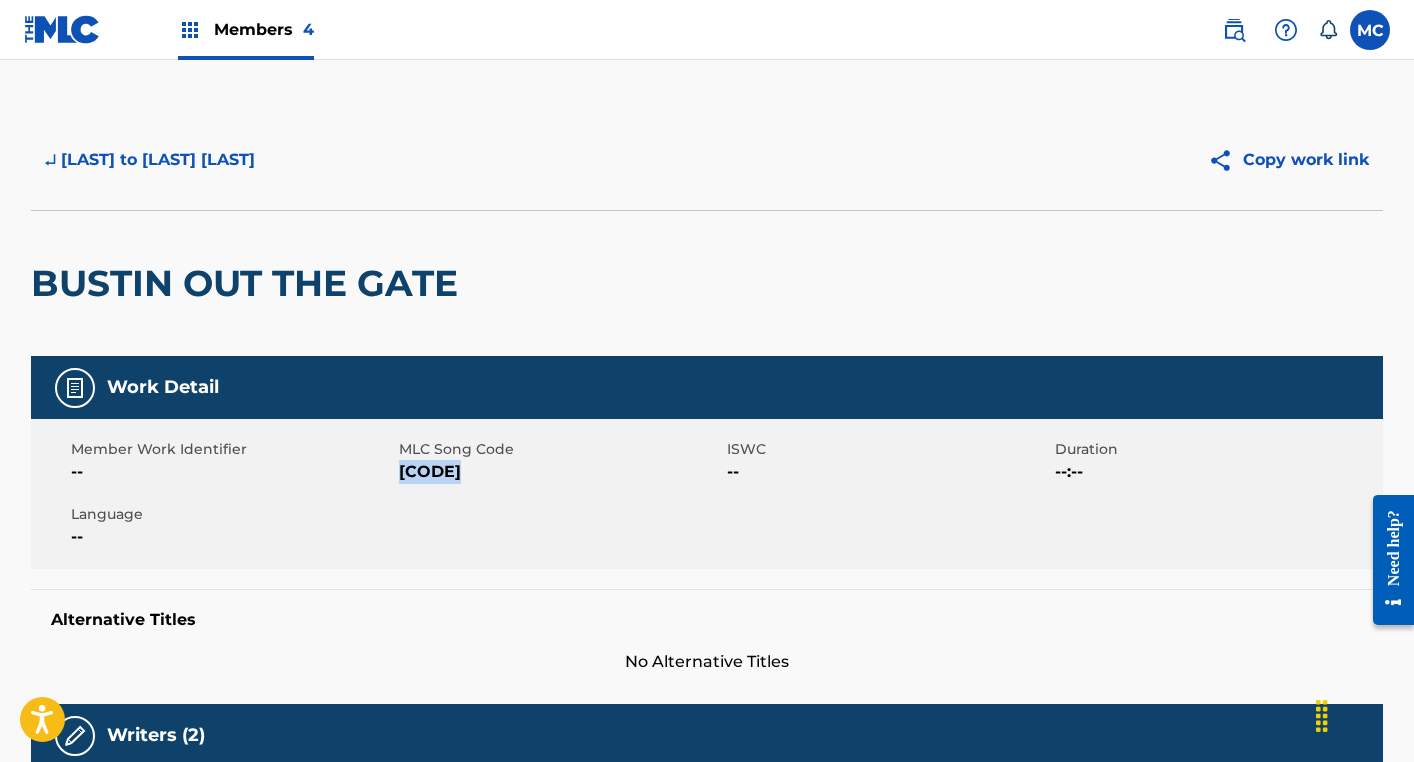 click on "[CODE]" at bounding box center (560, 472) 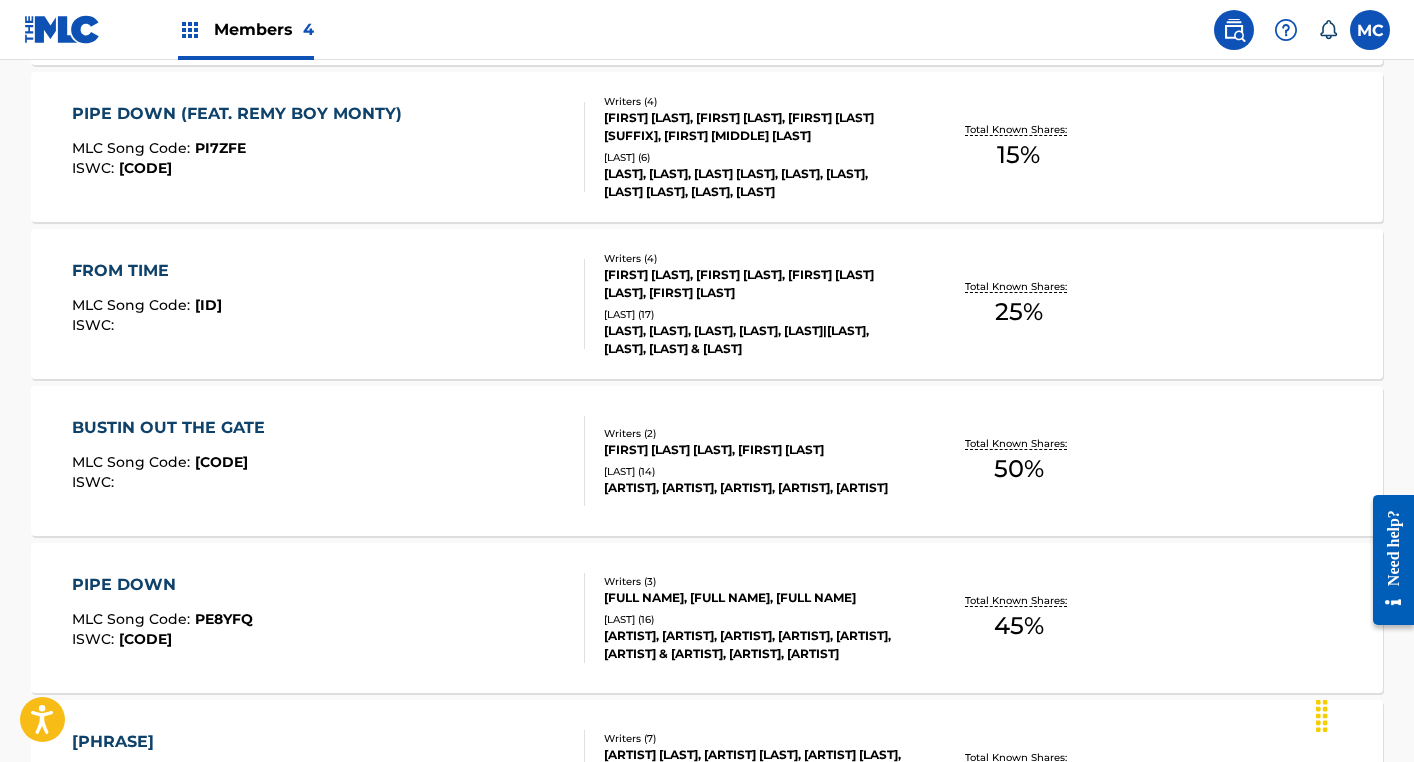 scroll, scrollTop: 926, scrollLeft: 0, axis: vertical 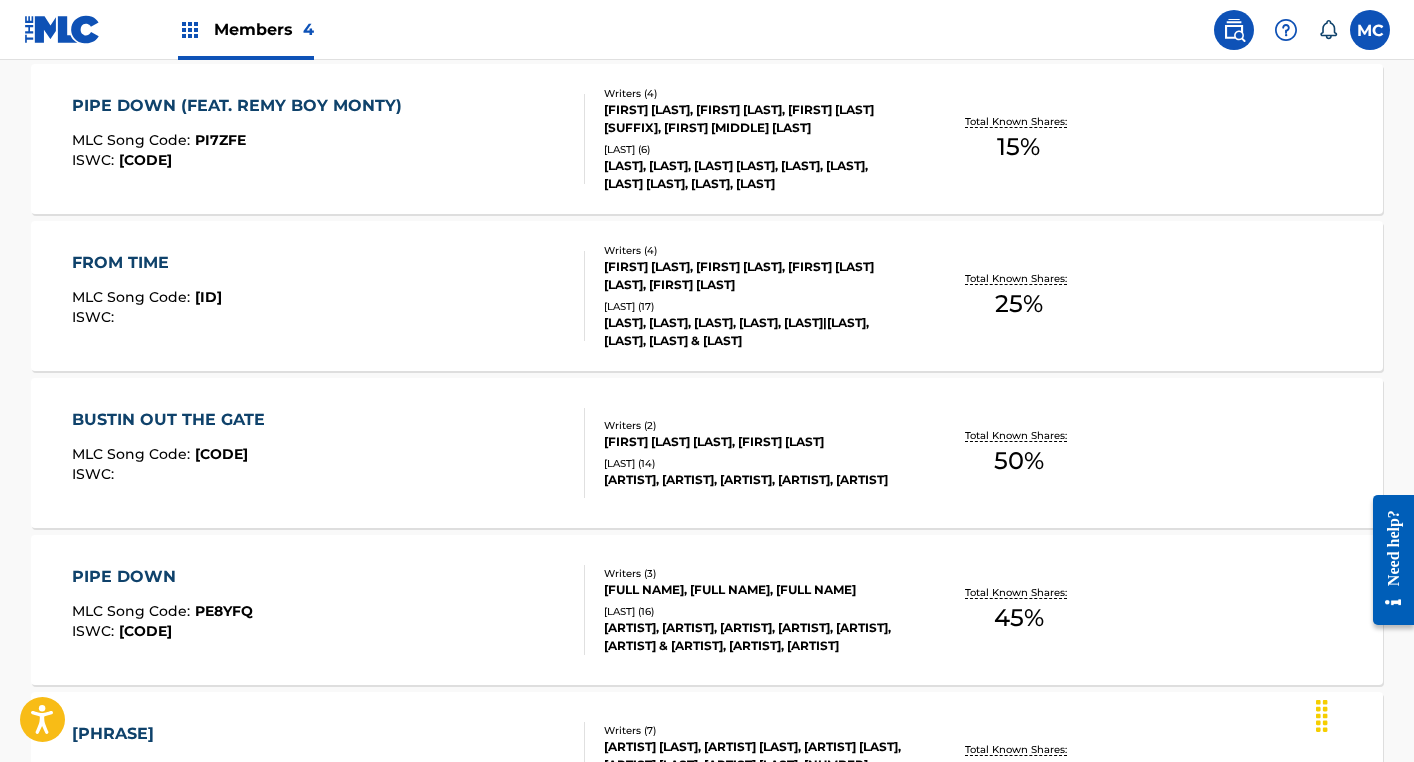 click on "[PHRASE] [CODE] ISWC : [CODE]" at bounding box center [329, 610] 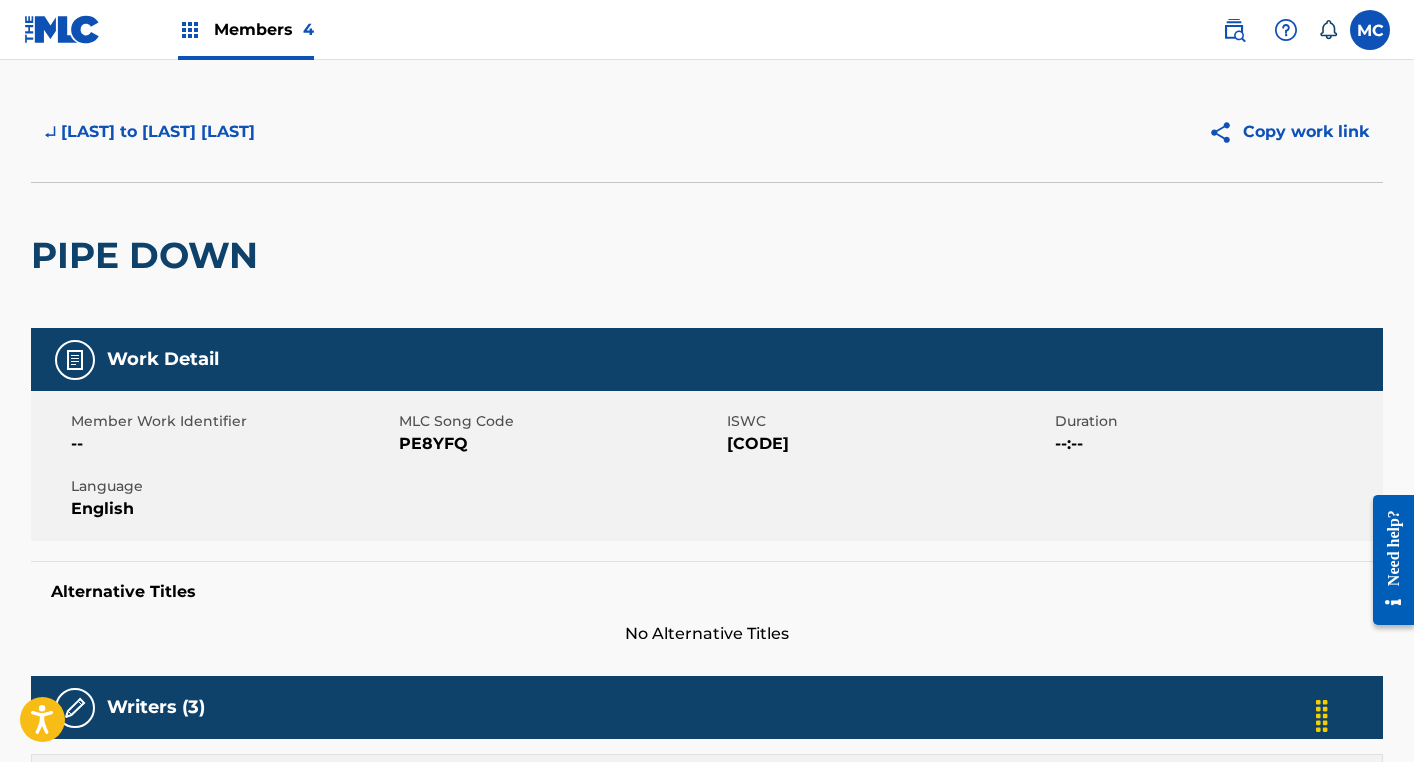 scroll, scrollTop: 25, scrollLeft: 0, axis: vertical 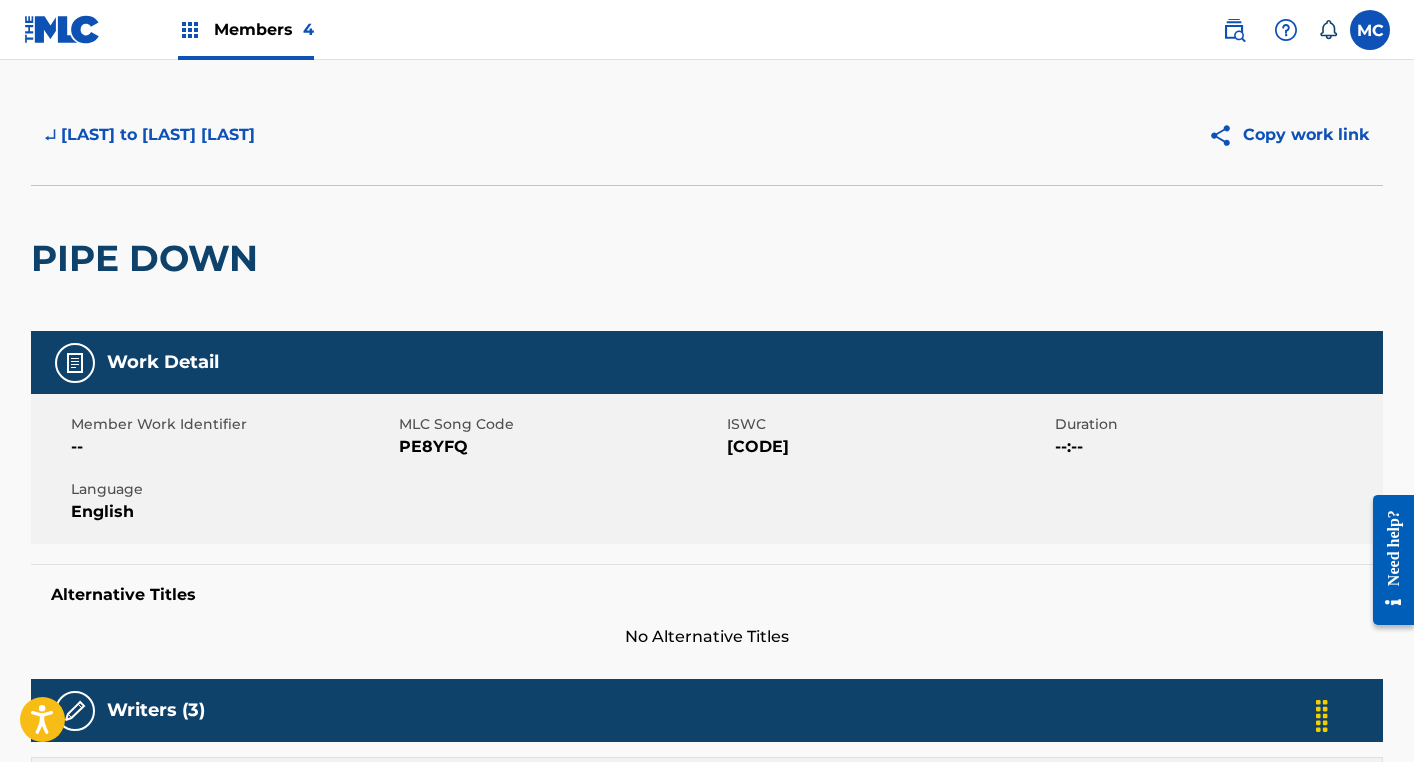 click on "PE8YFQ" at bounding box center (560, 447) 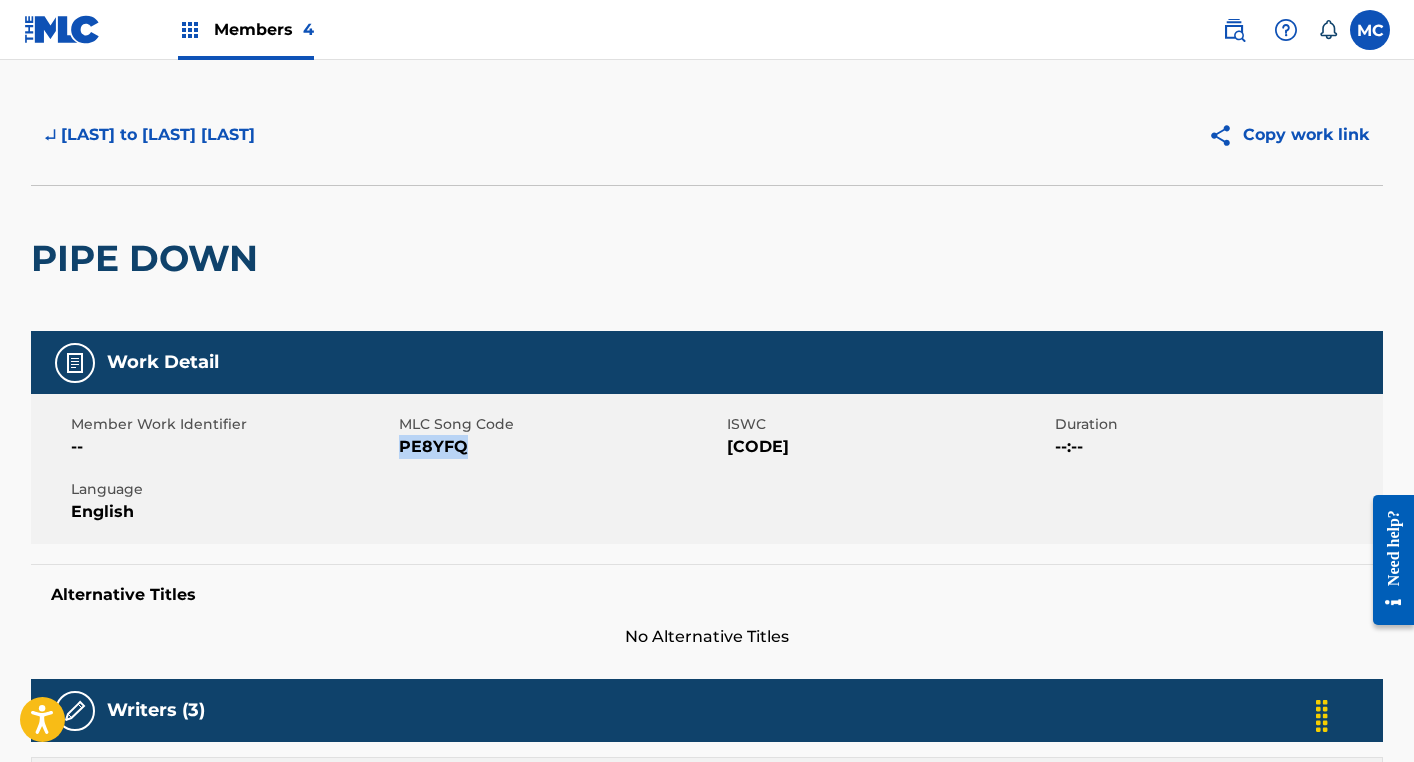 click on "PE8YFQ" at bounding box center (560, 447) 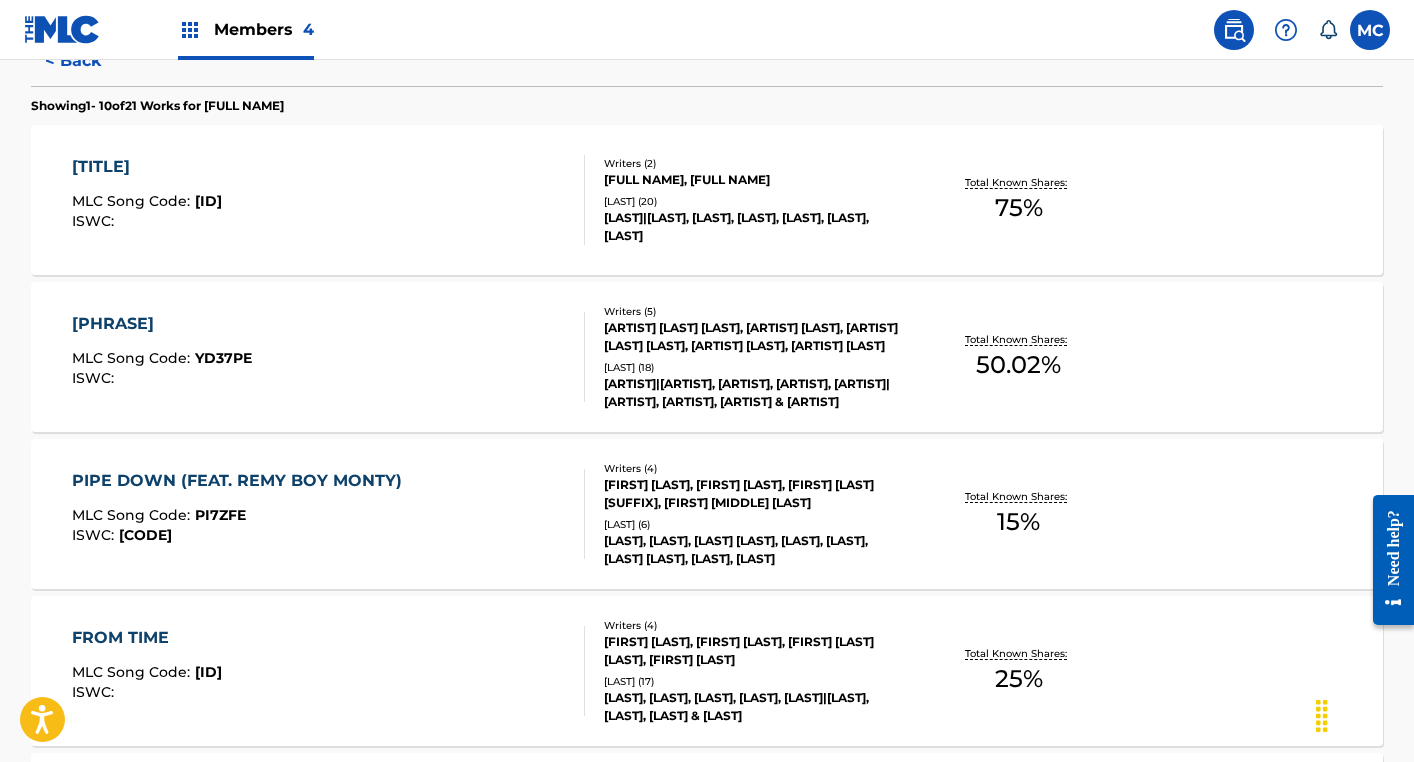 scroll, scrollTop: 560, scrollLeft: 0, axis: vertical 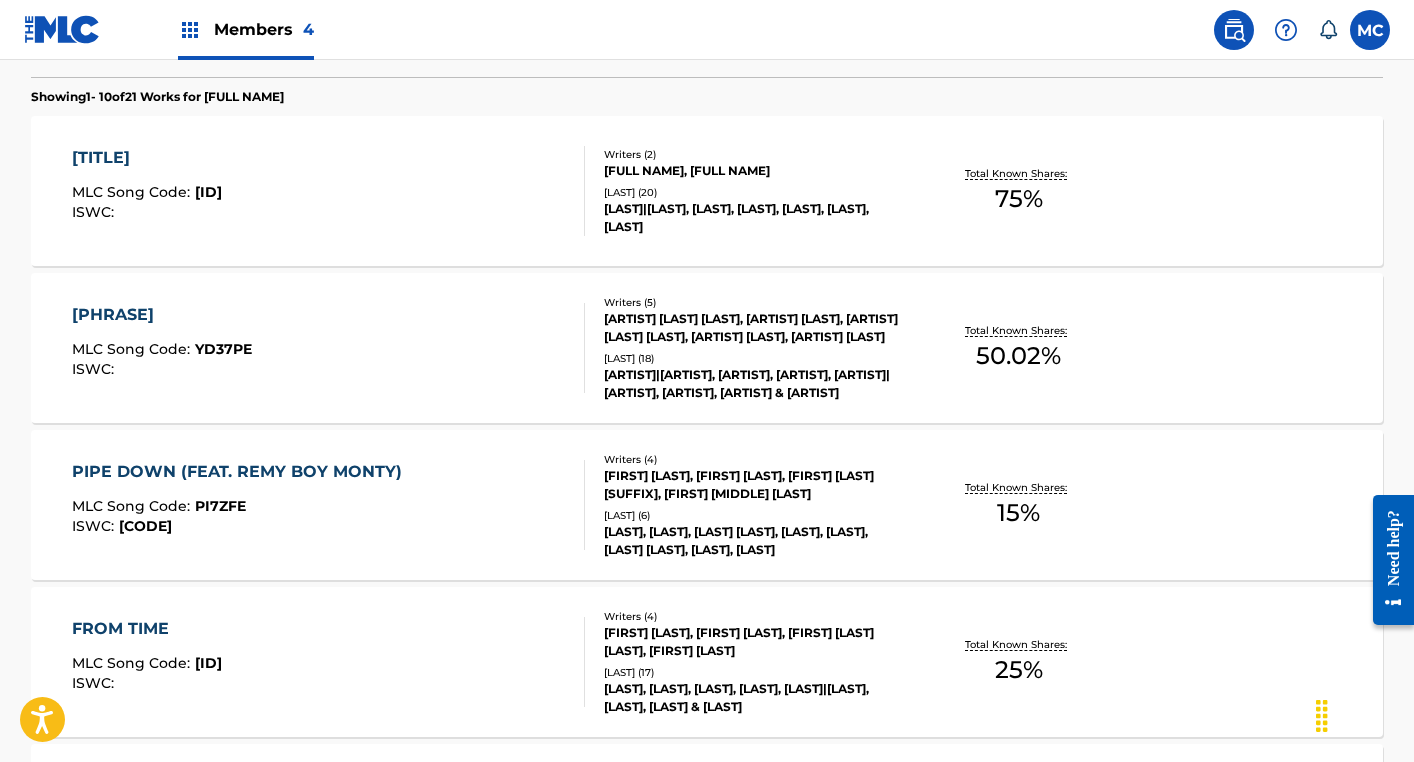 click on "FROM TIME [CODE] ISWC :" at bounding box center (329, 662) 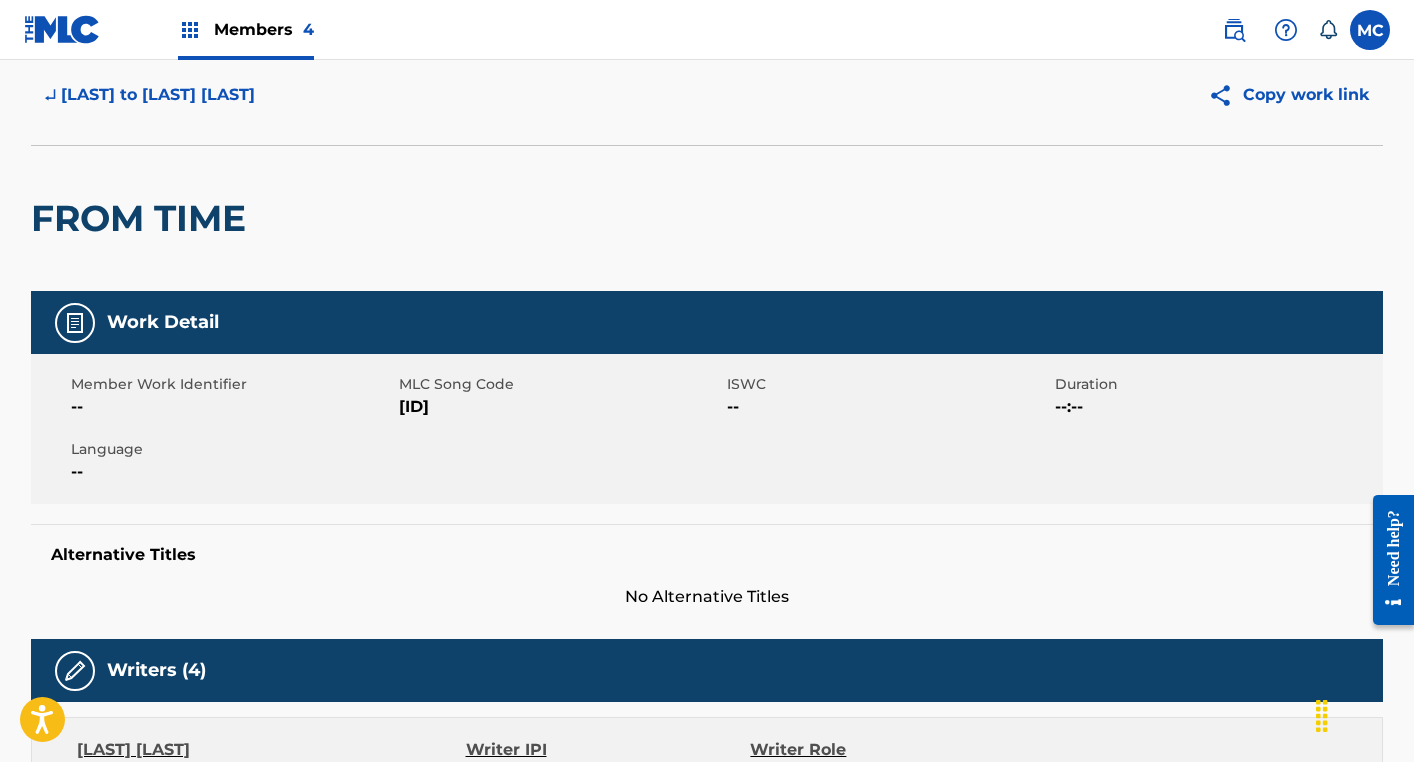 scroll, scrollTop: 20, scrollLeft: 0, axis: vertical 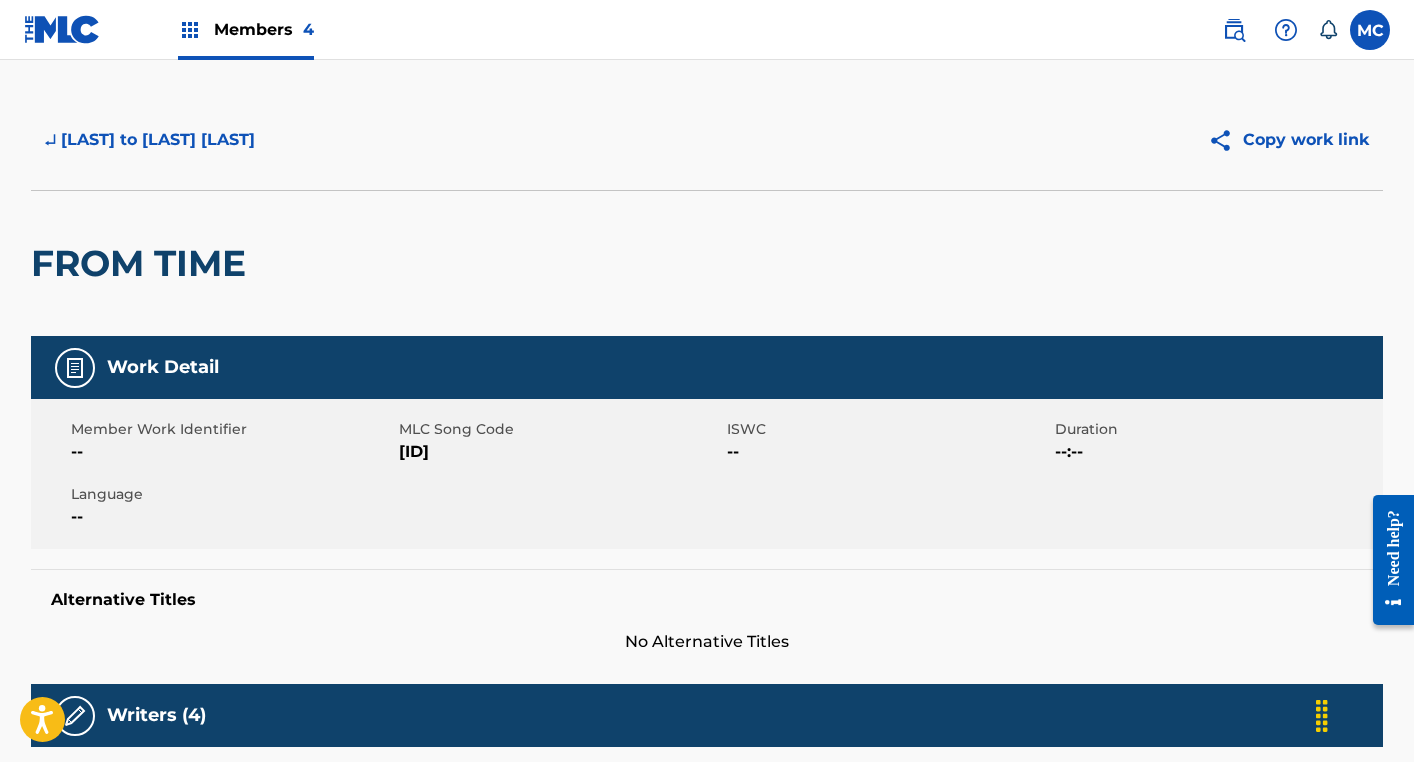 click on "[ID]" at bounding box center (560, 452) 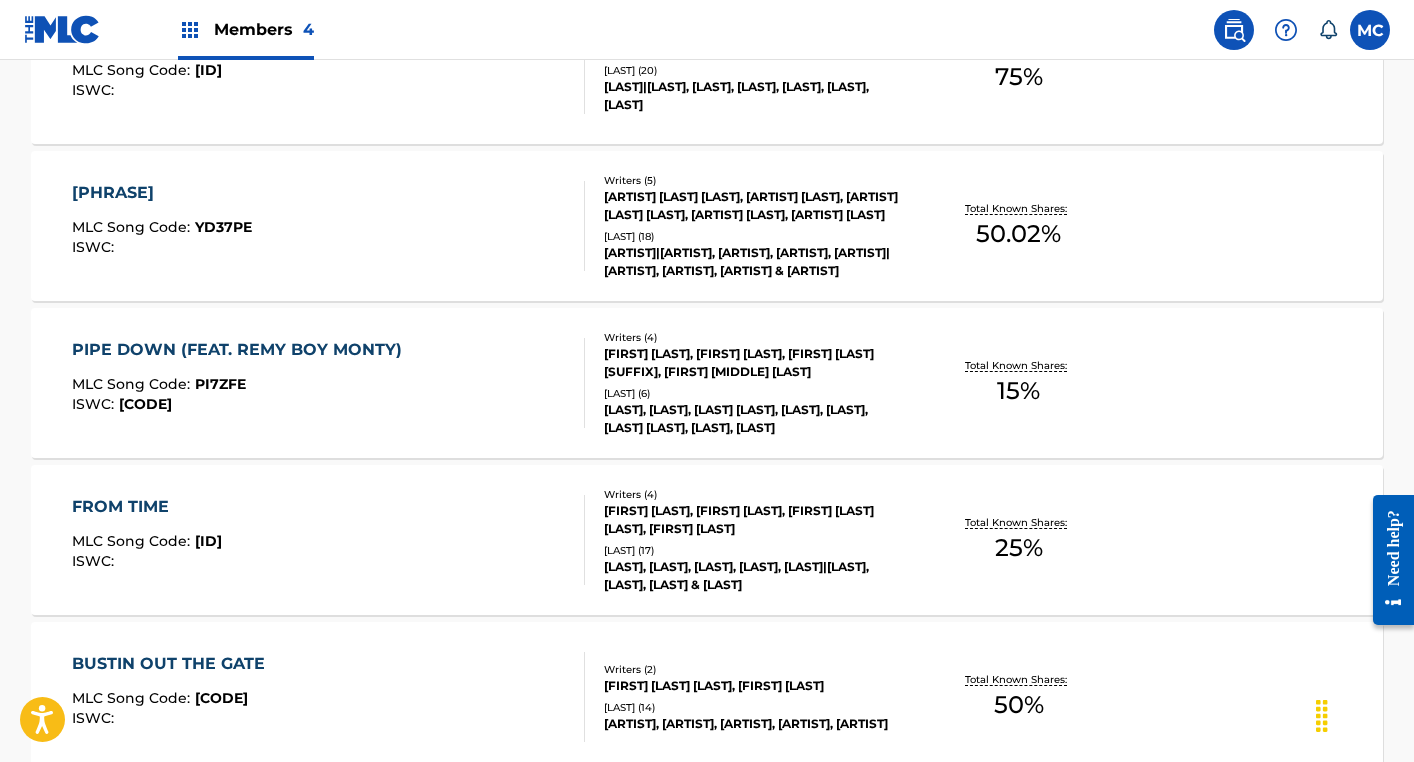 scroll, scrollTop: 697, scrollLeft: 0, axis: vertical 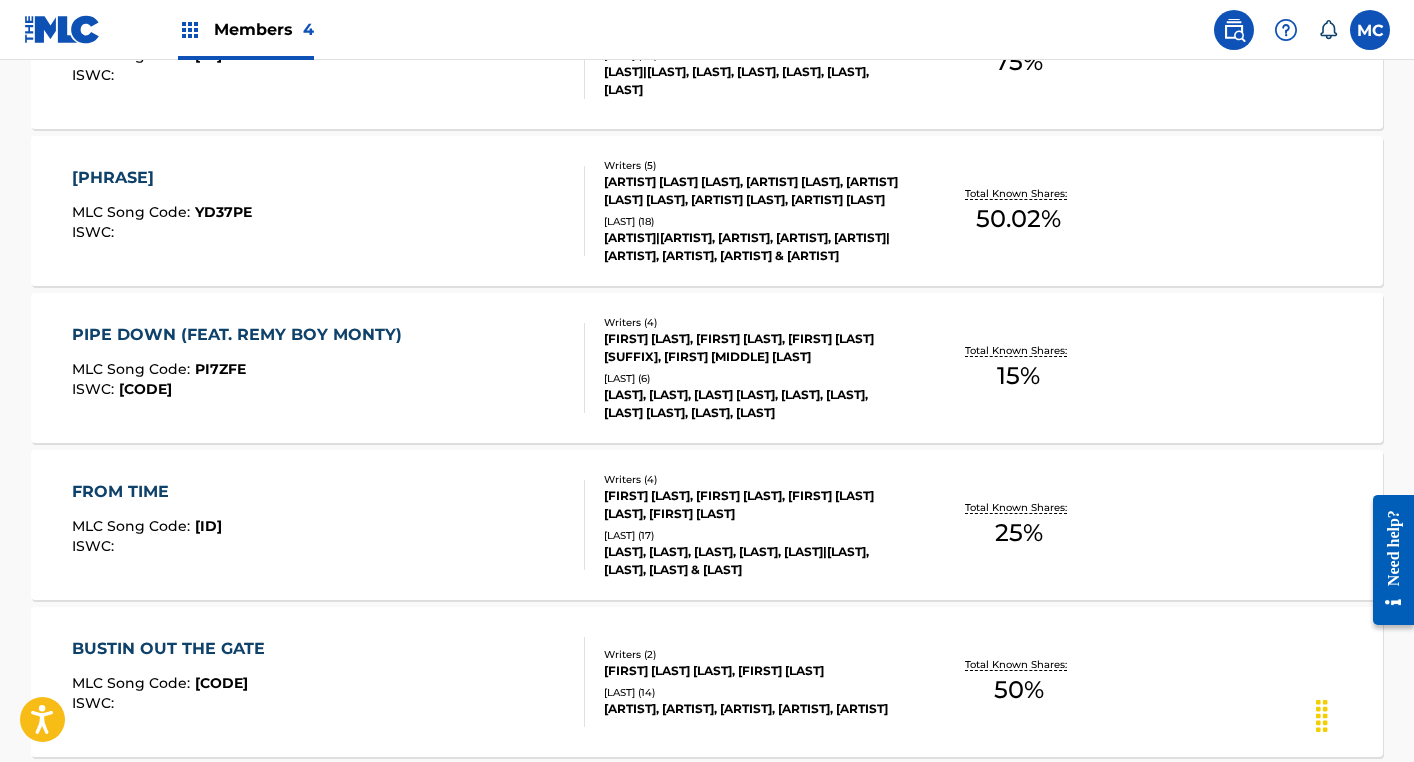 click on "FROM TIME [CODE] ISWC :" at bounding box center (329, 525) 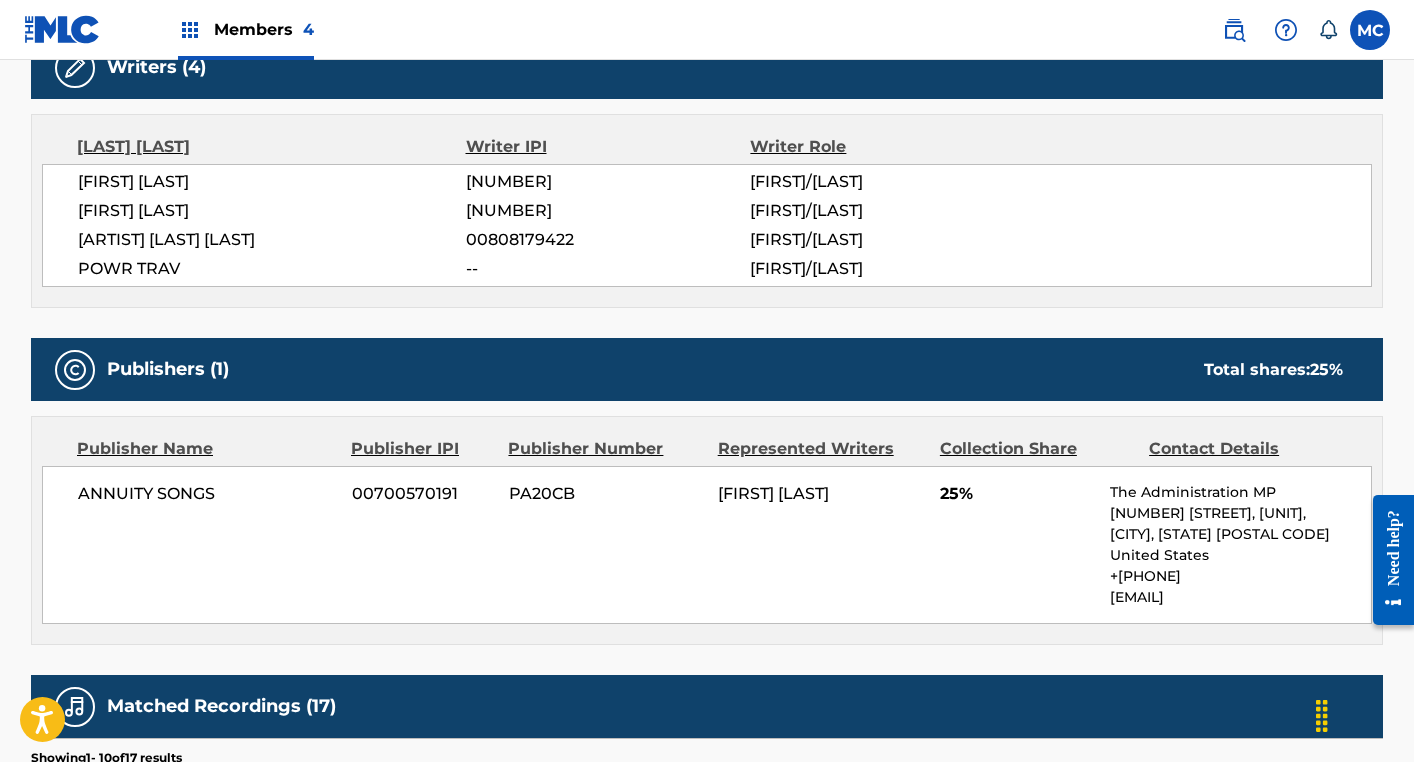 scroll, scrollTop: 691, scrollLeft: 0, axis: vertical 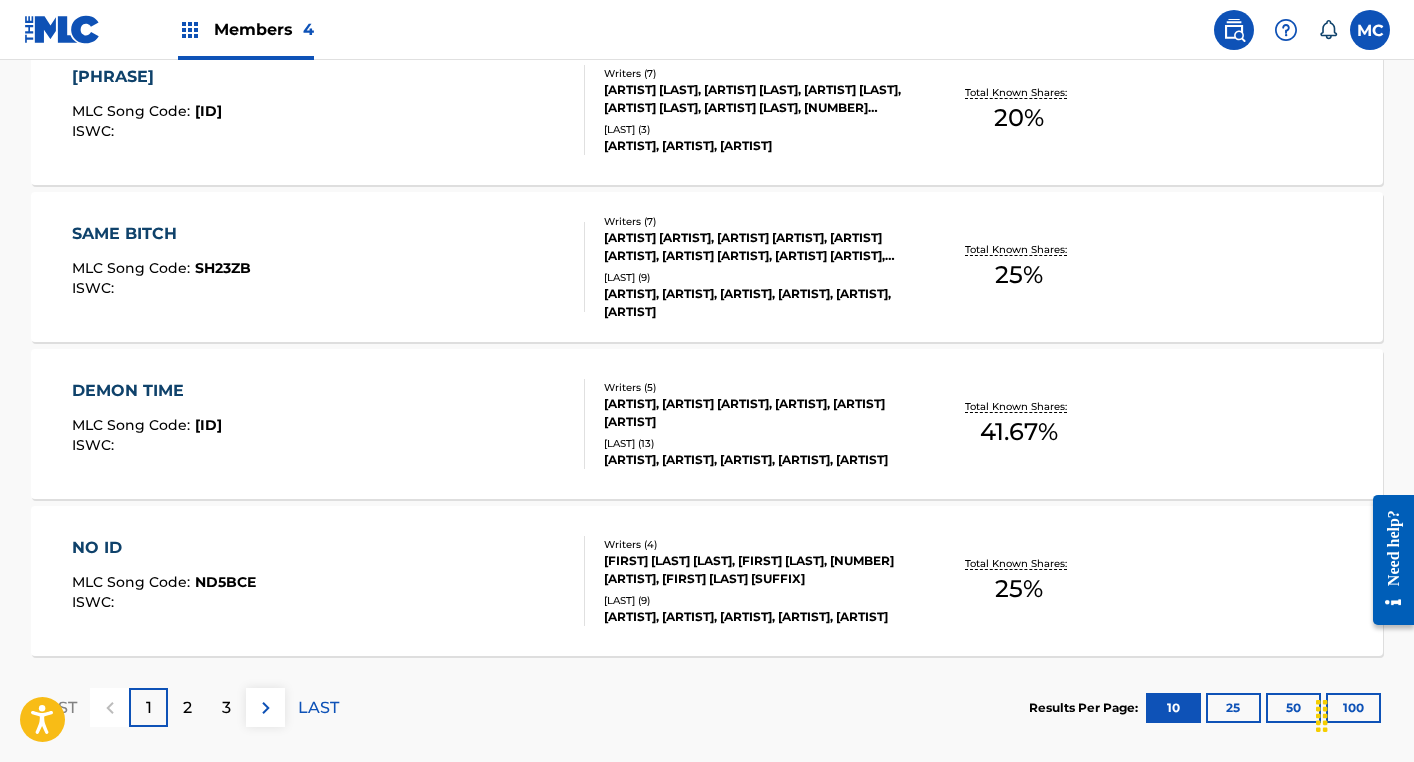 click on "[ARTIST] Song Code : [CODE] ISWC :" at bounding box center (329, 424) 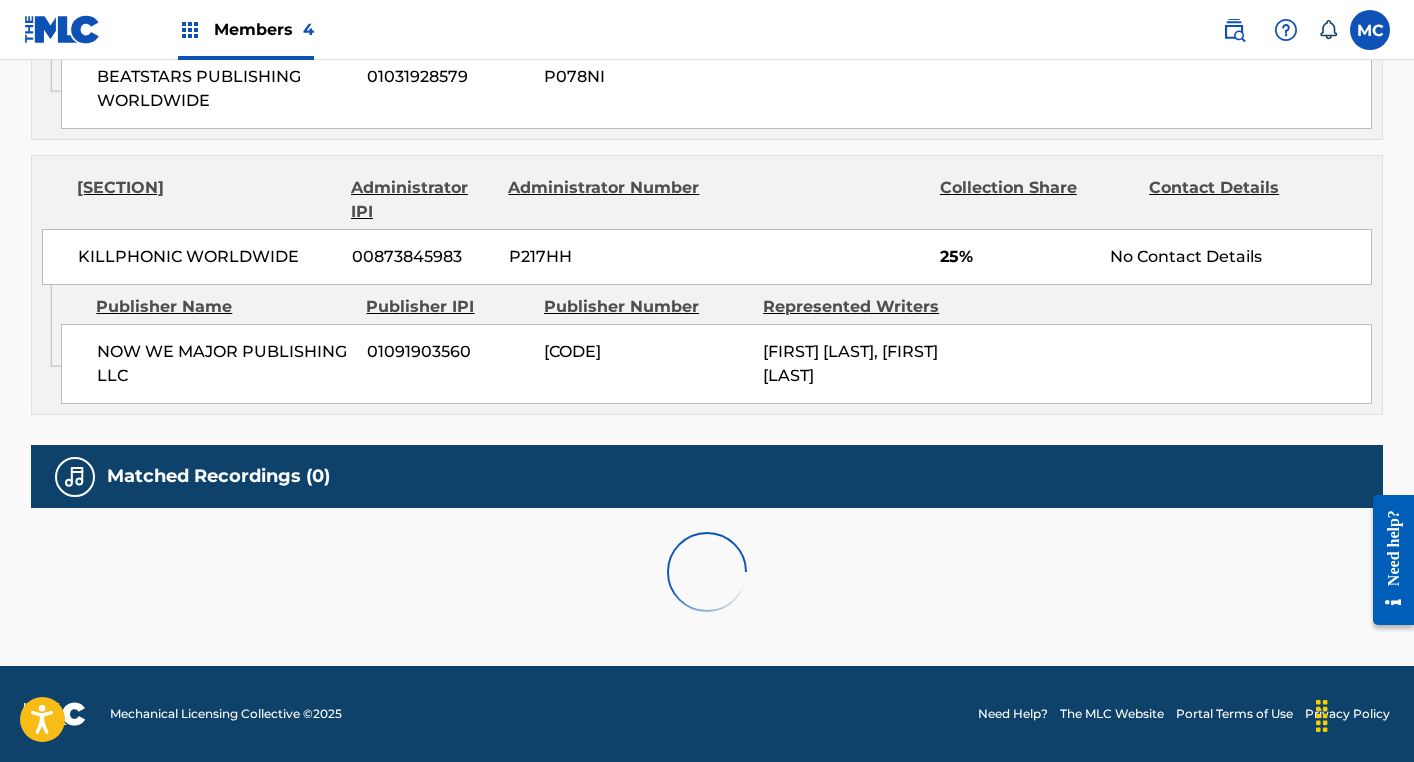 scroll, scrollTop: 0, scrollLeft: 0, axis: both 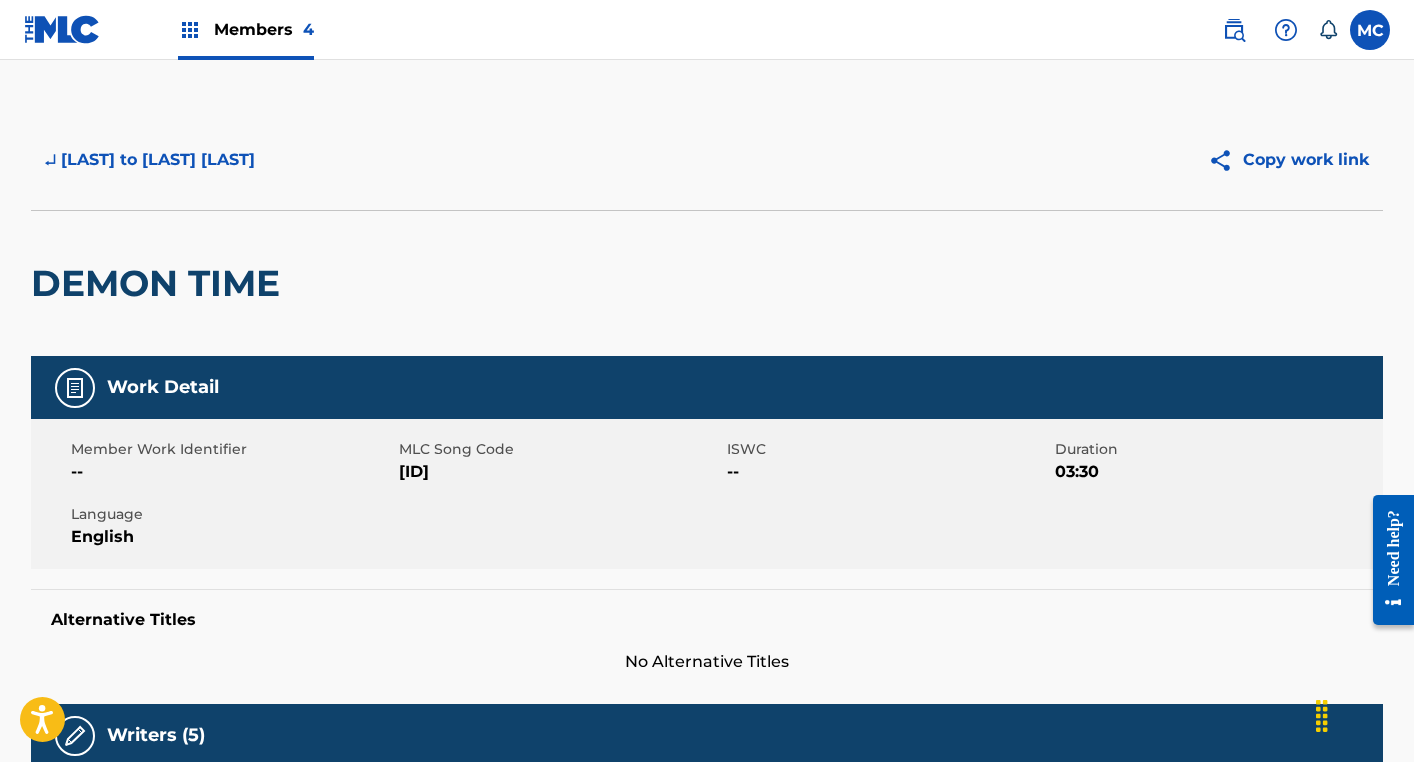 click on "[ID]" at bounding box center (560, 472) 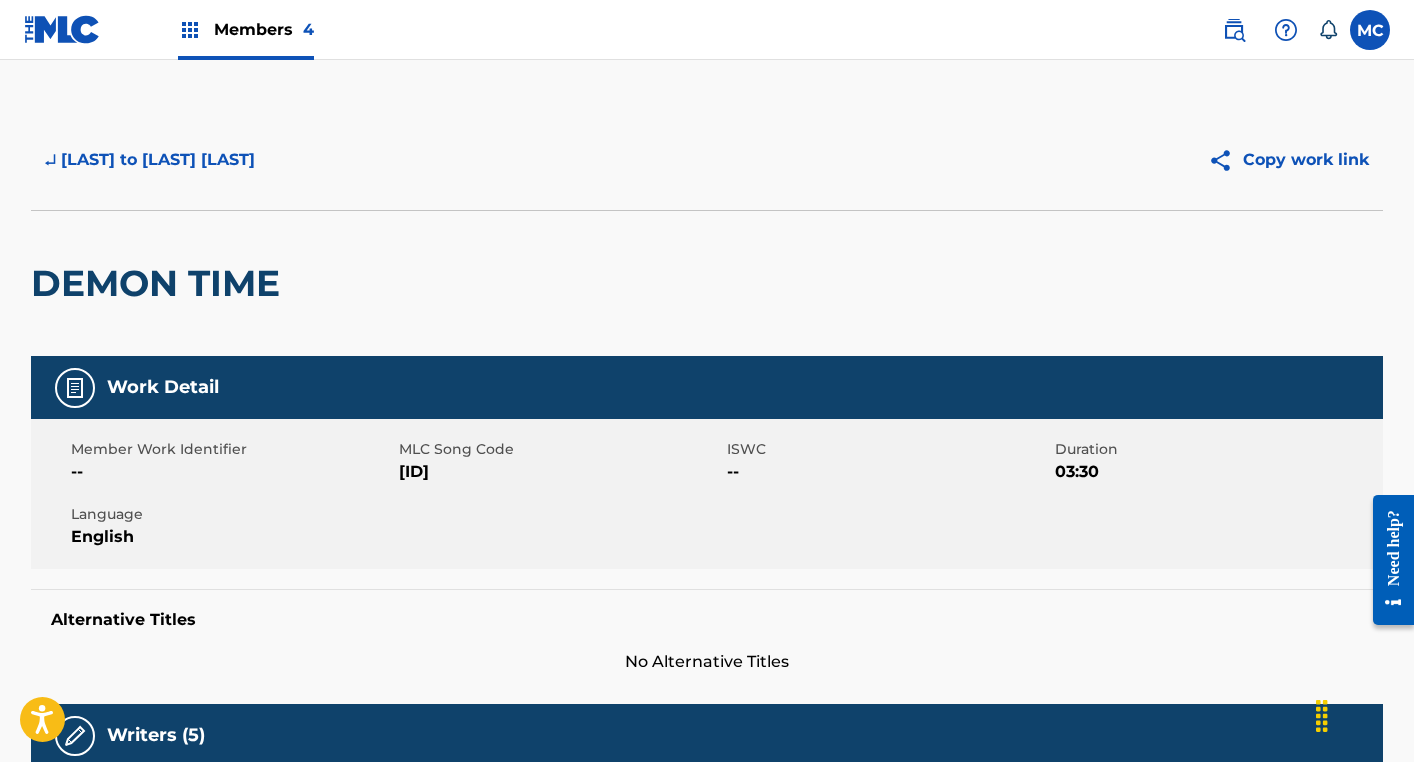 click on "↵ [LAST] to [LAST] [LAST]" at bounding box center (150, 160) 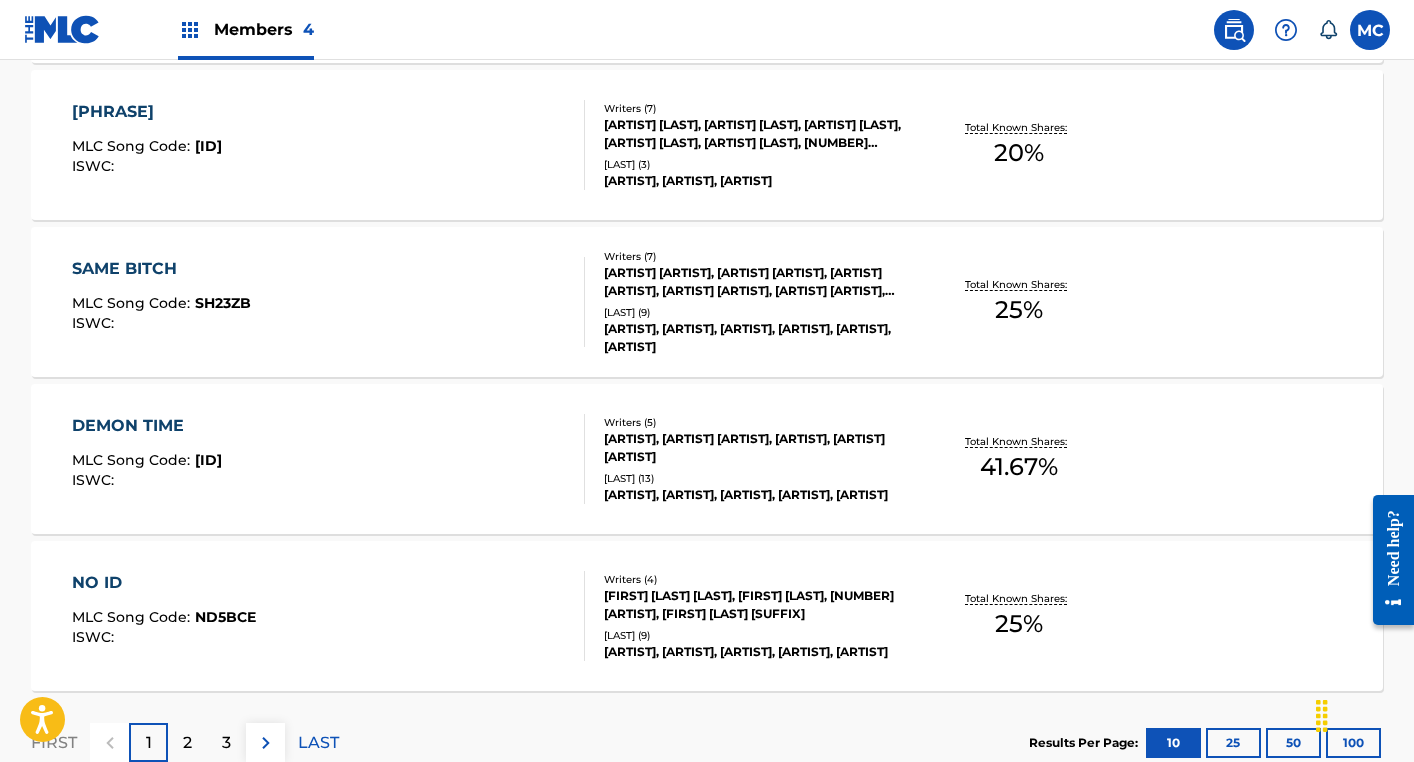 scroll, scrollTop: 1654, scrollLeft: 0, axis: vertical 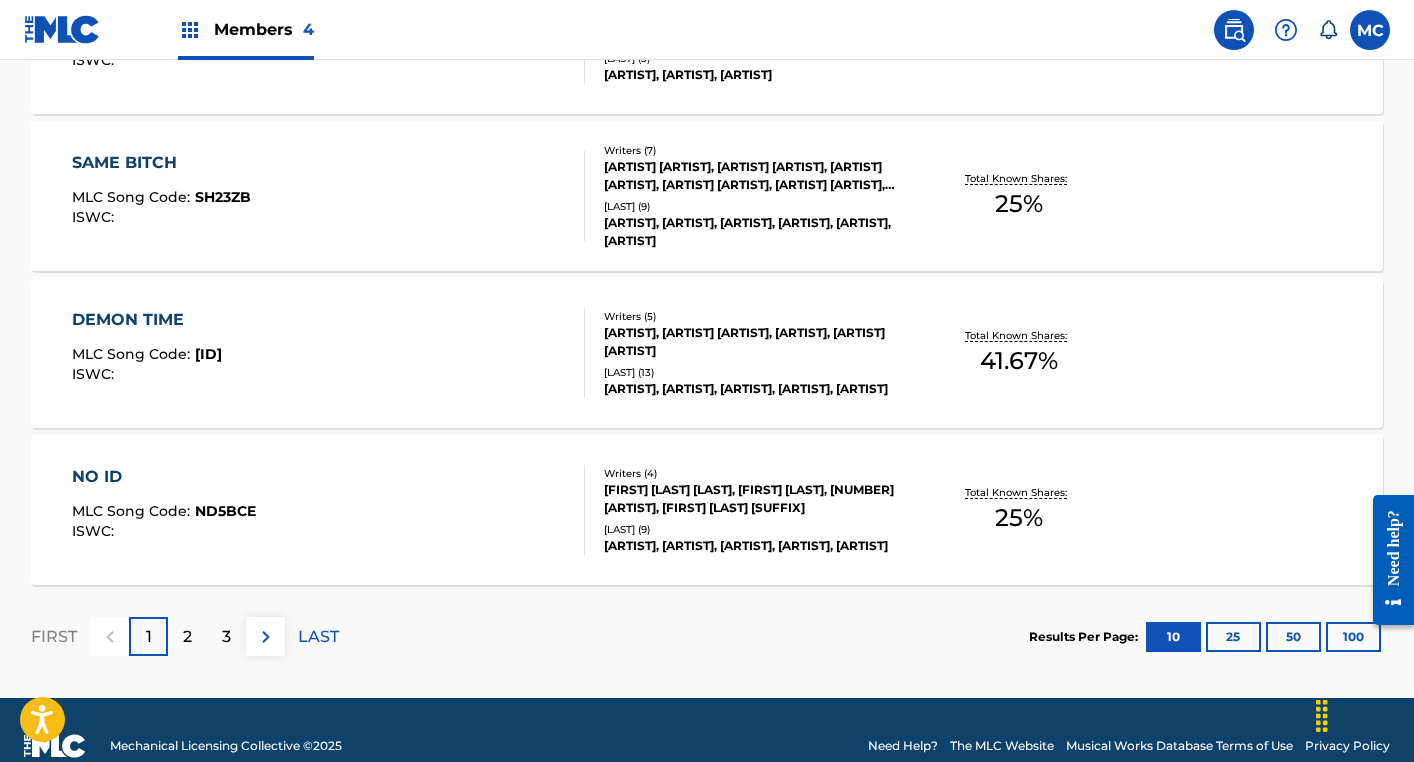 click on "[NO ID] Song Code : [CODE] ISWC :" at bounding box center [329, 510] 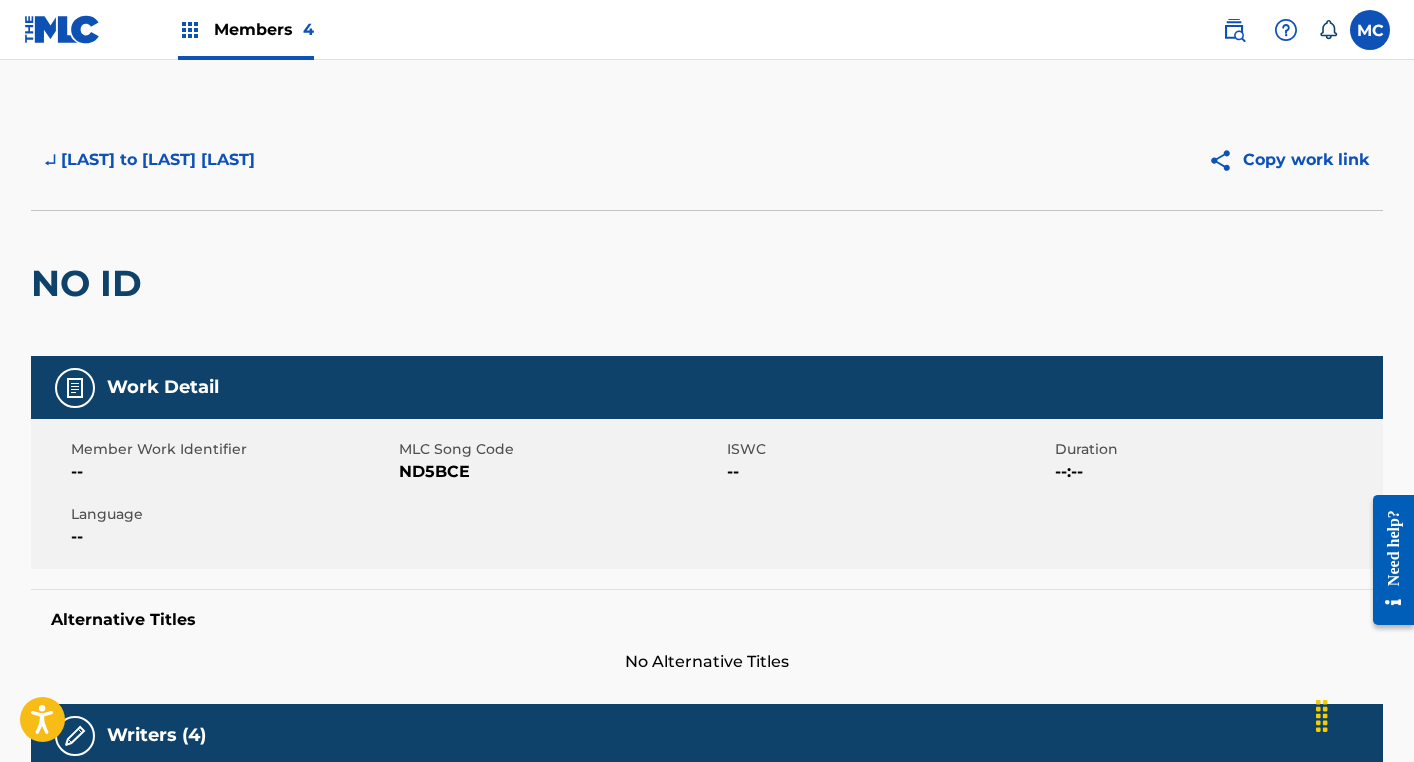click on "ND5BCE" at bounding box center [560, 472] 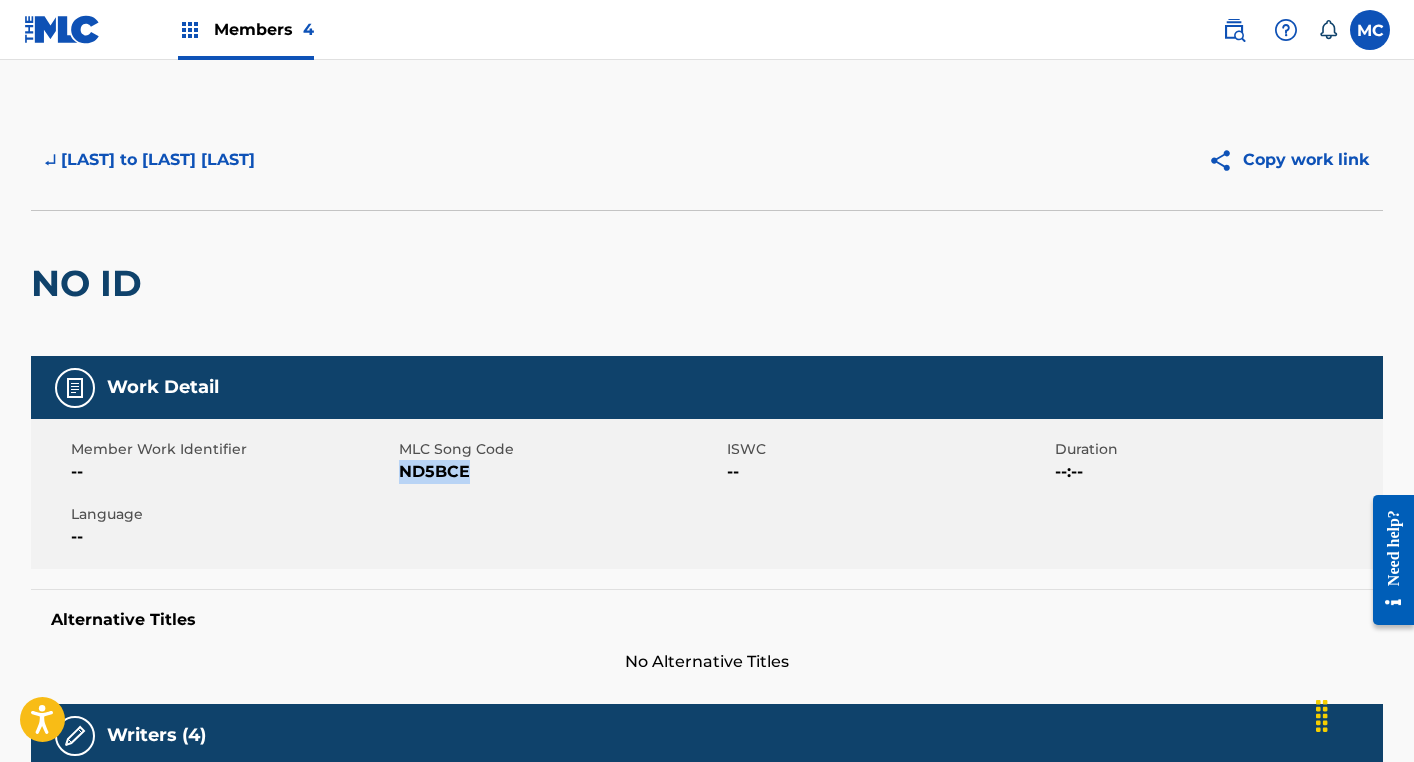 click on "ND5BCE" at bounding box center [560, 472] 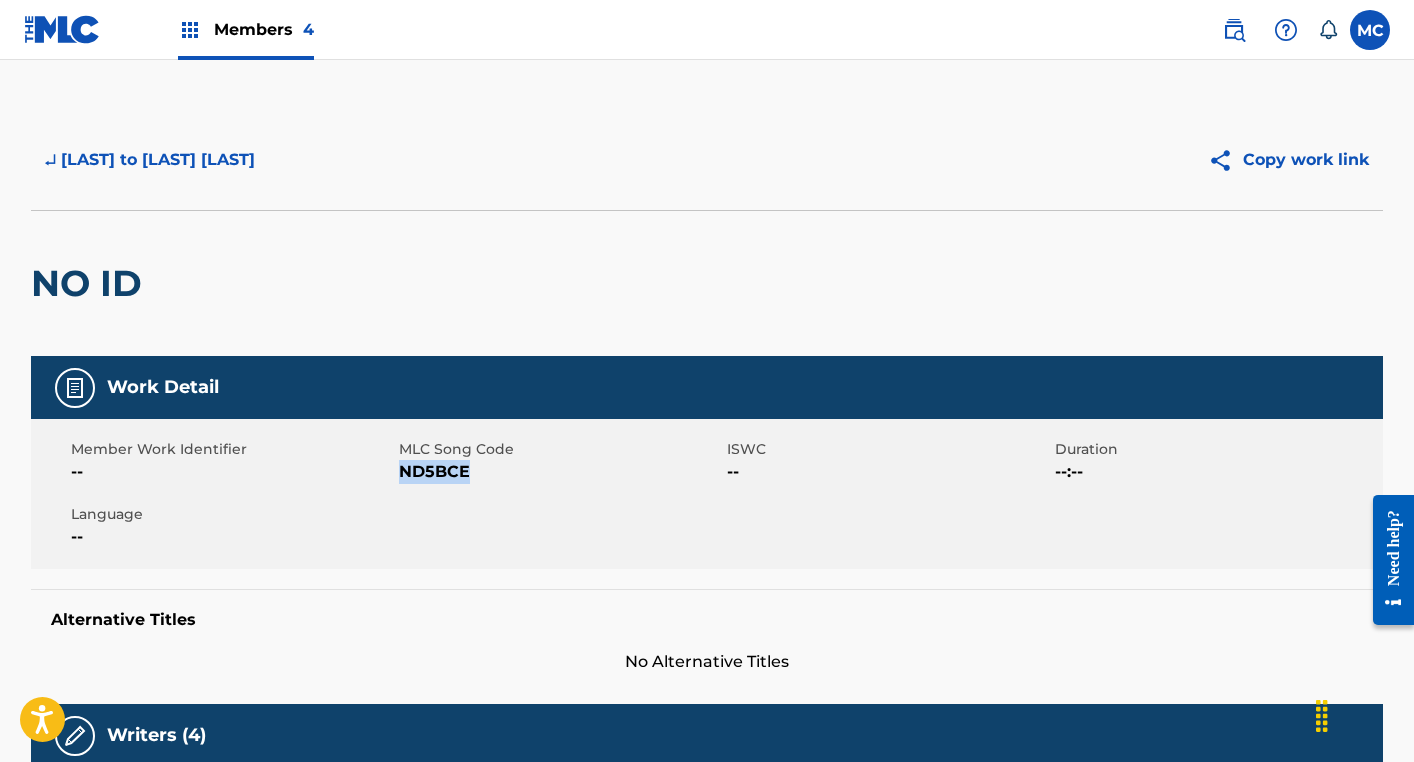 click on "↵ [LAST] to [LAST] [LAST]" at bounding box center [150, 160] 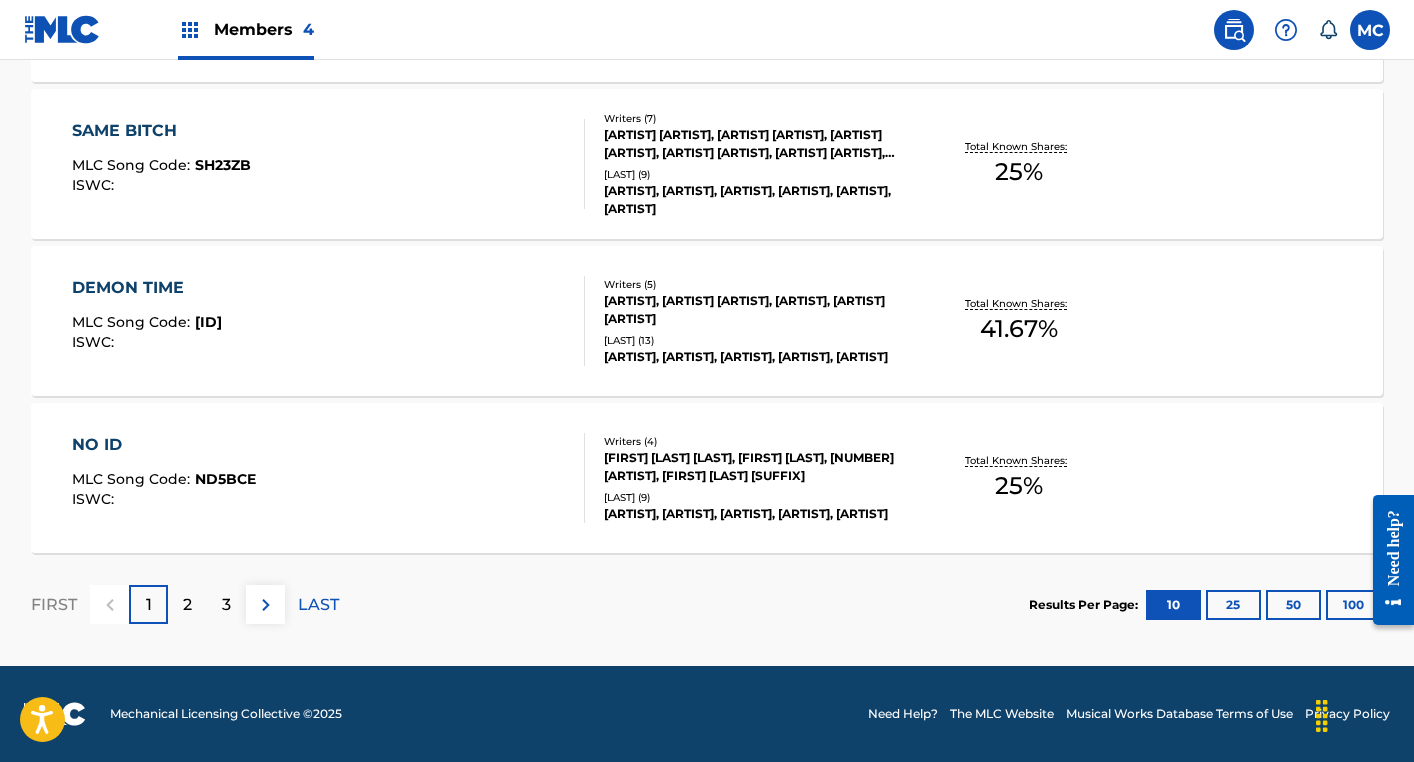 click on "2" at bounding box center [187, 605] 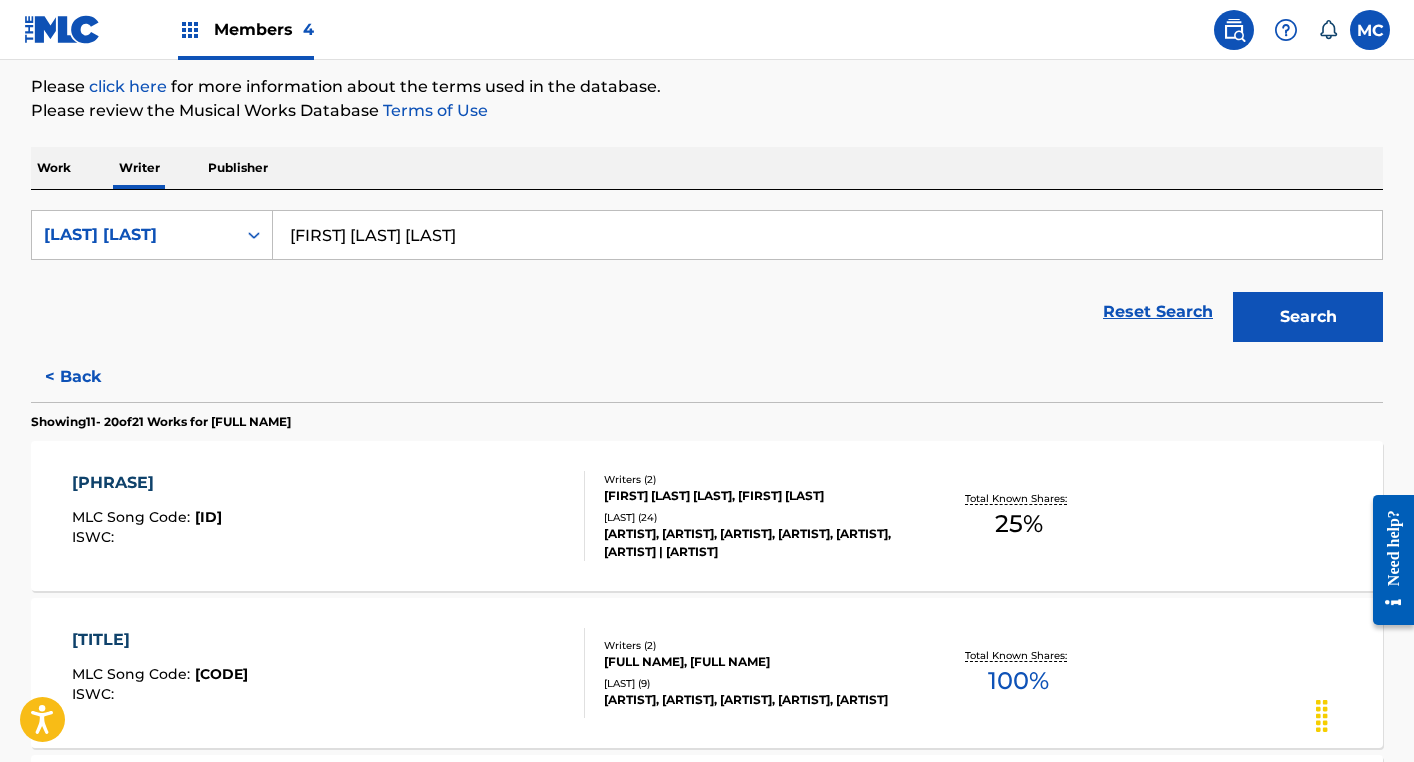 scroll, scrollTop: 245, scrollLeft: 0, axis: vertical 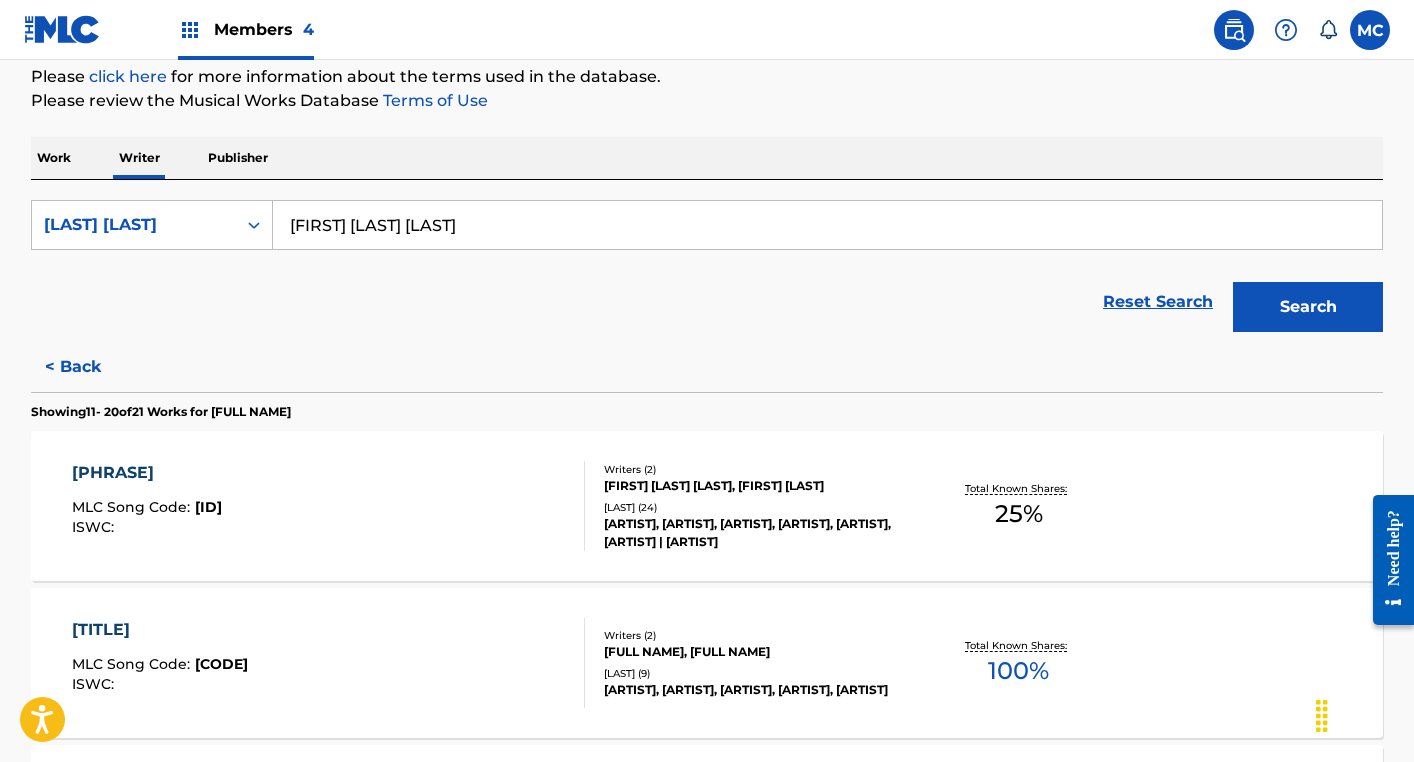 click on "[ID]" at bounding box center (208, 507) 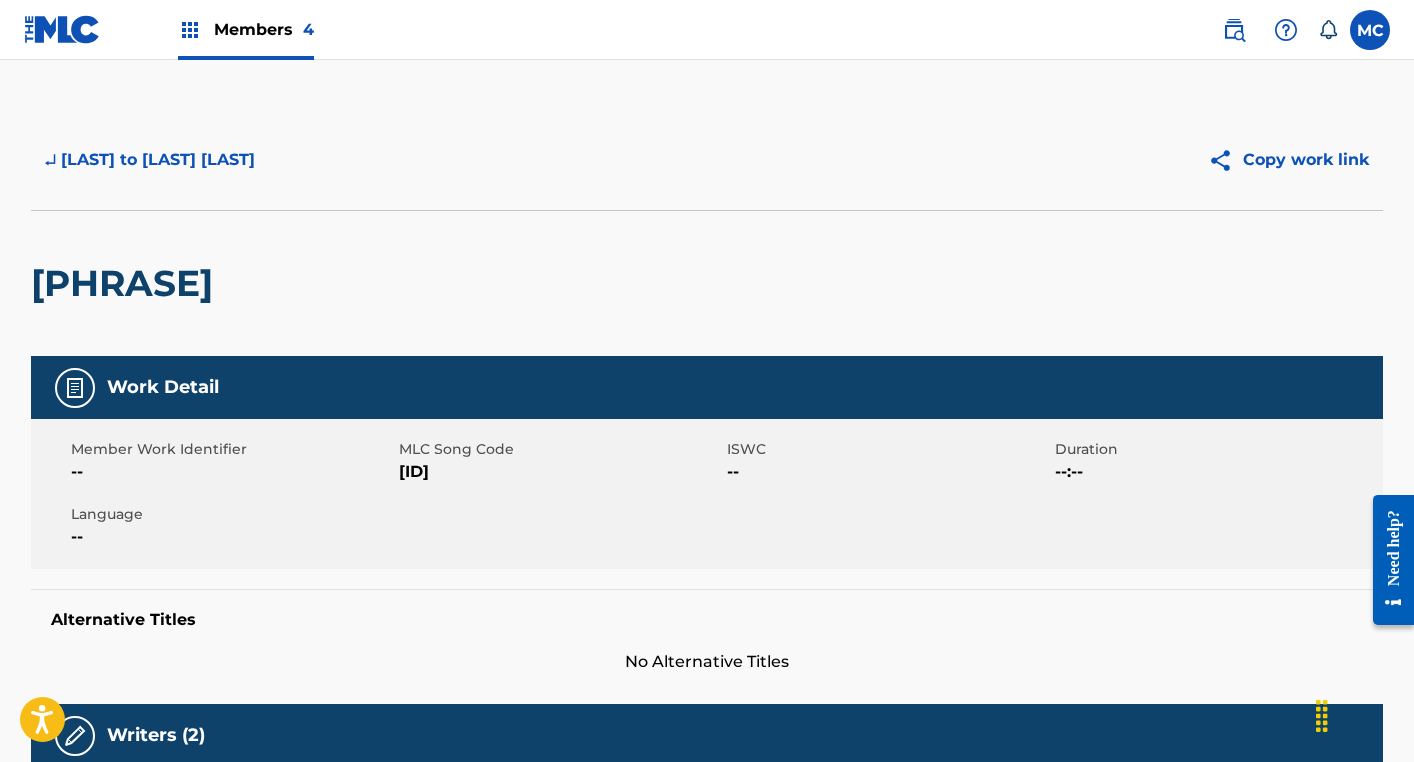 click on "[ID]" at bounding box center (560, 472) 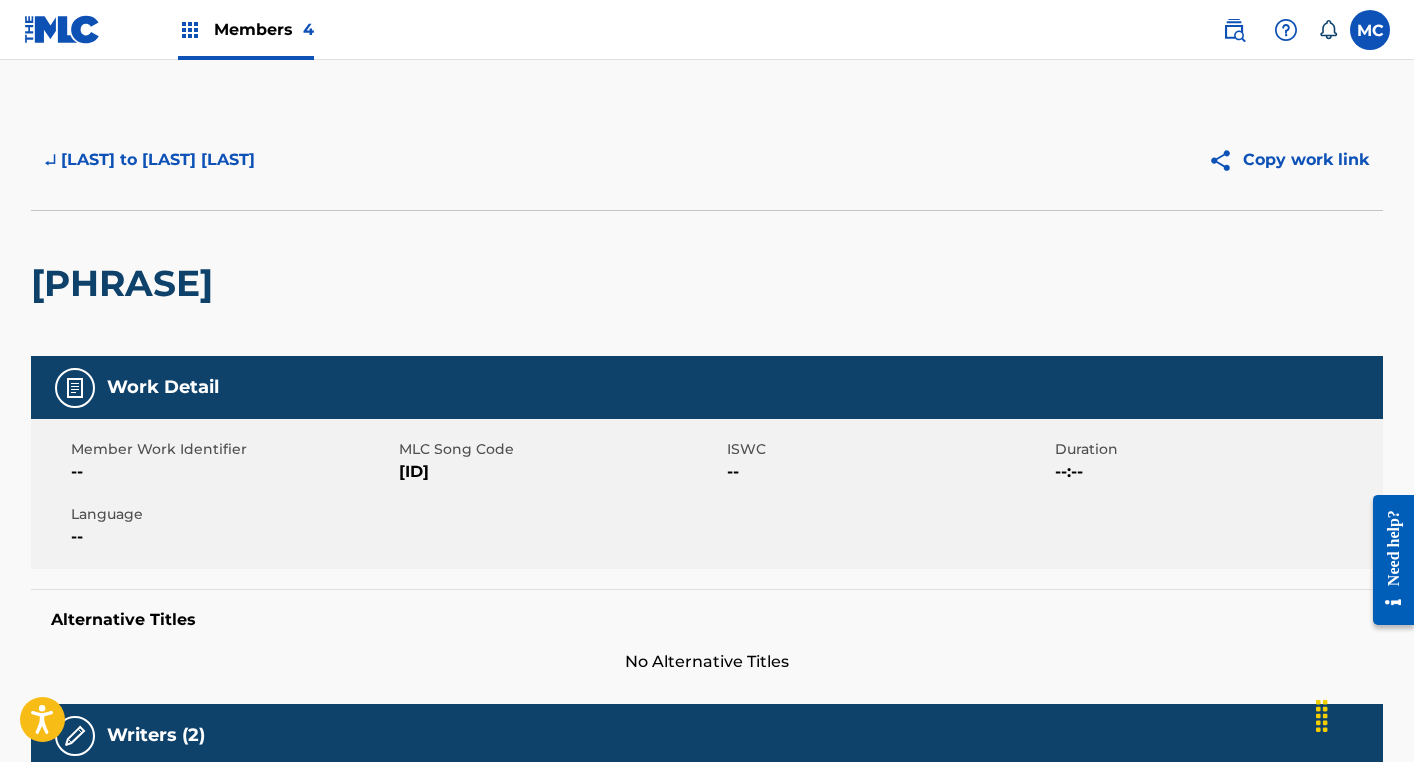 click on "↵ [LAST] to [LAST] [LAST]" at bounding box center (150, 160) 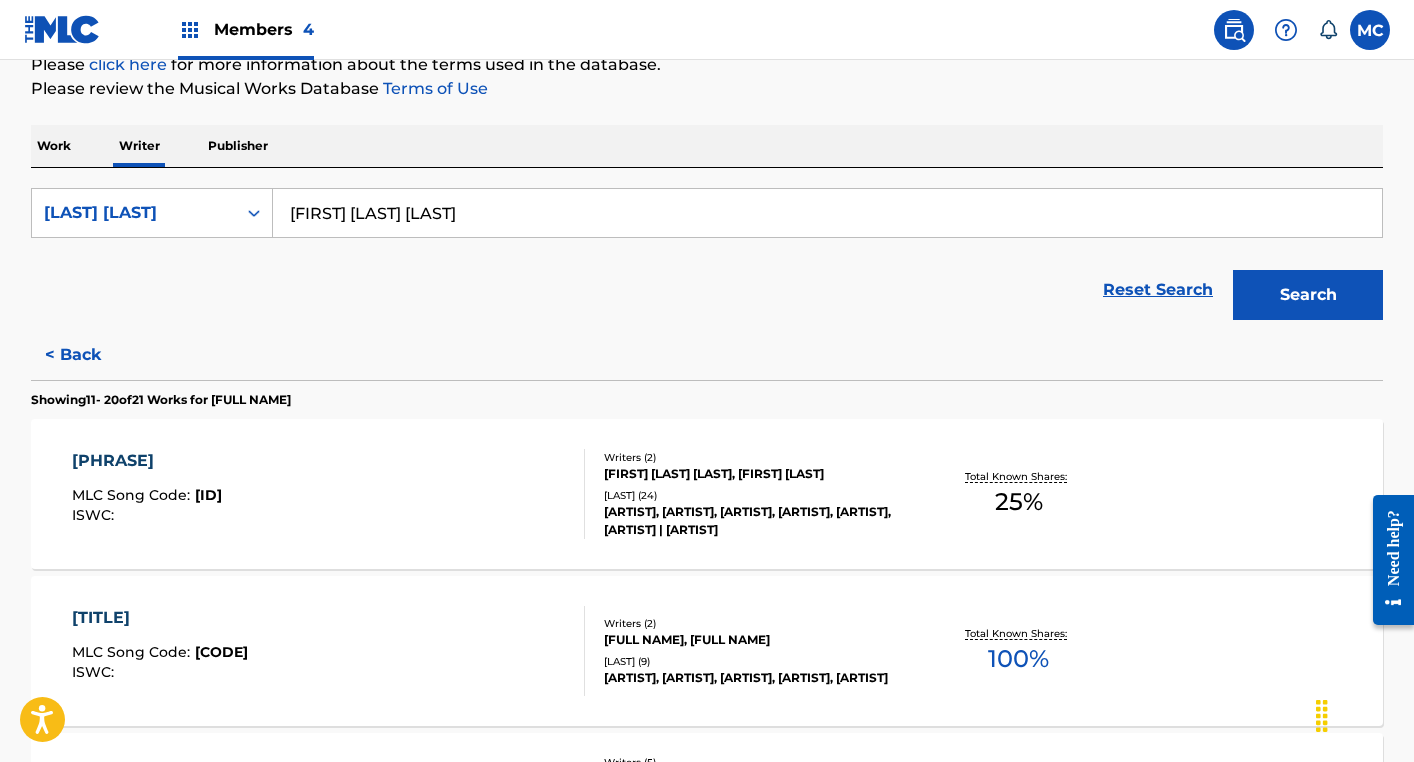 scroll, scrollTop: 312, scrollLeft: 0, axis: vertical 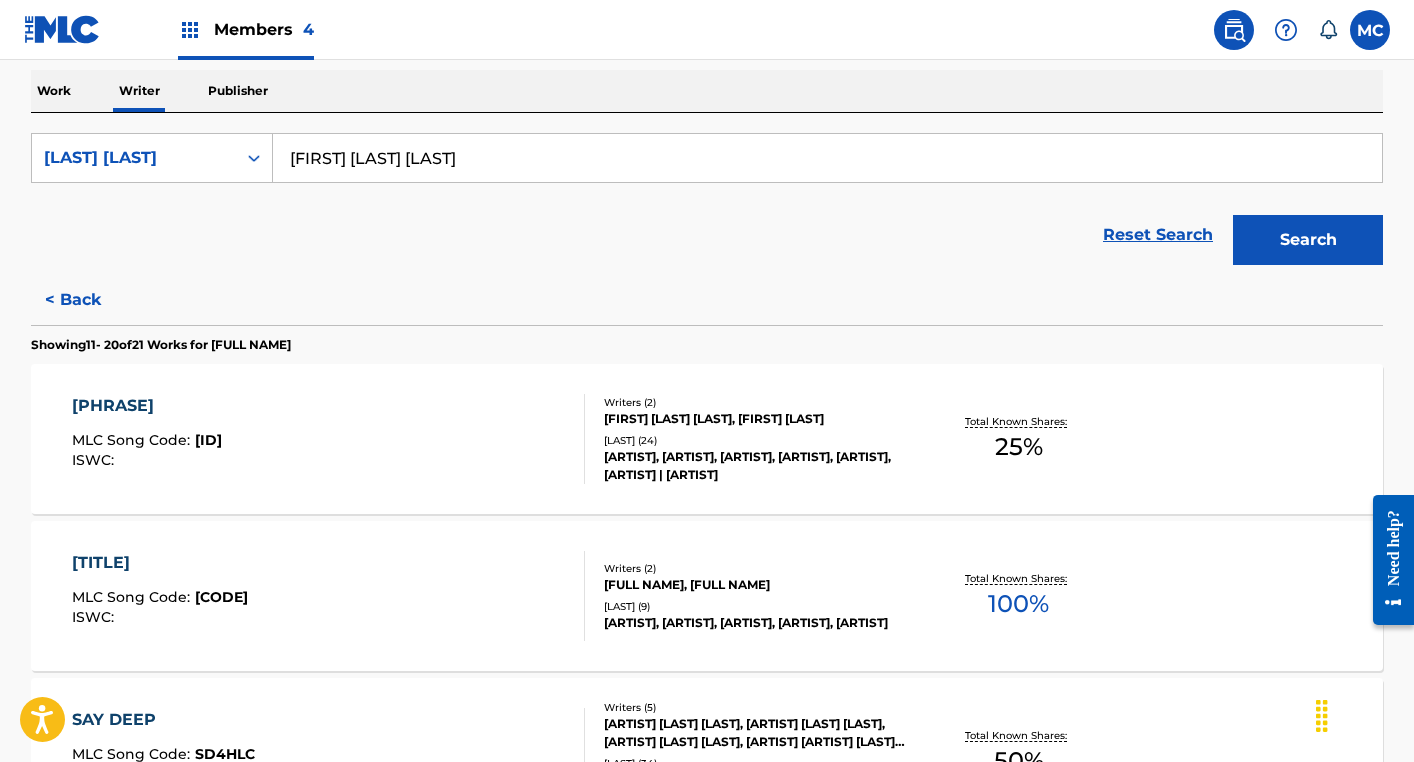 click on "[TITLE]" at bounding box center [160, 563] 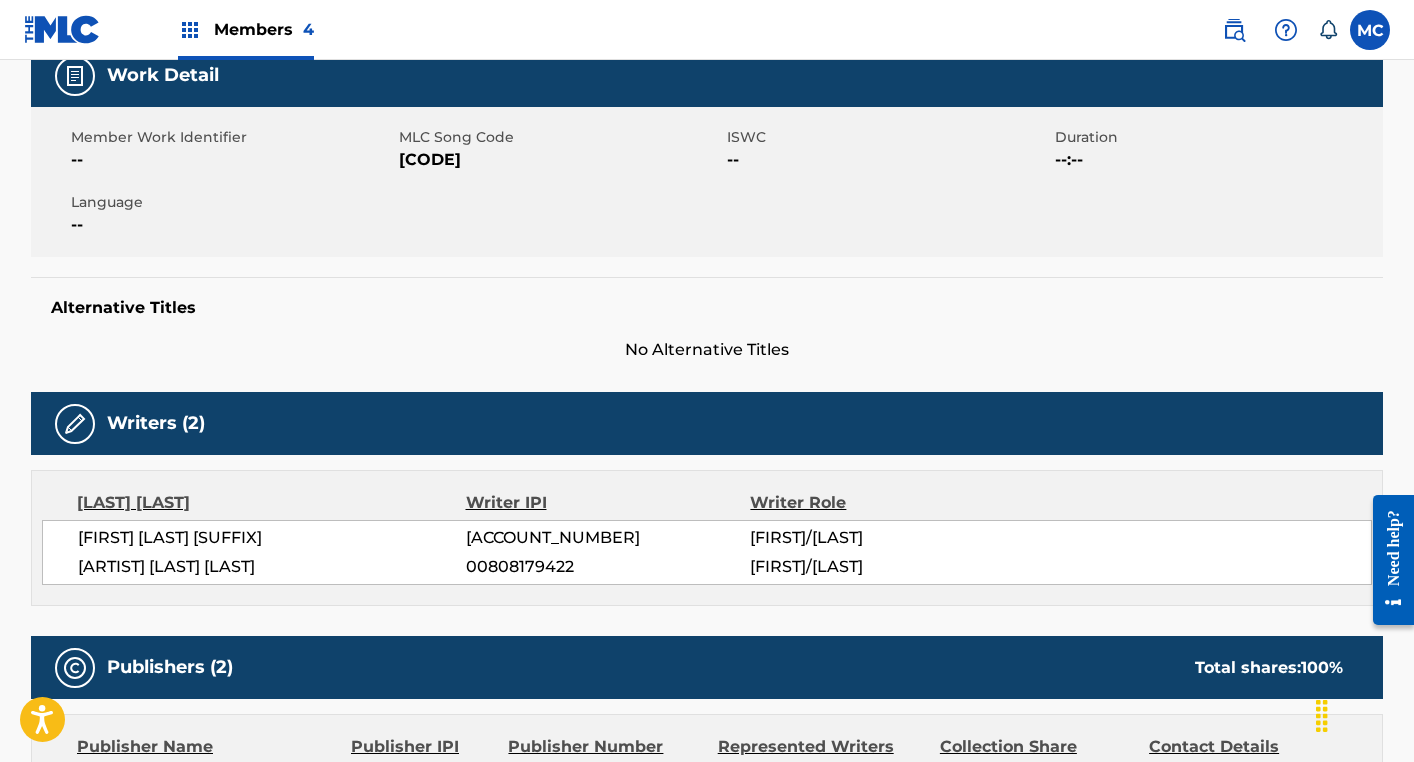 scroll, scrollTop: 0, scrollLeft: 0, axis: both 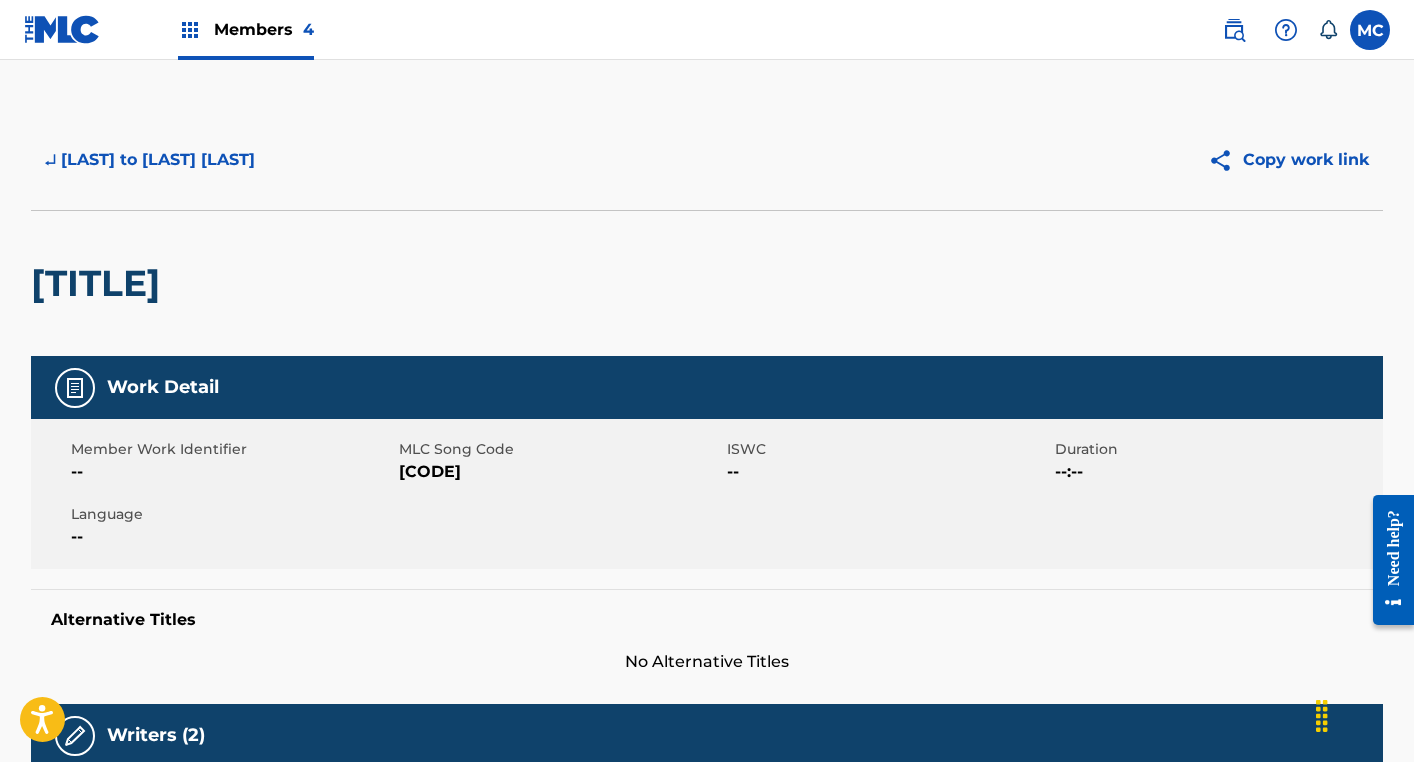 click on "[CODE]" at bounding box center [560, 472] 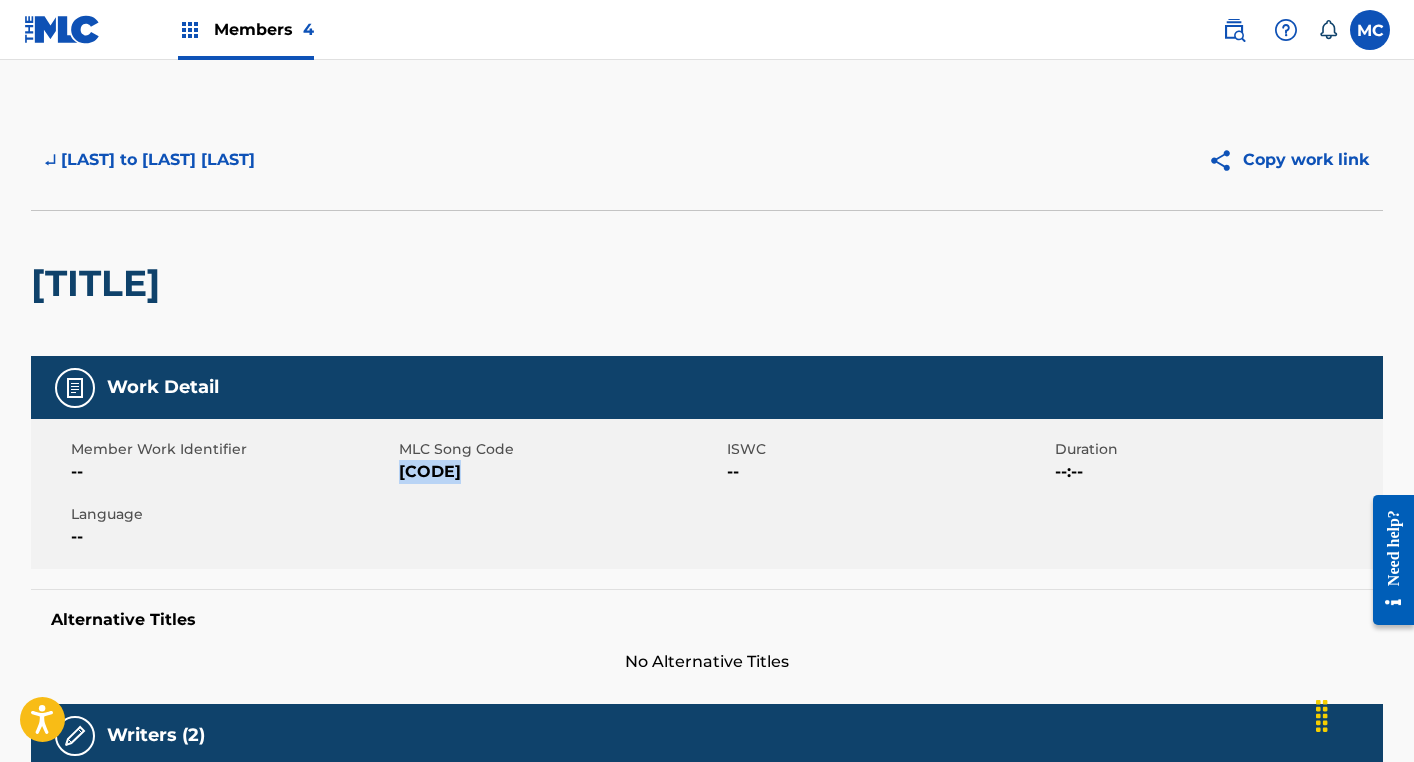click on "[CODE]" at bounding box center (560, 472) 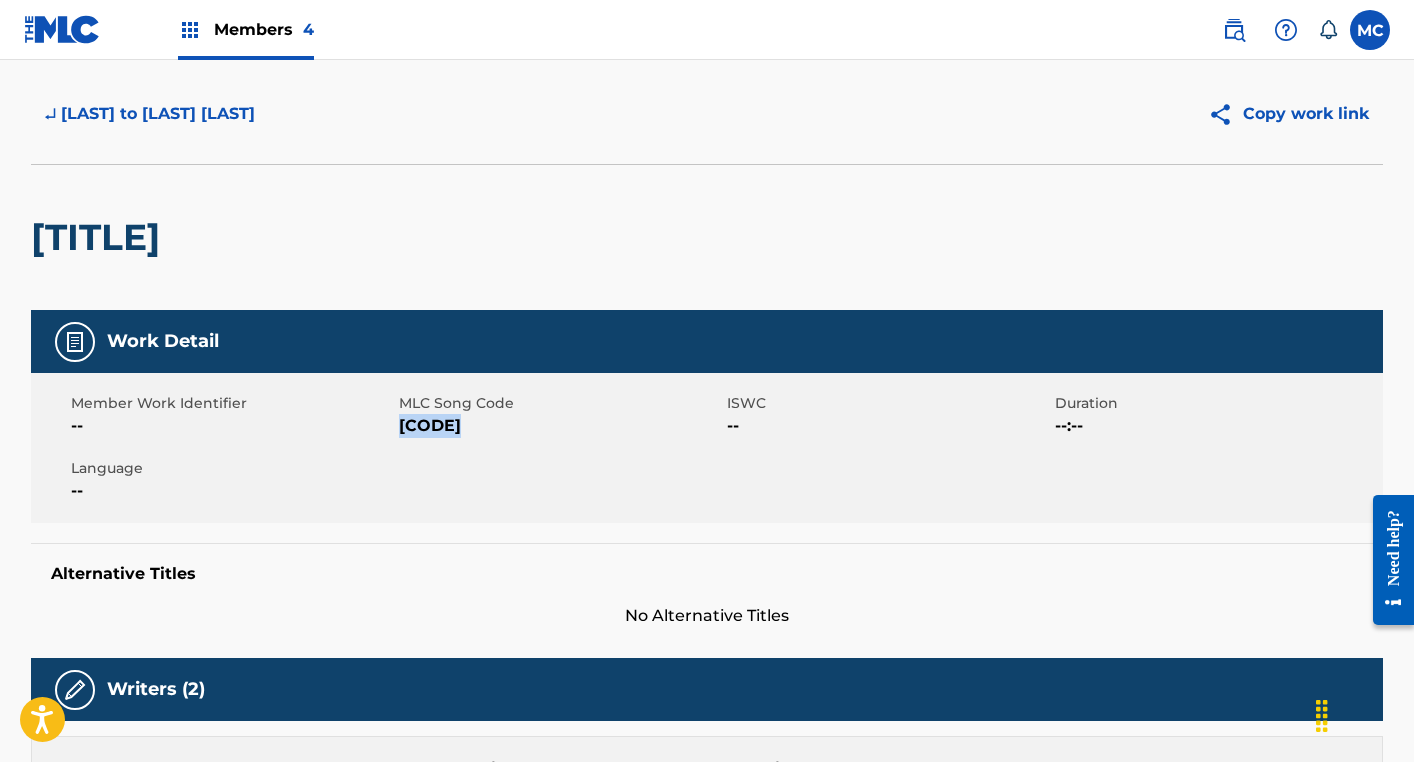 scroll, scrollTop: 81, scrollLeft: 0, axis: vertical 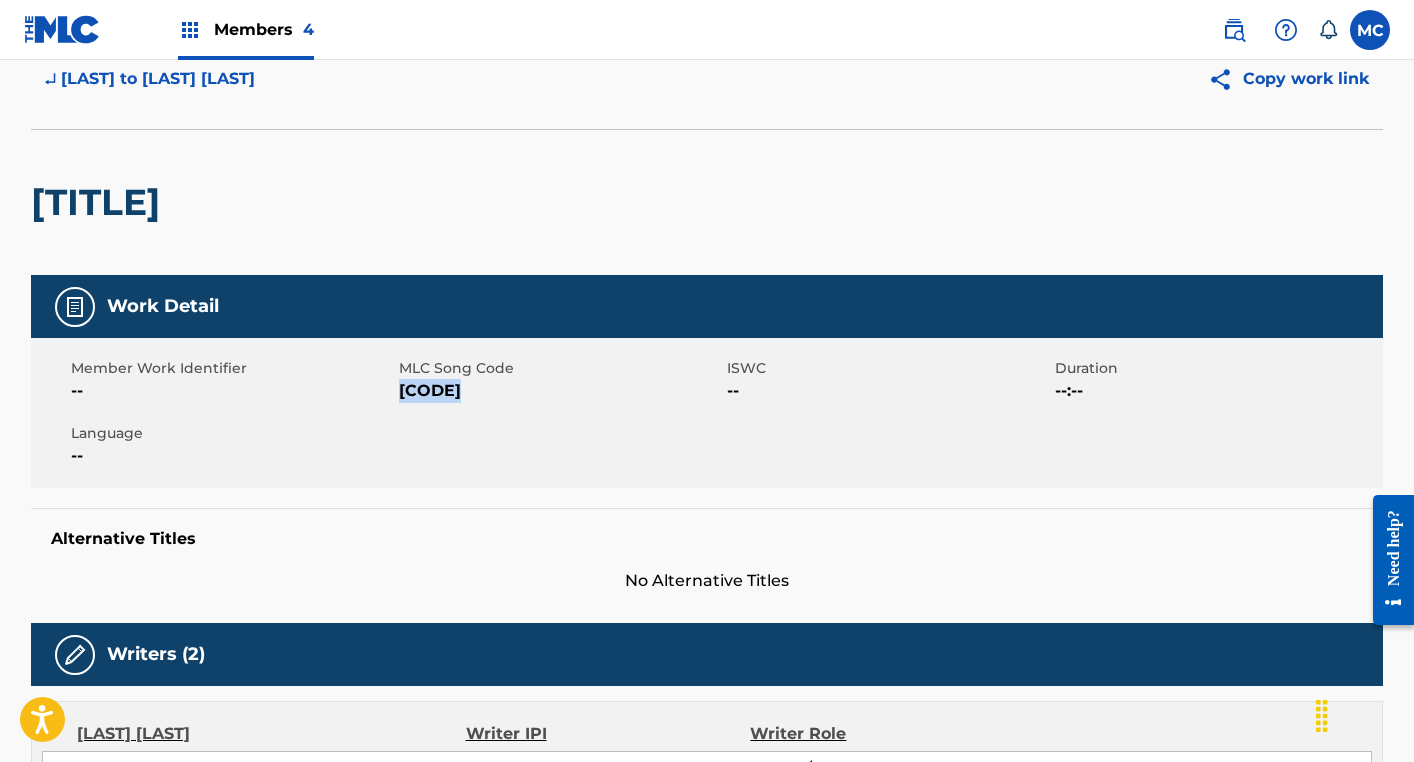 click on "↵ [LAST] to [LAST] [LAST]" at bounding box center (150, 79) 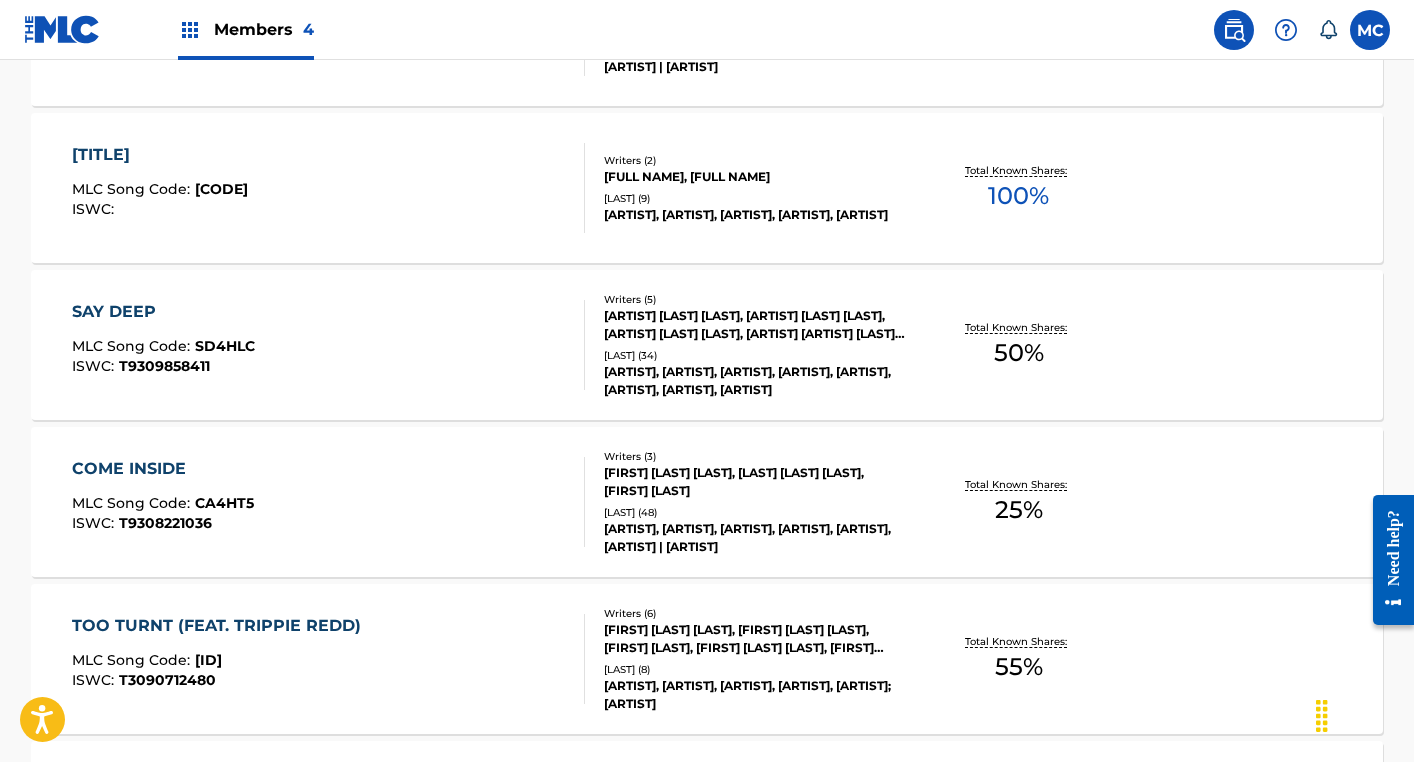 scroll, scrollTop: 711, scrollLeft: 0, axis: vertical 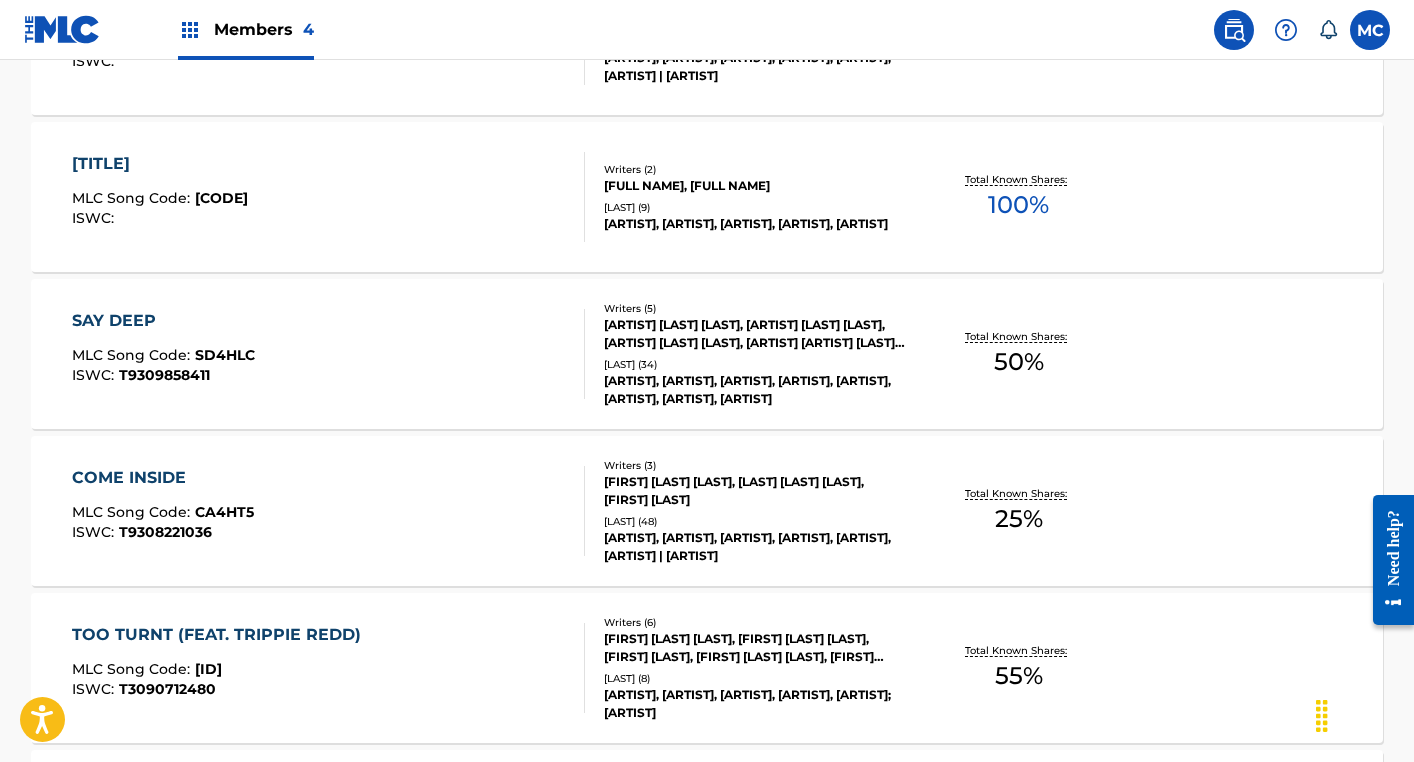 click on "SAY DEEP" at bounding box center (163, 321) 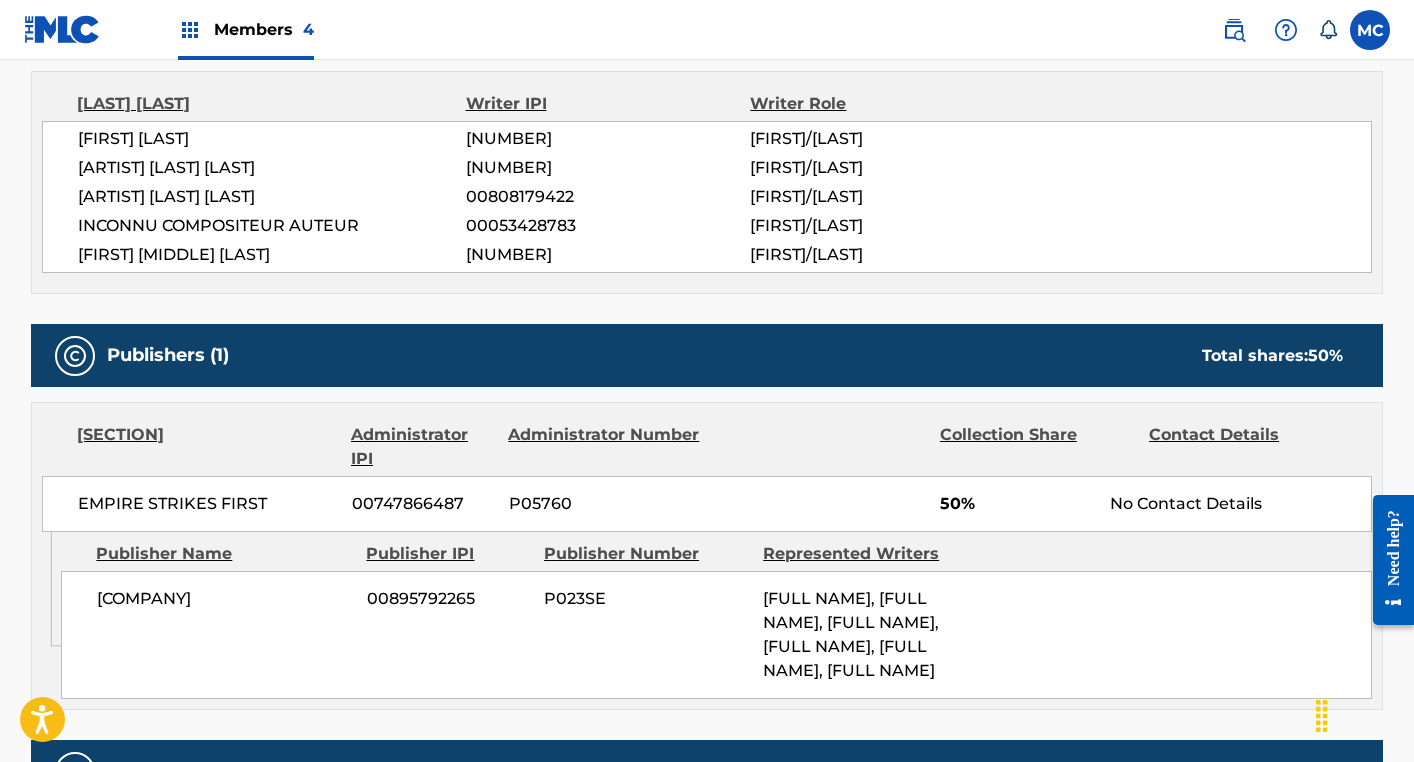 scroll, scrollTop: 0, scrollLeft: 0, axis: both 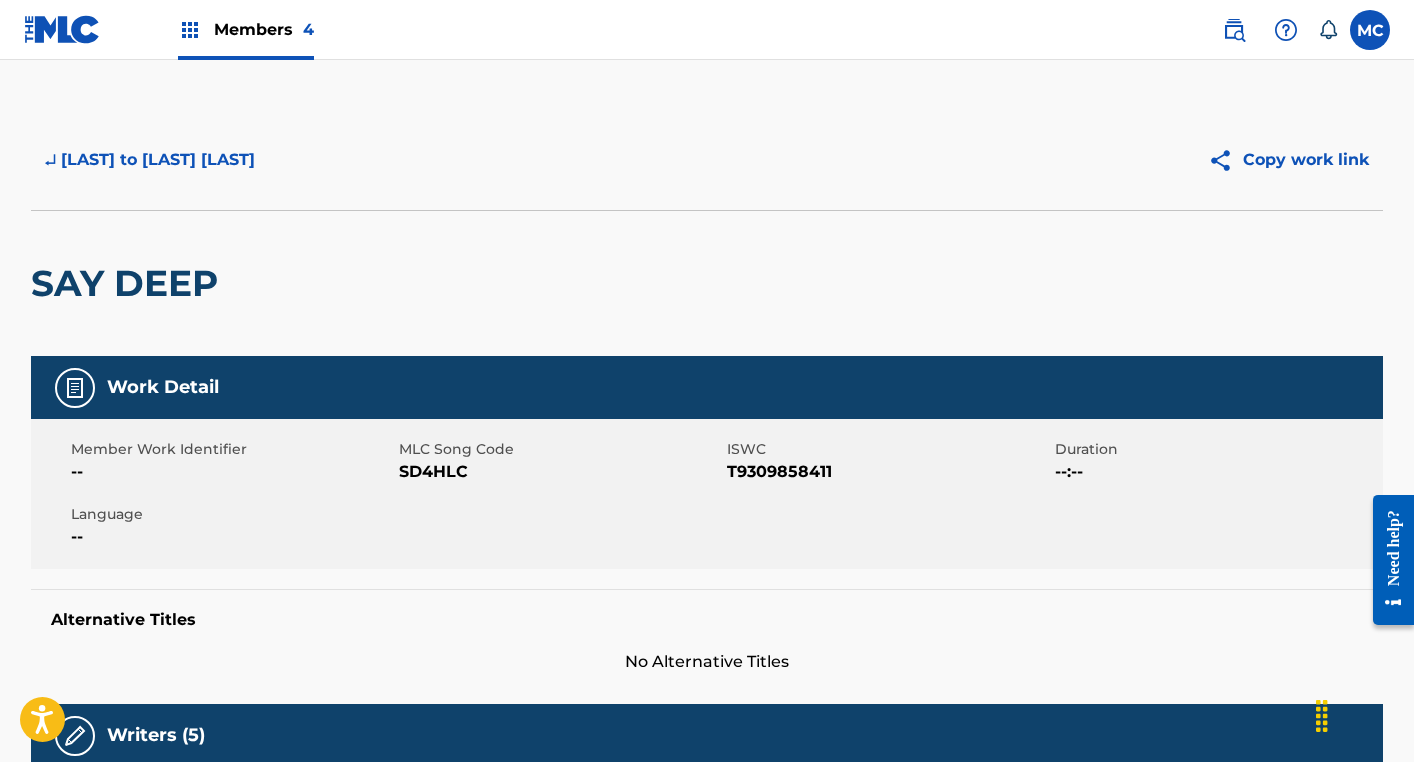 click on "SD4HLC" at bounding box center [560, 472] 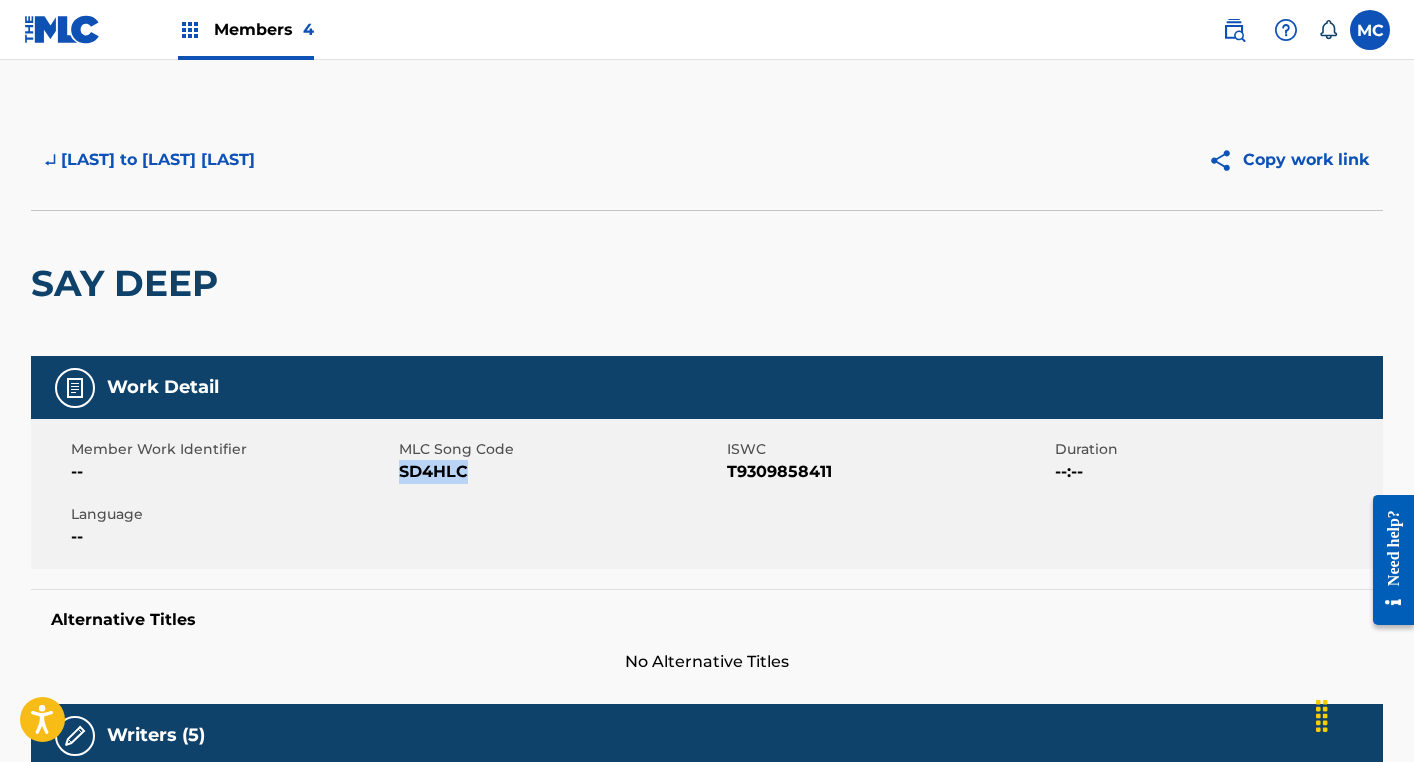 click on "SD4HLC" at bounding box center (560, 472) 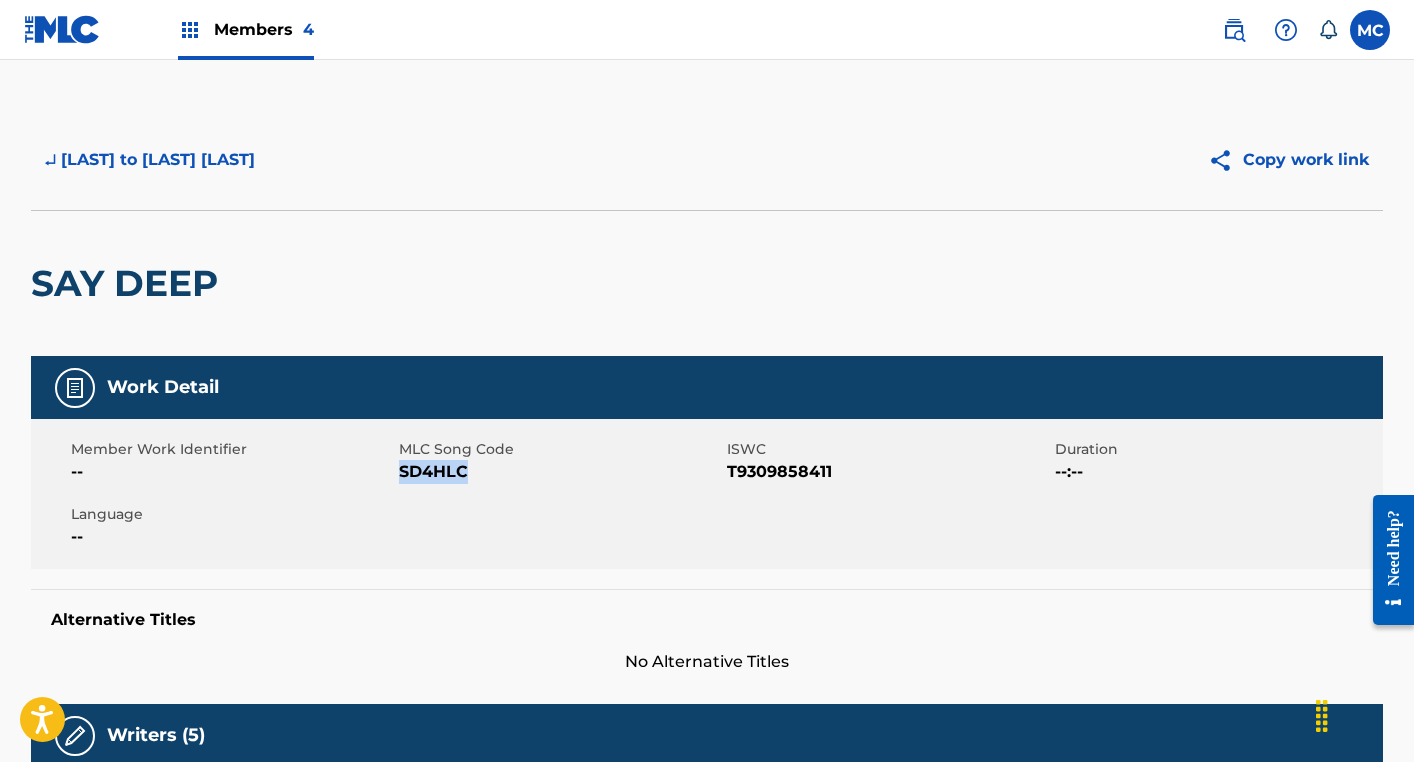 click on "↵ [LAST] to [LAST] [LAST]" at bounding box center (150, 160) 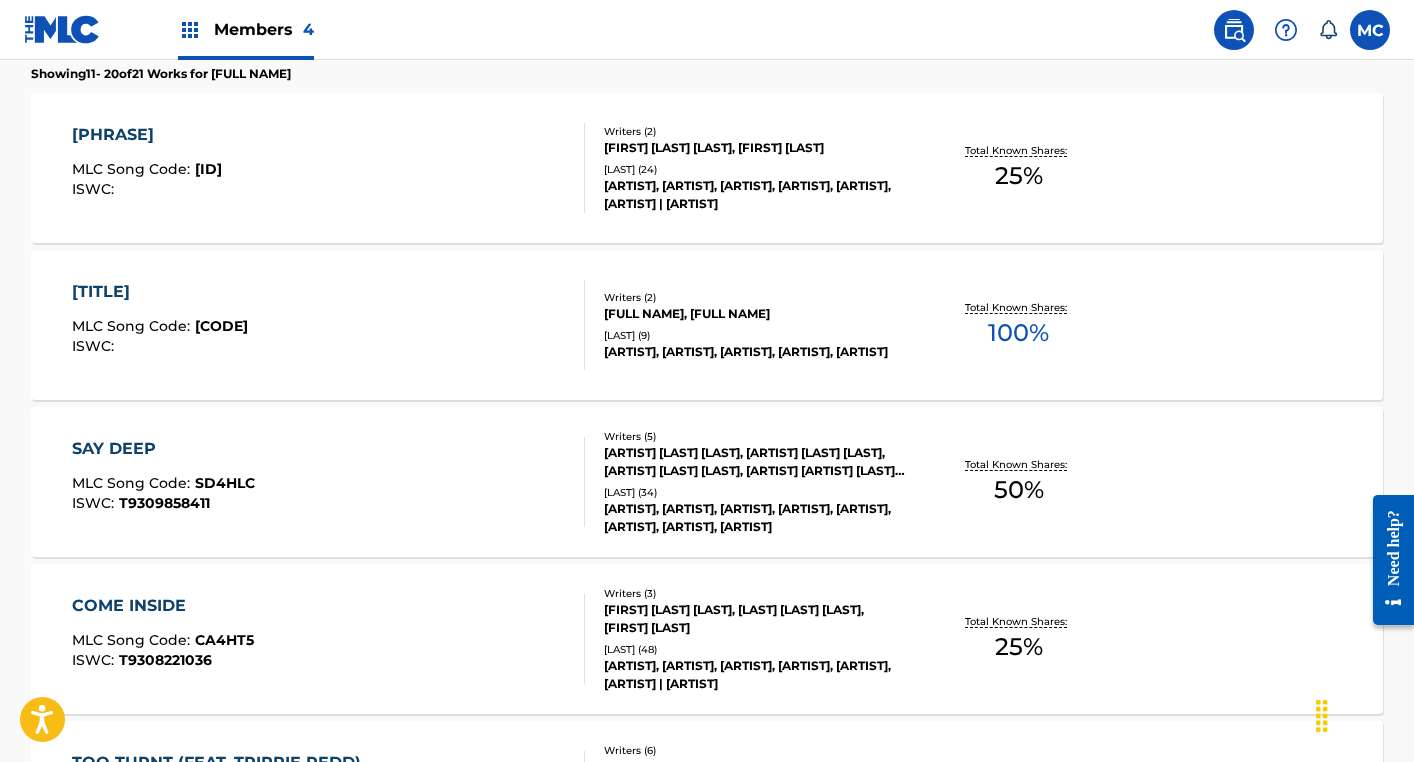 scroll, scrollTop: 606, scrollLeft: 0, axis: vertical 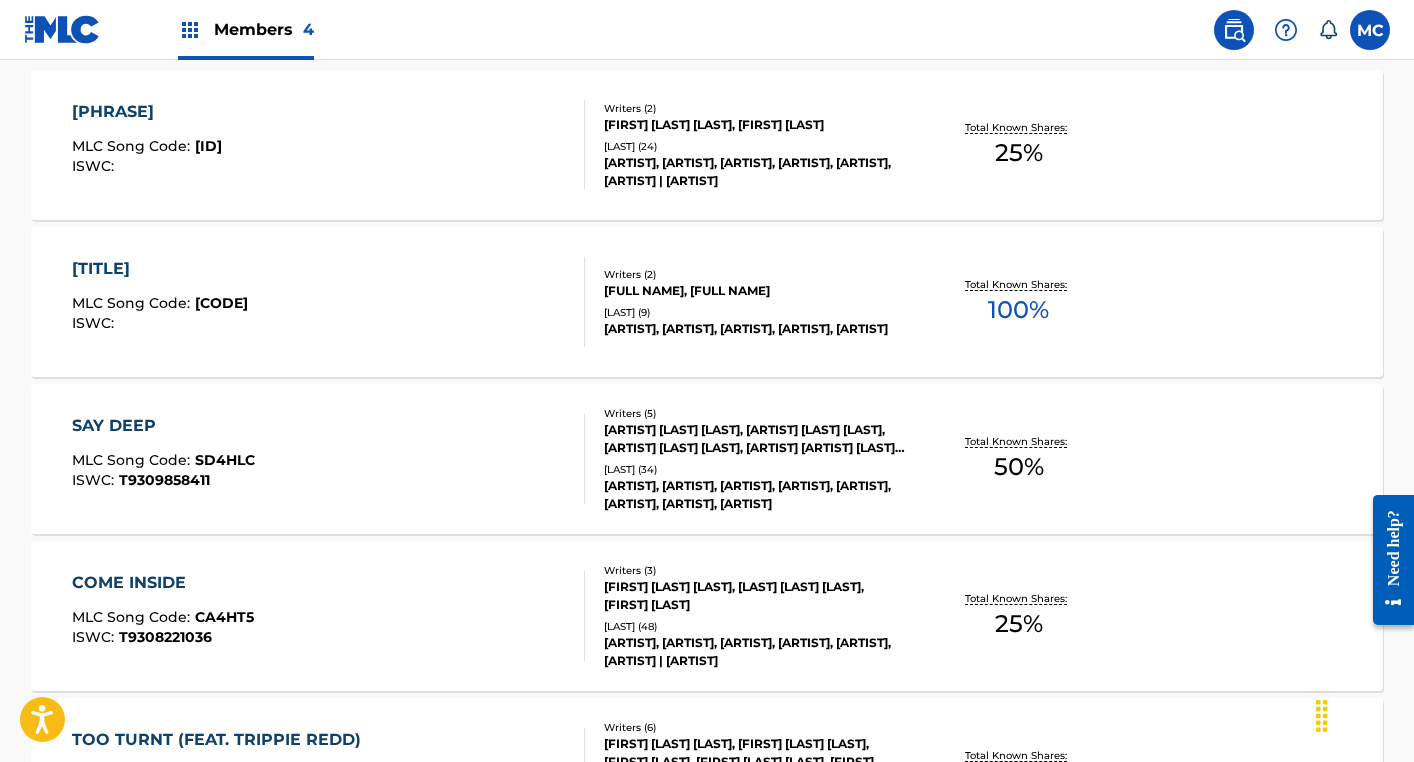 click on "COME INSIDE" at bounding box center (163, 583) 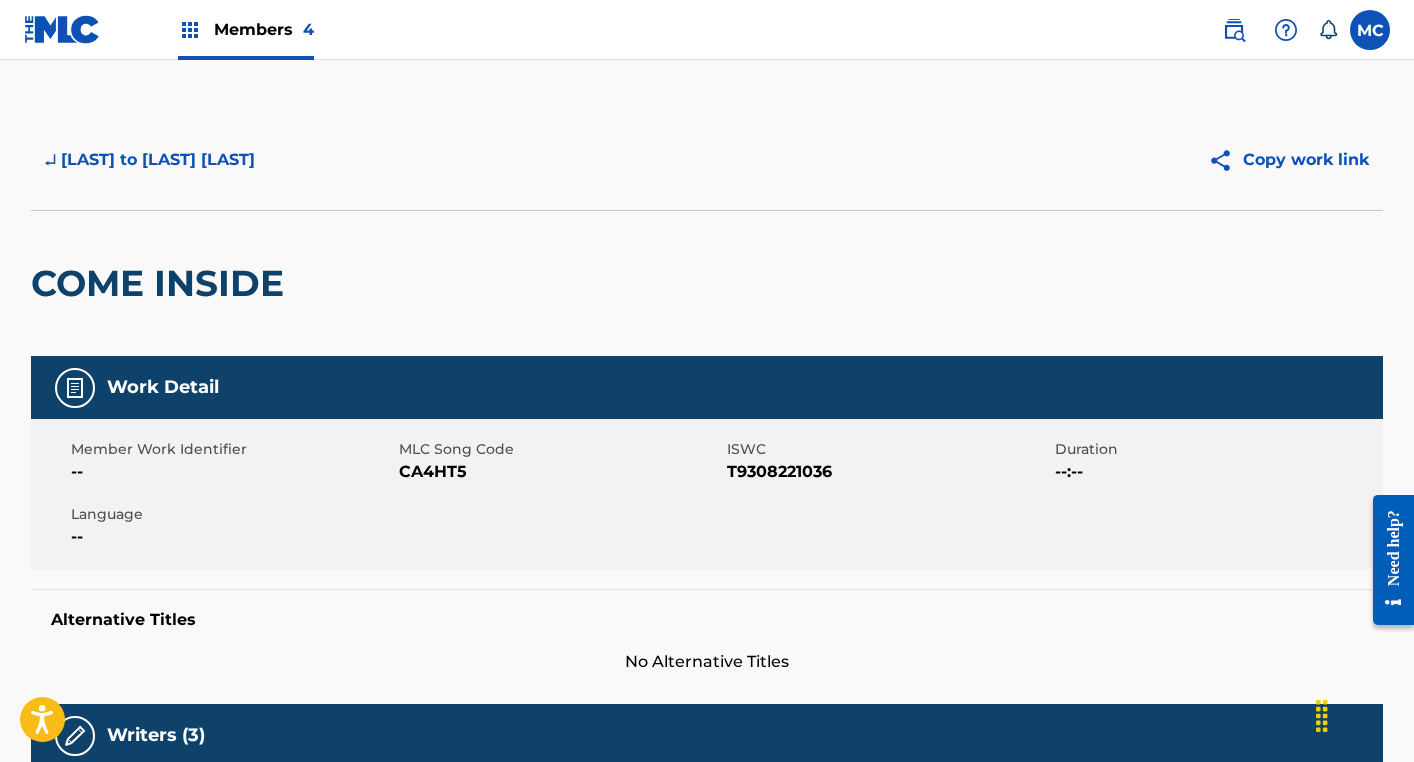 click on "CA4HT5" at bounding box center (560, 472) 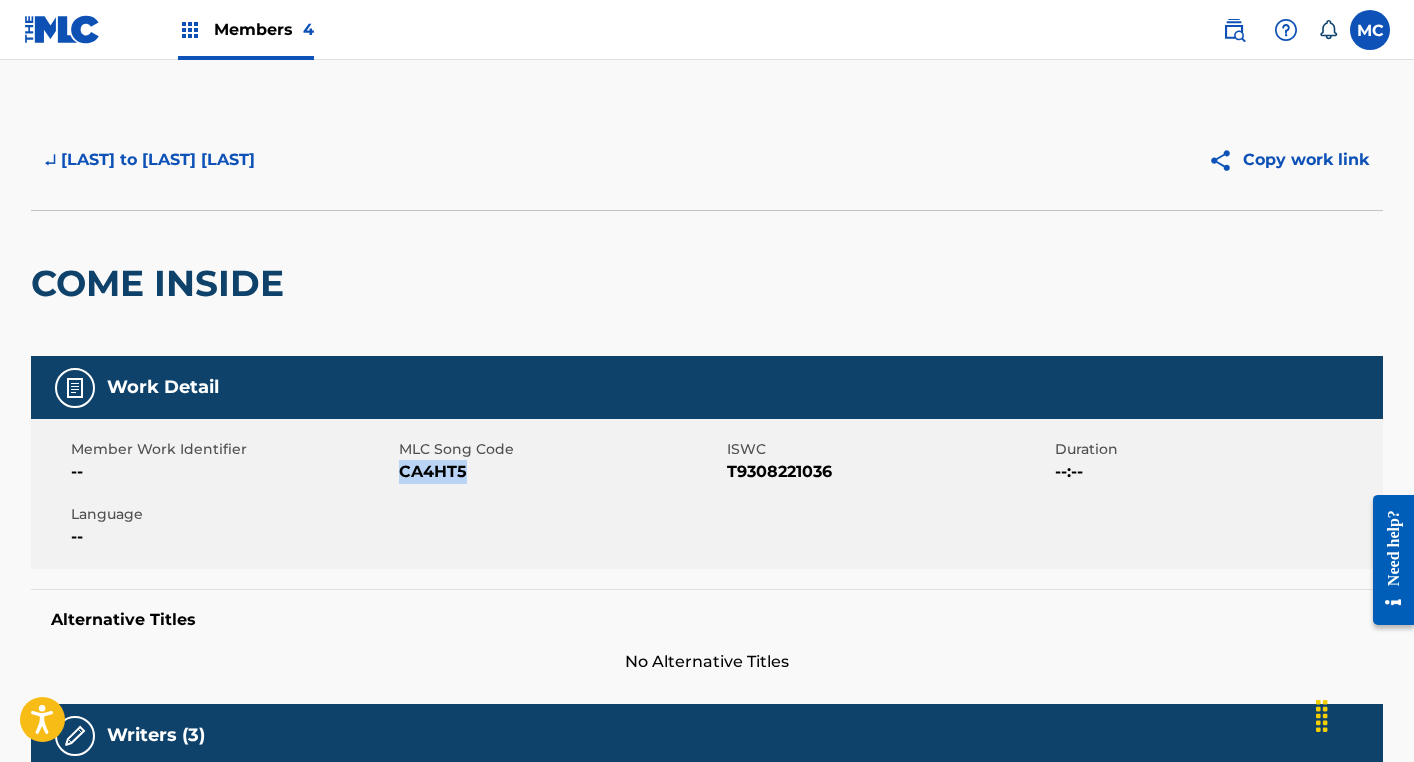 click on "CA4HT5" at bounding box center (560, 472) 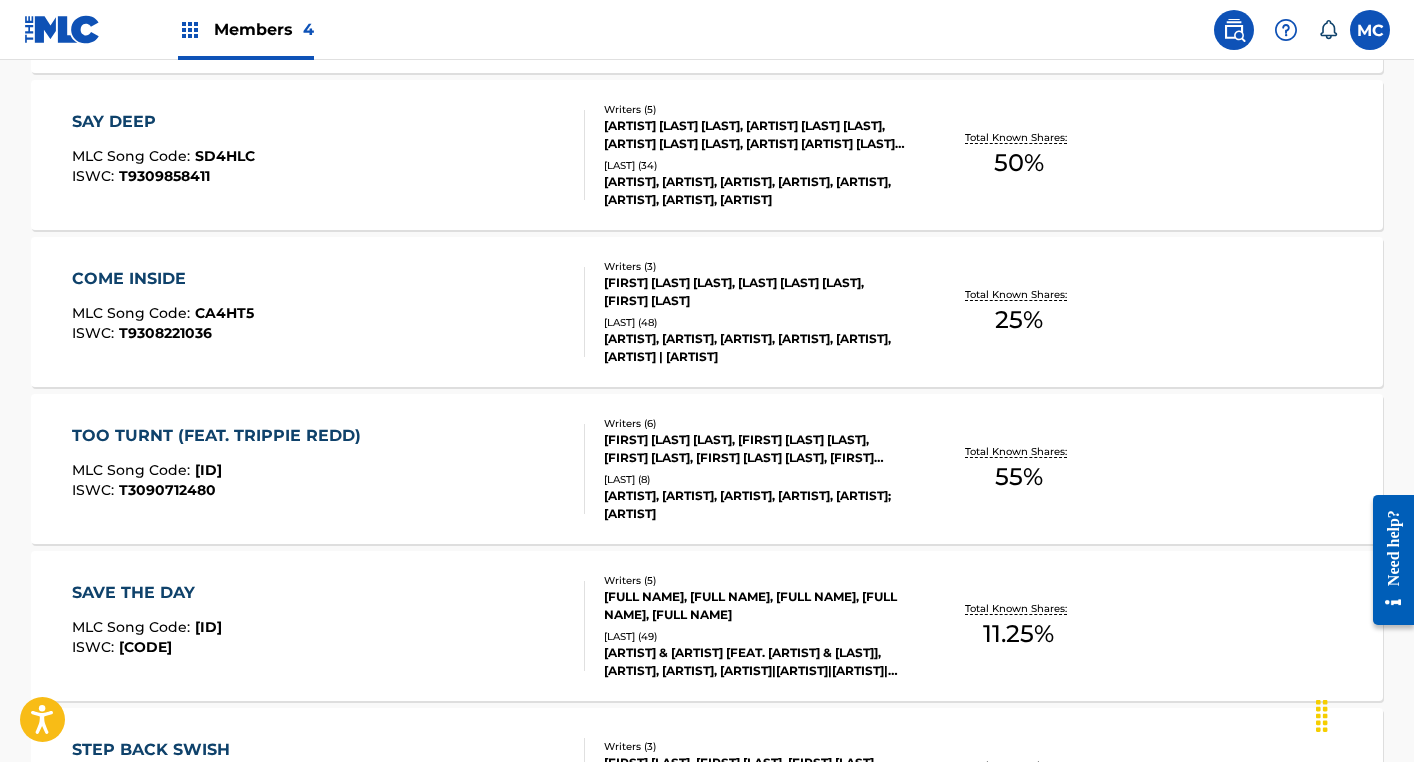 scroll, scrollTop: 916, scrollLeft: 0, axis: vertical 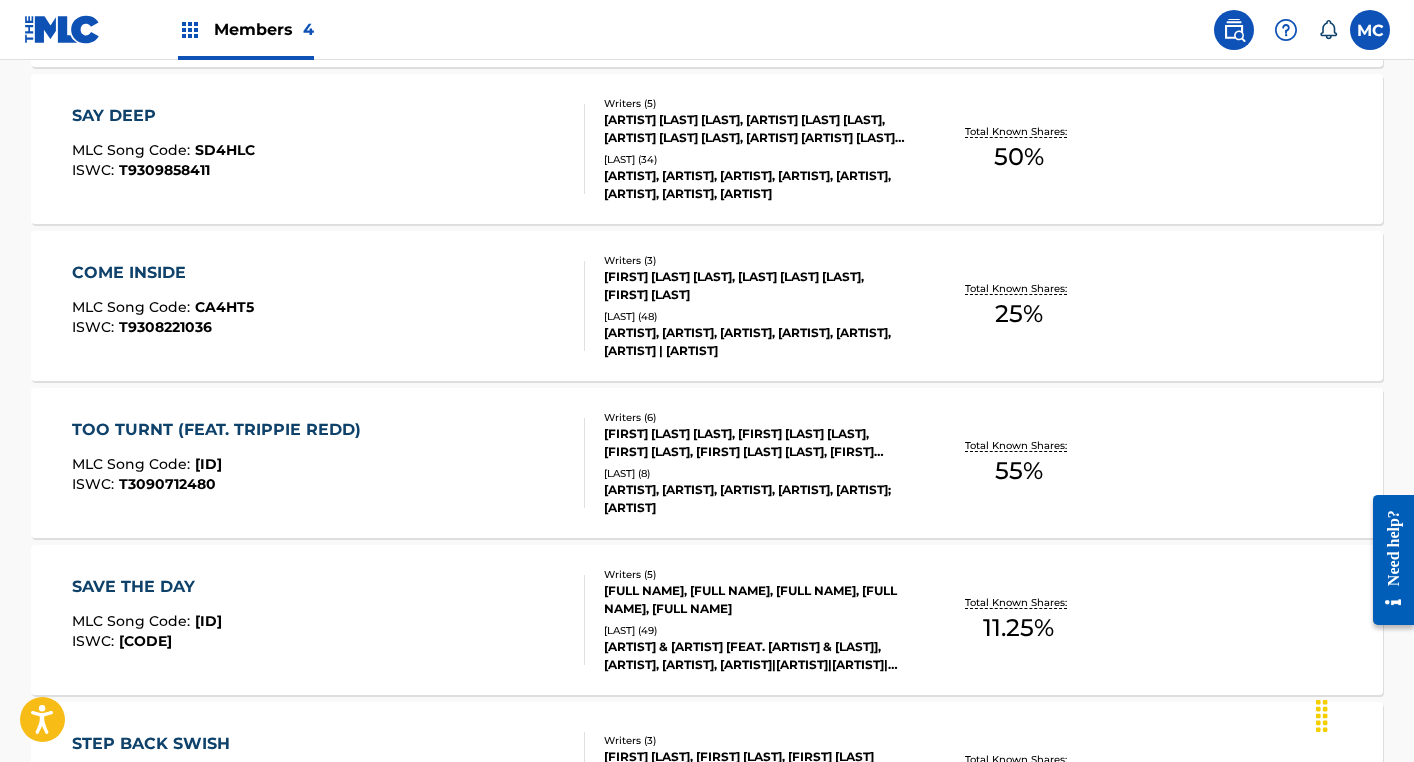 click on "TOO TURNT (FEAT. TRIPPIE REDD)" at bounding box center (221, 430) 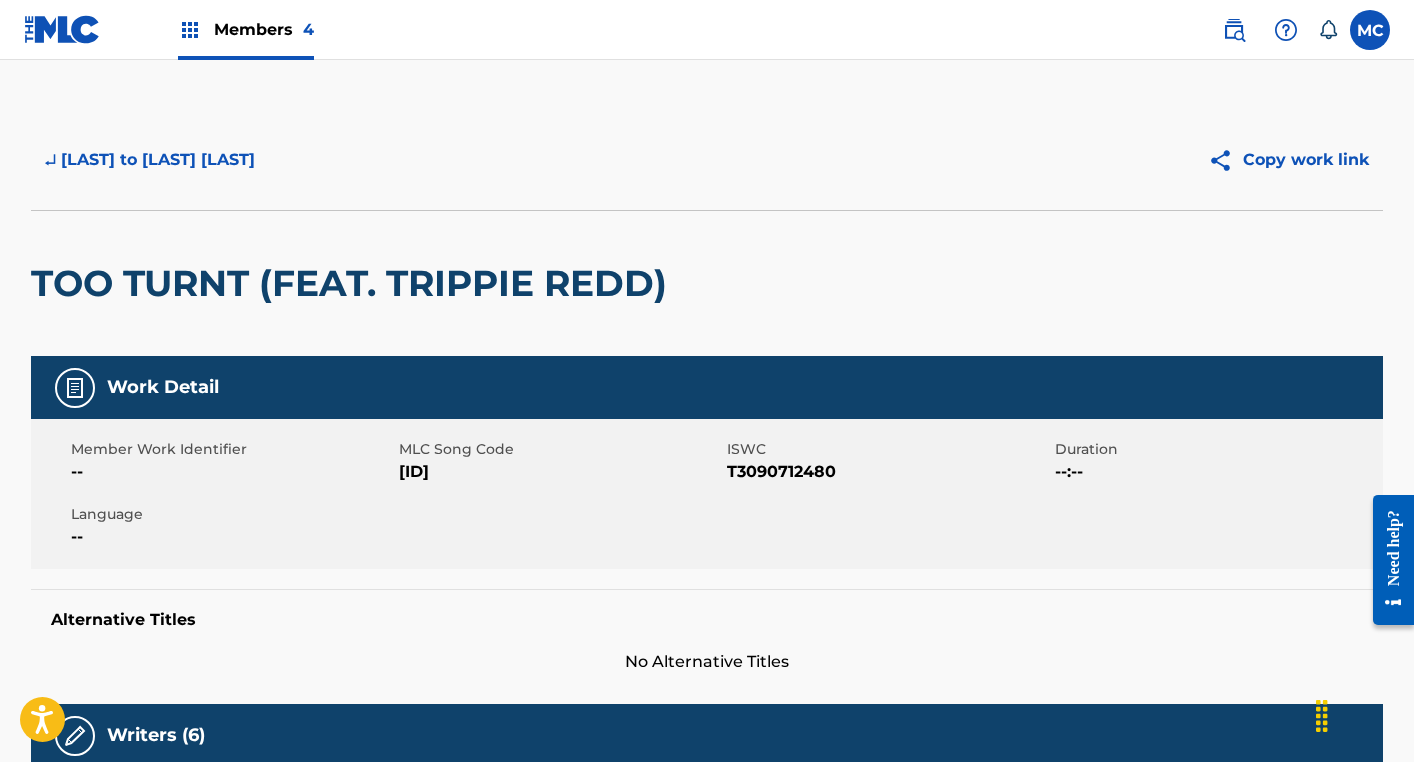 click on "[ID]" at bounding box center (560, 472) 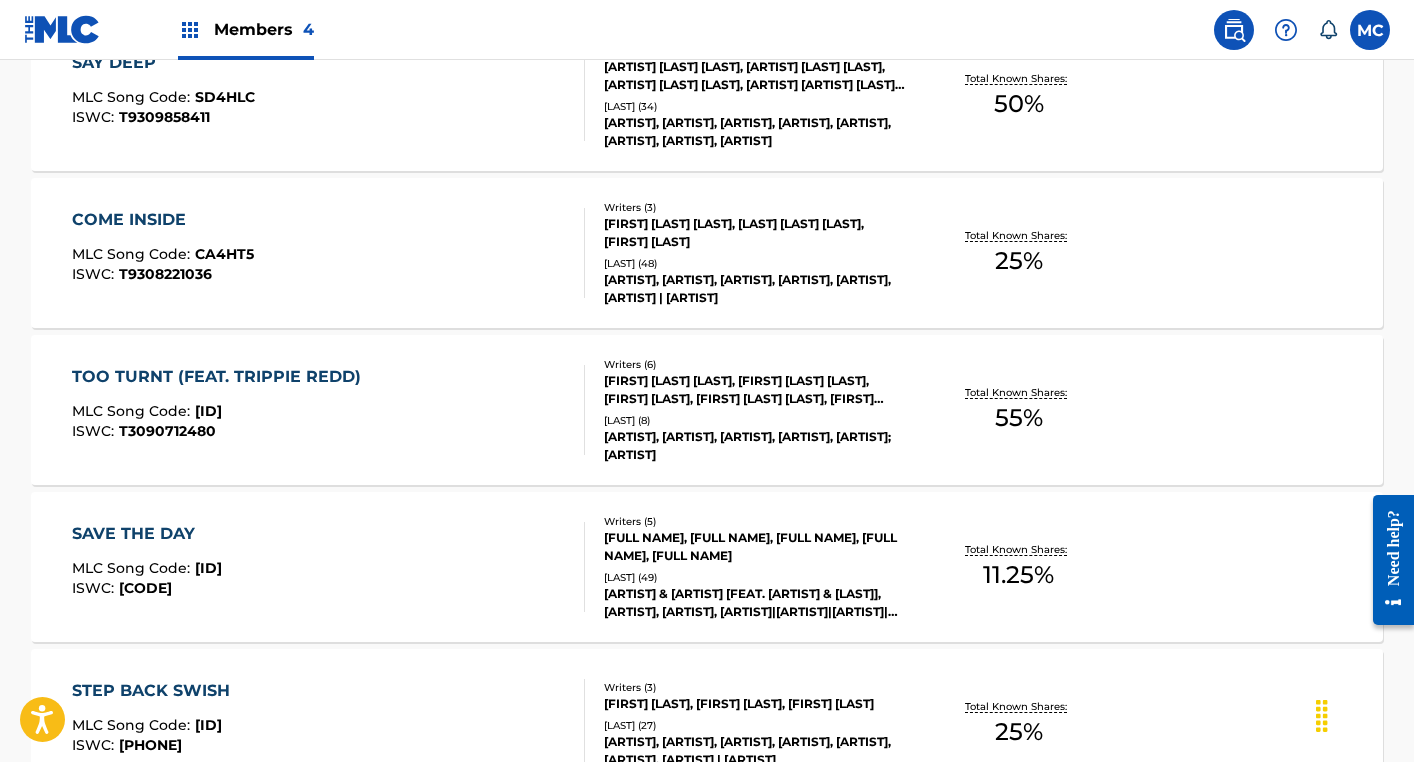 scroll, scrollTop: 1001, scrollLeft: 0, axis: vertical 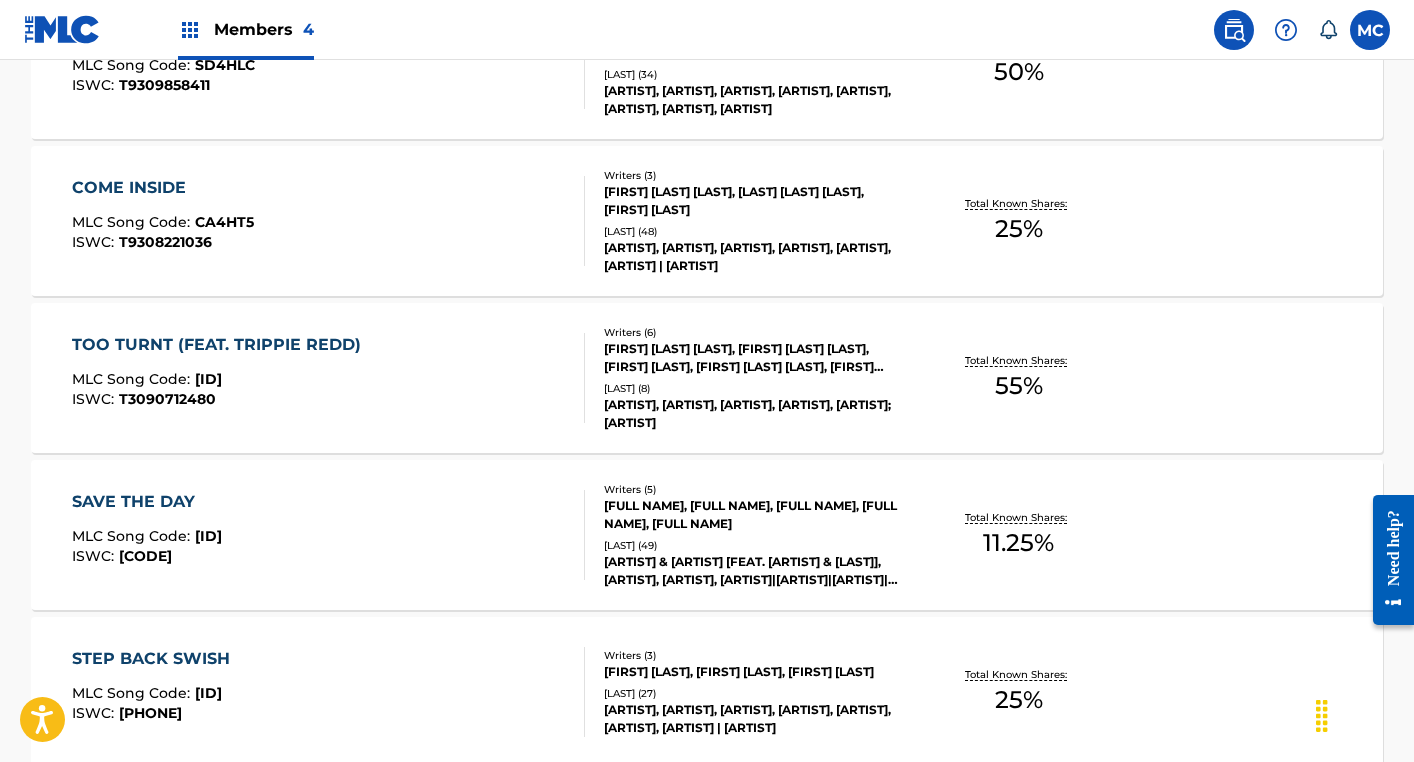 click on "[PHRASE] [CODE] ISWC : [CODE]" at bounding box center (329, 535) 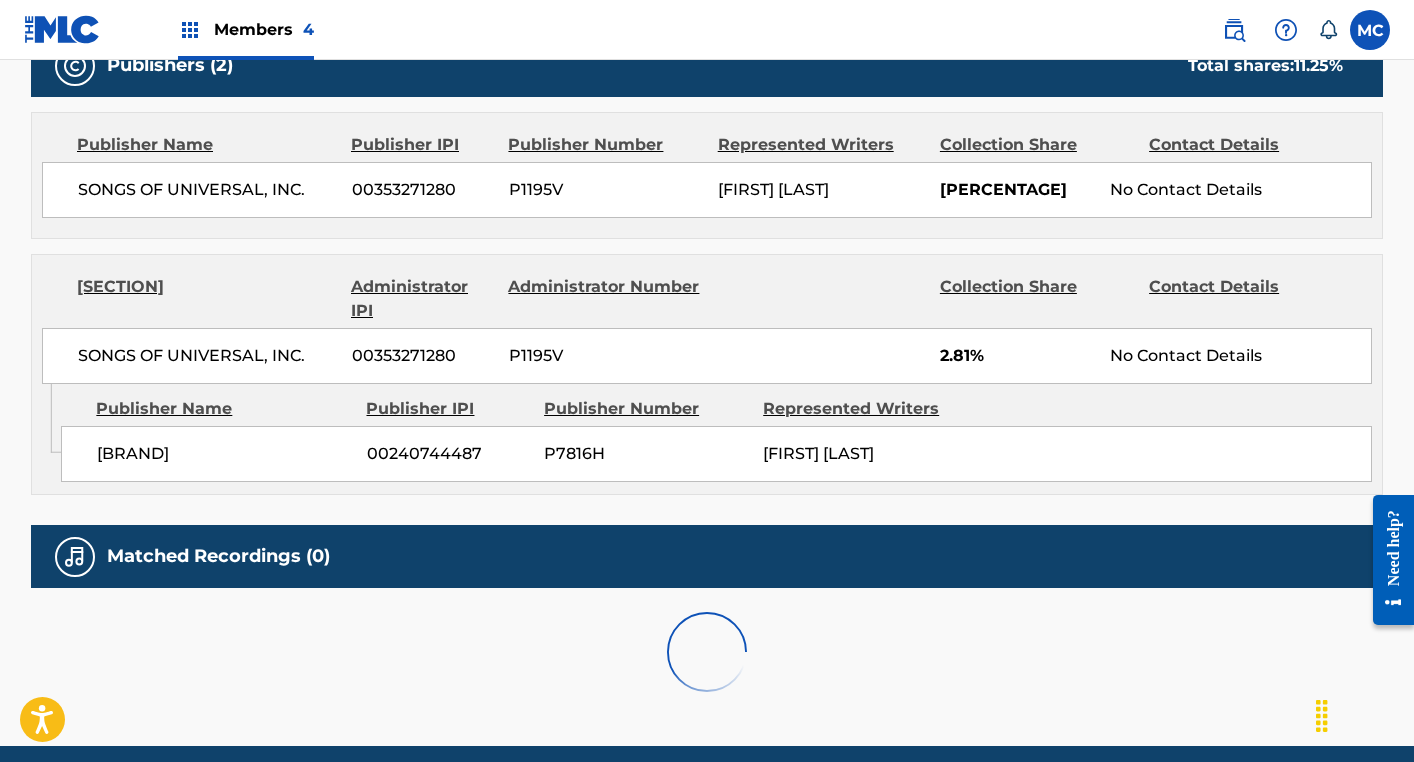 scroll, scrollTop: 0, scrollLeft: 0, axis: both 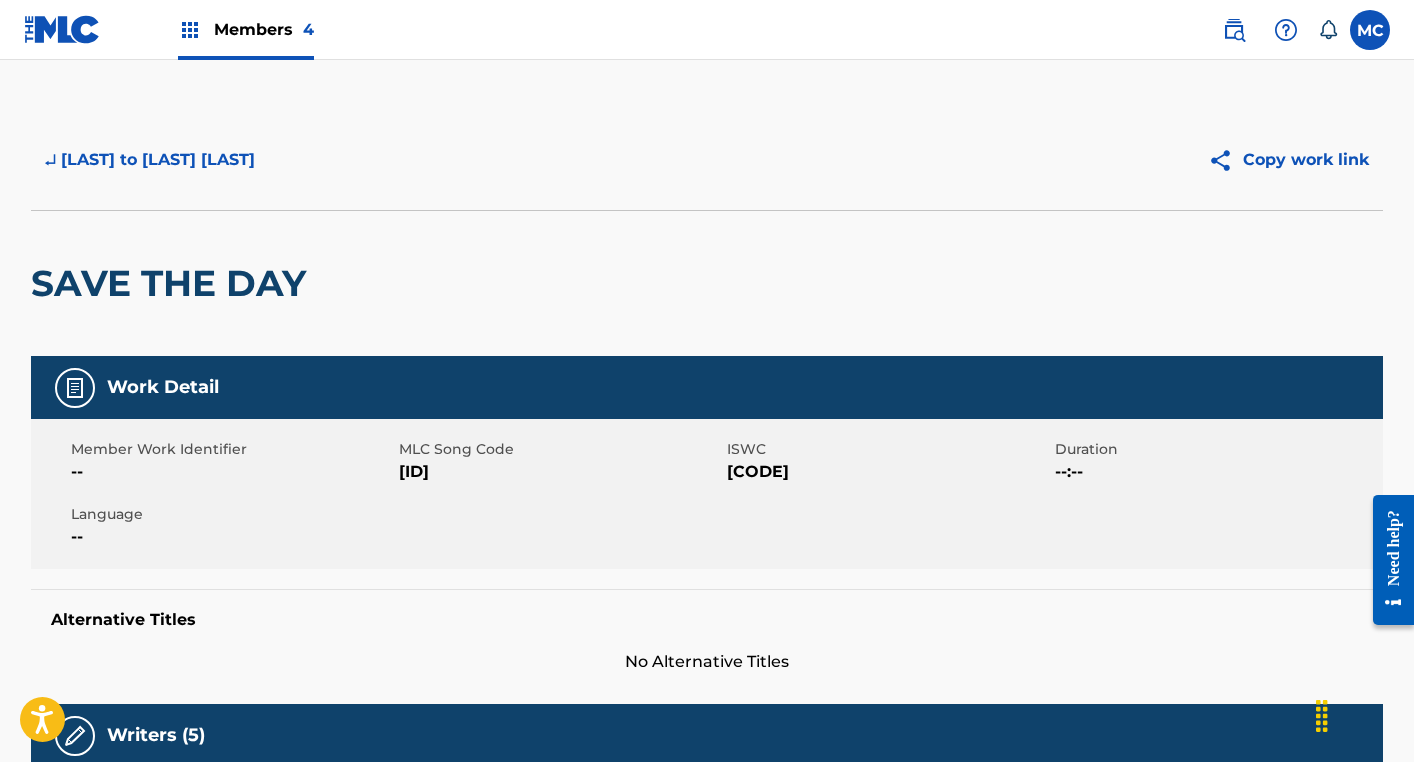click on "[ID]" at bounding box center (560, 472) 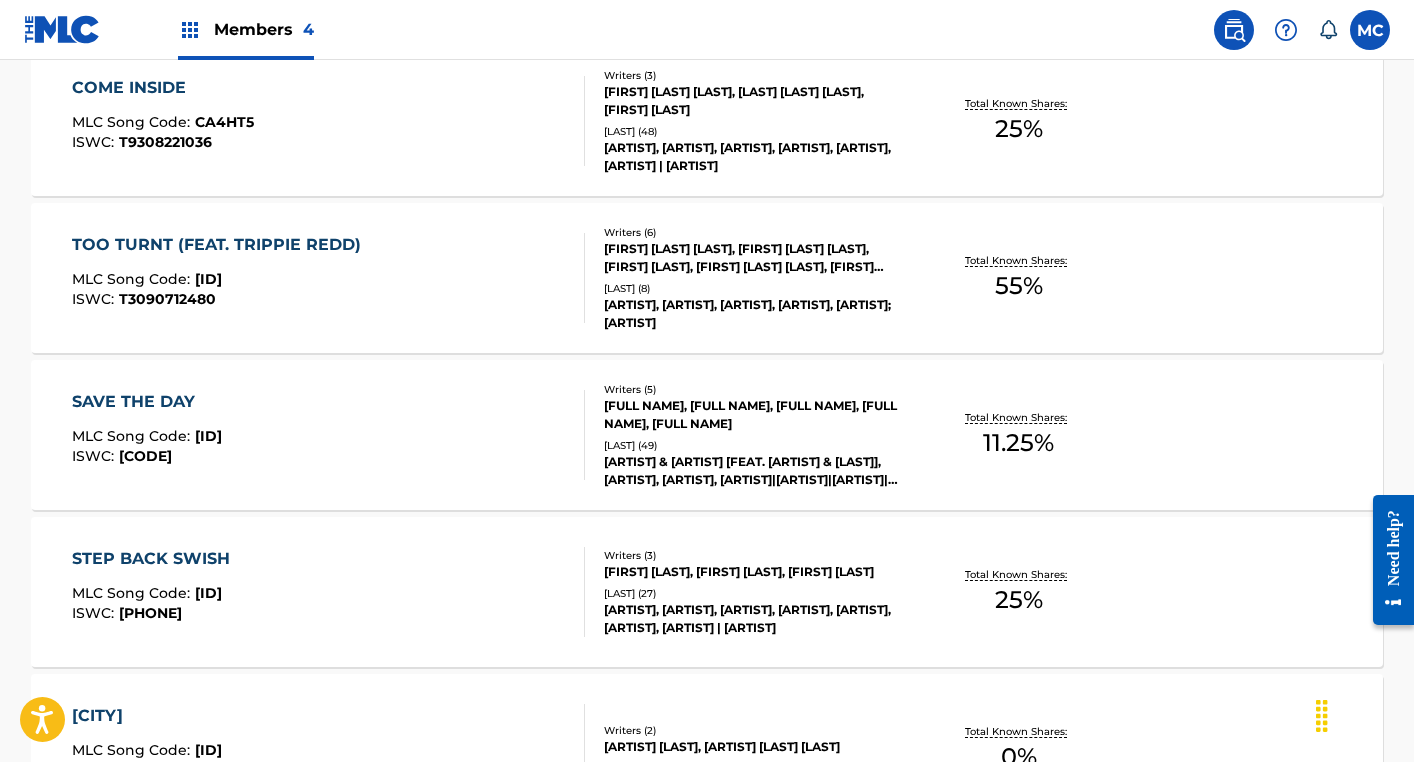 scroll, scrollTop: 1255, scrollLeft: 0, axis: vertical 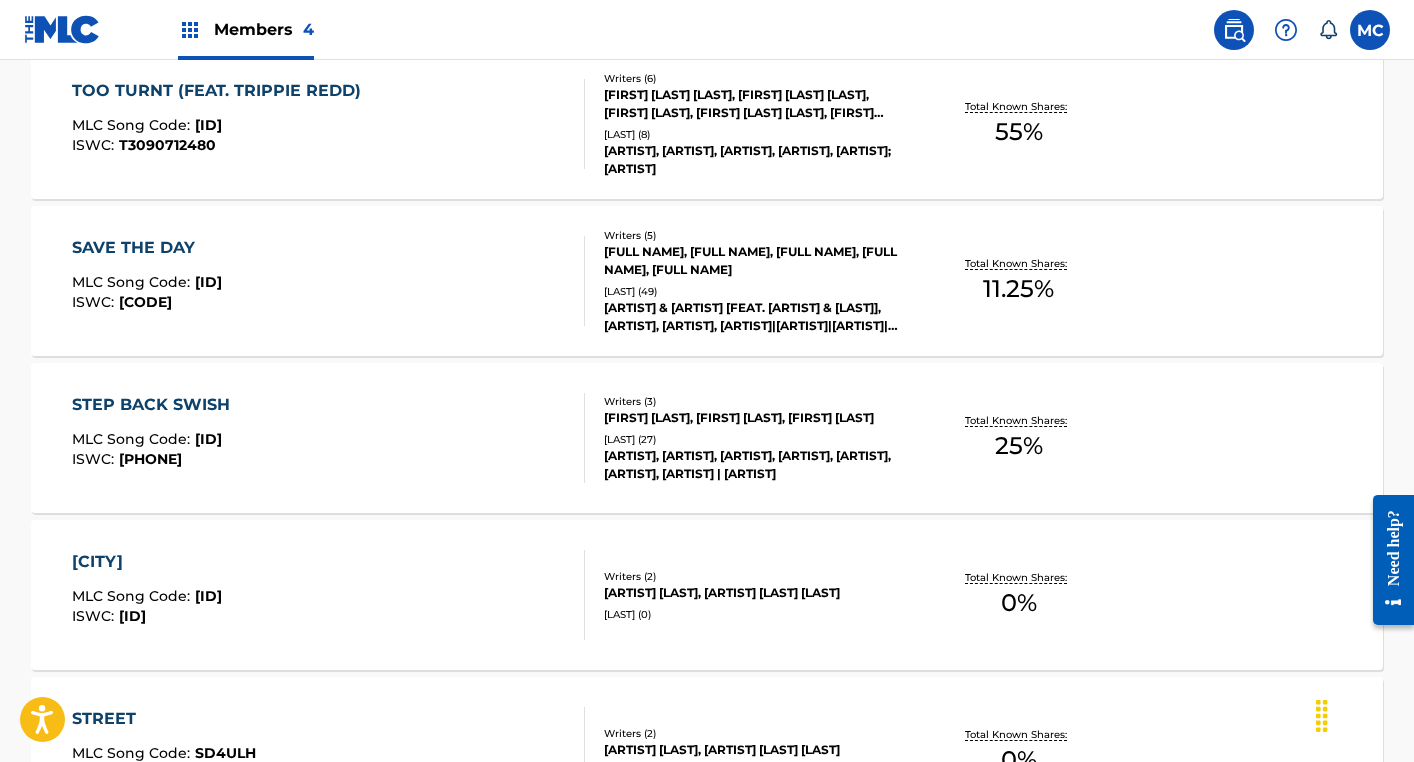 click on "STEP BACK SWISH" at bounding box center [156, 405] 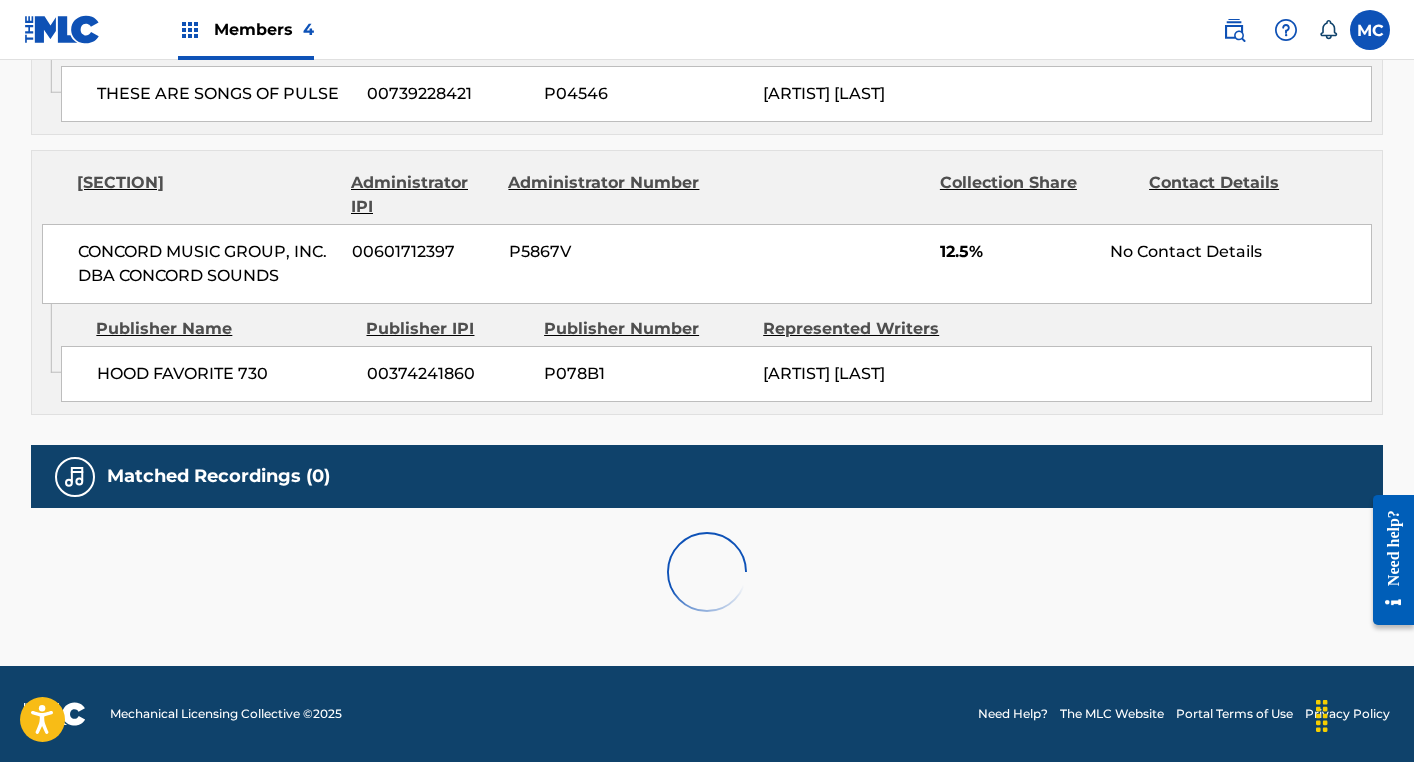 scroll, scrollTop: 0, scrollLeft: 0, axis: both 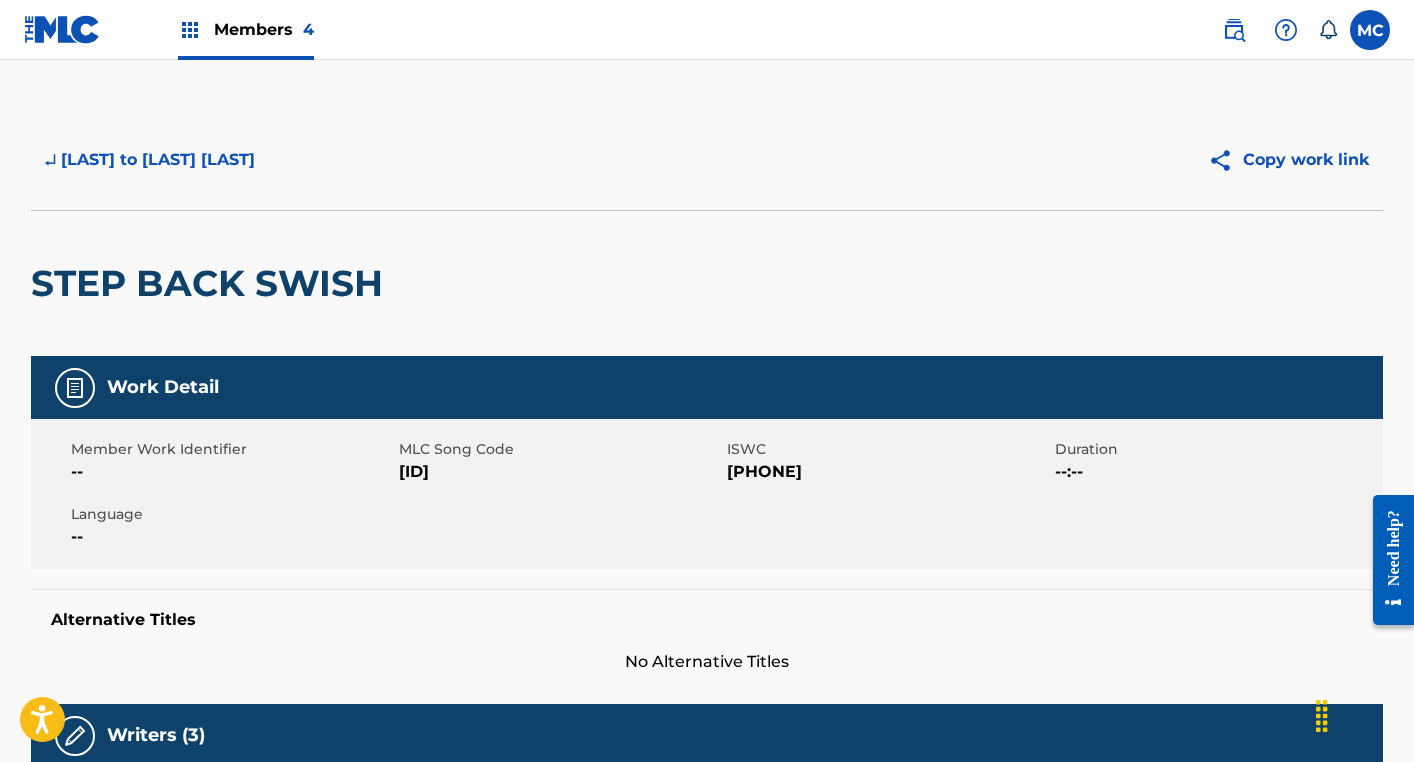 click on "[ID]" at bounding box center [560, 472] 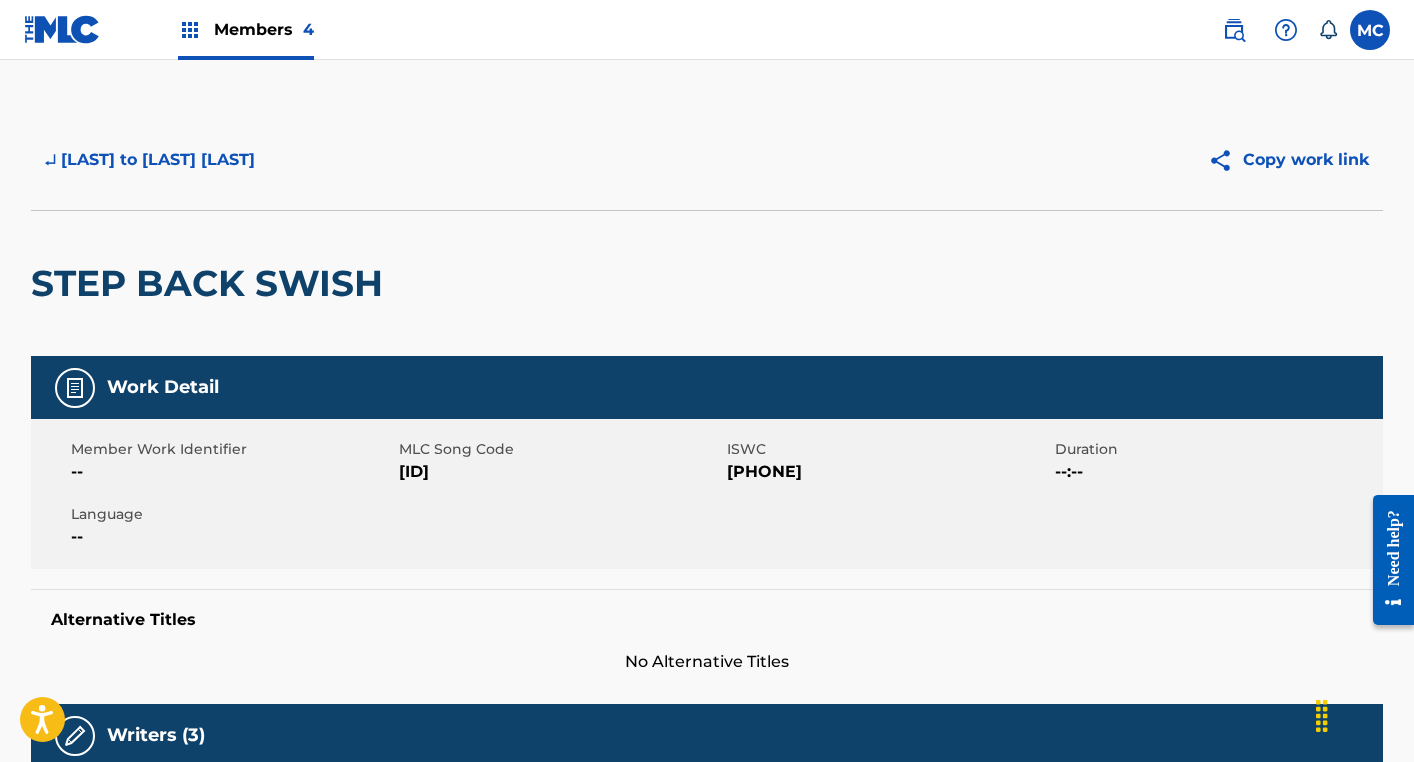 click on "↵ [LAST] to [LAST] [LAST]" at bounding box center (150, 160) 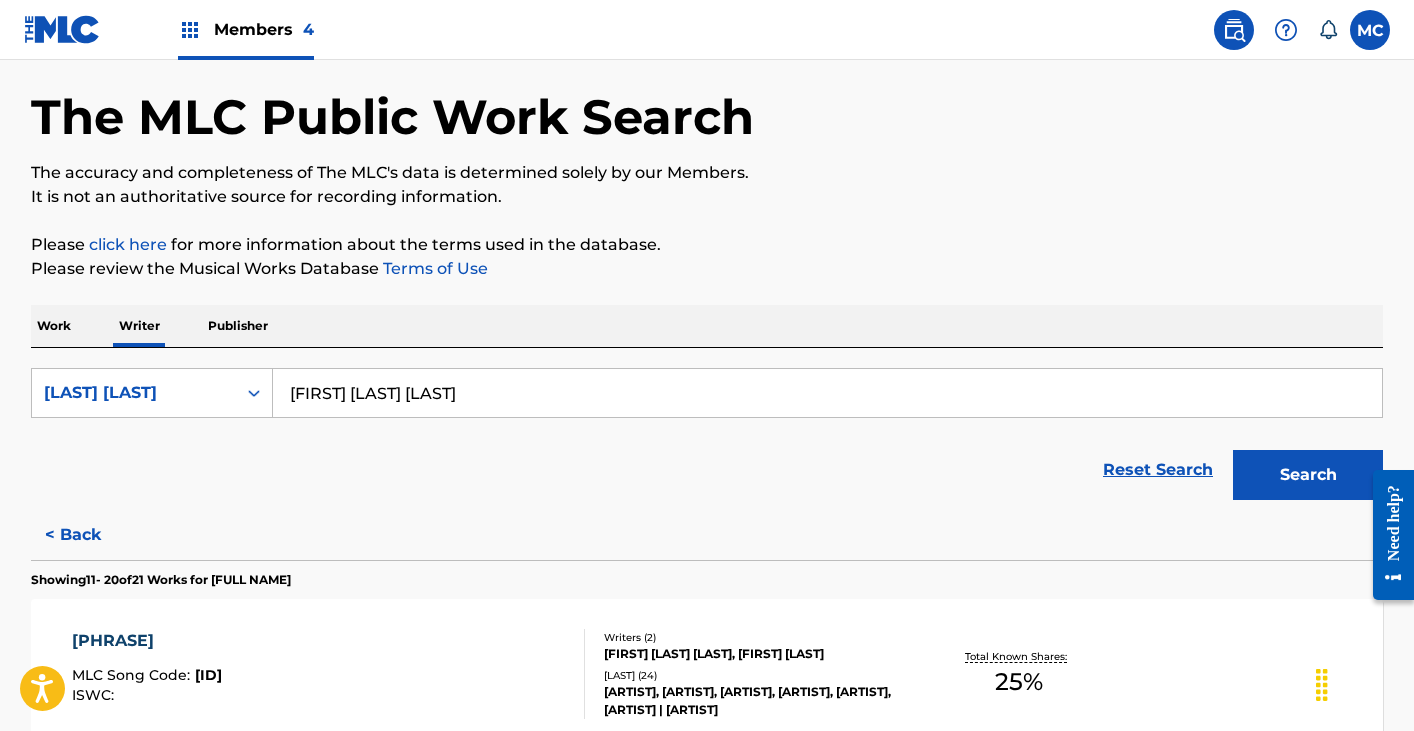 scroll, scrollTop: 1294, scrollLeft: 0, axis: vertical 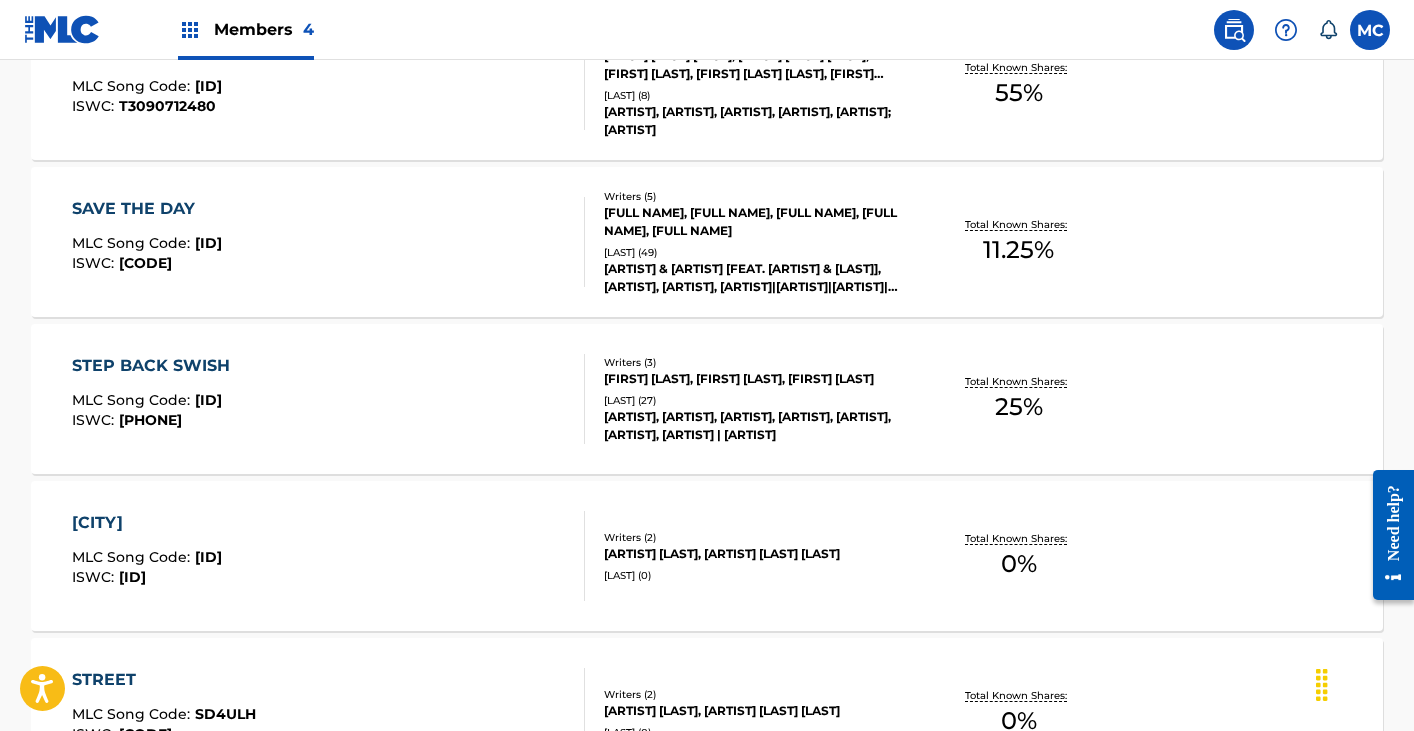 click on "[CITY] [CODE] : [CODE] ISWC : [CODE]" at bounding box center [329, 556] 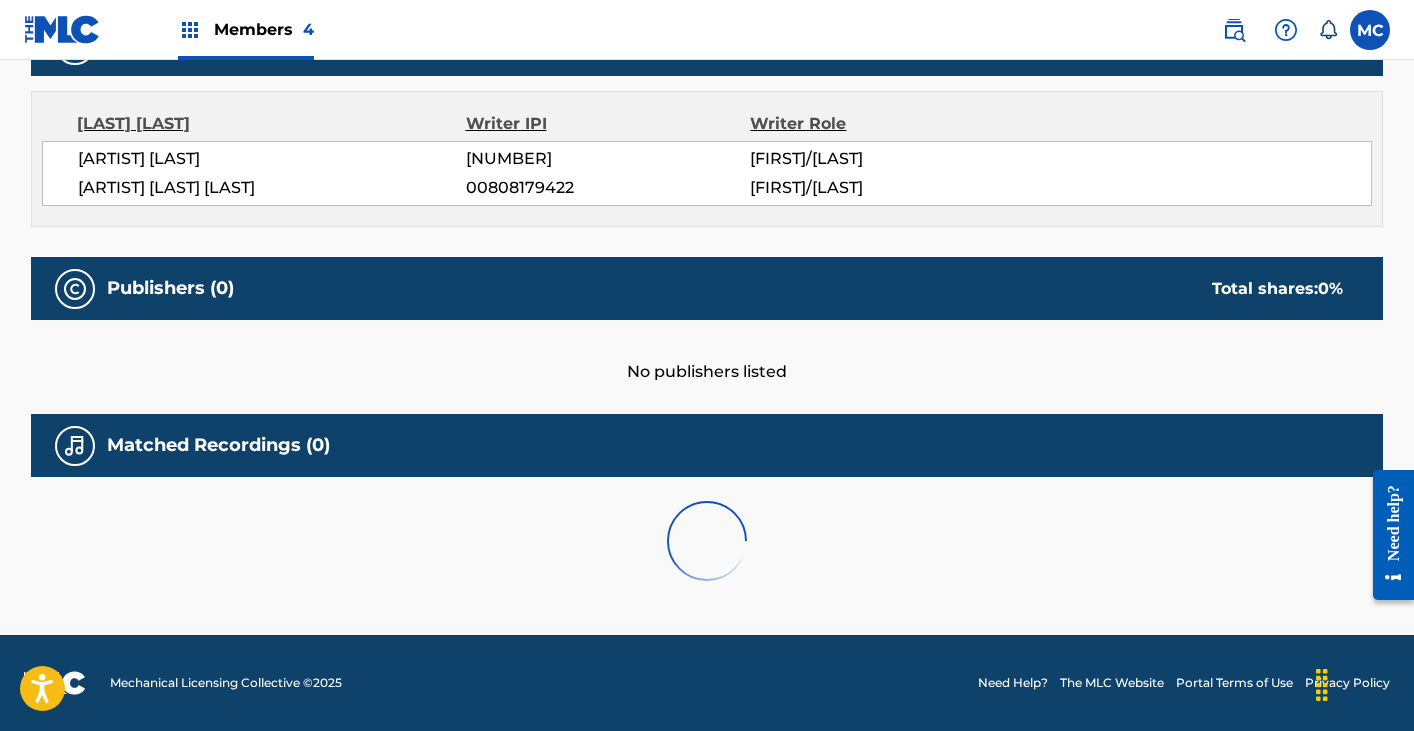 scroll, scrollTop: 0, scrollLeft: 0, axis: both 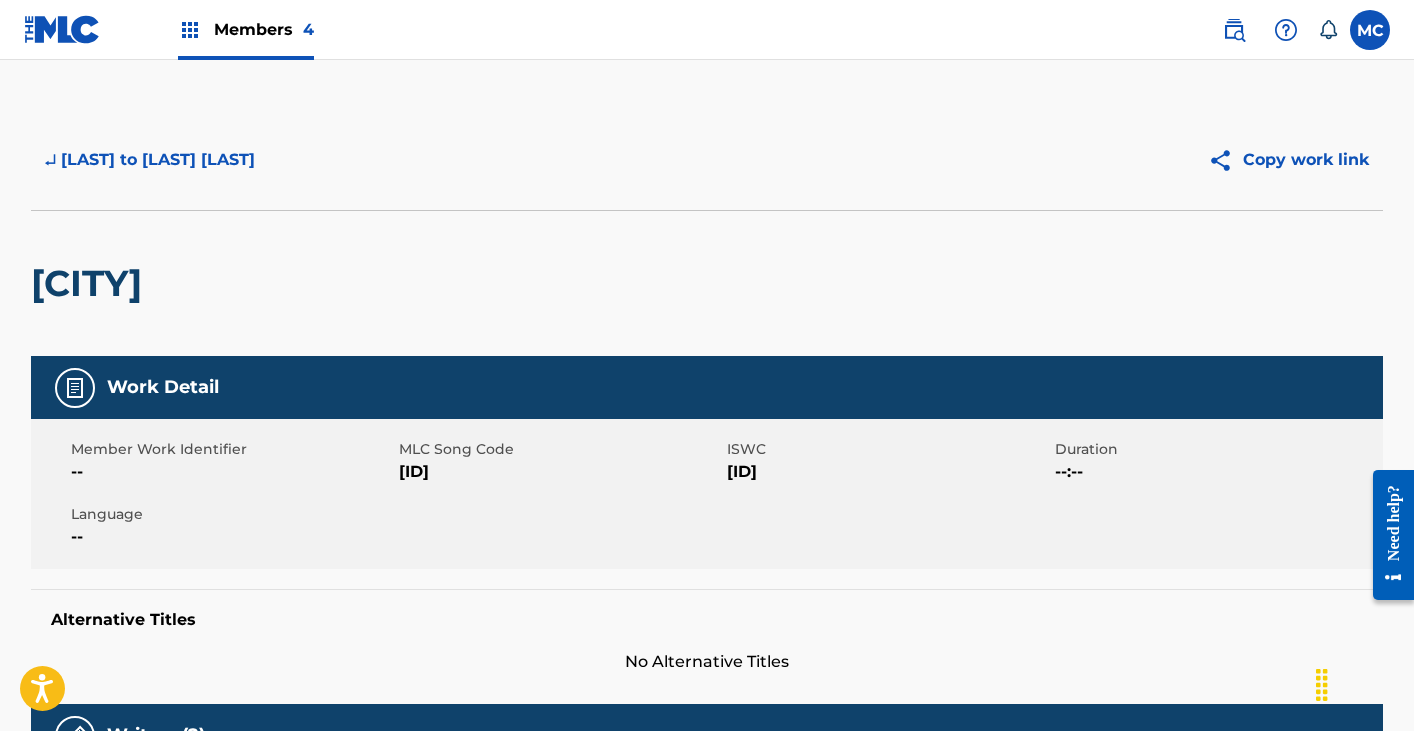 click on "[ID]" at bounding box center (560, 472) 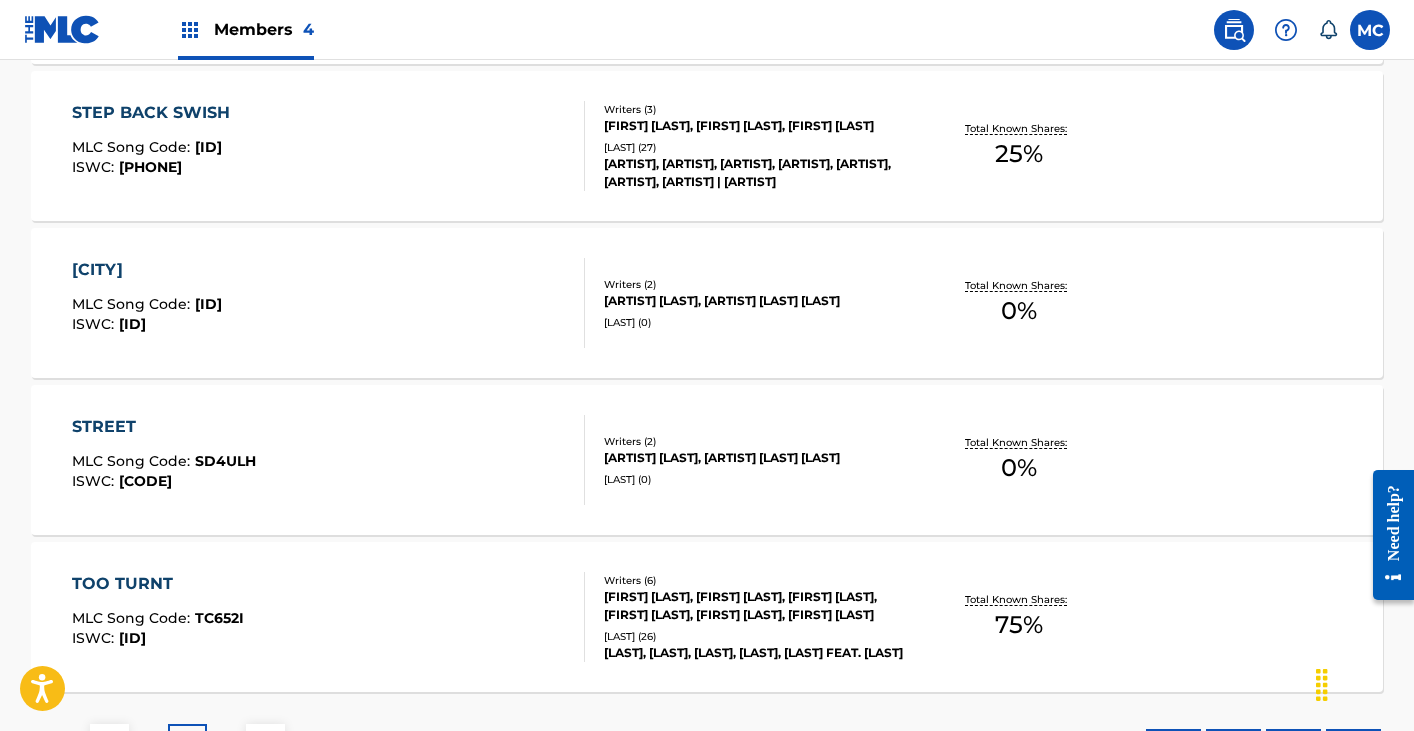 scroll, scrollTop: 1584, scrollLeft: 0, axis: vertical 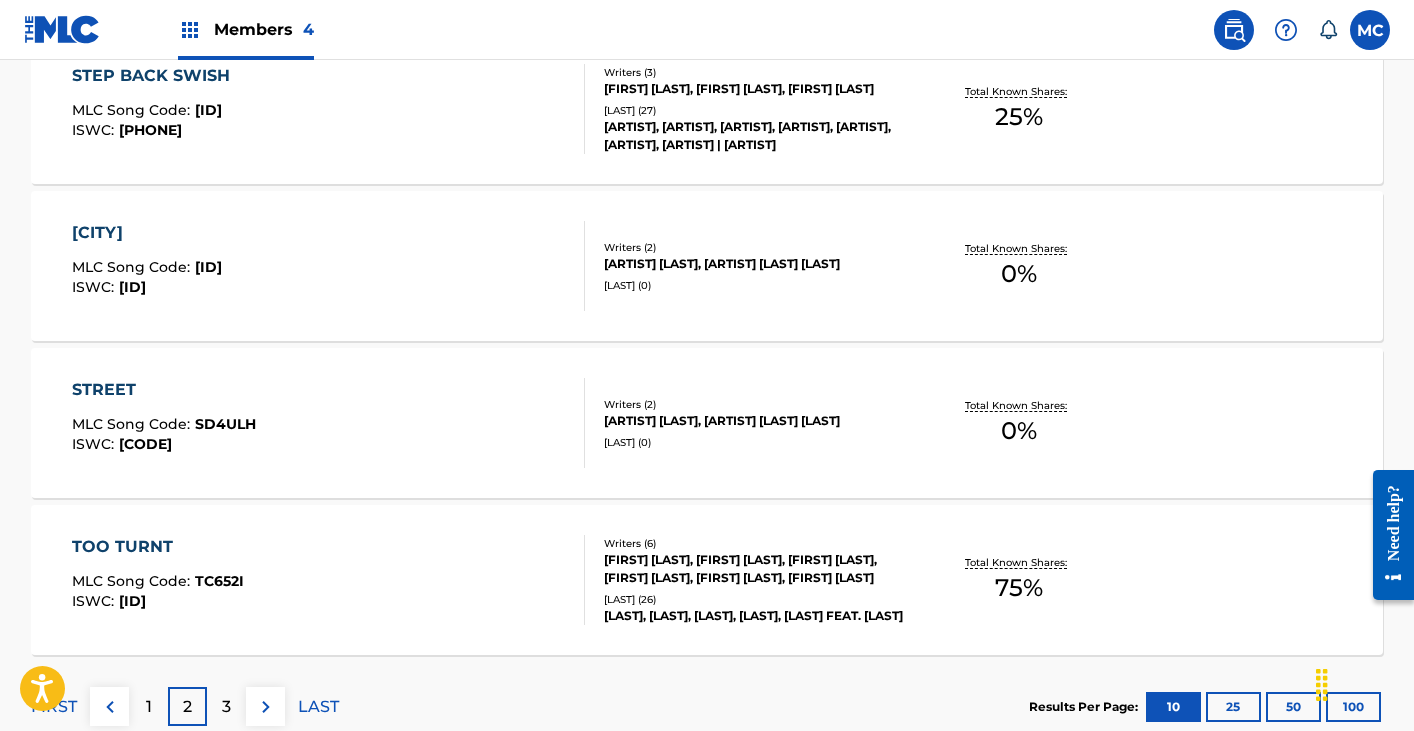 click on "STREET" at bounding box center (164, 390) 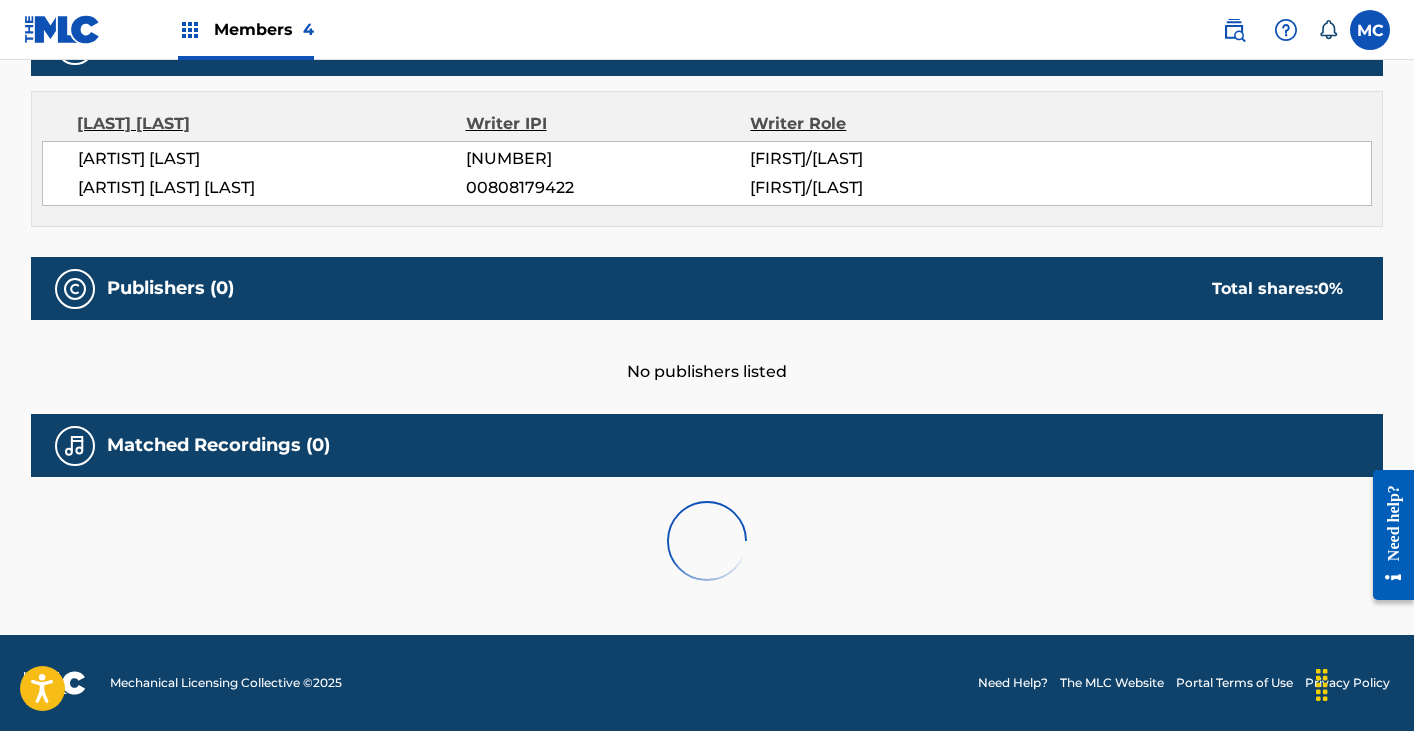scroll, scrollTop: 0, scrollLeft: 0, axis: both 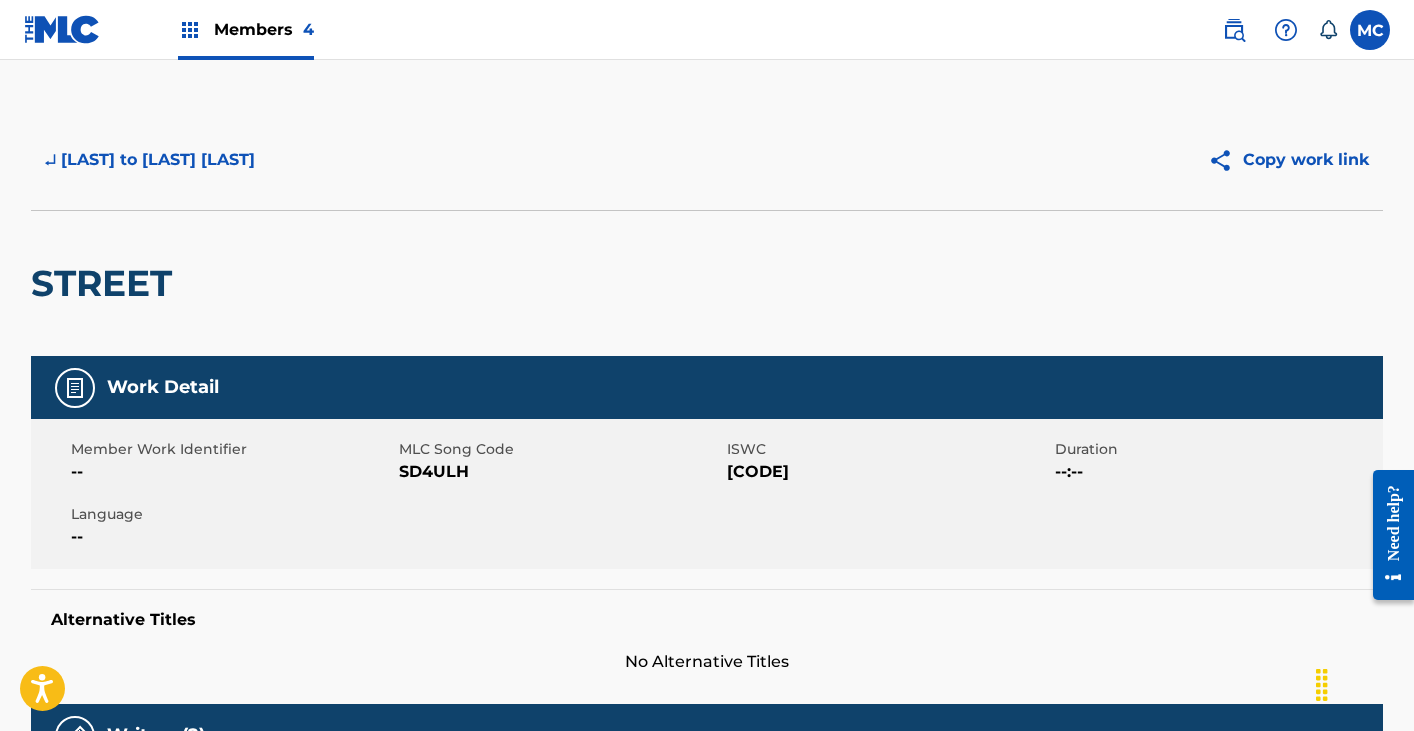click on "SD4ULH" at bounding box center [560, 472] 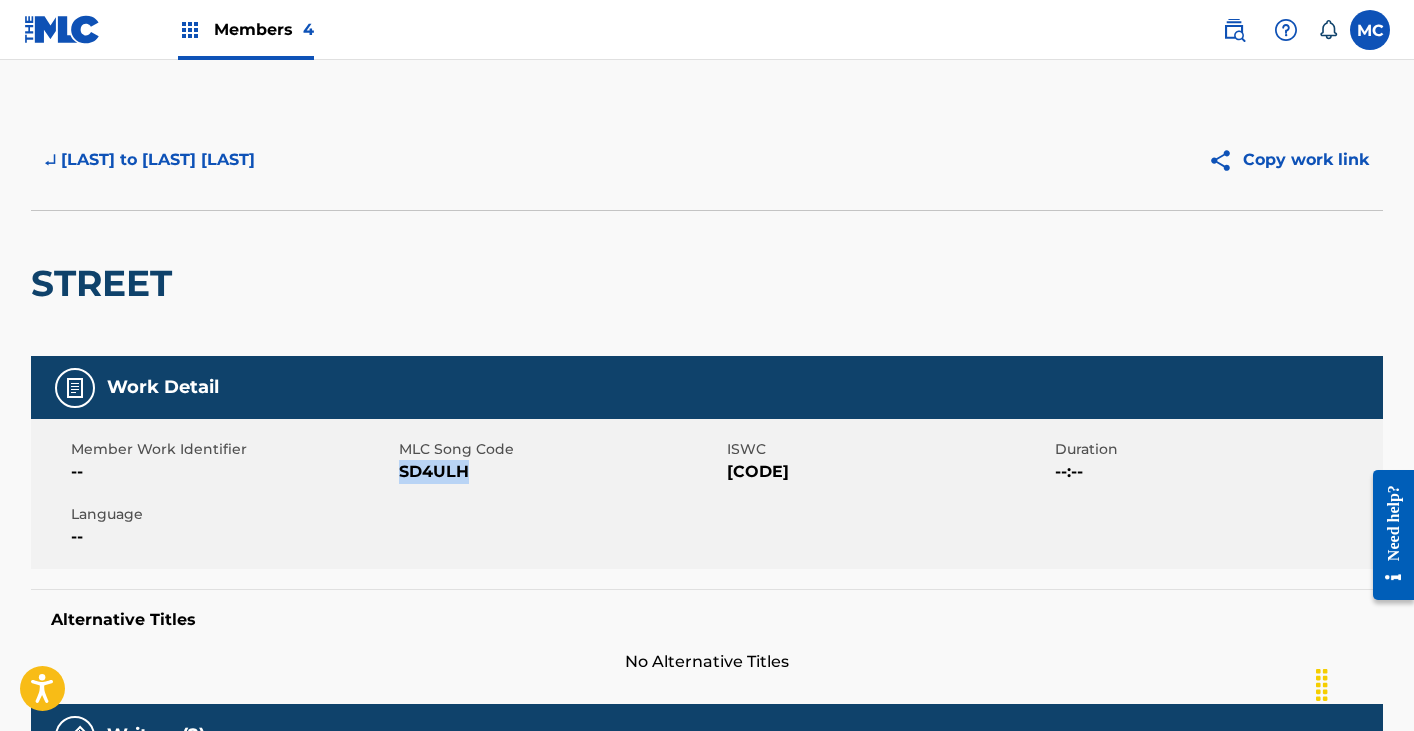 click on "SD4ULH" at bounding box center (560, 472) 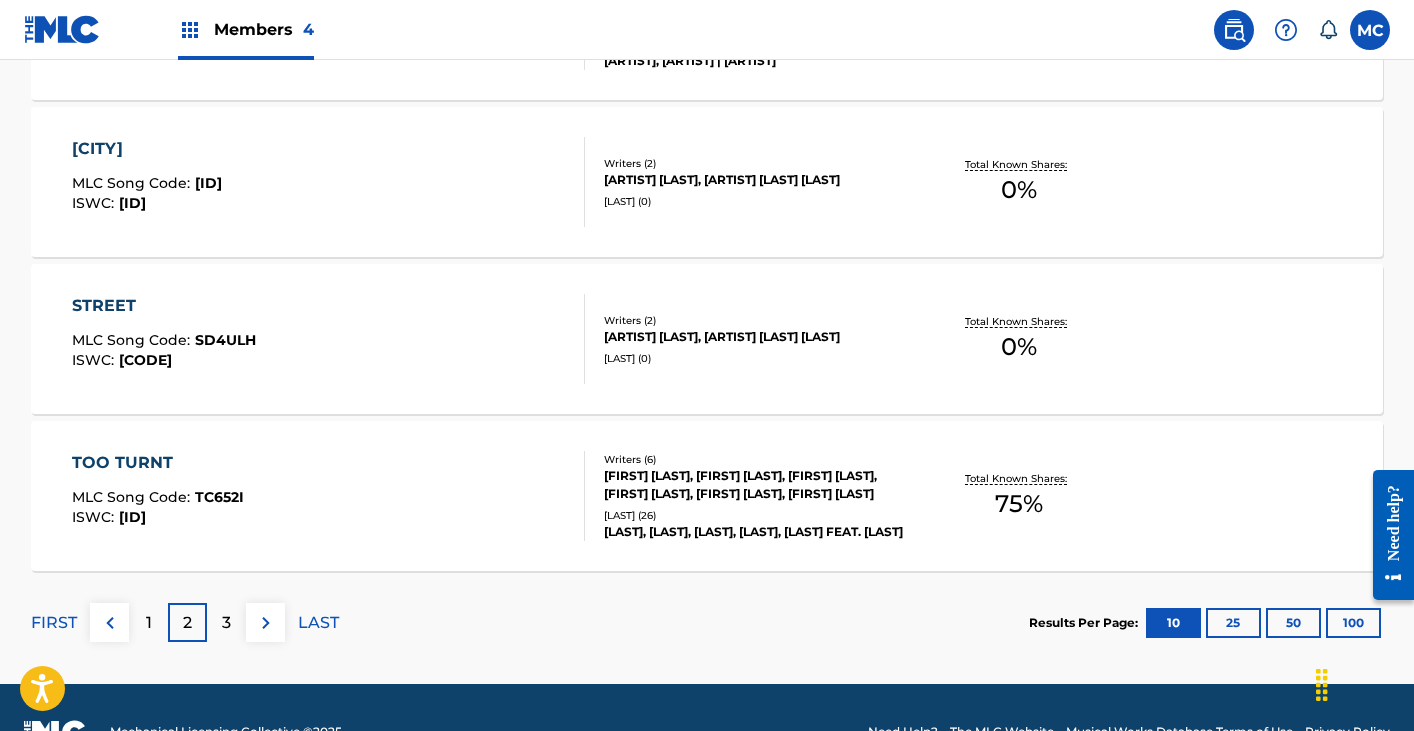 scroll, scrollTop: 1717, scrollLeft: 0, axis: vertical 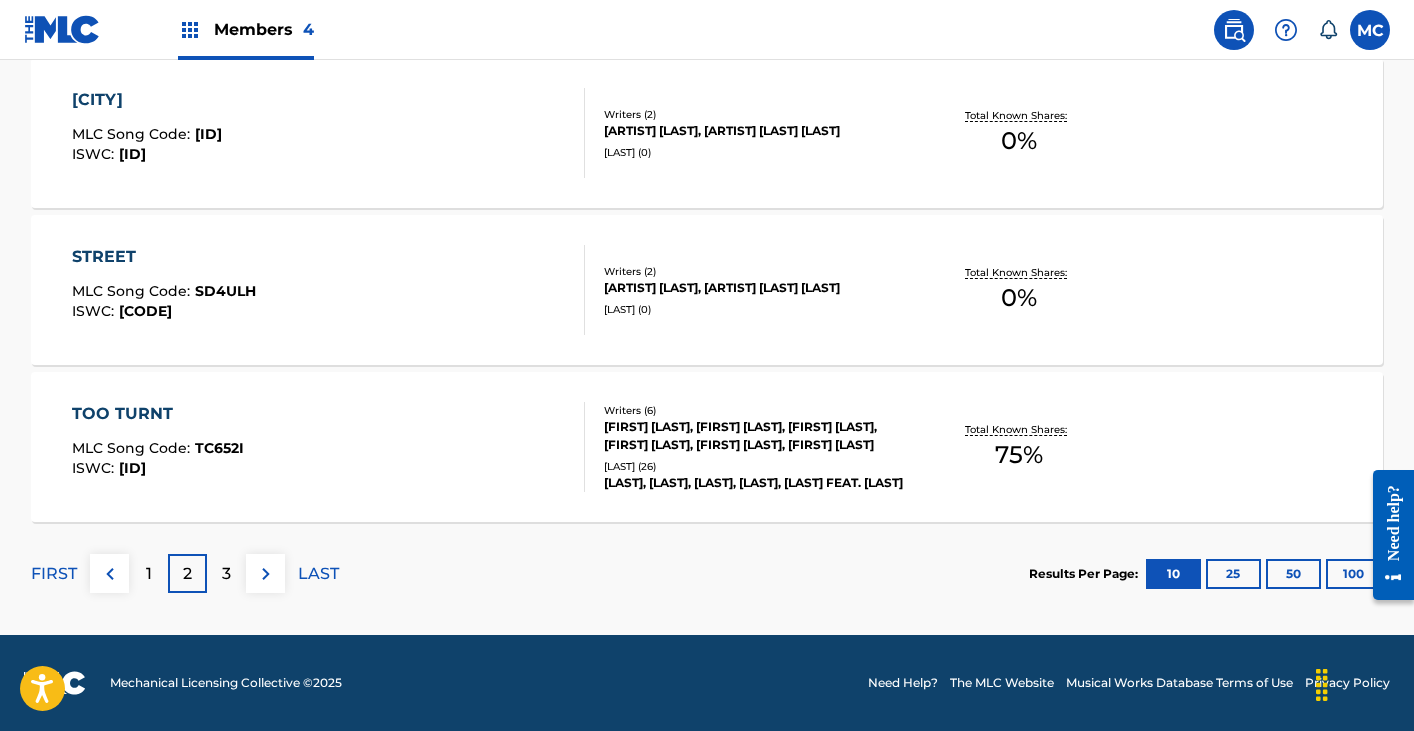 click on "TOO TURNT" at bounding box center (158, 414) 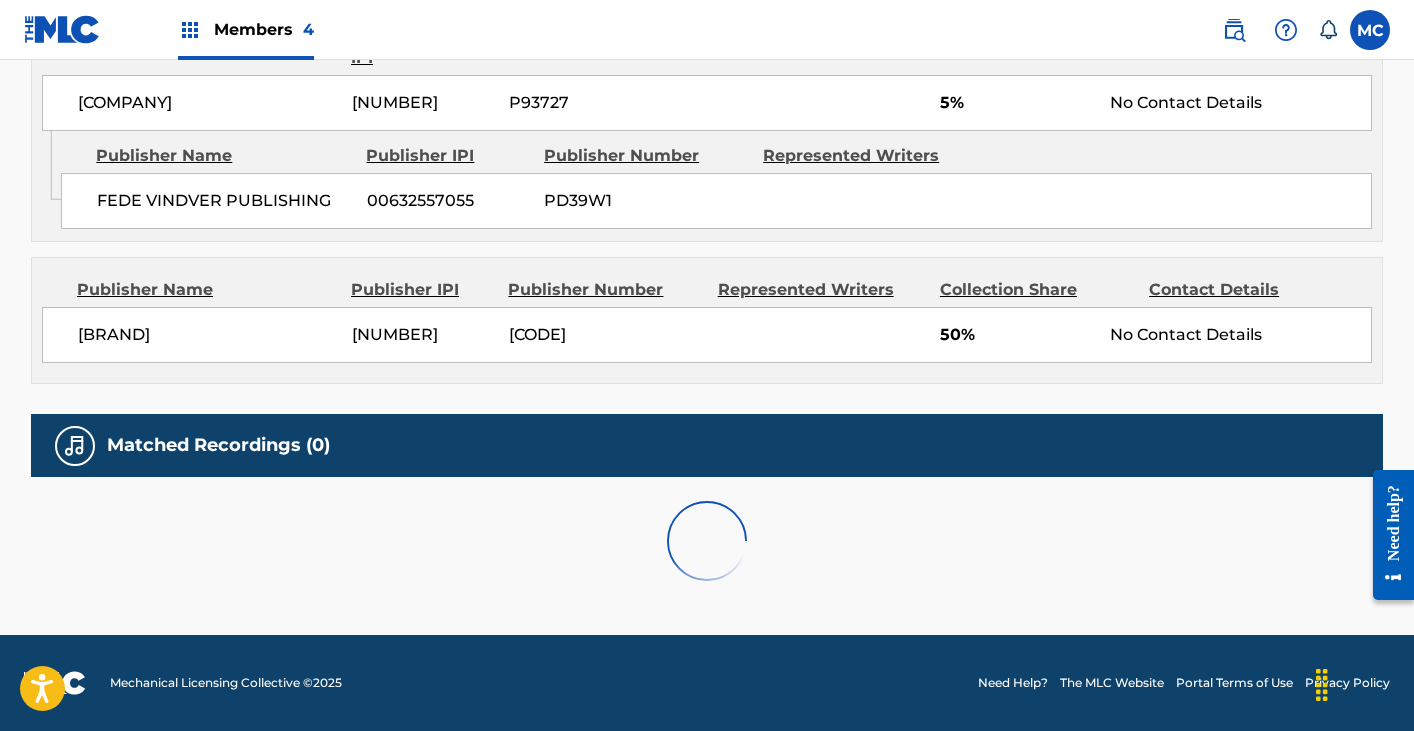 scroll, scrollTop: 0, scrollLeft: 0, axis: both 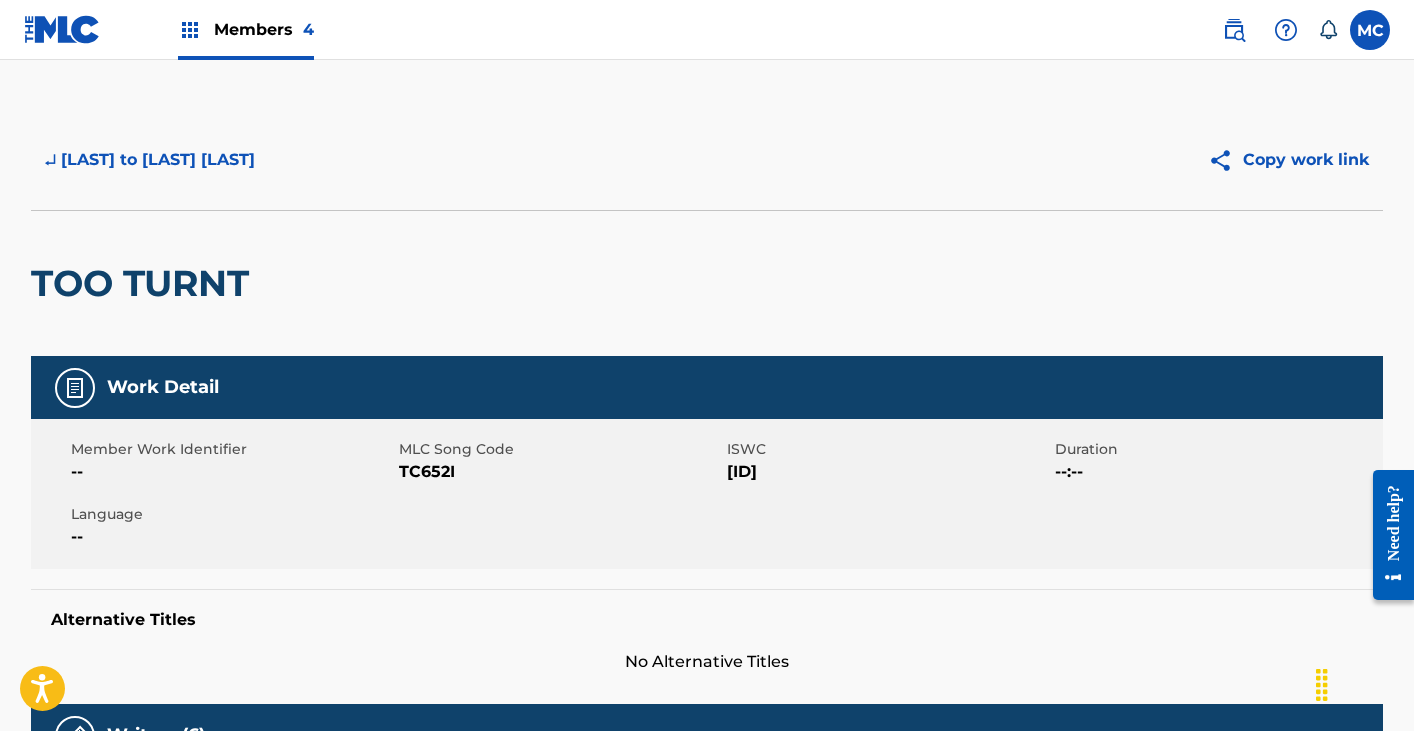 click on "TC652I" at bounding box center (560, 472) 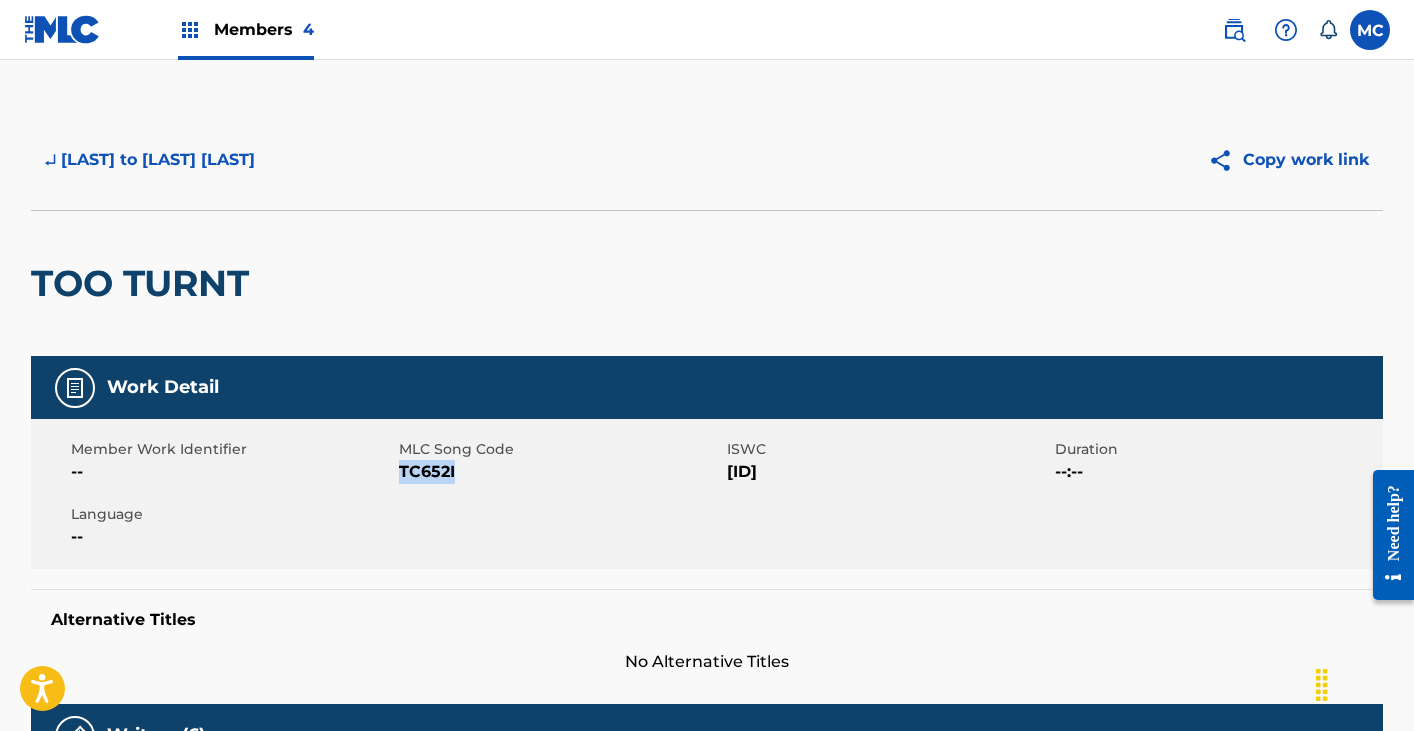 click on "TC652I" at bounding box center (560, 472) 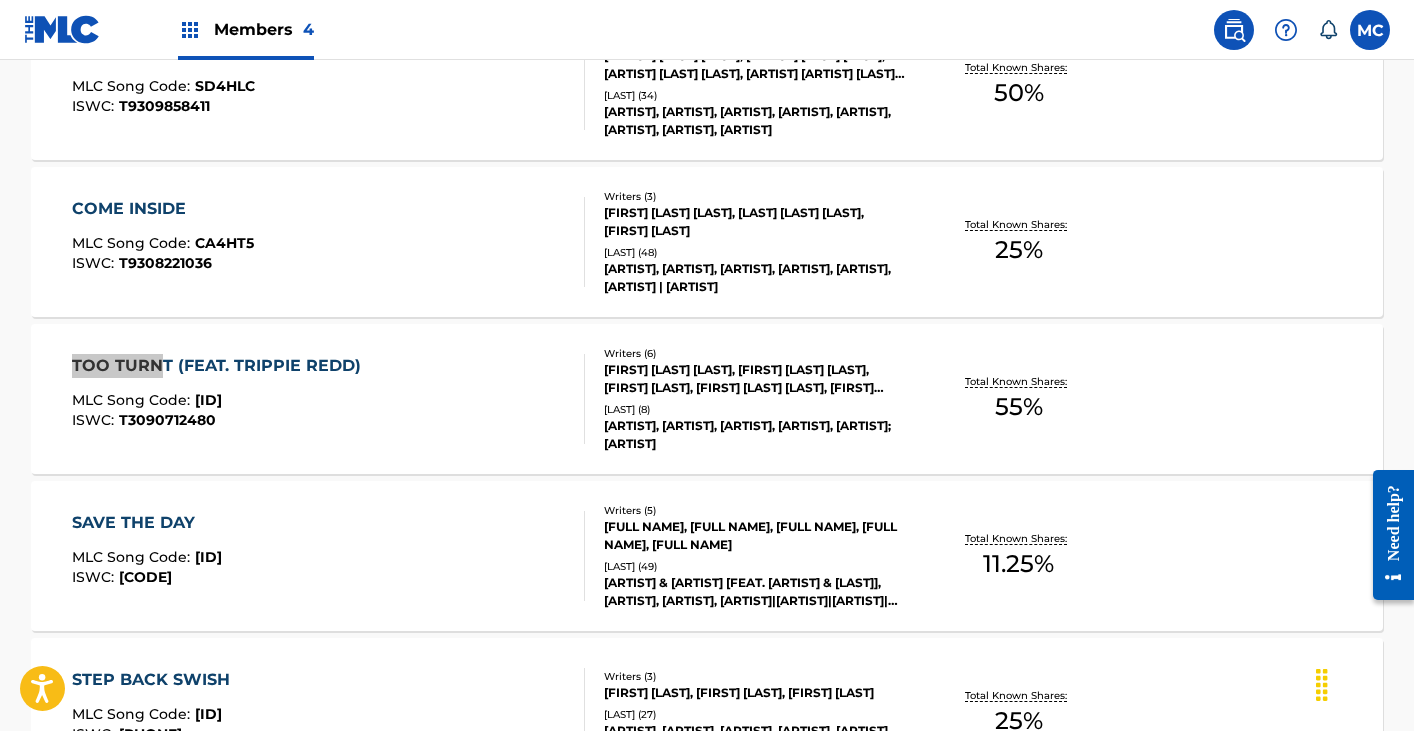 scroll, scrollTop: 1717, scrollLeft: 0, axis: vertical 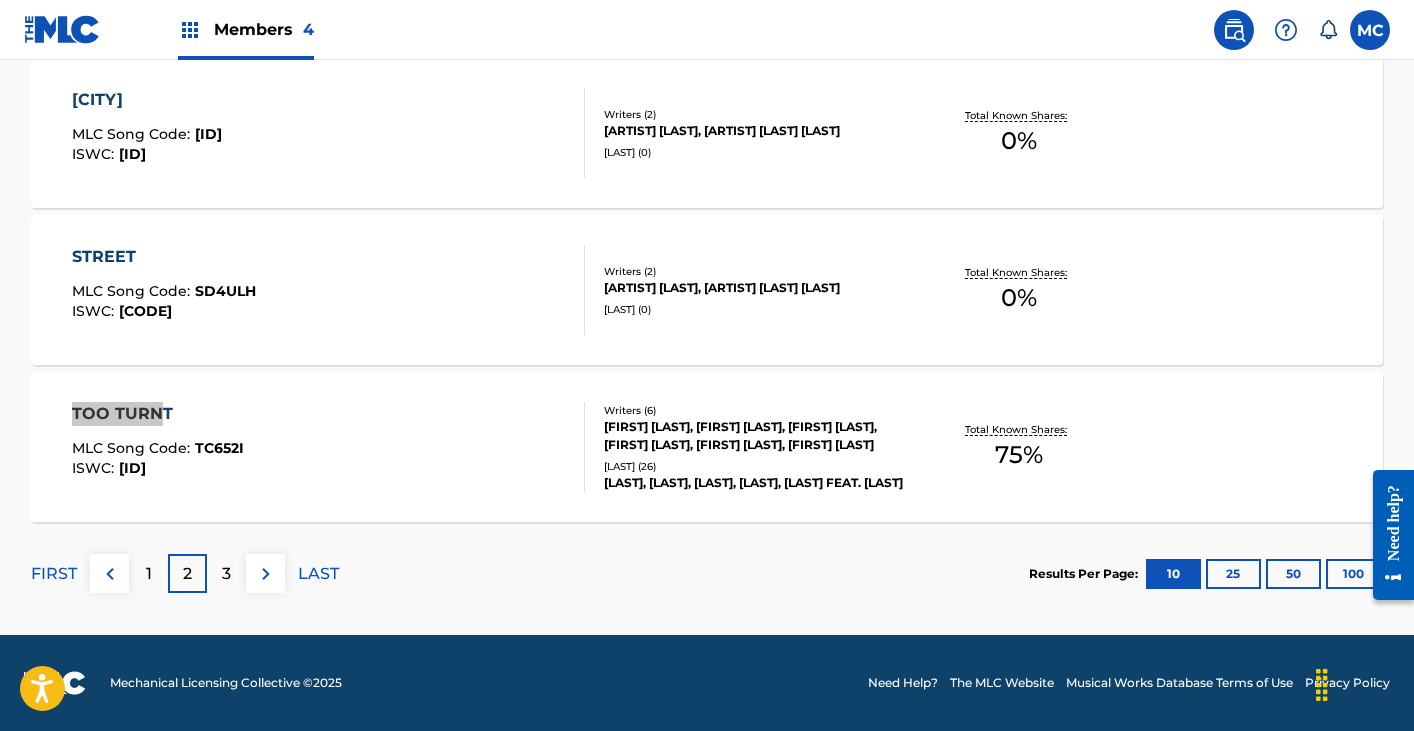 click on "MLC Song Code : [ID] ISWC : [ID]" at bounding box center (329, 447) 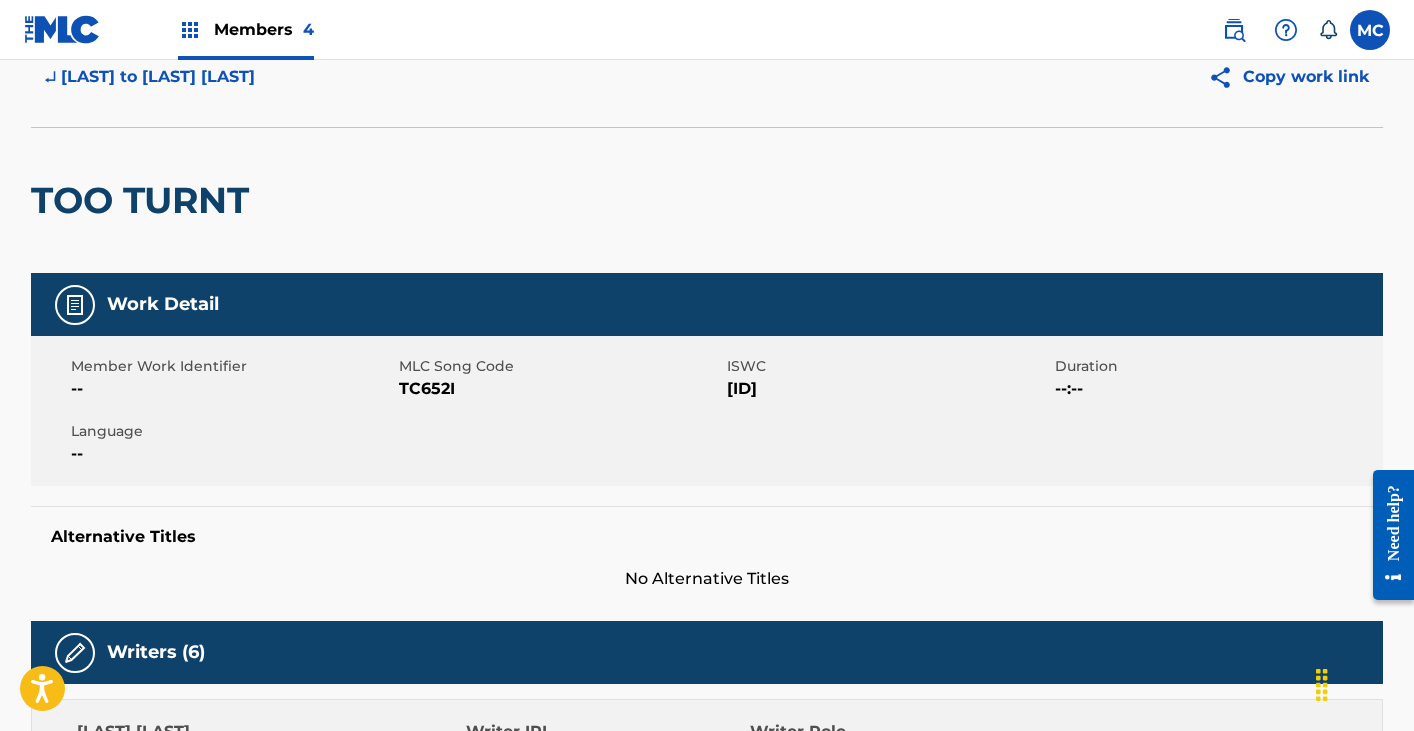 scroll, scrollTop: 84, scrollLeft: 0, axis: vertical 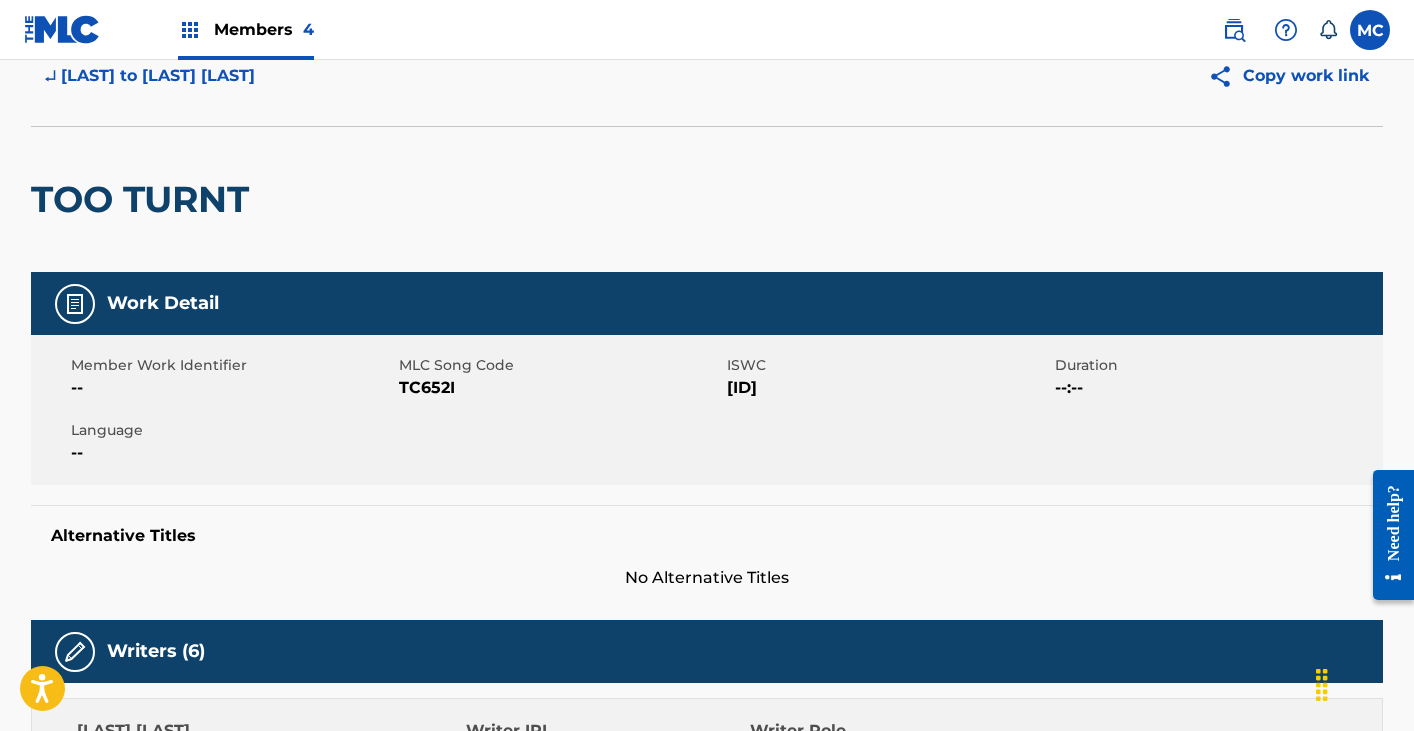 click on "TC652I" at bounding box center [560, 388] 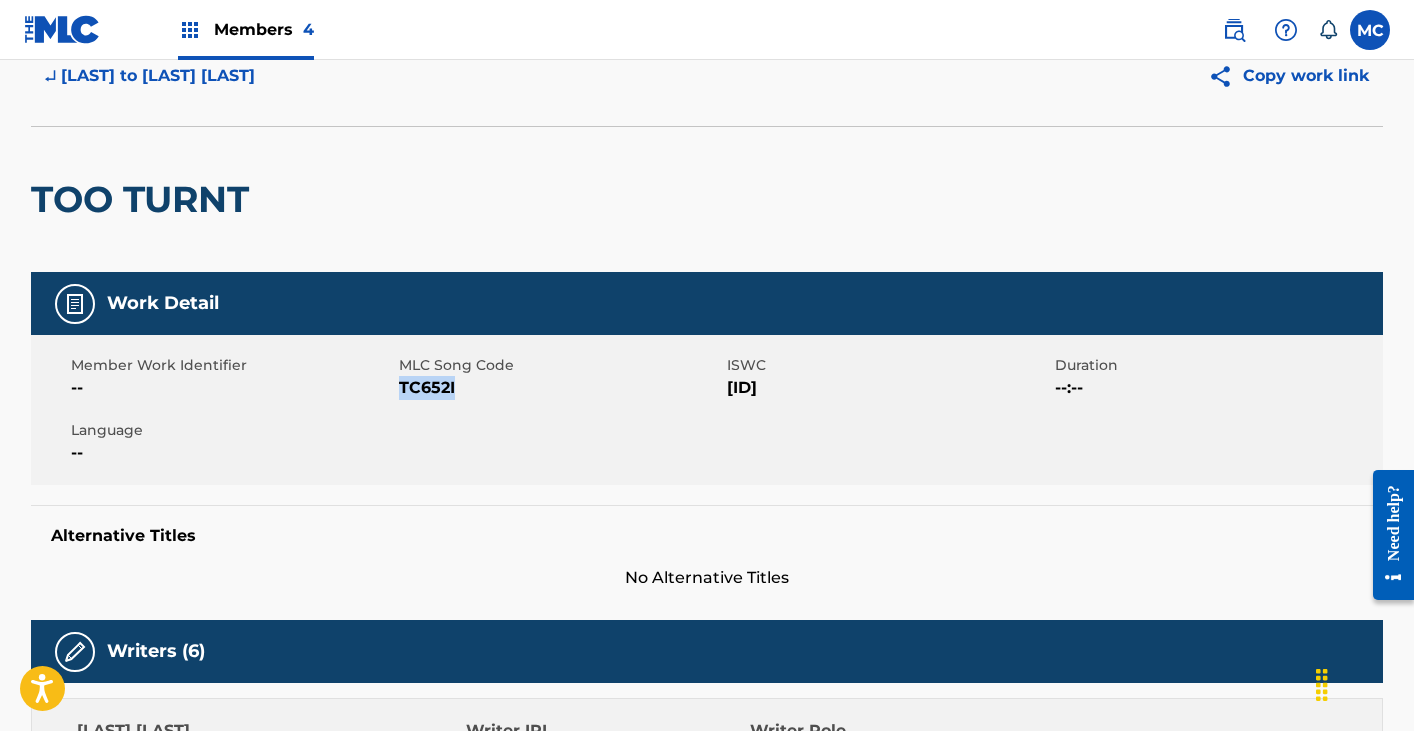 click on "TC652I" at bounding box center [560, 388] 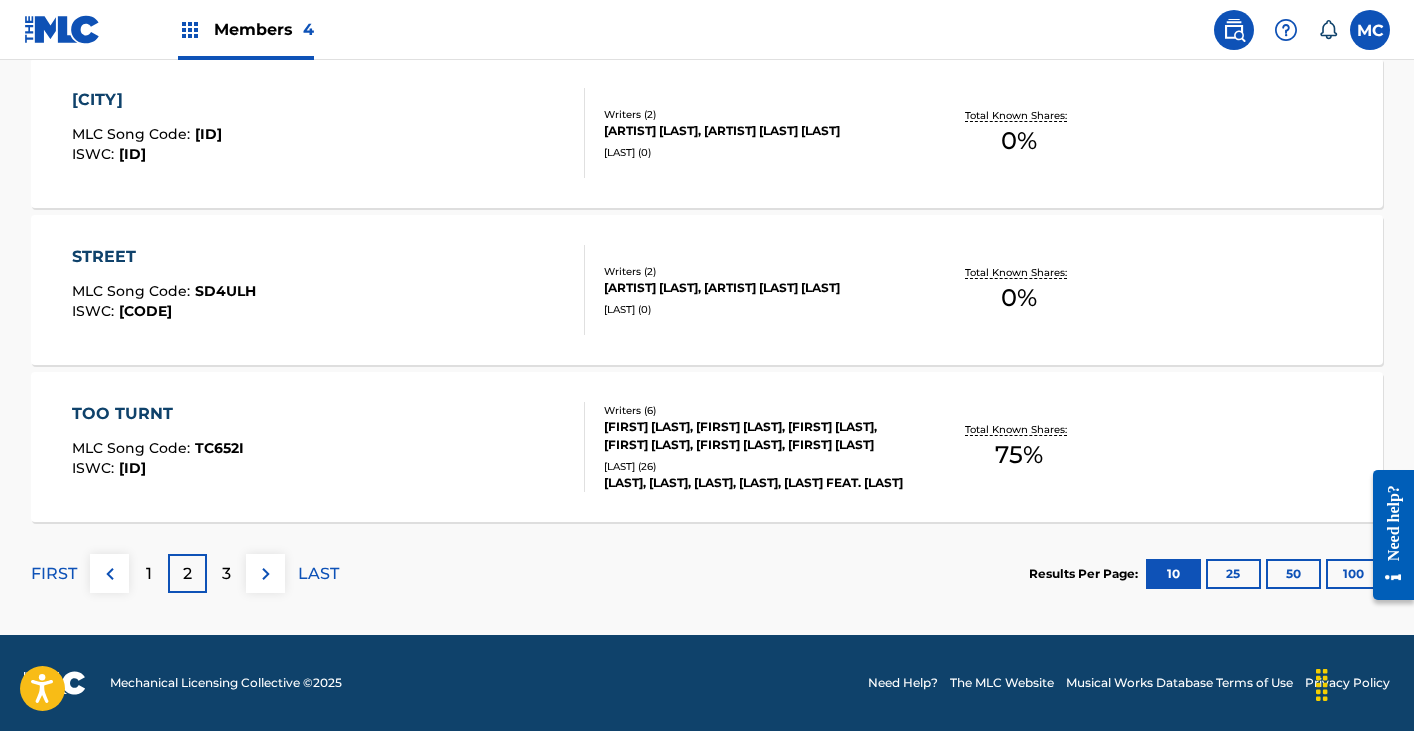click on "3" at bounding box center (226, 574) 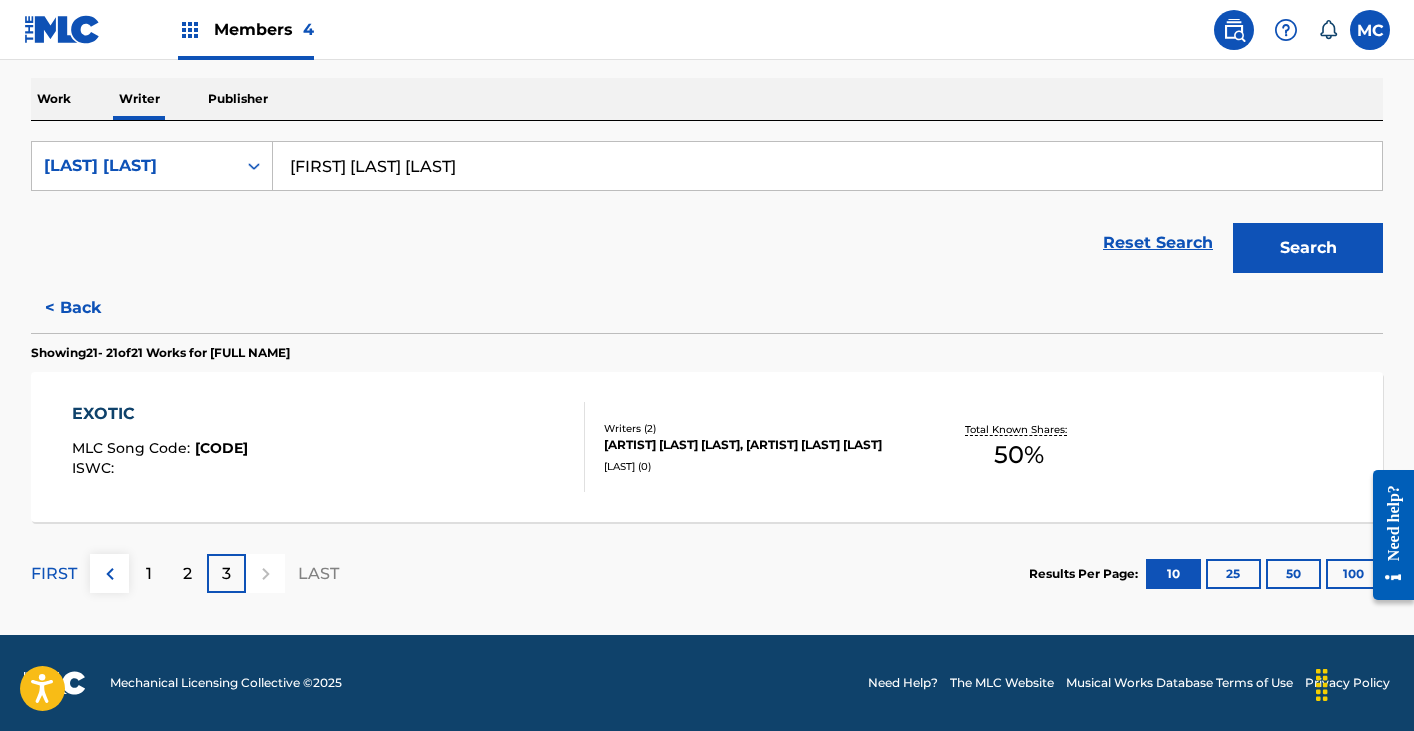 scroll, scrollTop: 304, scrollLeft: 0, axis: vertical 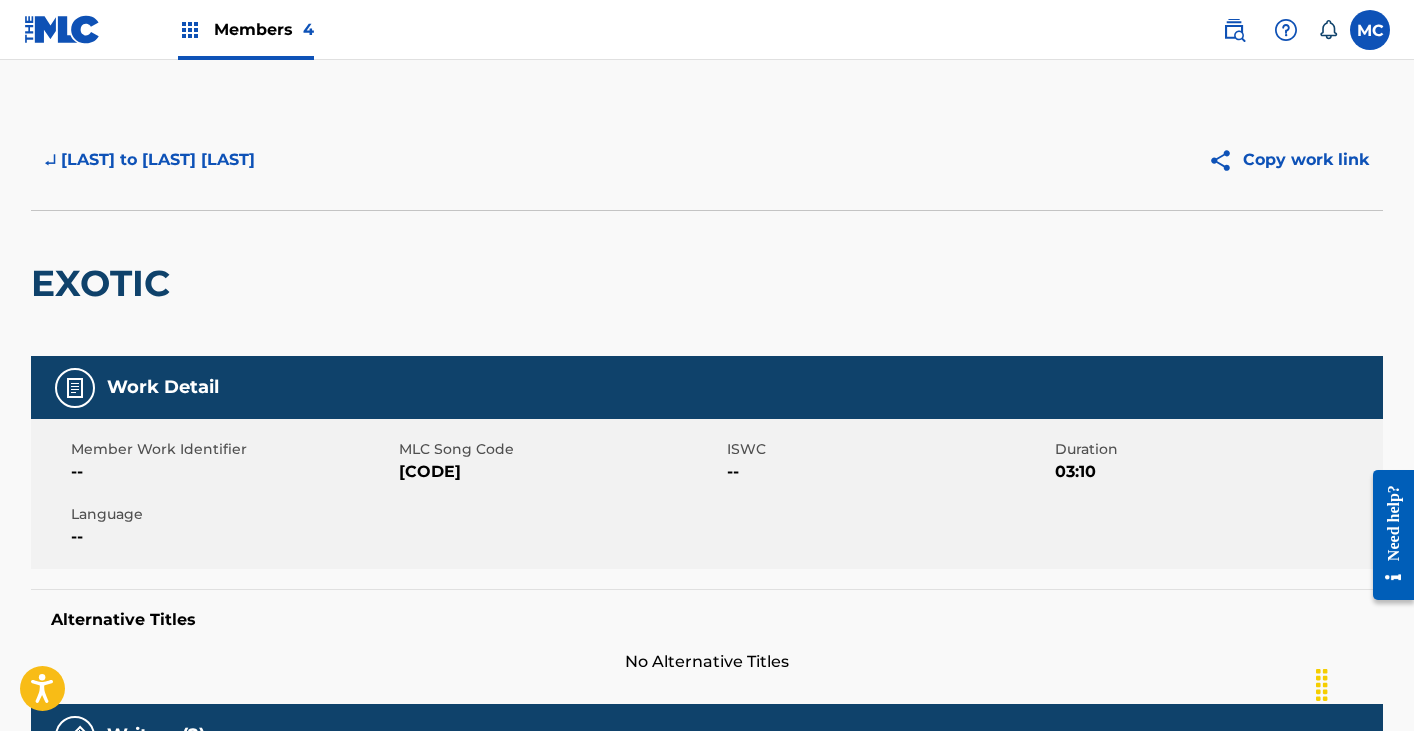 click on "[CODE]" at bounding box center (560, 472) 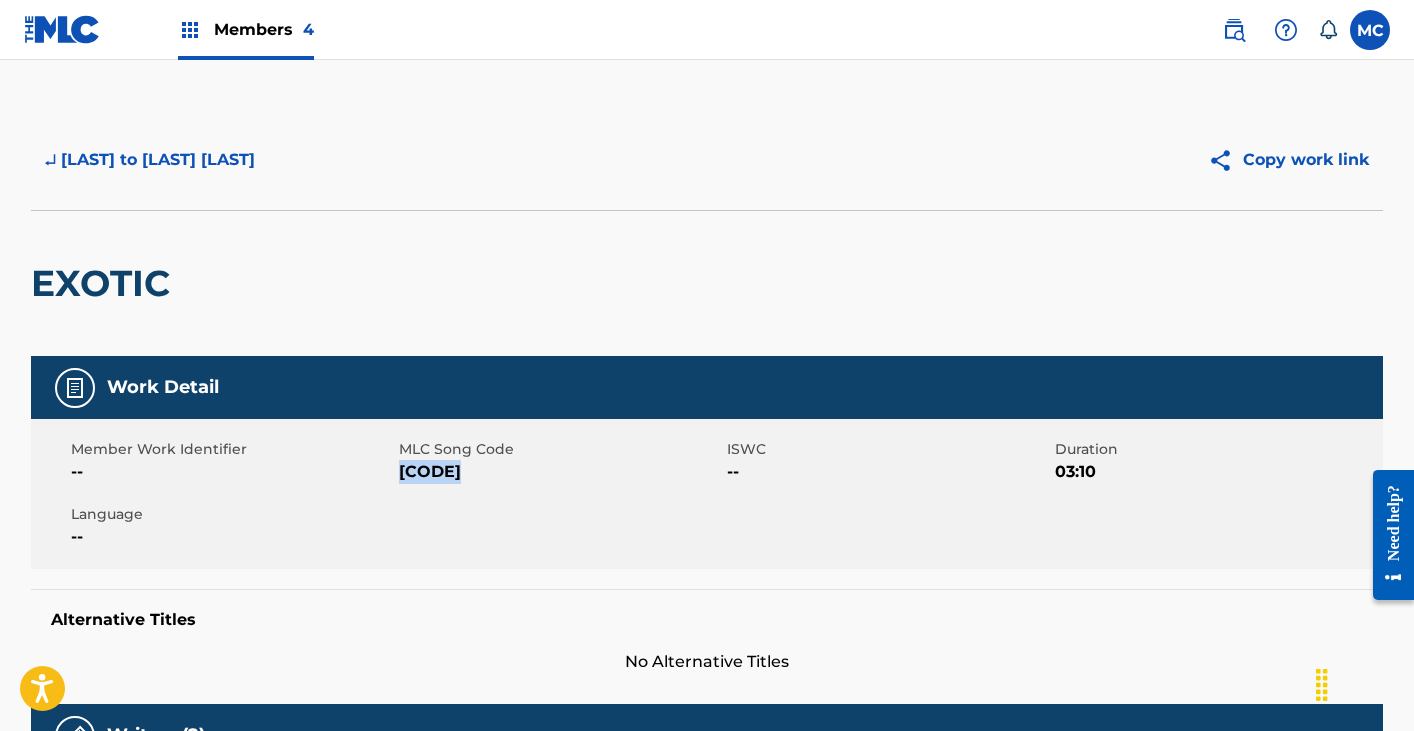 click on "[CODE]" at bounding box center [560, 472] 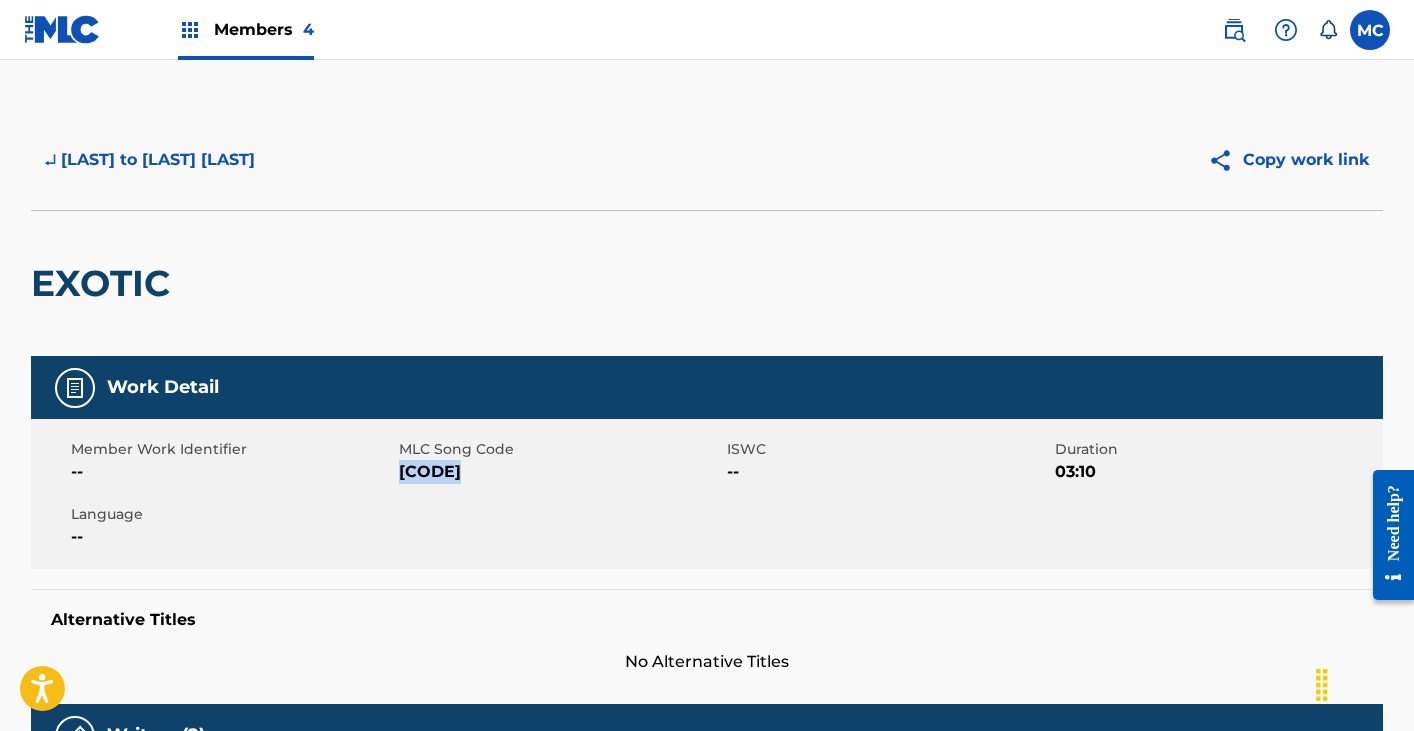 click on "↵ [LAST] to [LAST] [LAST]" at bounding box center (150, 160) 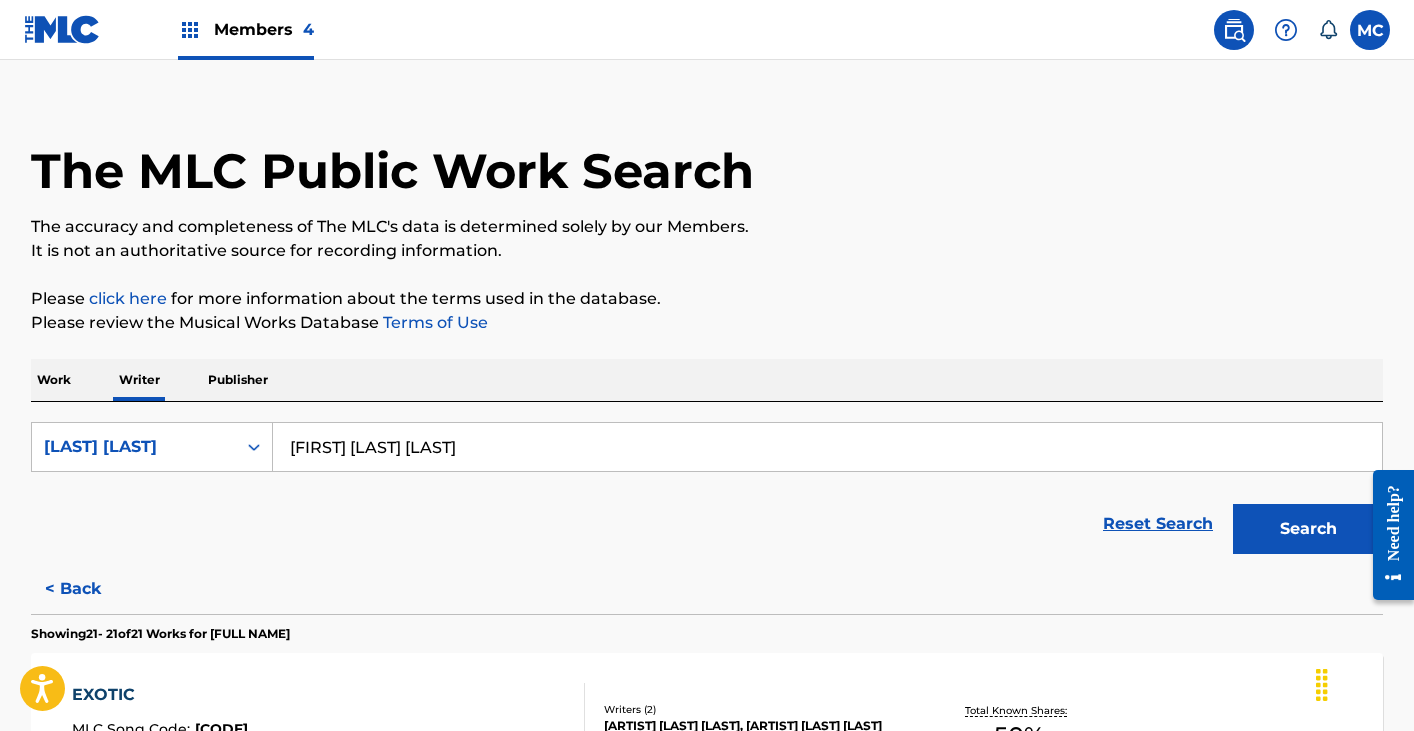 click on "[FIRST] [LAST] [LAST]" at bounding box center (827, 447) 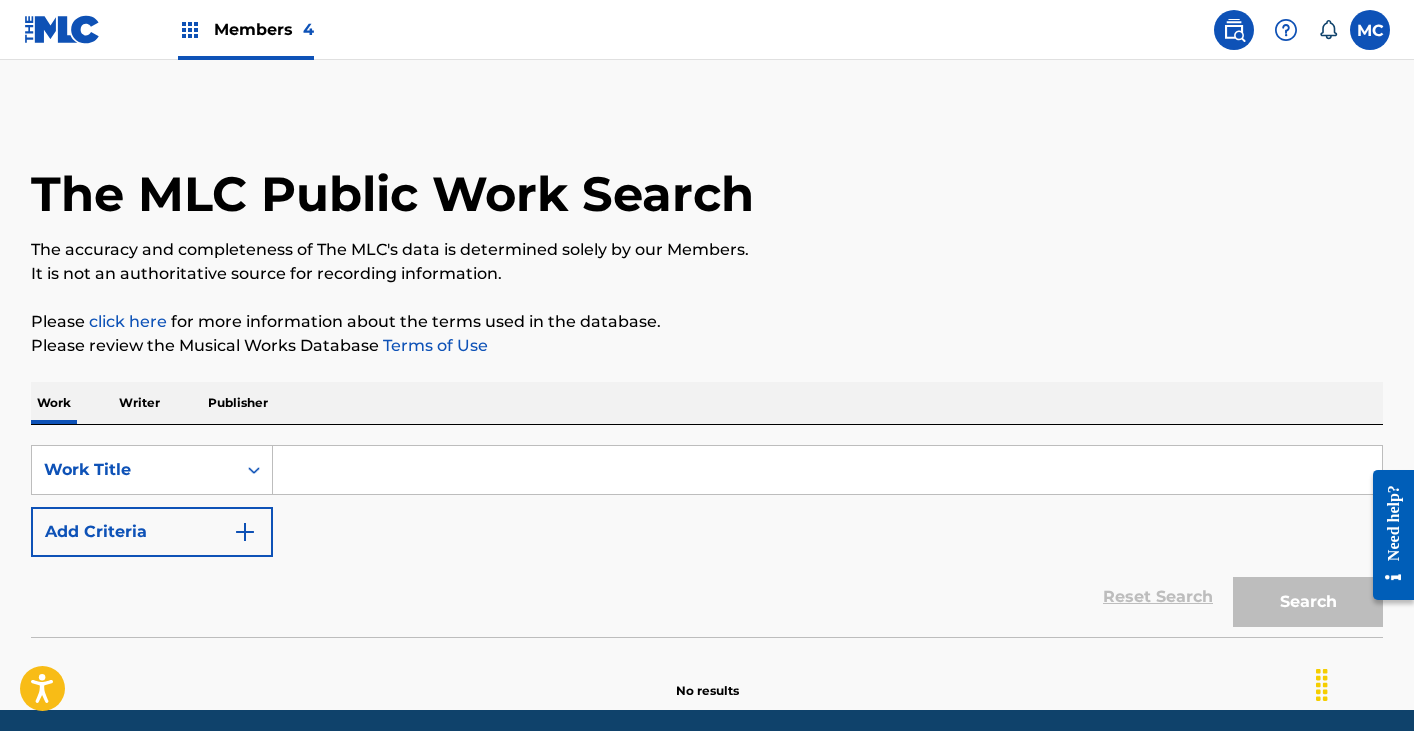 click at bounding box center [827, 470] 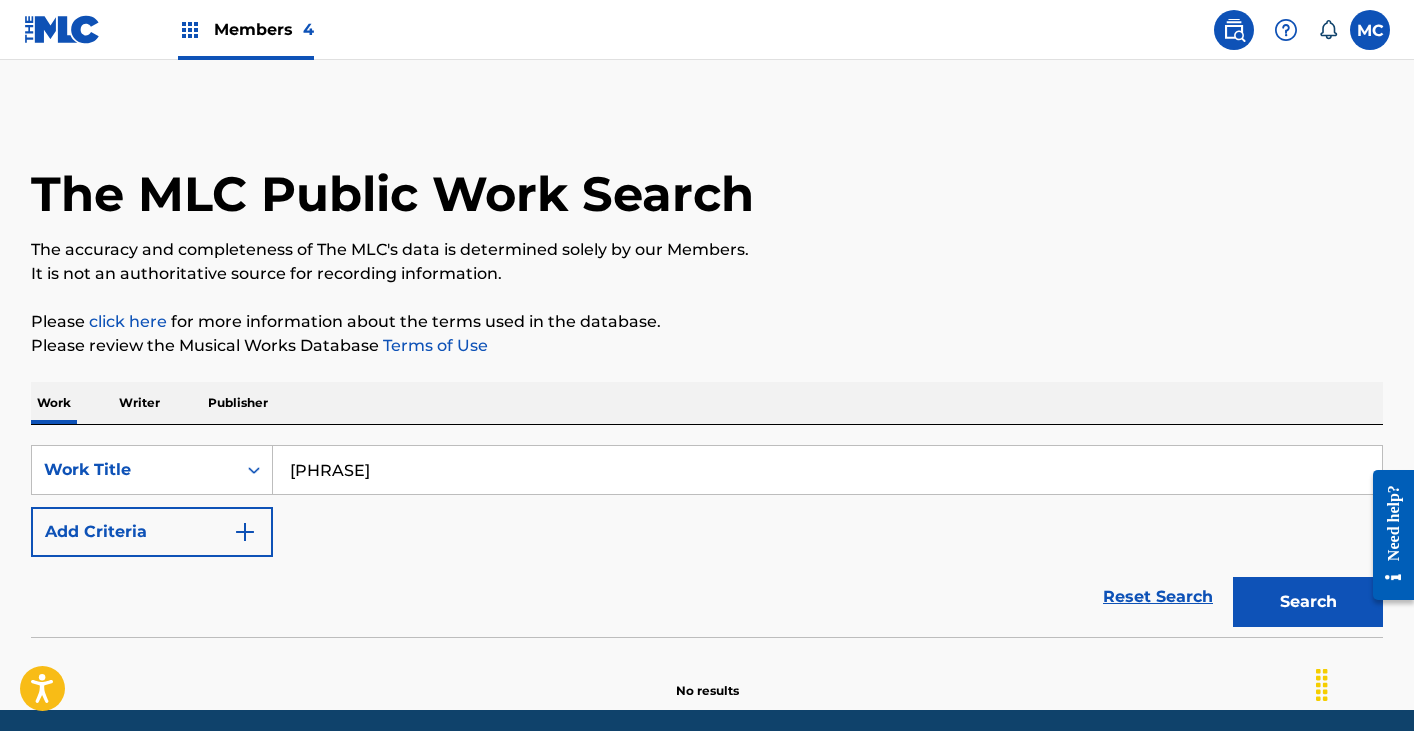 type on "[PHRASE]" 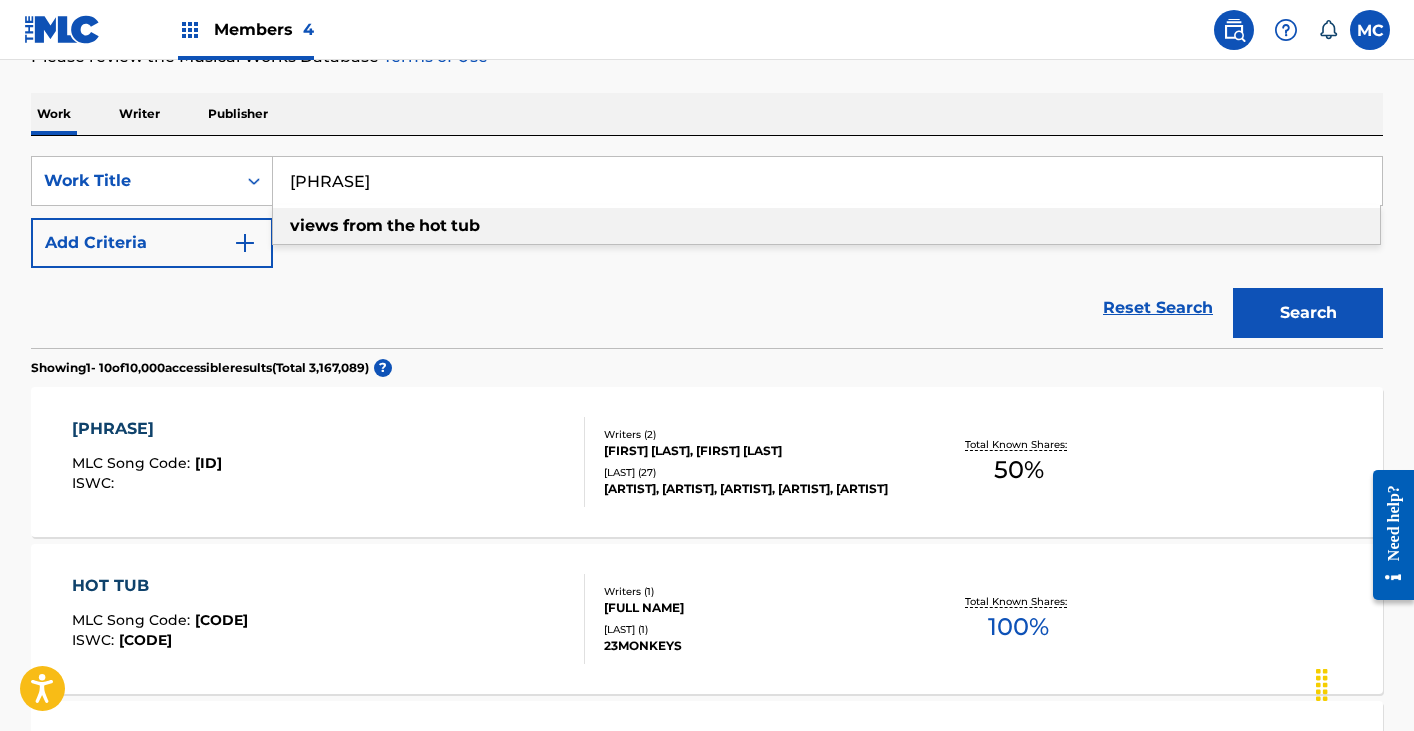 scroll, scrollTop: 290, scrollLeft: 0, axis: vertical 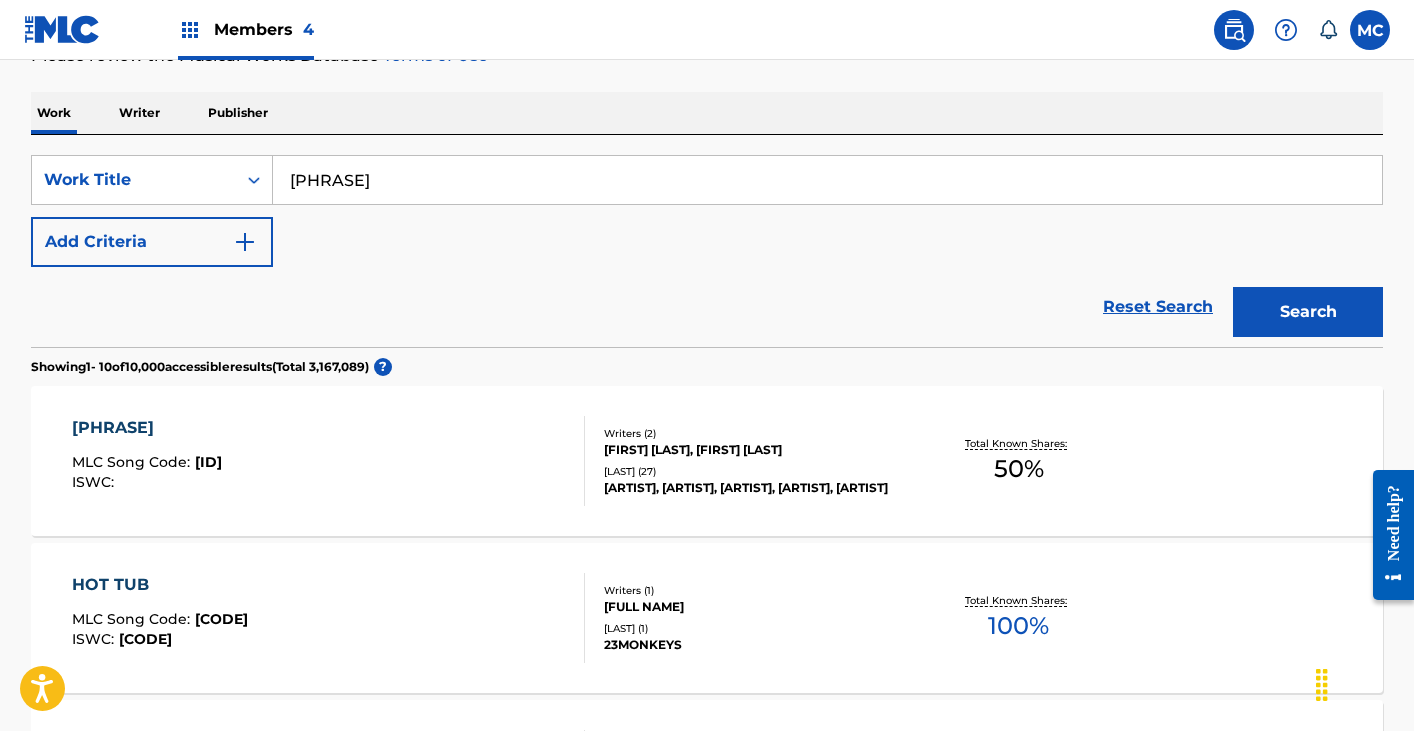 click on "[PHRASE]" at bounding box center (147, 428) 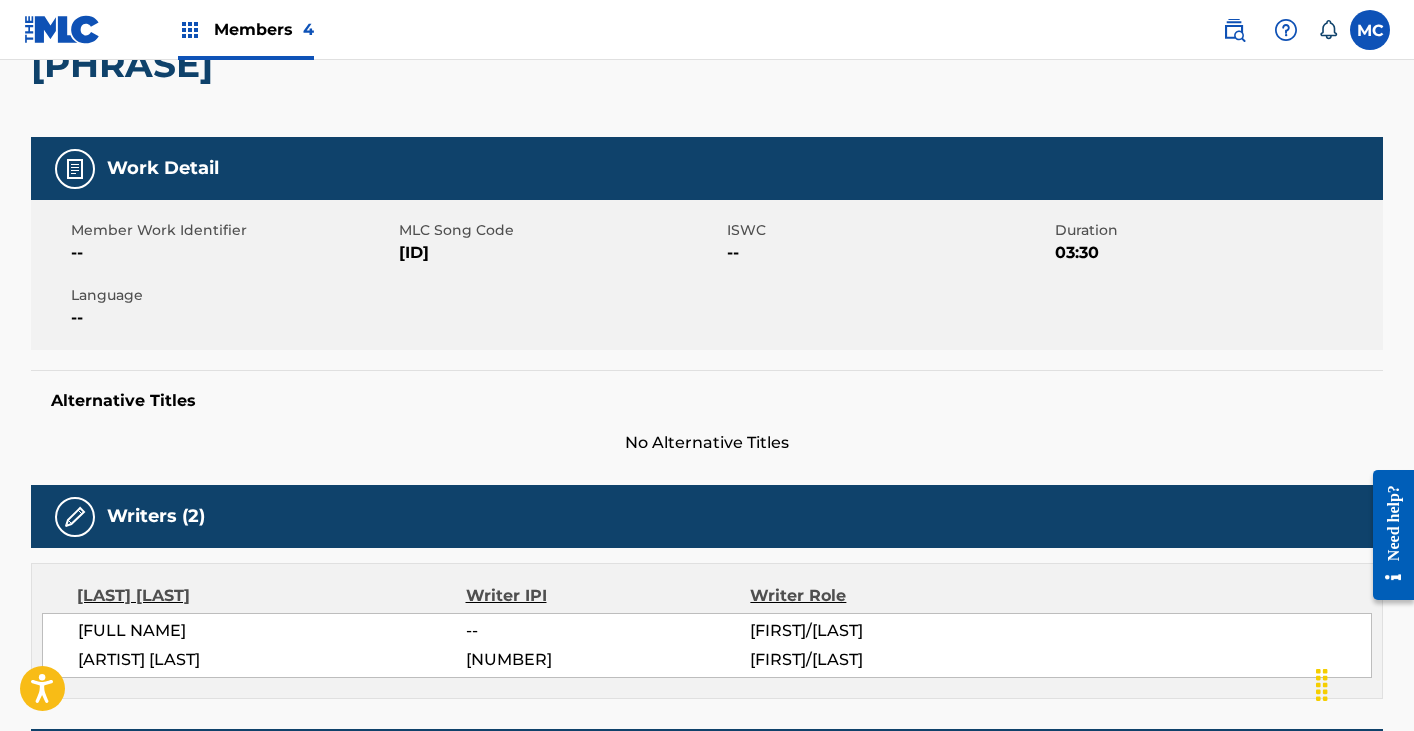 scroll, scrollTop: 170, scrollLeft: 0, axis: vertical 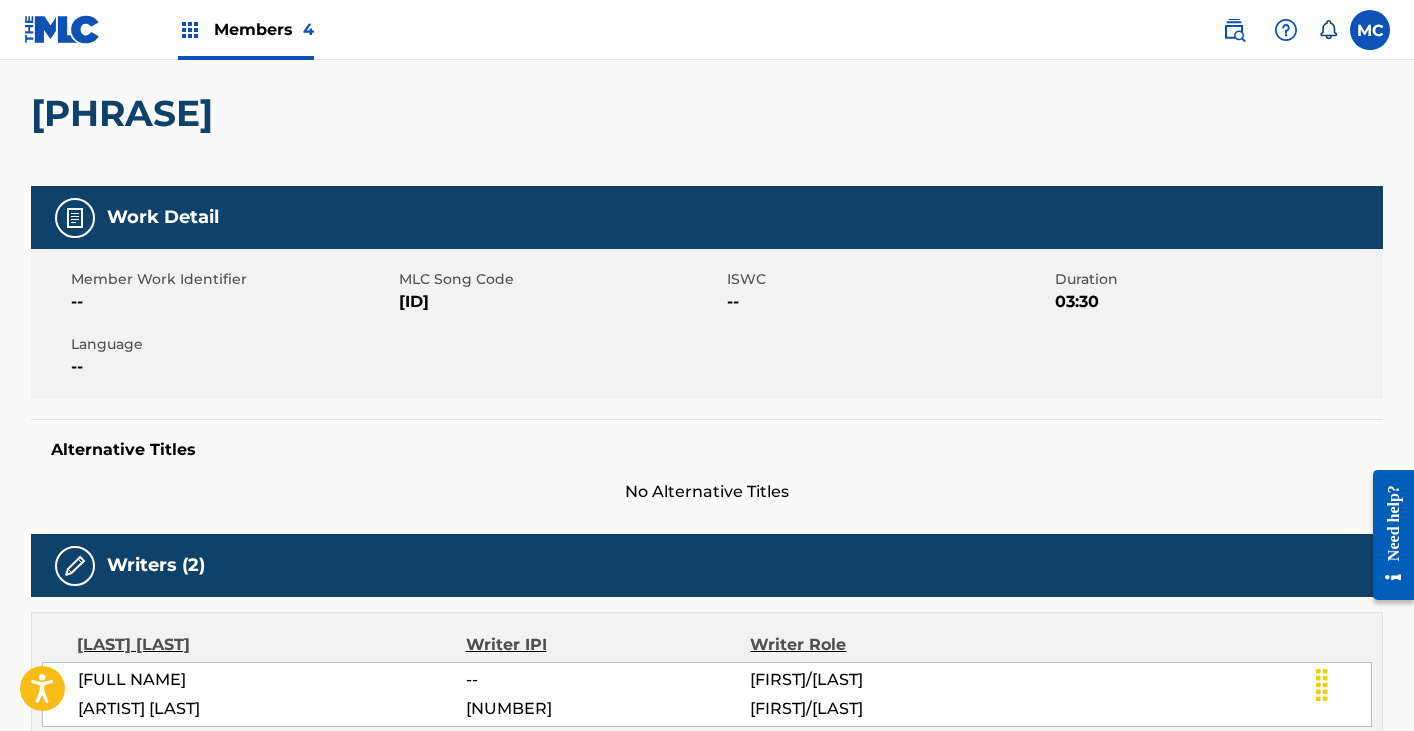 click on "[ID]" at bounding box center (560, 302) 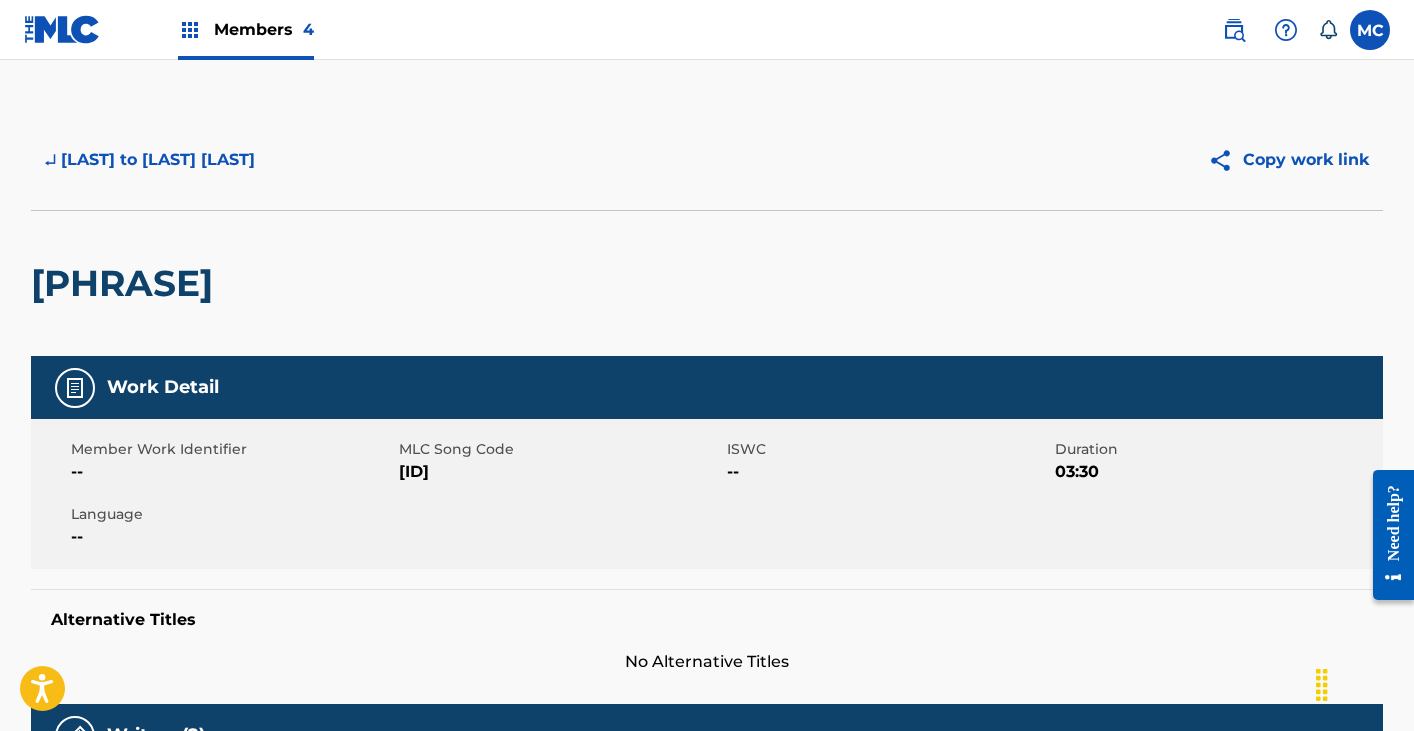 scroll, scrollTop: 0, scrollLeft: 0, axis: both 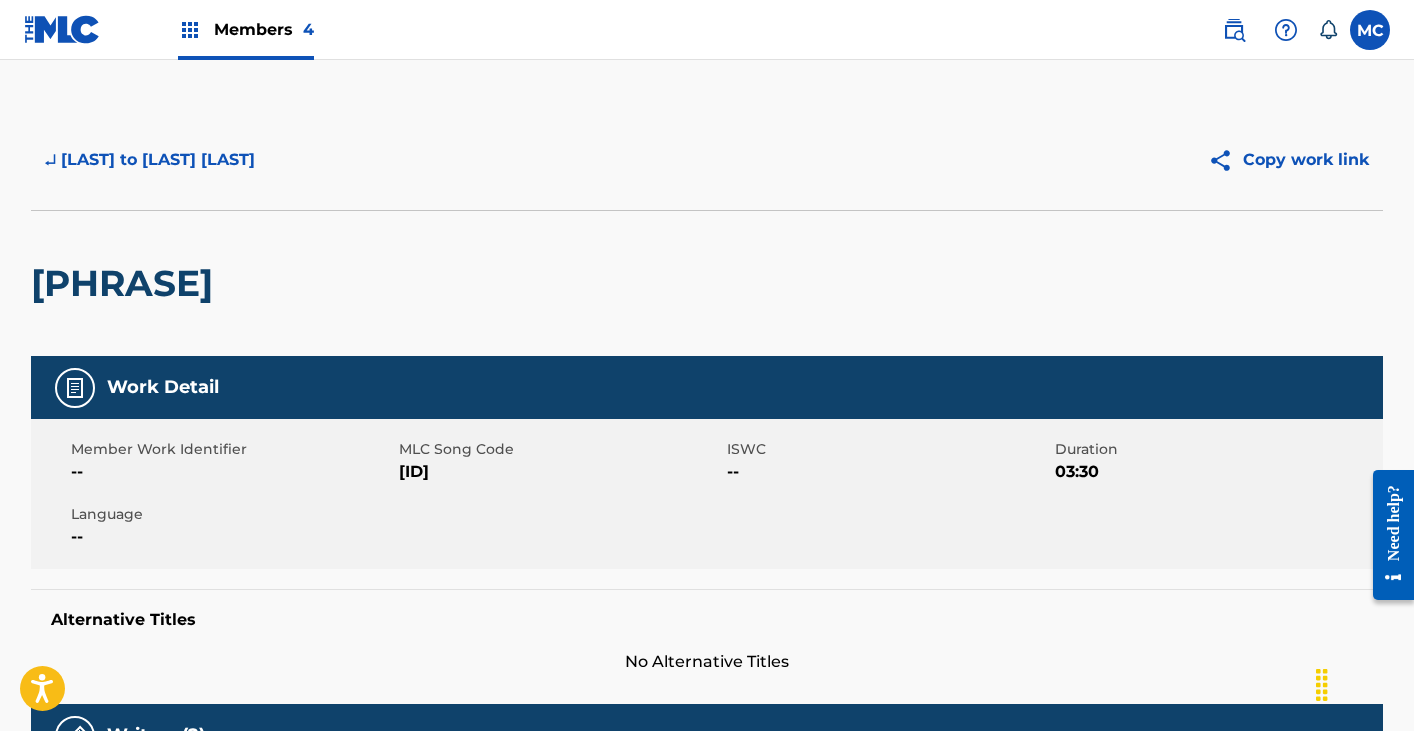 click on "[ID]" at bounding box center [560, 472] 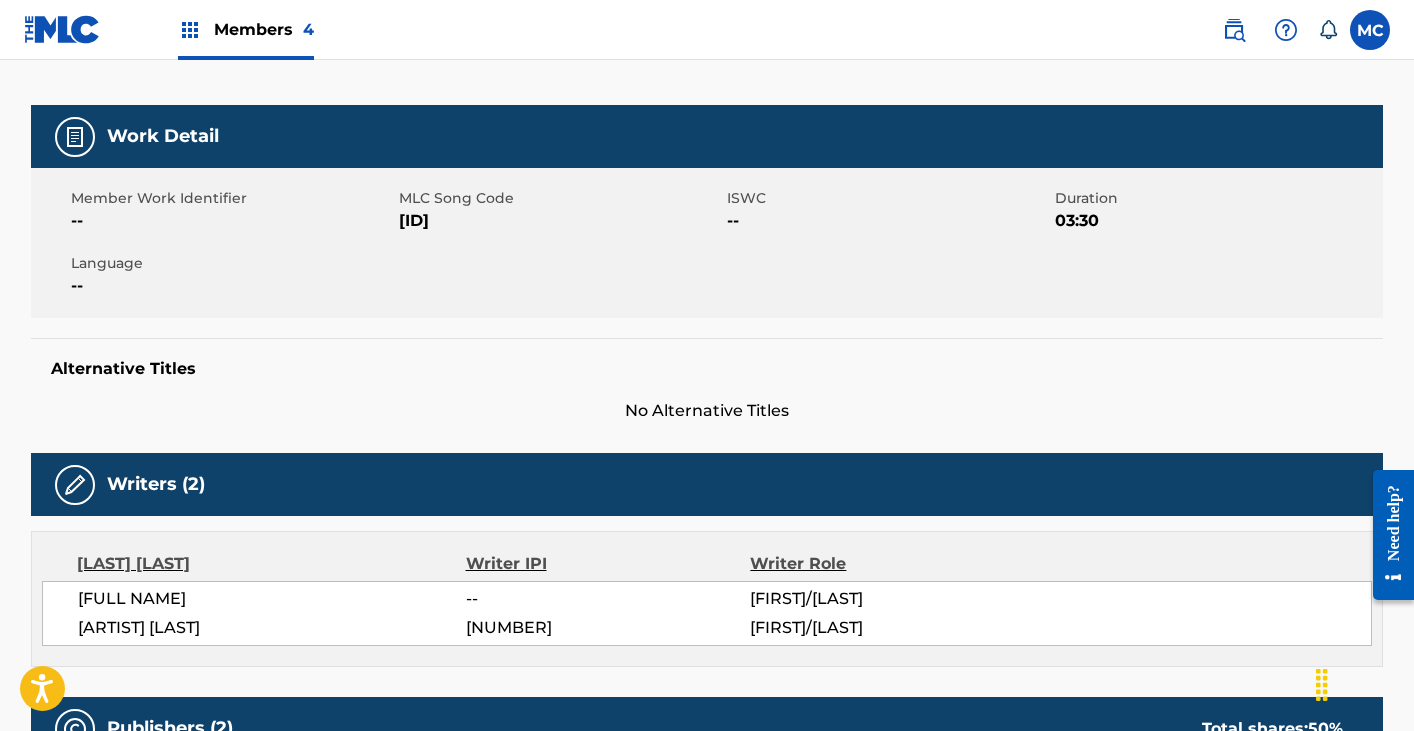scroll, scrollTop: 267, scrollLeft: 0, axis: vertical 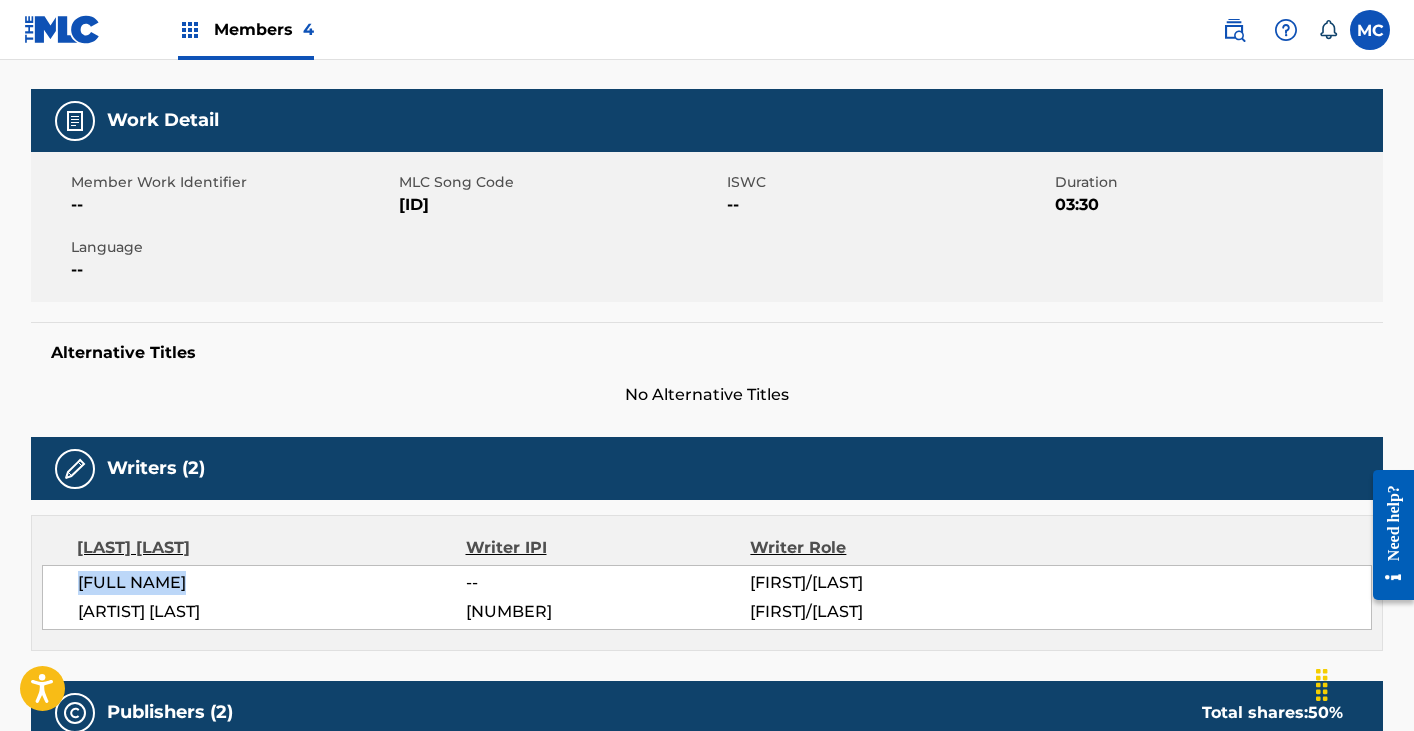 drag, startPoint x: 210, startPoint y: 581, endPoint x: 78, endPoint y: 587, distance: 132.13629 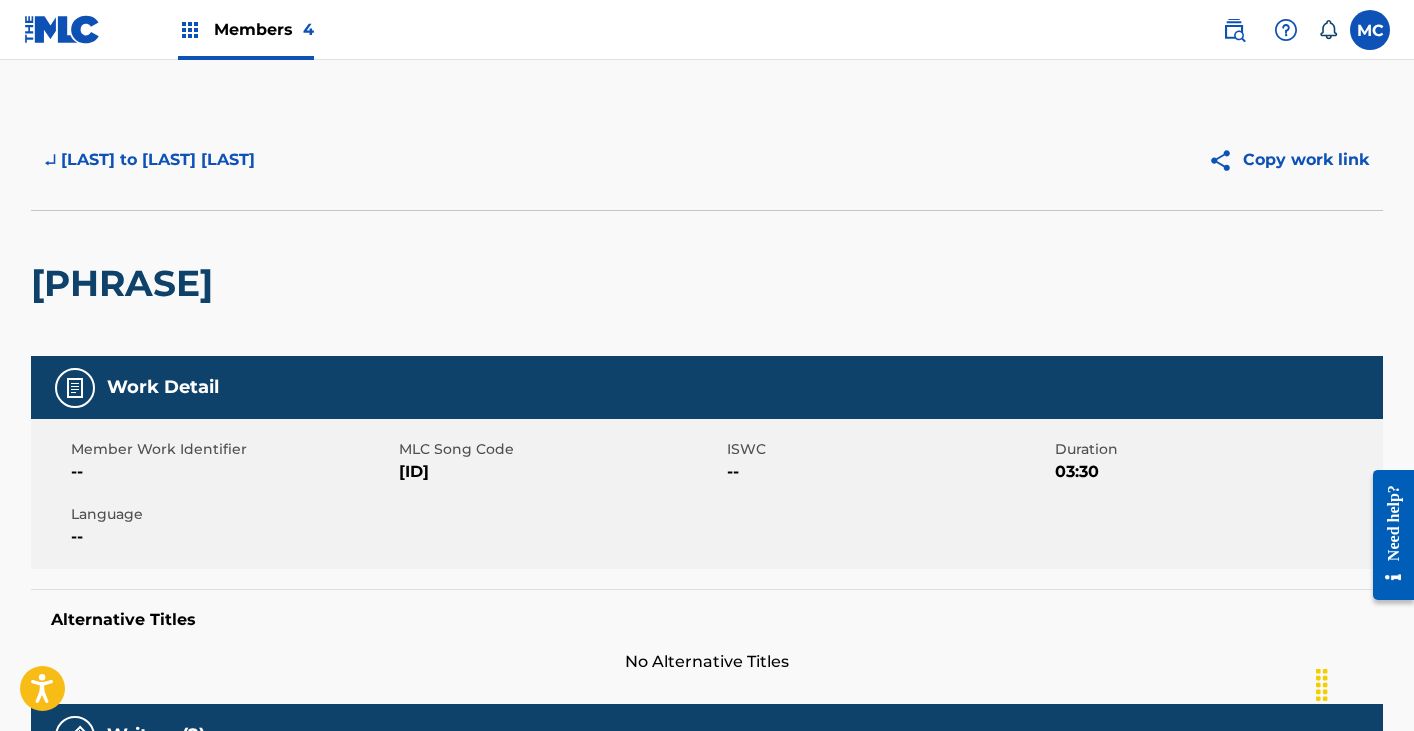 scroll, scrollTop: 0, scrollLeft: 0, axis: both 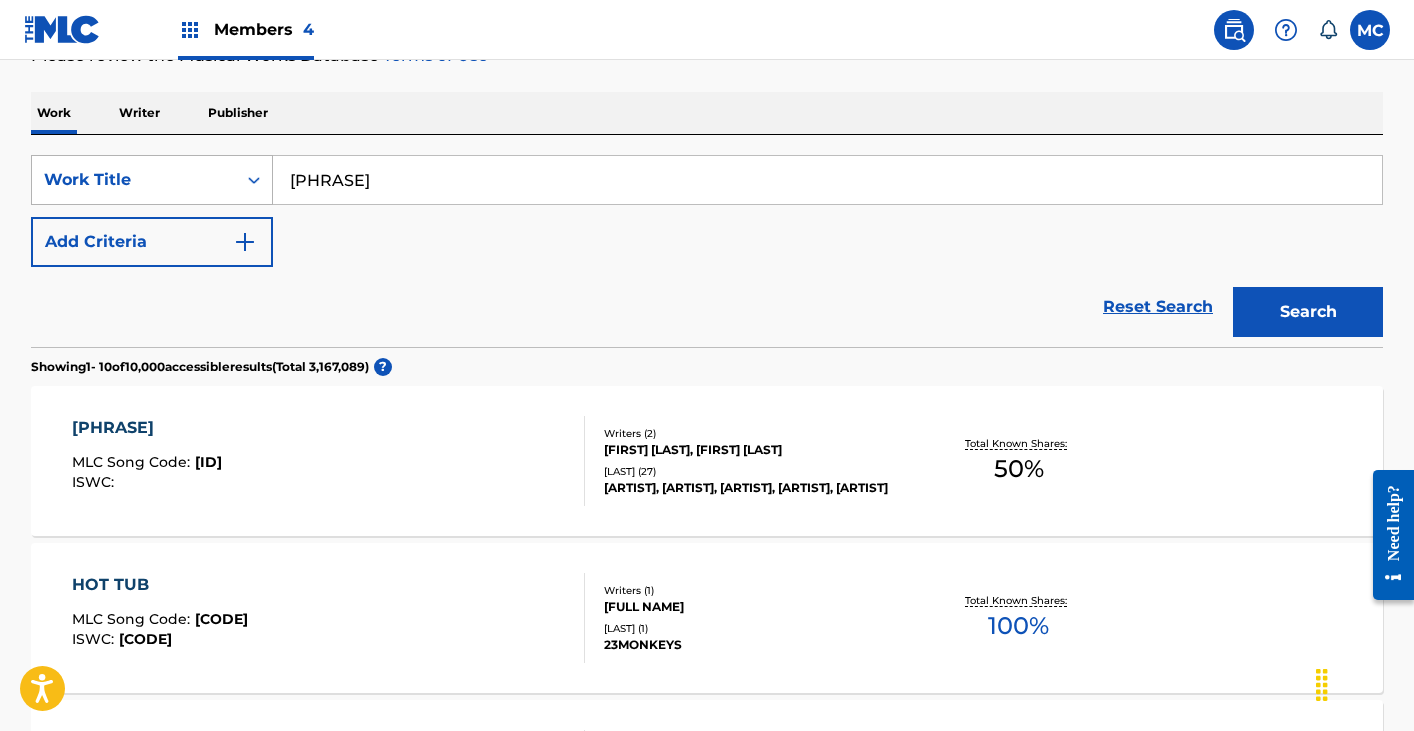 click on "Work Title" at bounding box center (134, 180) 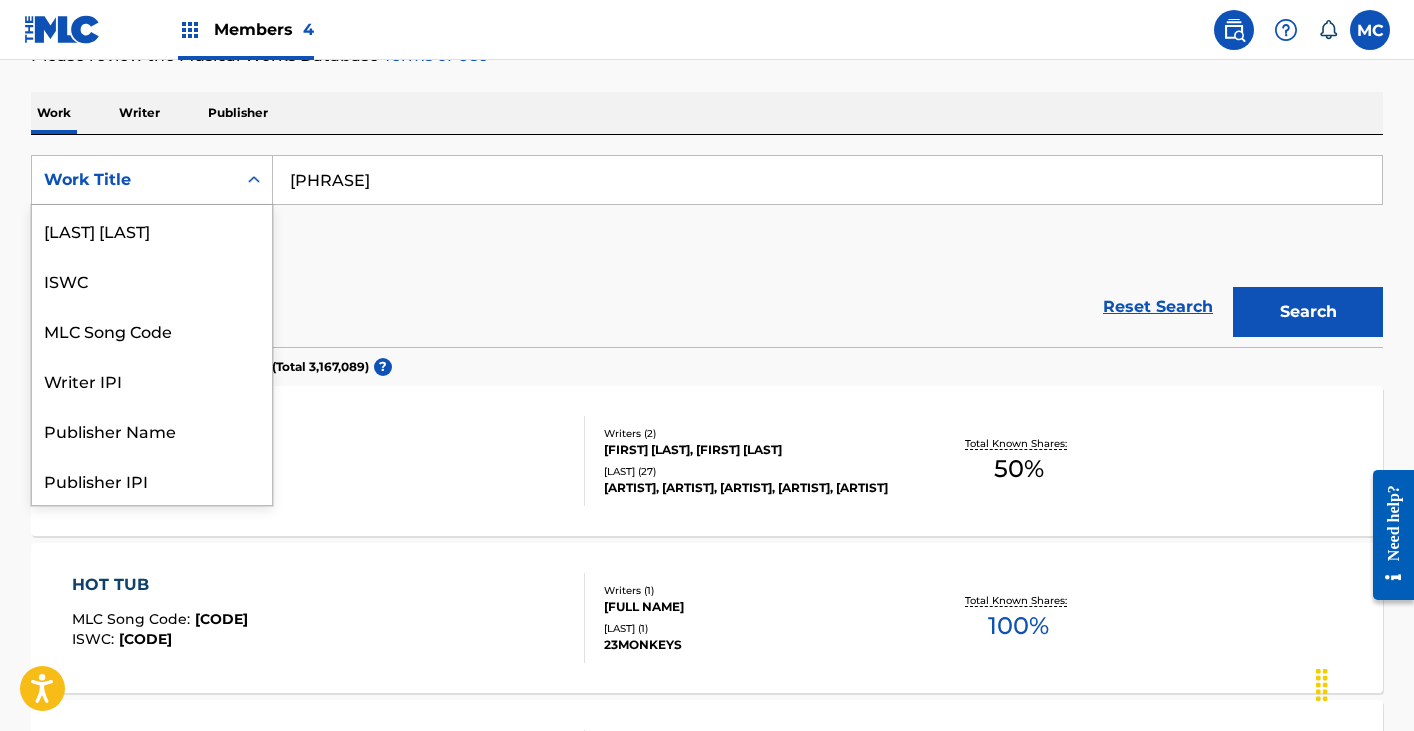 scroll, scrollTop: 100, scrollLeft: 0, axis: vertical 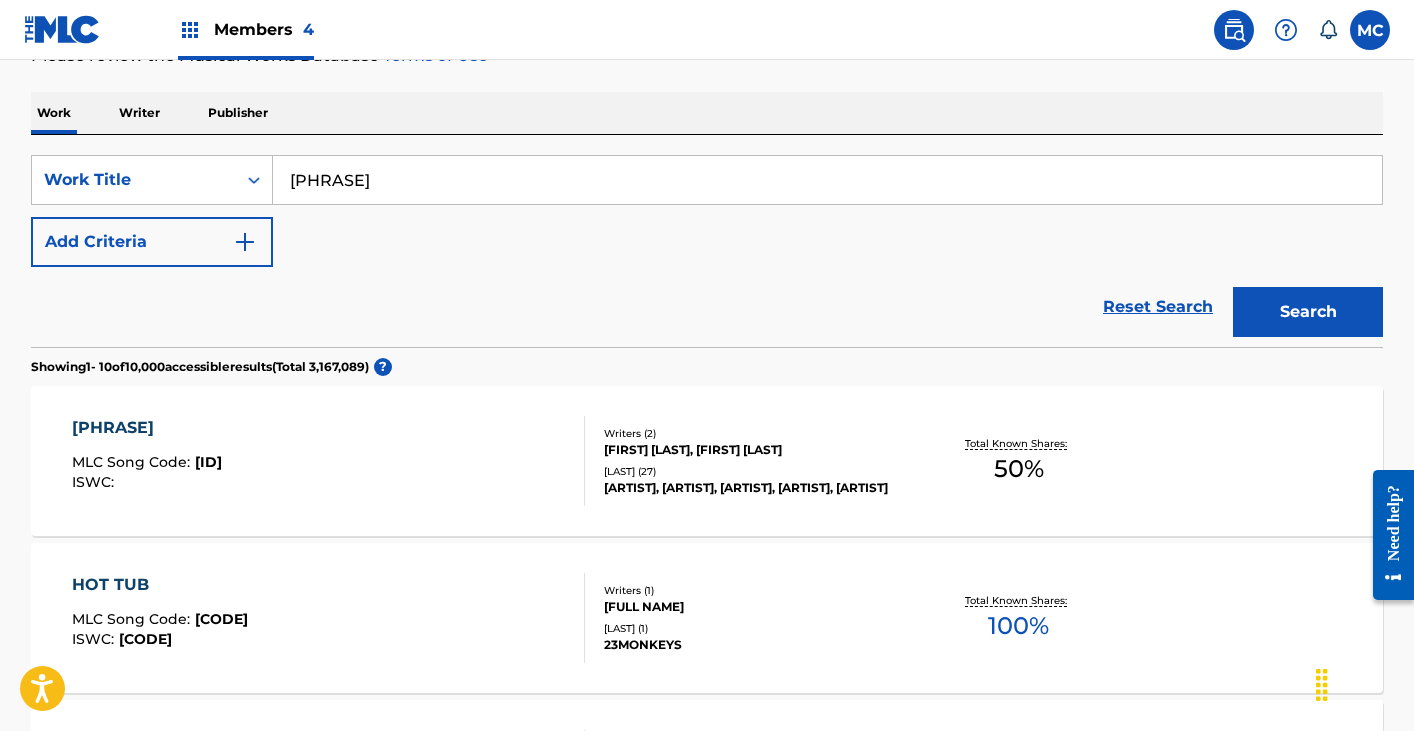 click on "[PHRASE]" at bounding box center (827, 180) 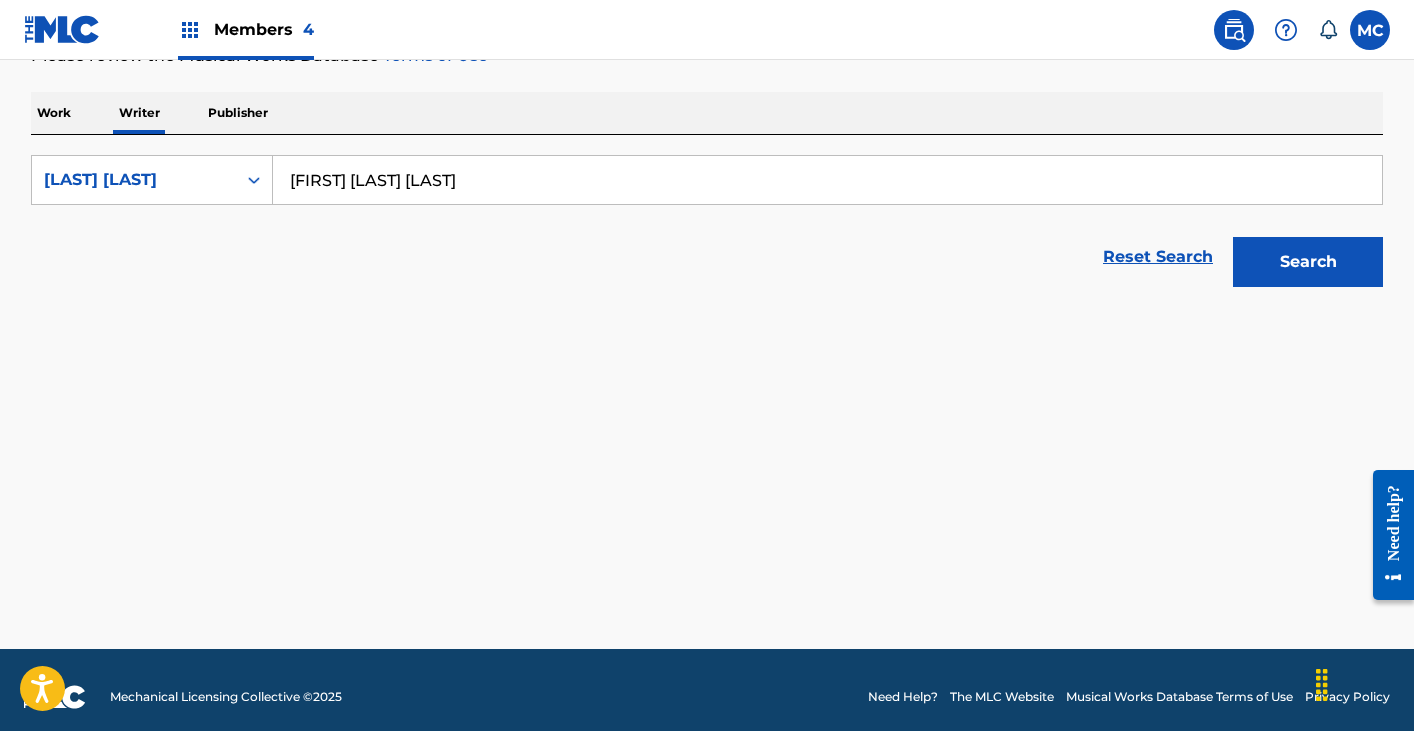scroll, scrollTop: 0, scrollLeft: 0, axis: both 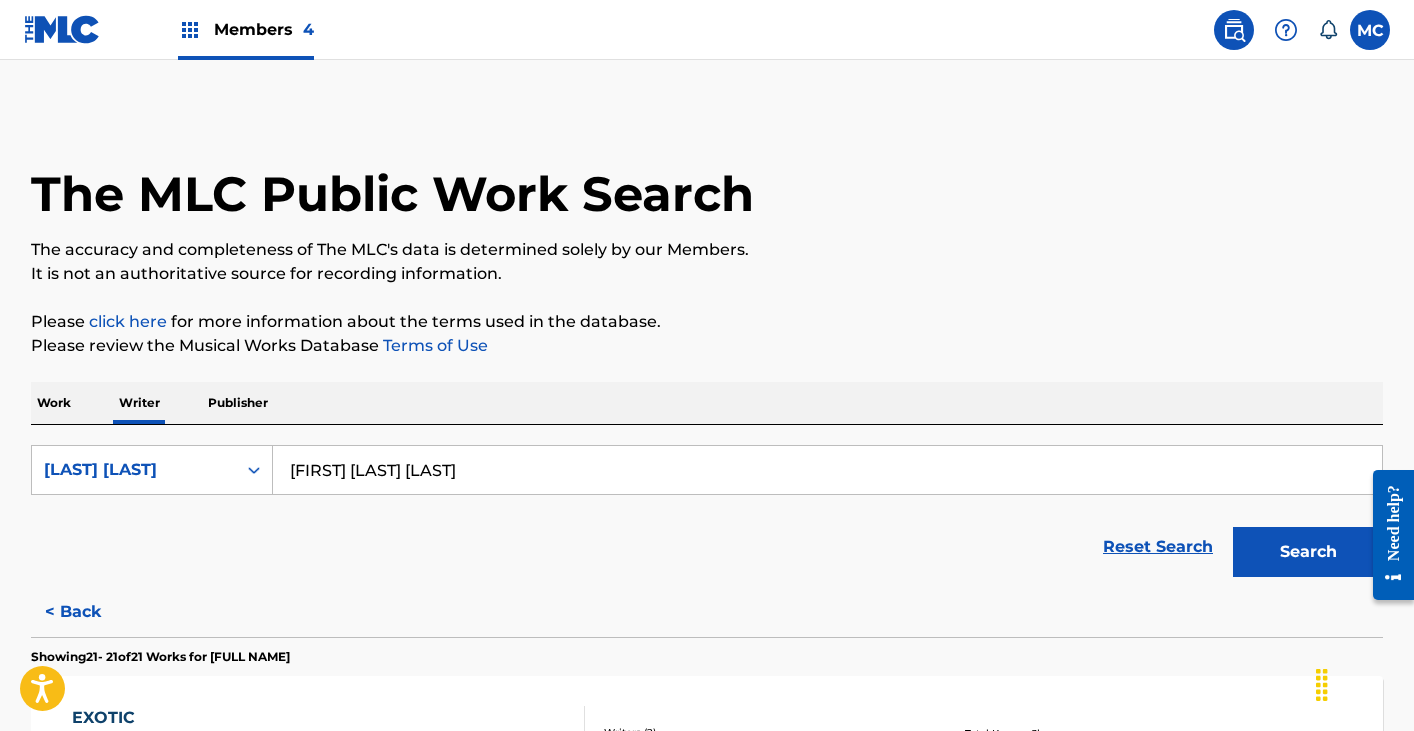 click on "[FIRST] [LAST] [LAST]" at bounding box center (827, 470) 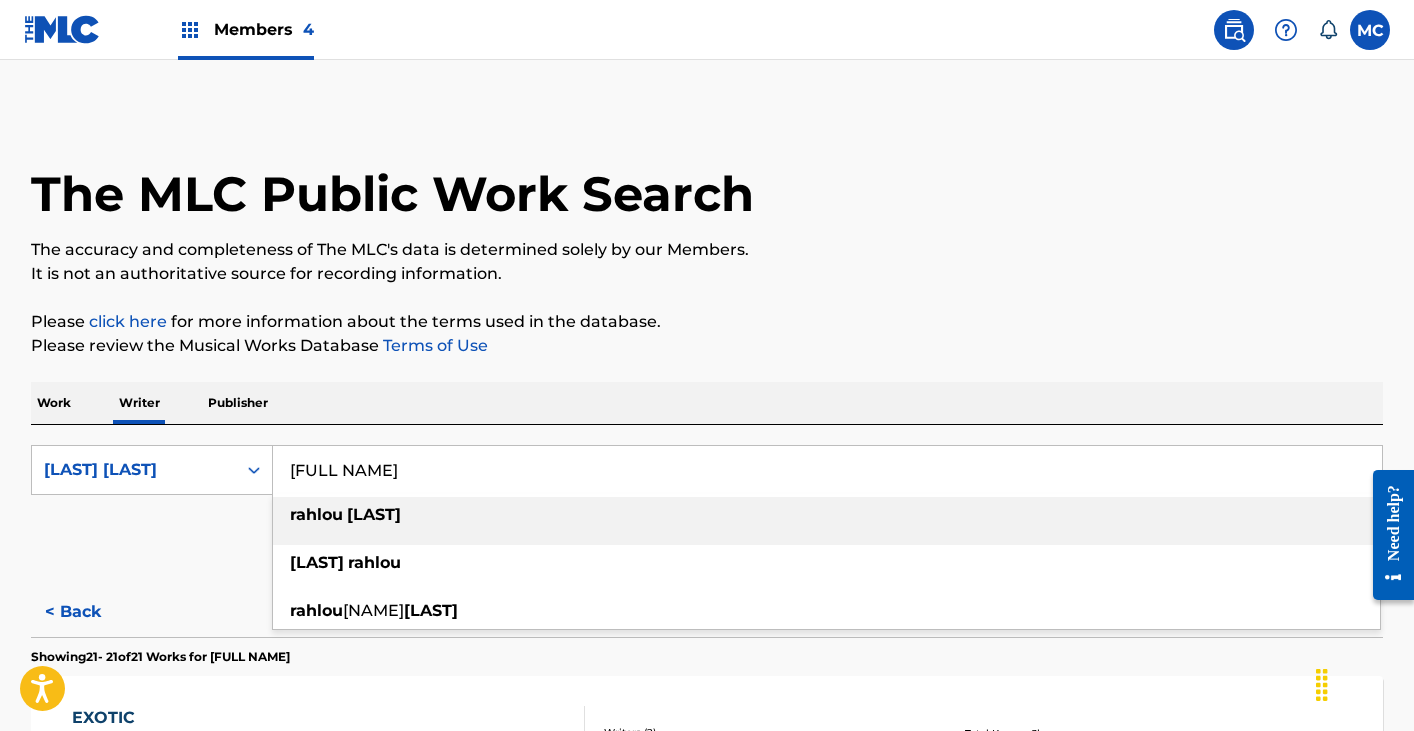 type on "[FIRST] [LAST]" 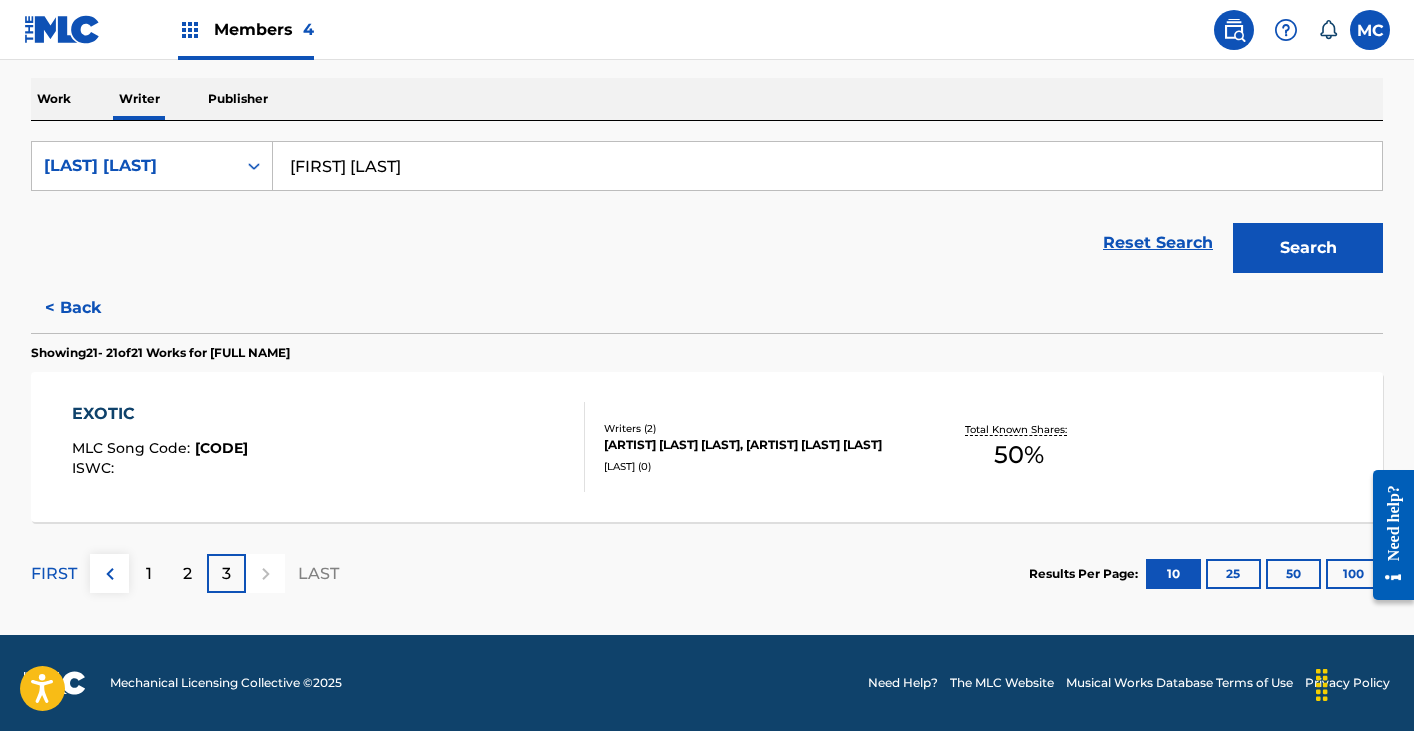 scroll, scrollTop: 304, scrollLeft: 0, axis: vertical 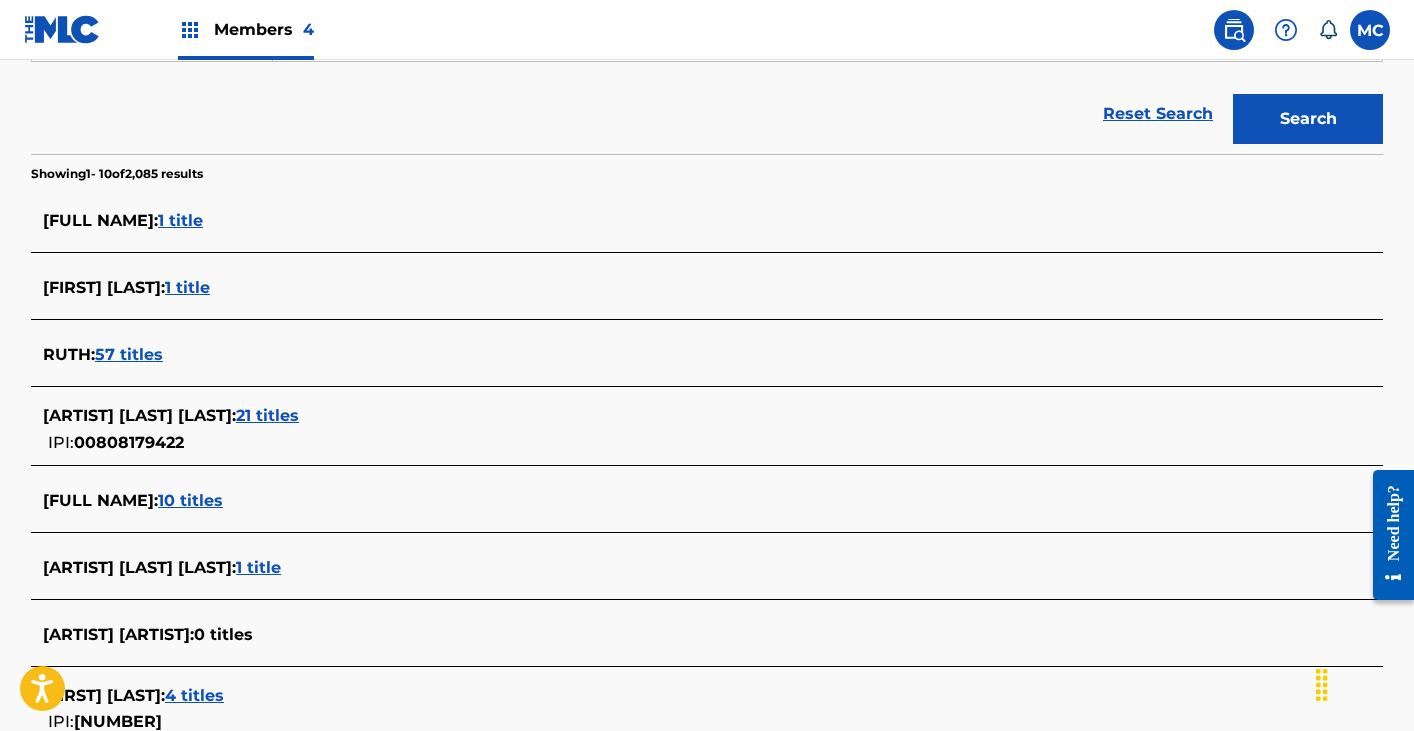 click on "10 titles" at bounding box center [190, 500] 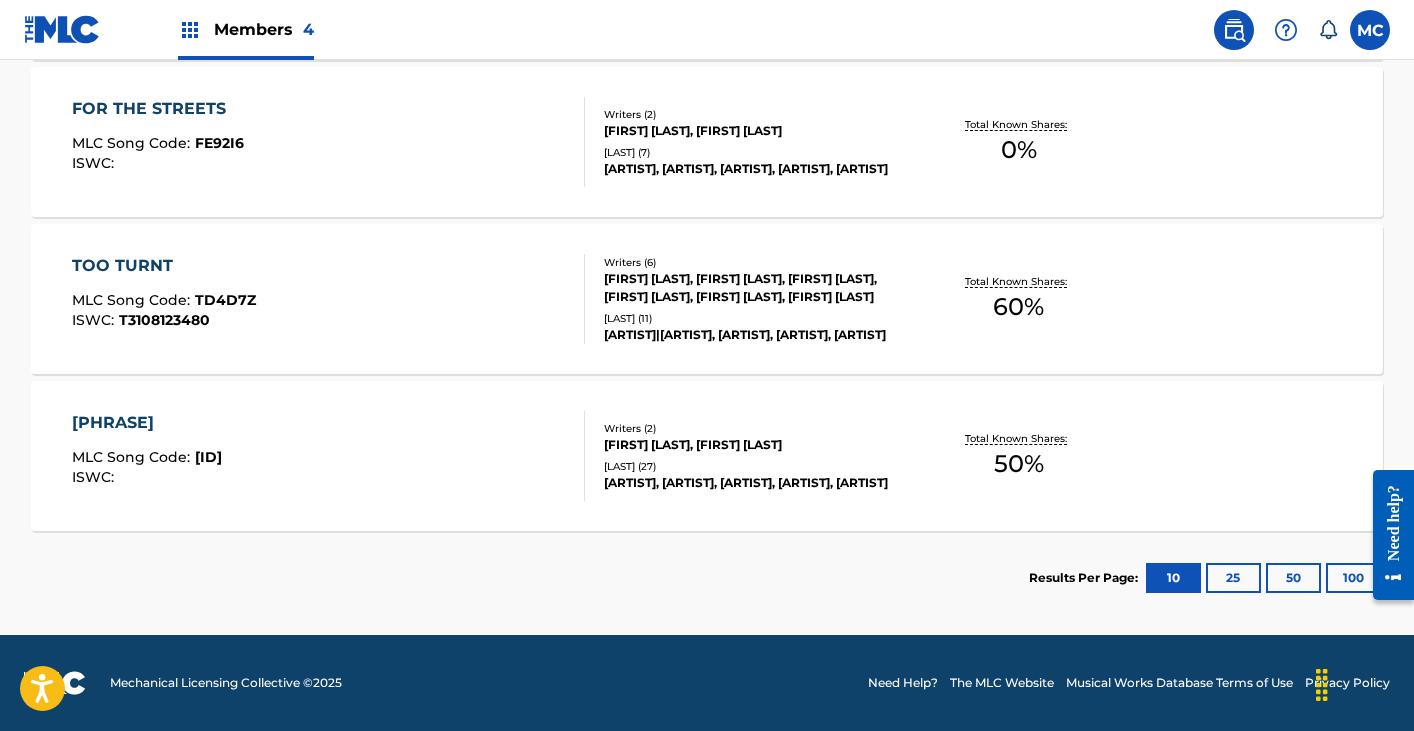 scroll, scrollTop: 1708, scrollLeft: 0, axis: vertical 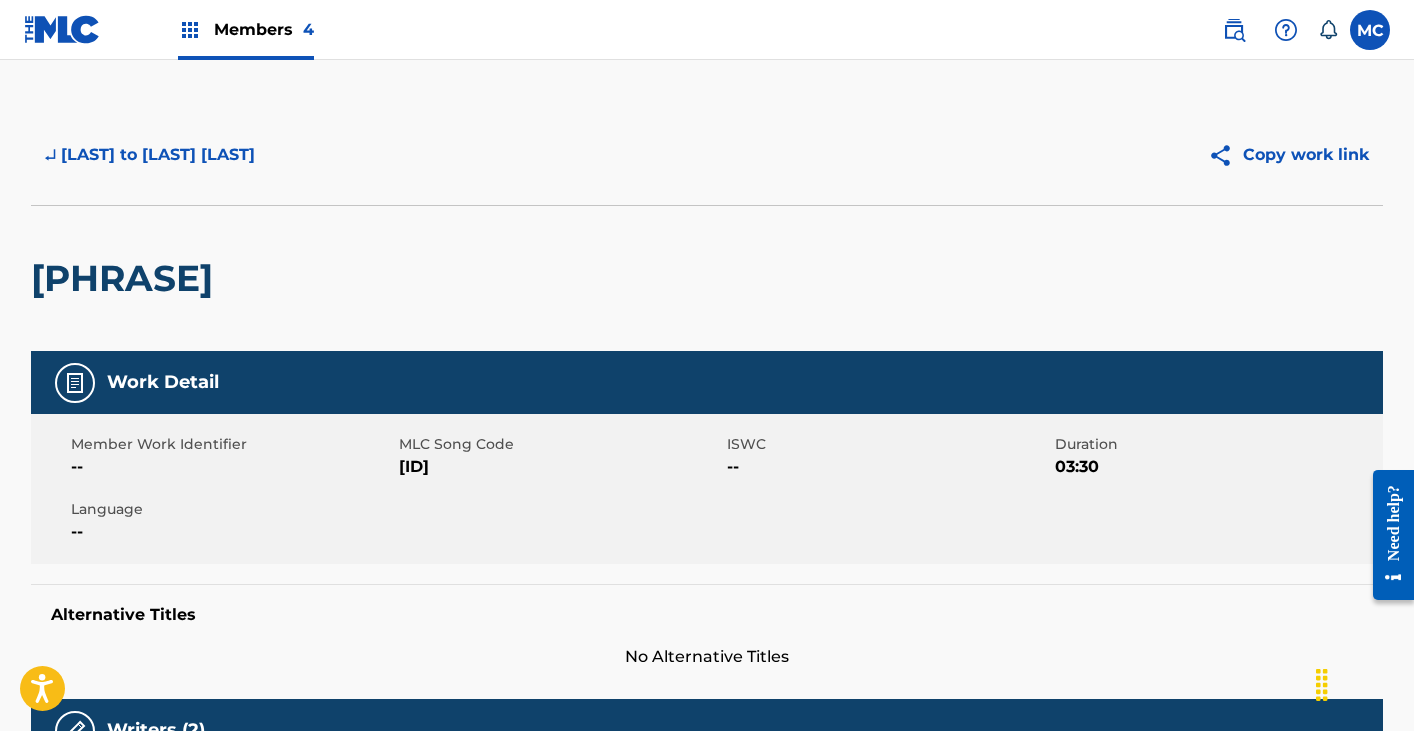 click on "[ID]" at bounding box center [560, 467] 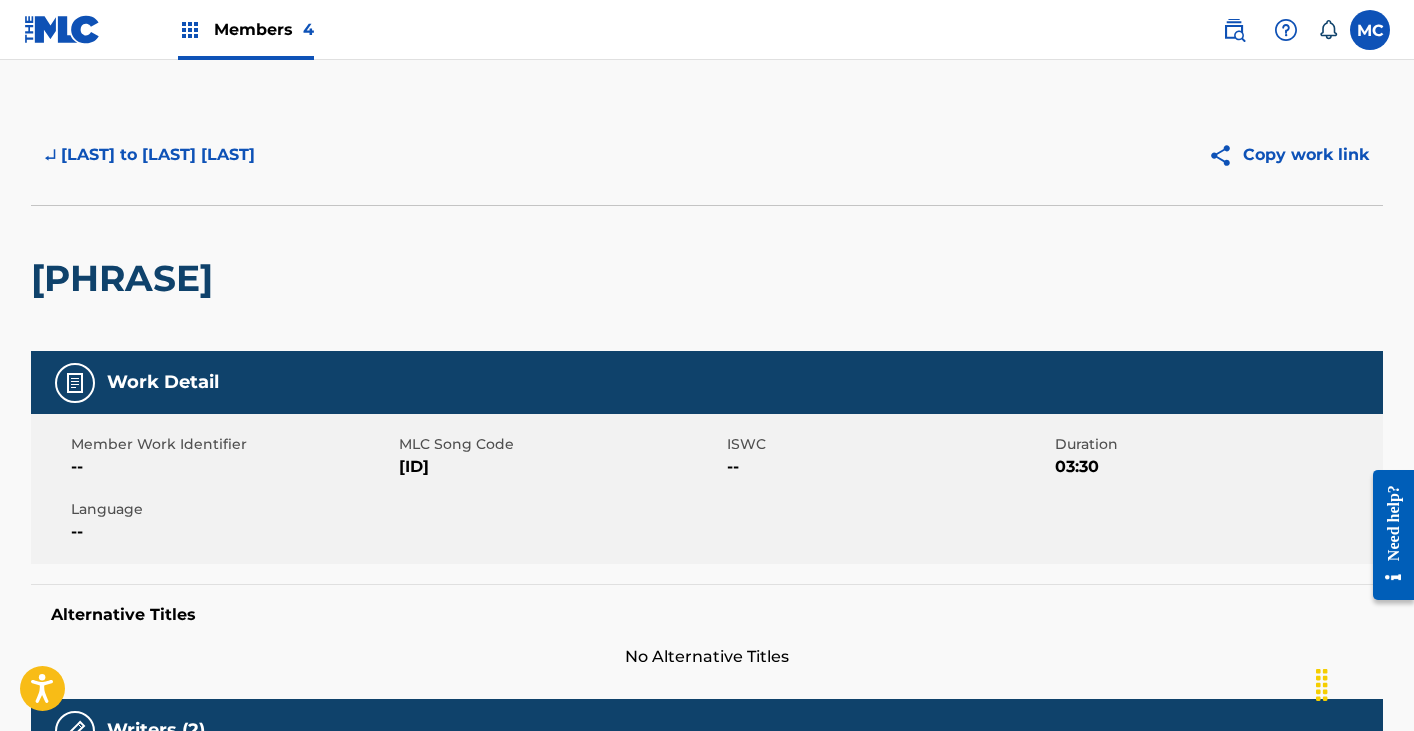 click on "↵ [LAST] to [LAST] [LAST]" at bounding box center [150, 155] 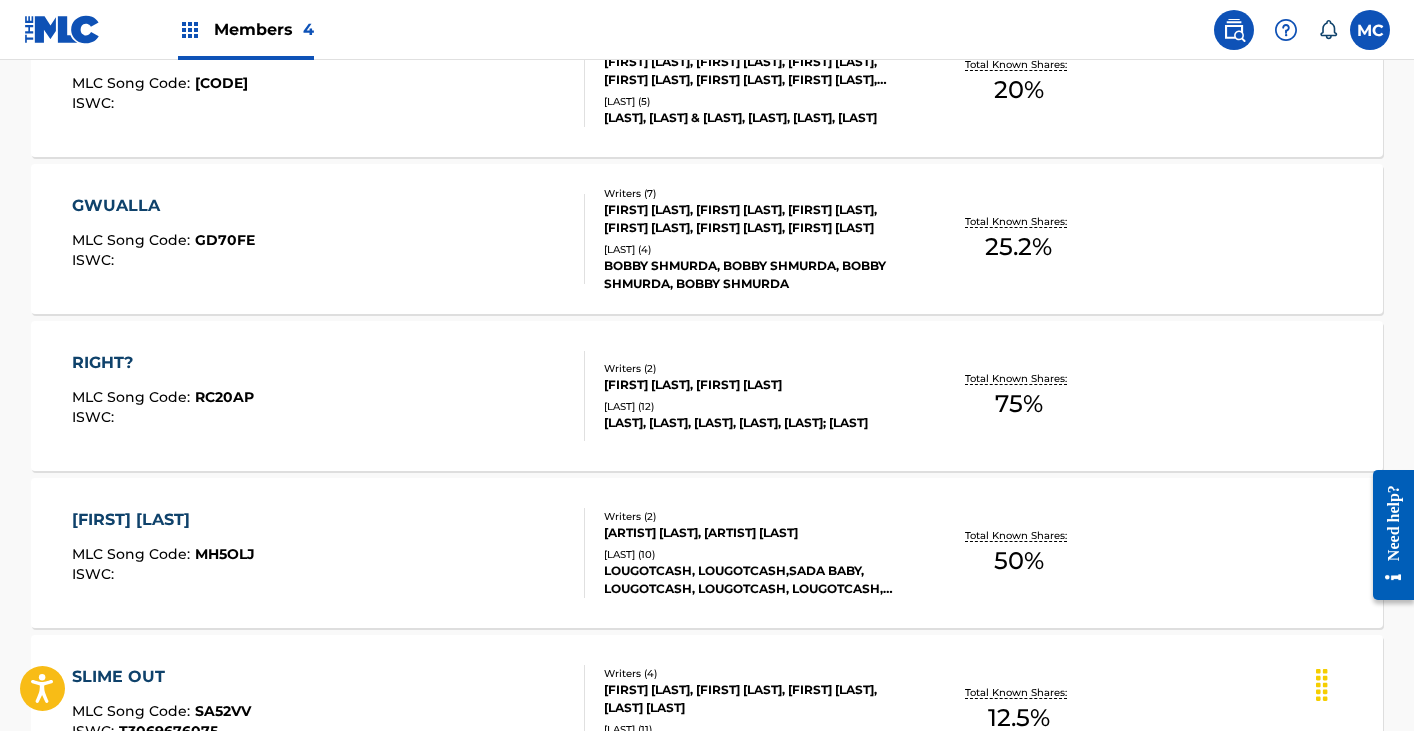 scroll, scrollTop: 697, scrollLeft: 0, axis: vertical 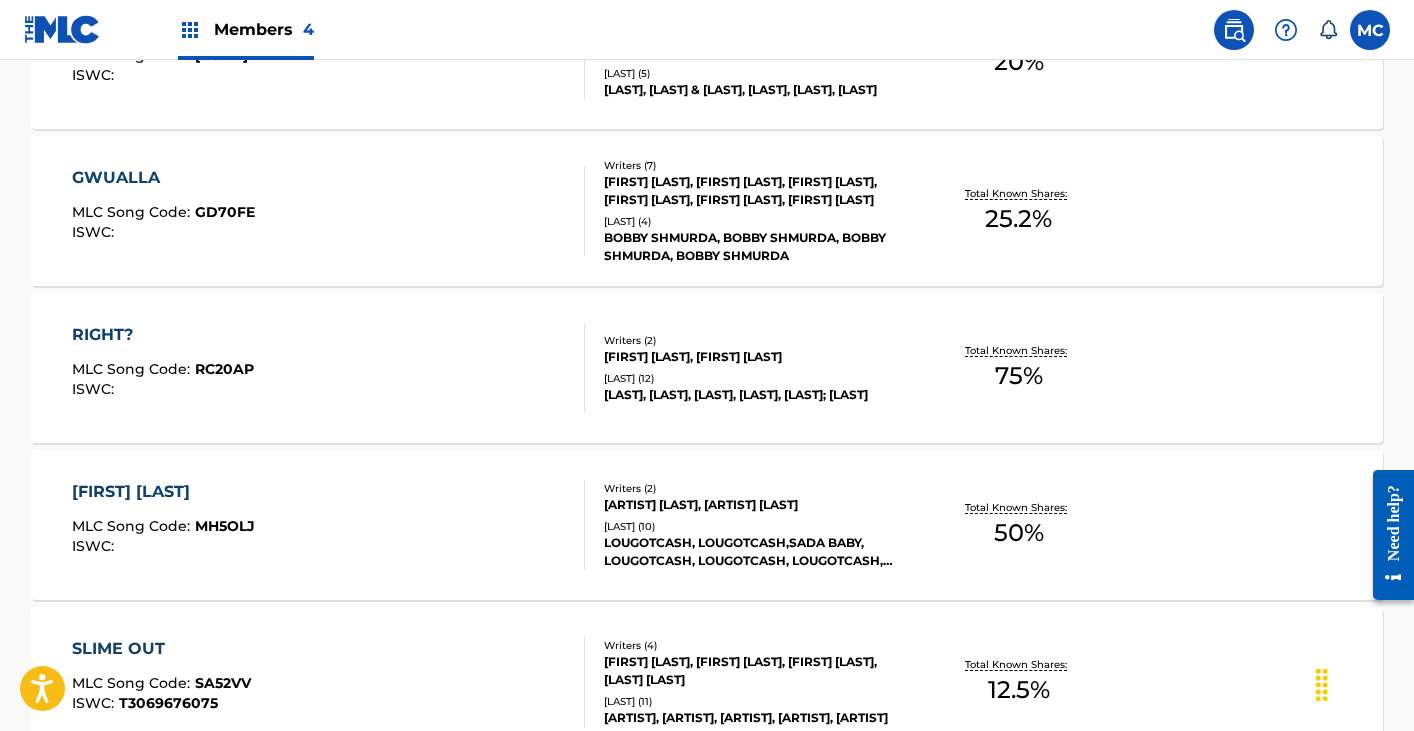 click on "[FIRST] [LAST], [FIRST] [LAST] Recording Artists ( 10 ) [ARTIST], [ARTIST], [ARTIST], [ARTIST], [ARTIST], [ARTIST], [ARTIST] Total Known Shares: 50 %" at bounding box center (707, 525) 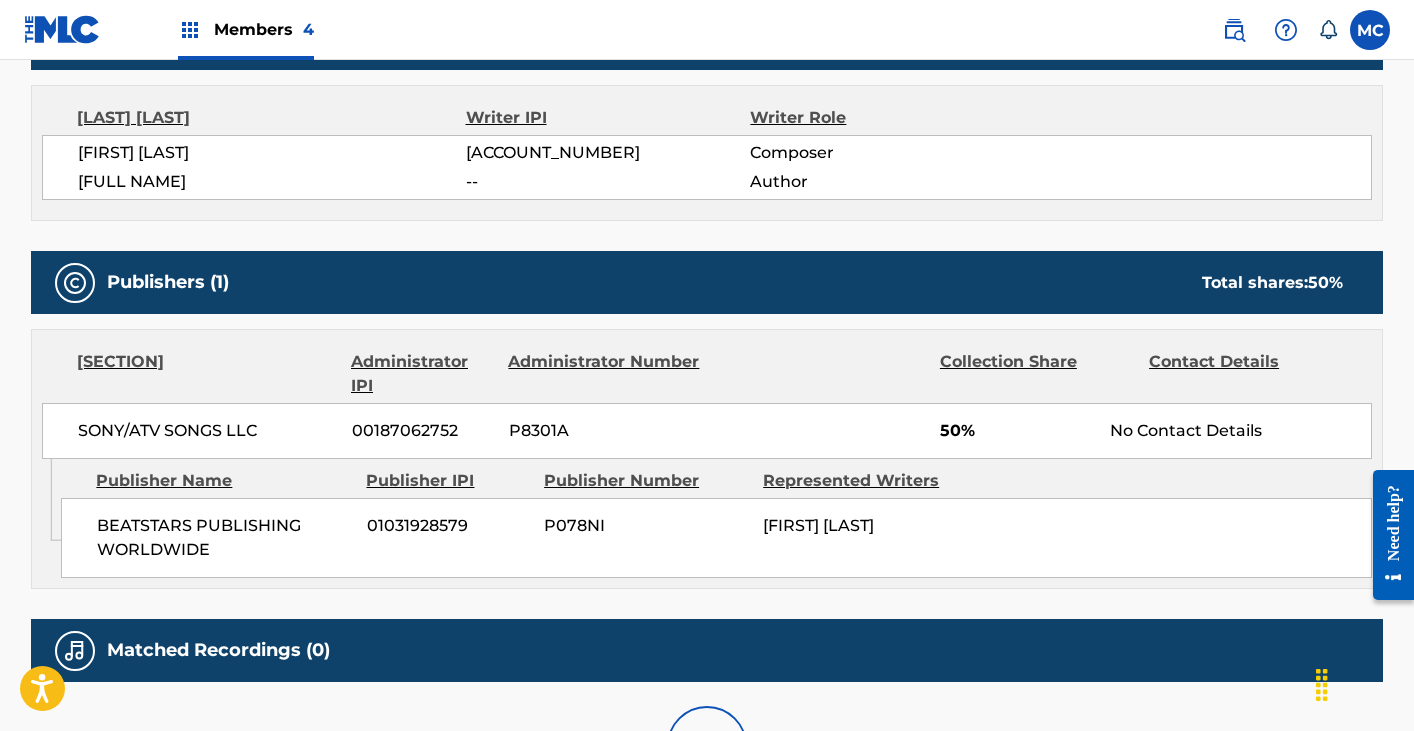 scroll, scrollTop: 0, scrollLeft: 0, axis: both 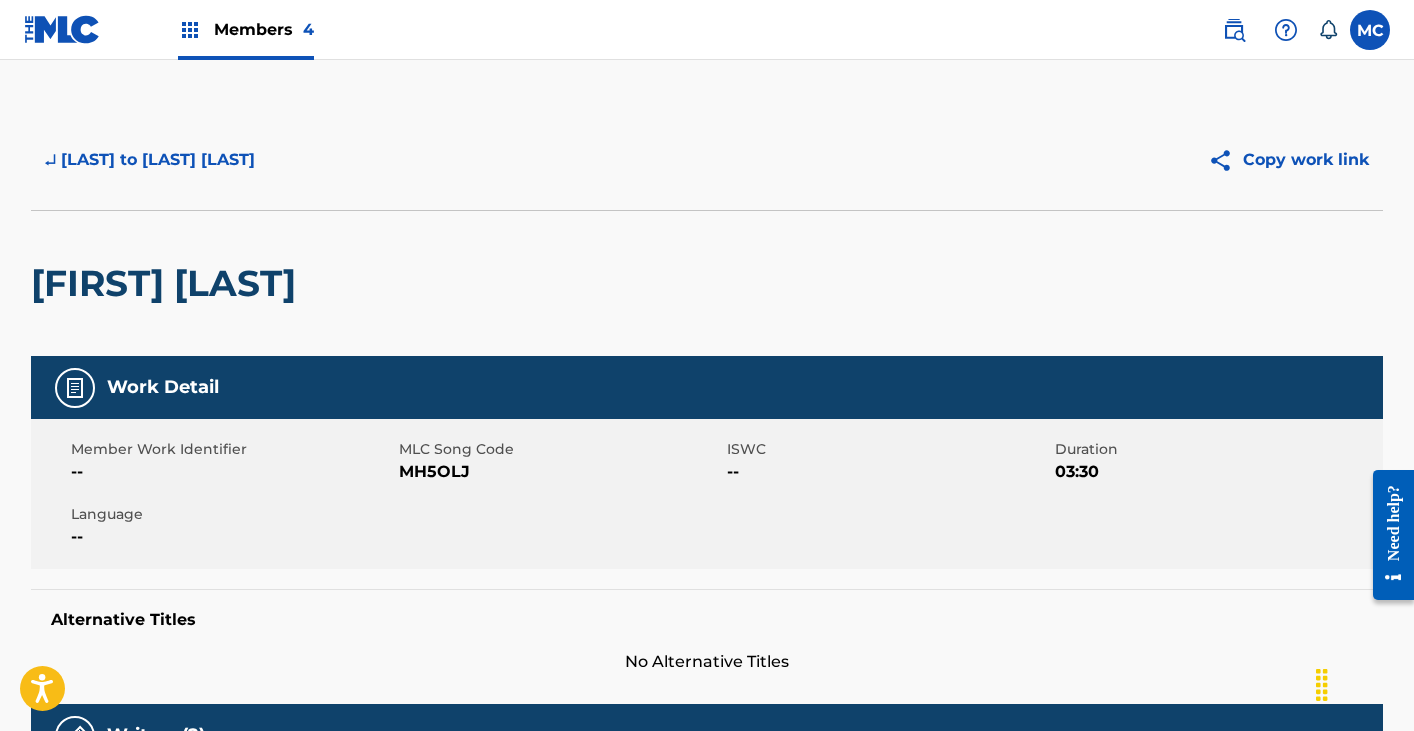 click on "MH5OLJ" at bounding box center (560, 472) 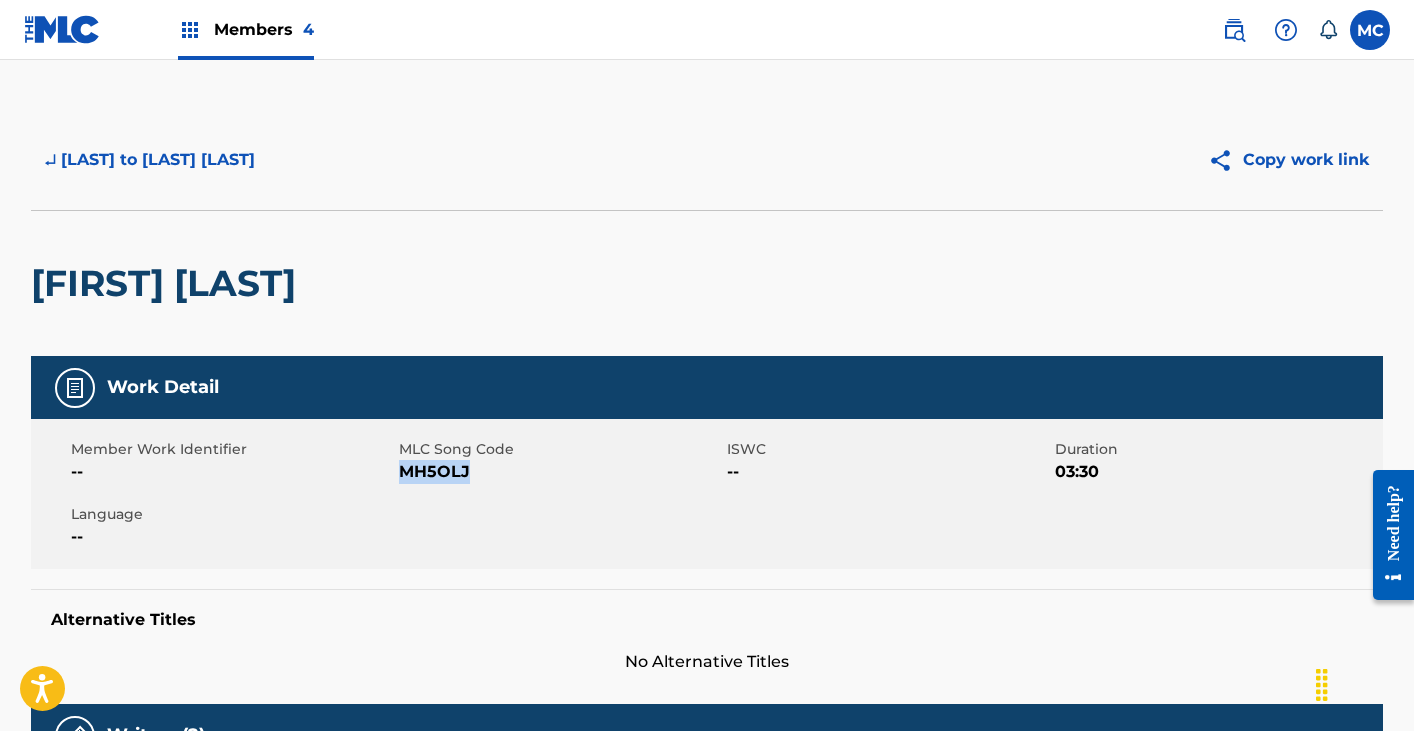 click on "MH5OLJ" at bounding box center (560, 472) 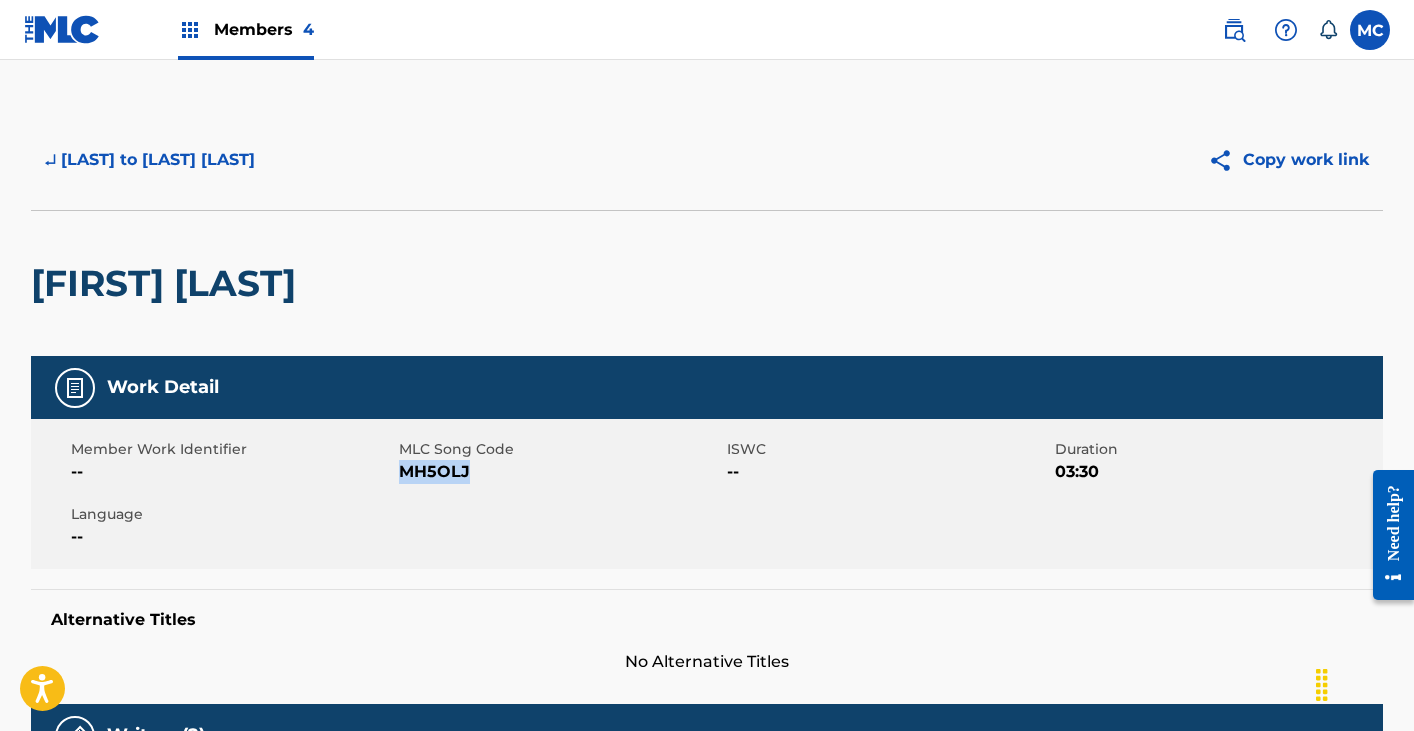 scroll, scrollTop: 0, scrollLeft: 0, axis: both 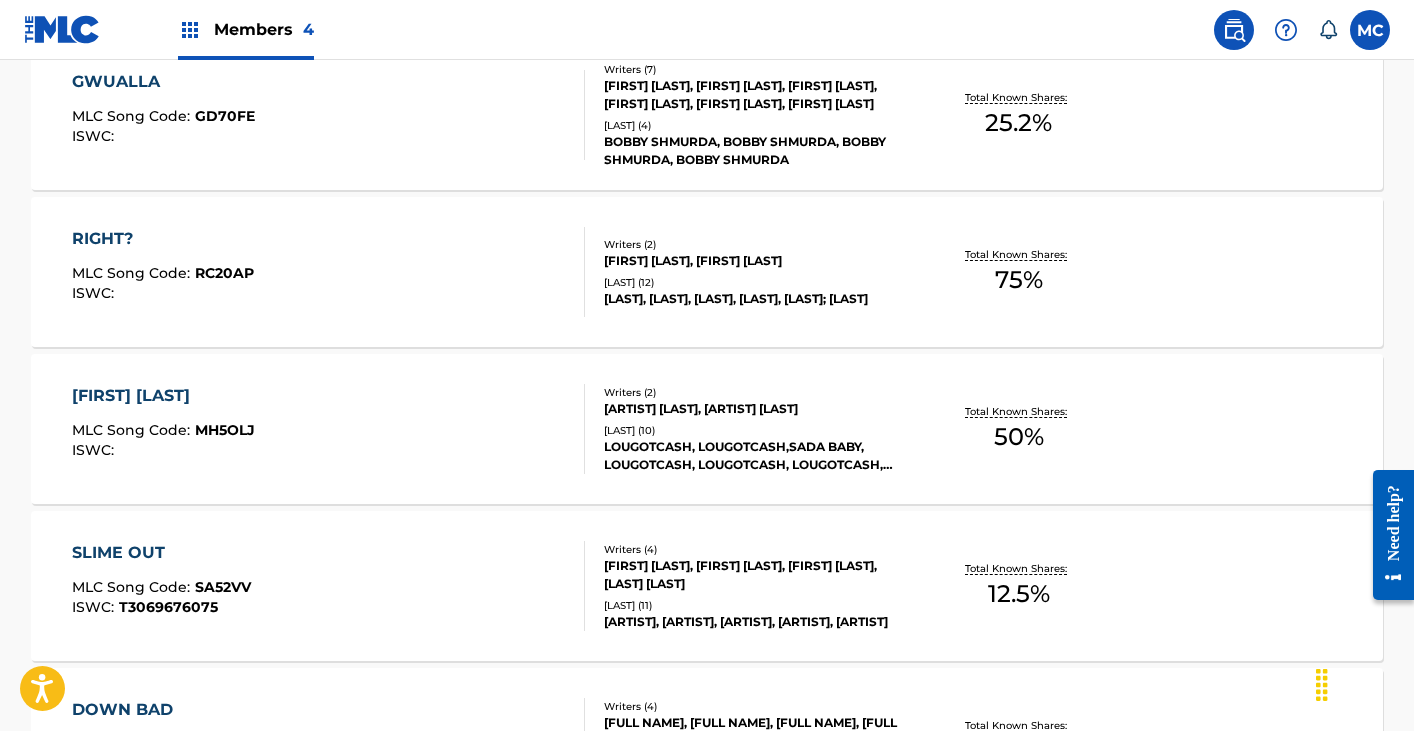 click on "SLIME OUT MLC Song Code : SA52VV ISWC : T3069676075" at bounding box center (329, 586) 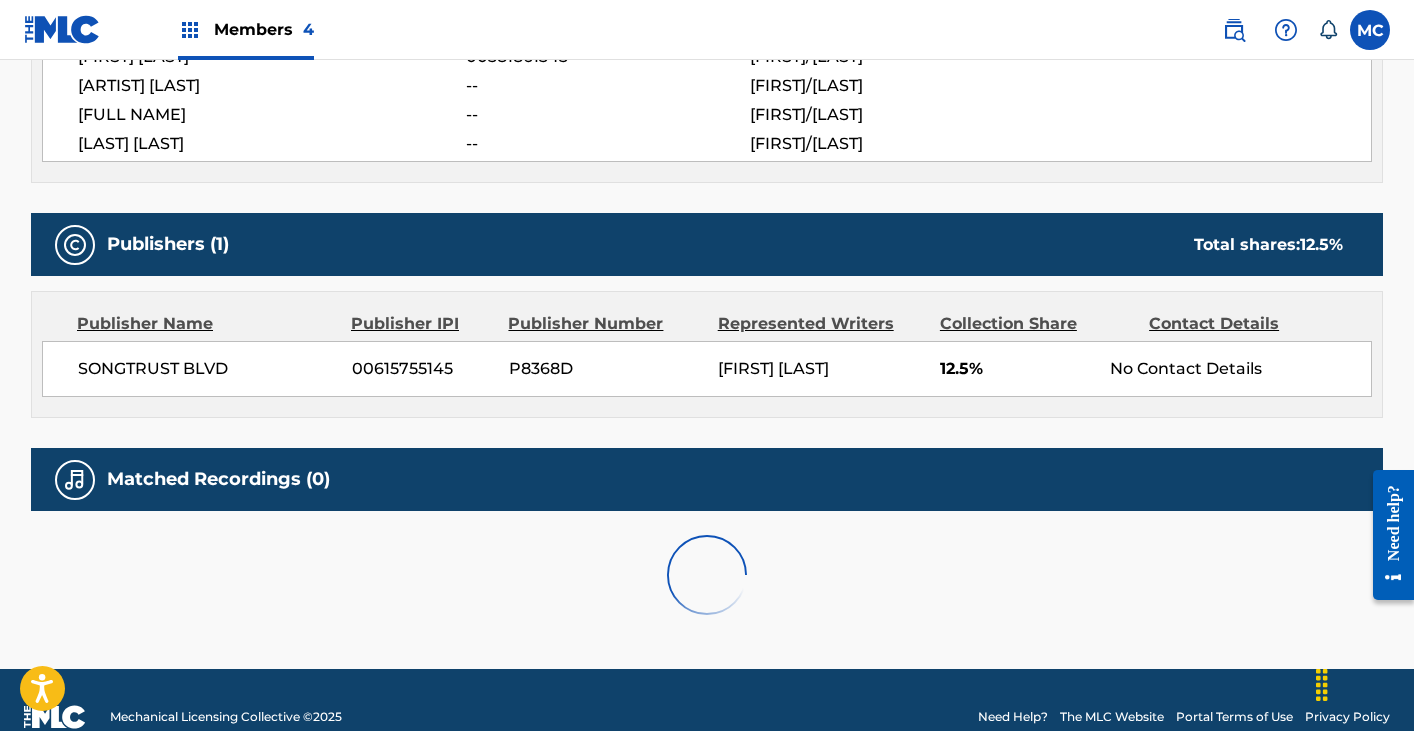 scroll, scrollTop: 0, scrollLeft: 0, axis: both 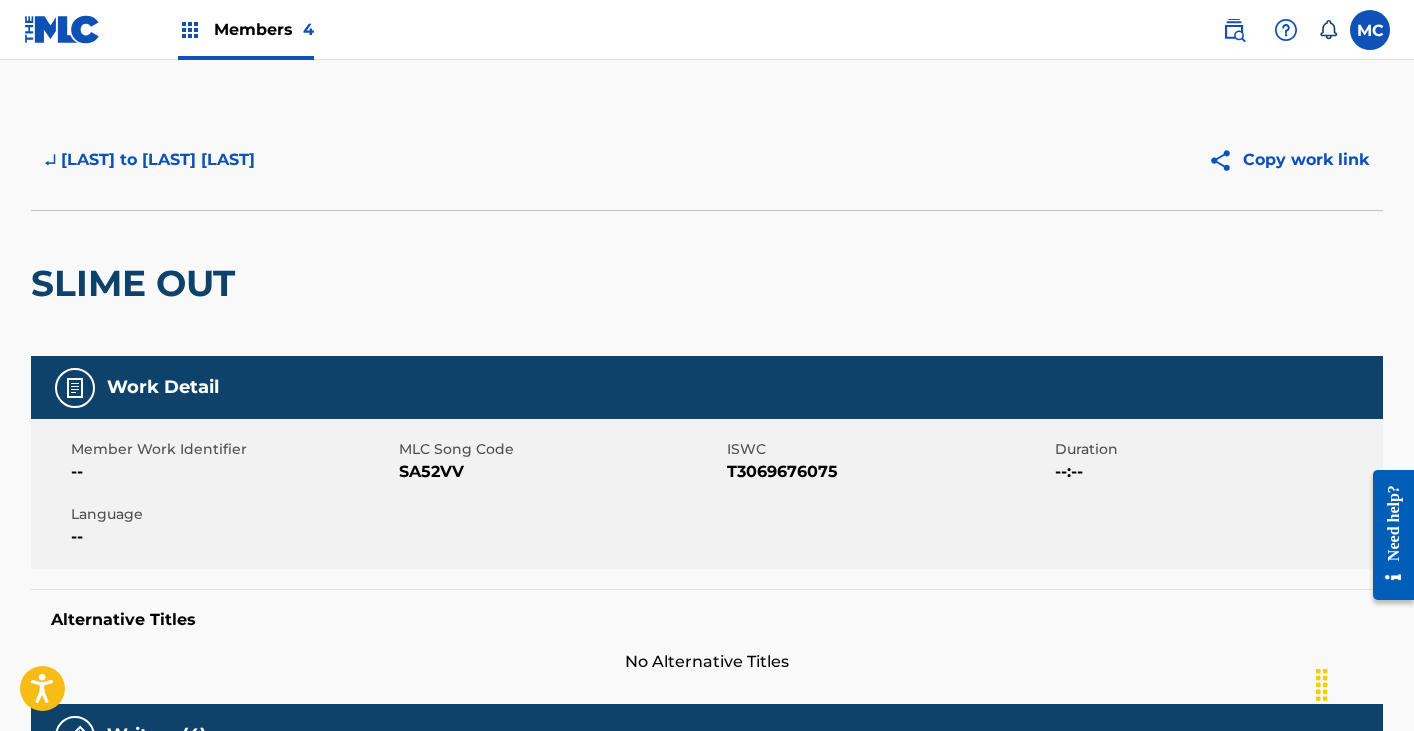 click on "SA52VV" at bounding box center (560, 472) 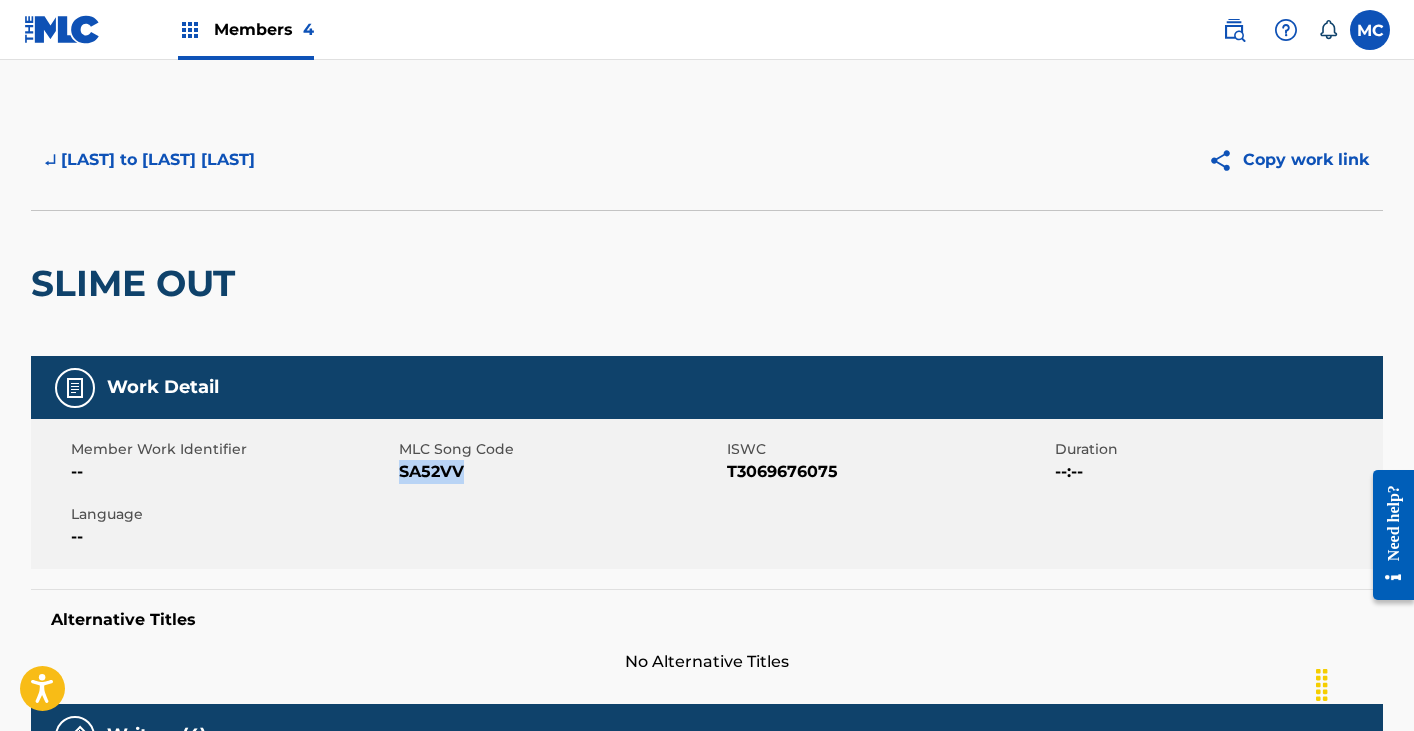 click on "SA52VV" at bounding box center (560, 472) 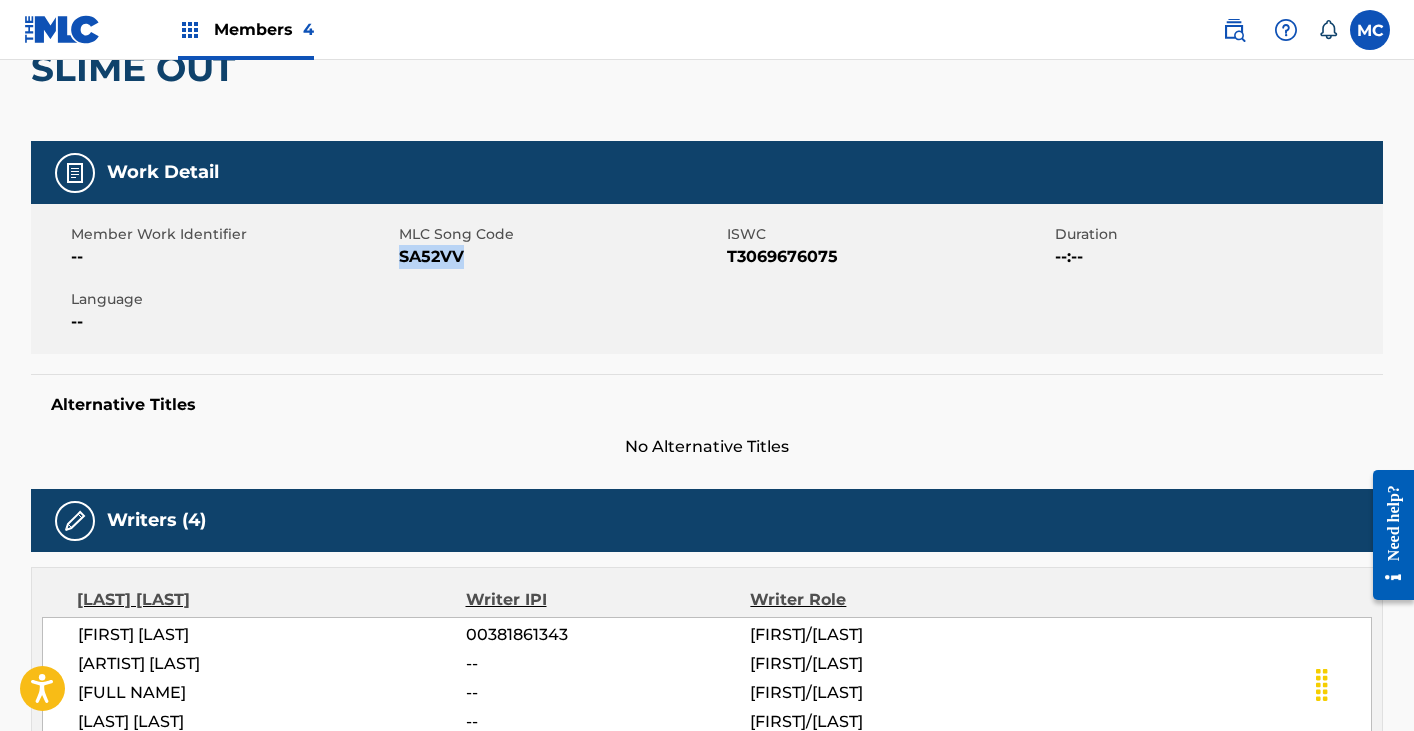 scroll, scrollTop: 219, scrollLeft: 0, axis: vertical 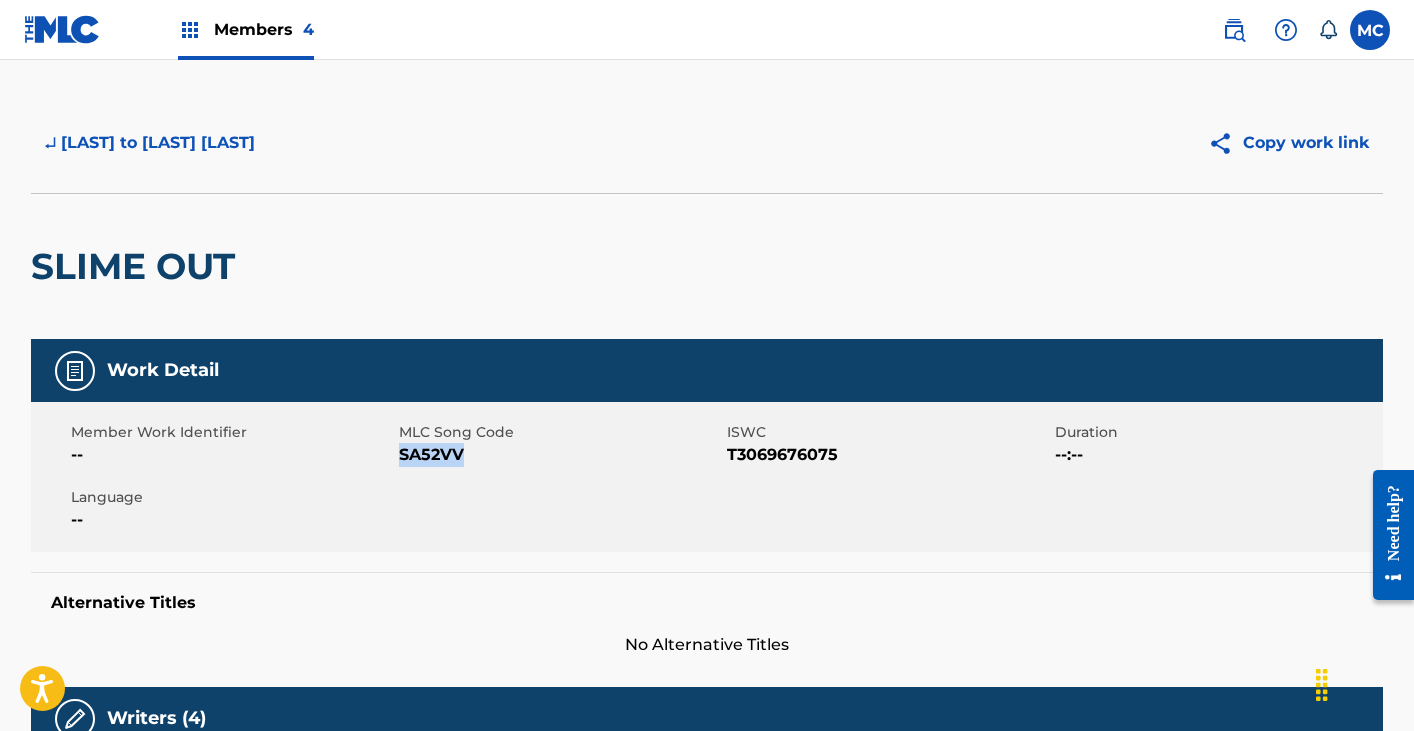 click on "↵ [LAST] to [LAST] [LAST]" at bounding box center [150, 143] 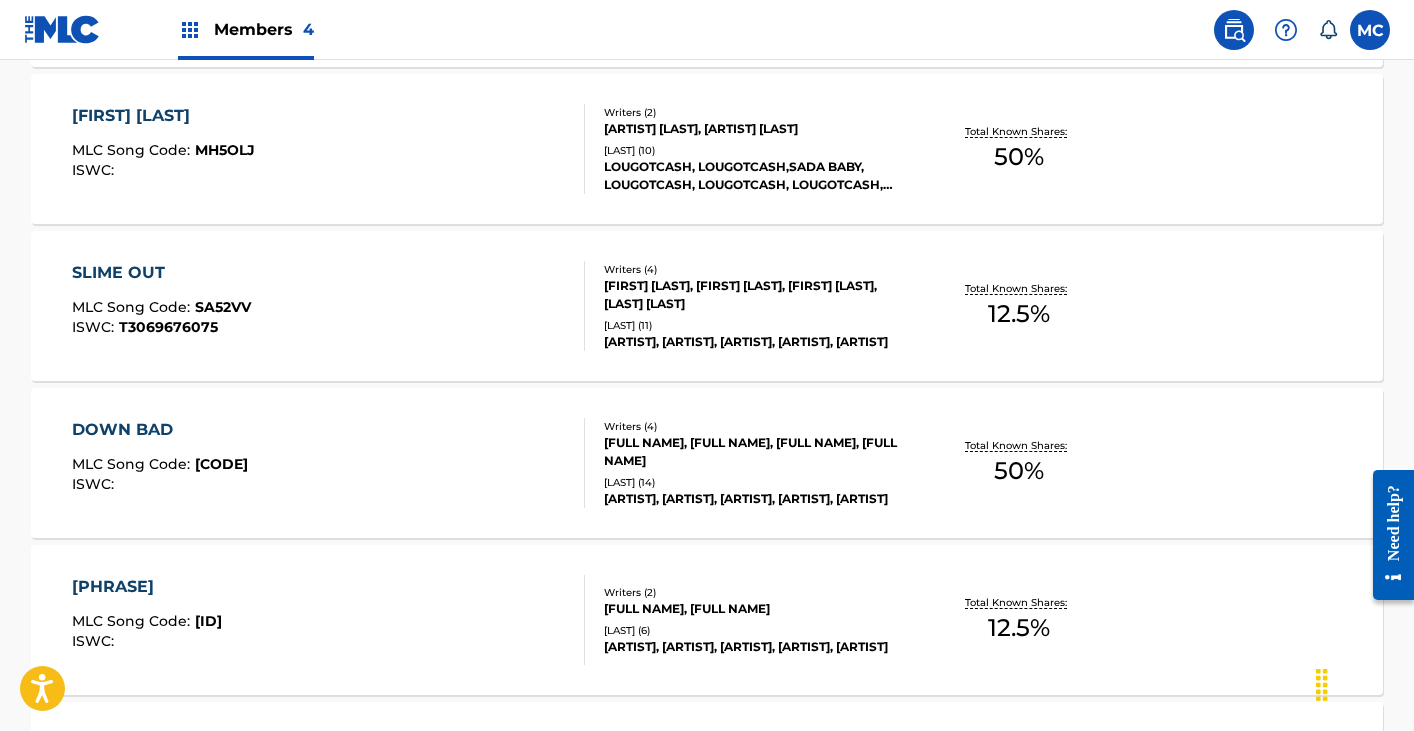 scroll, scrollTop: 1075, scrollLeft: 0, axis: vertical 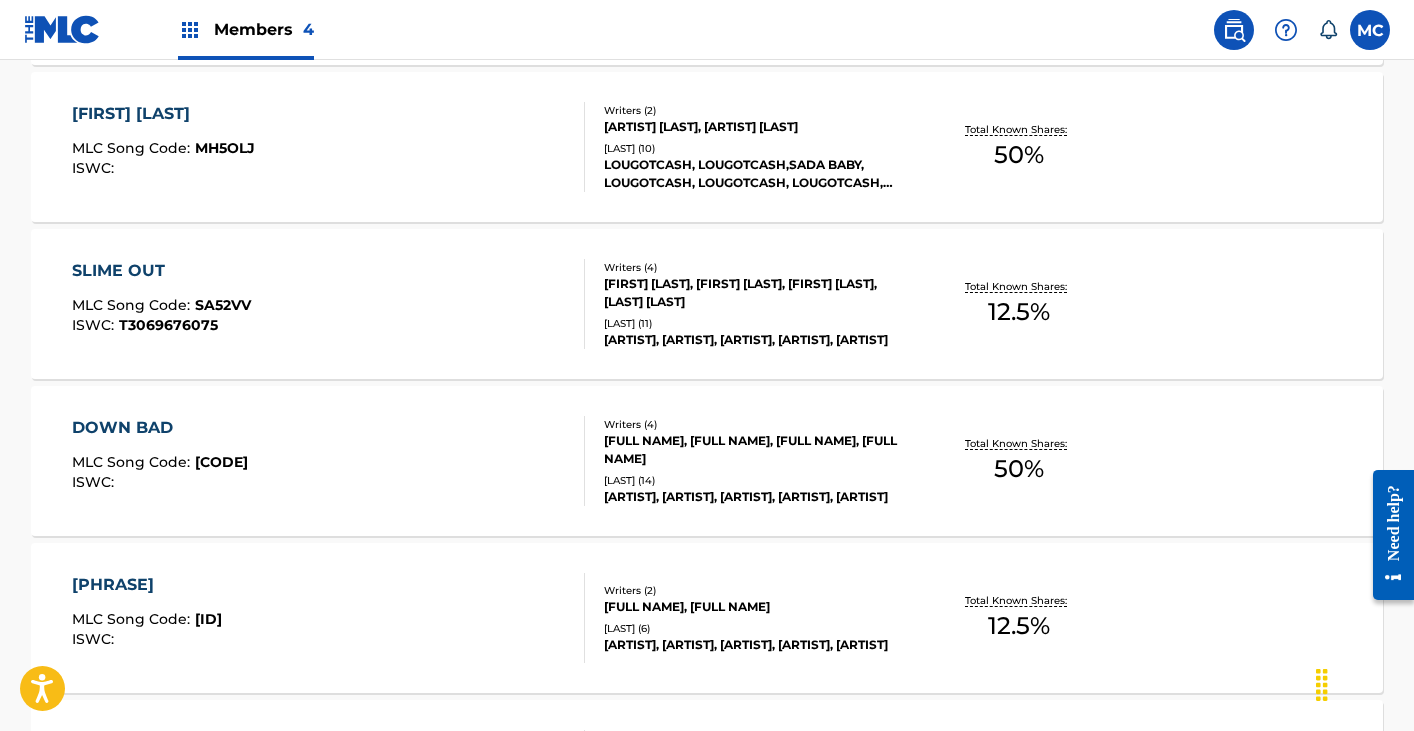 click on "[CODE] : [CODE] ISWC :" at bounding box center [329, 461] 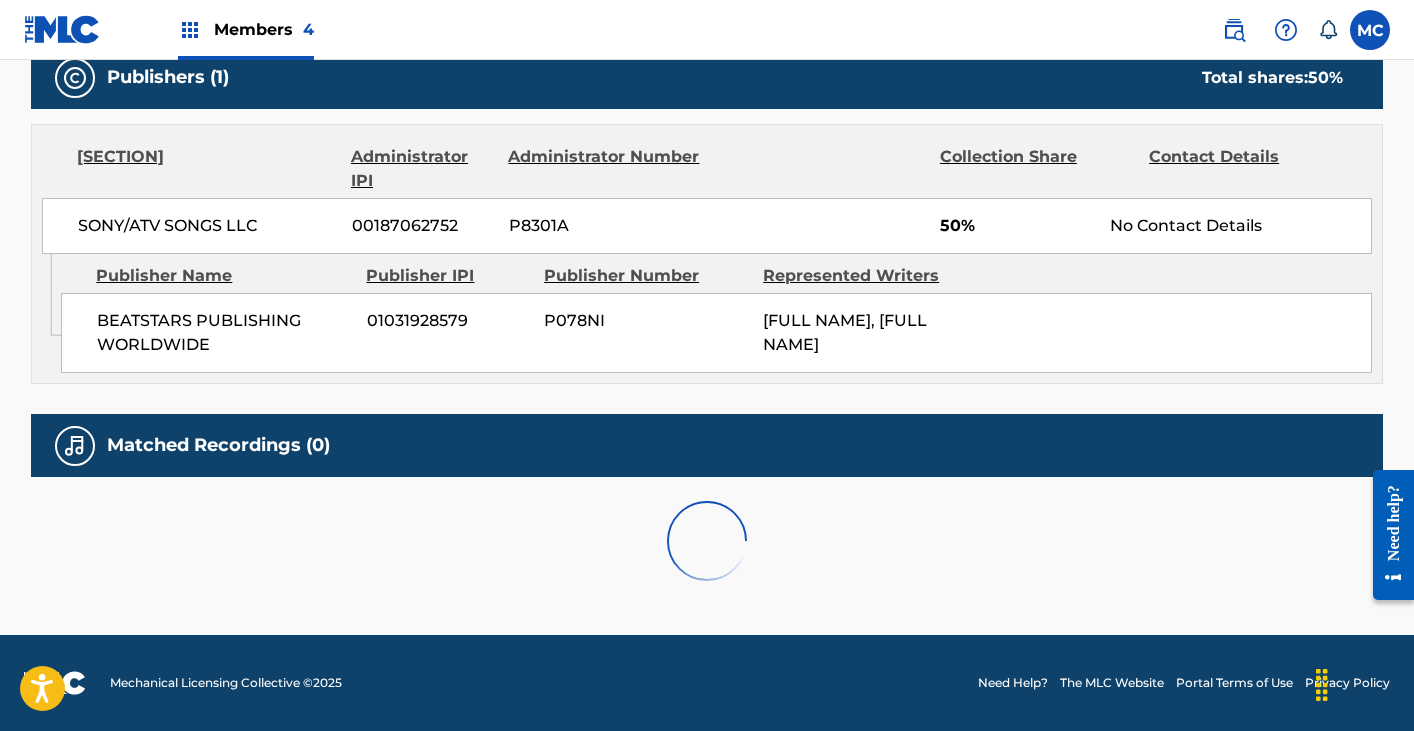 scroll, scrollTop: 0, scrollLeft: 0, axis: both 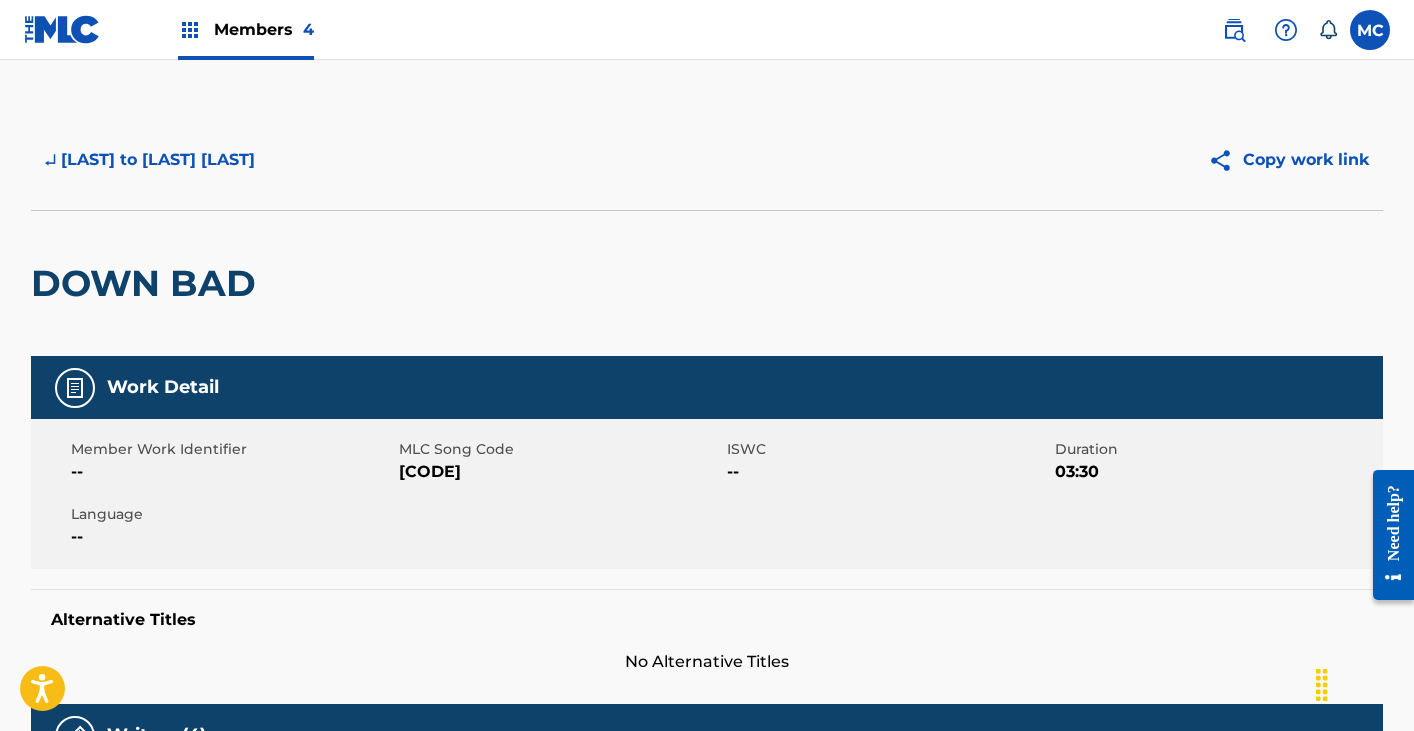 click on "[CODE]" at bounding box center [560, 472] 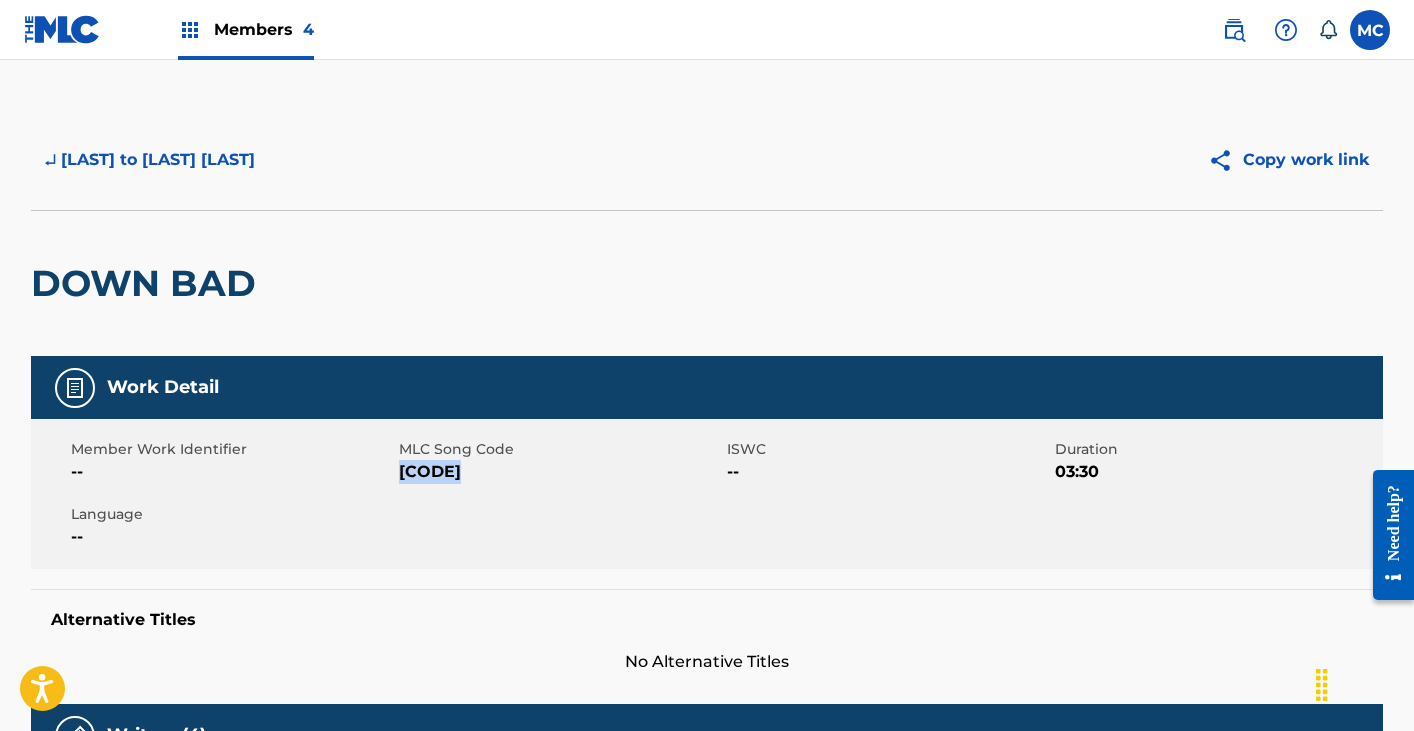 click on "[CODE]" at bounding box center [560, 472] 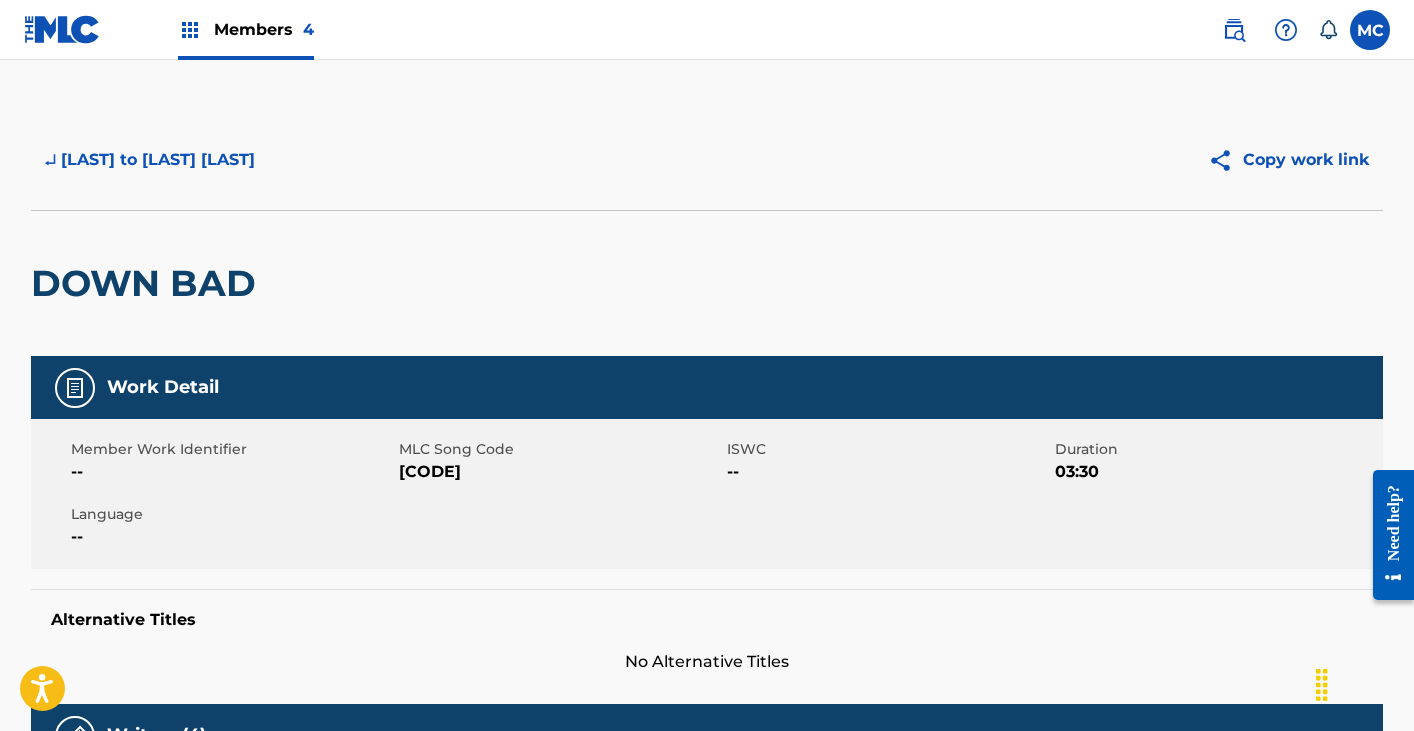click on "↵ [LAST] to [LAST] [LAST]" at bounding box center (150, 160) 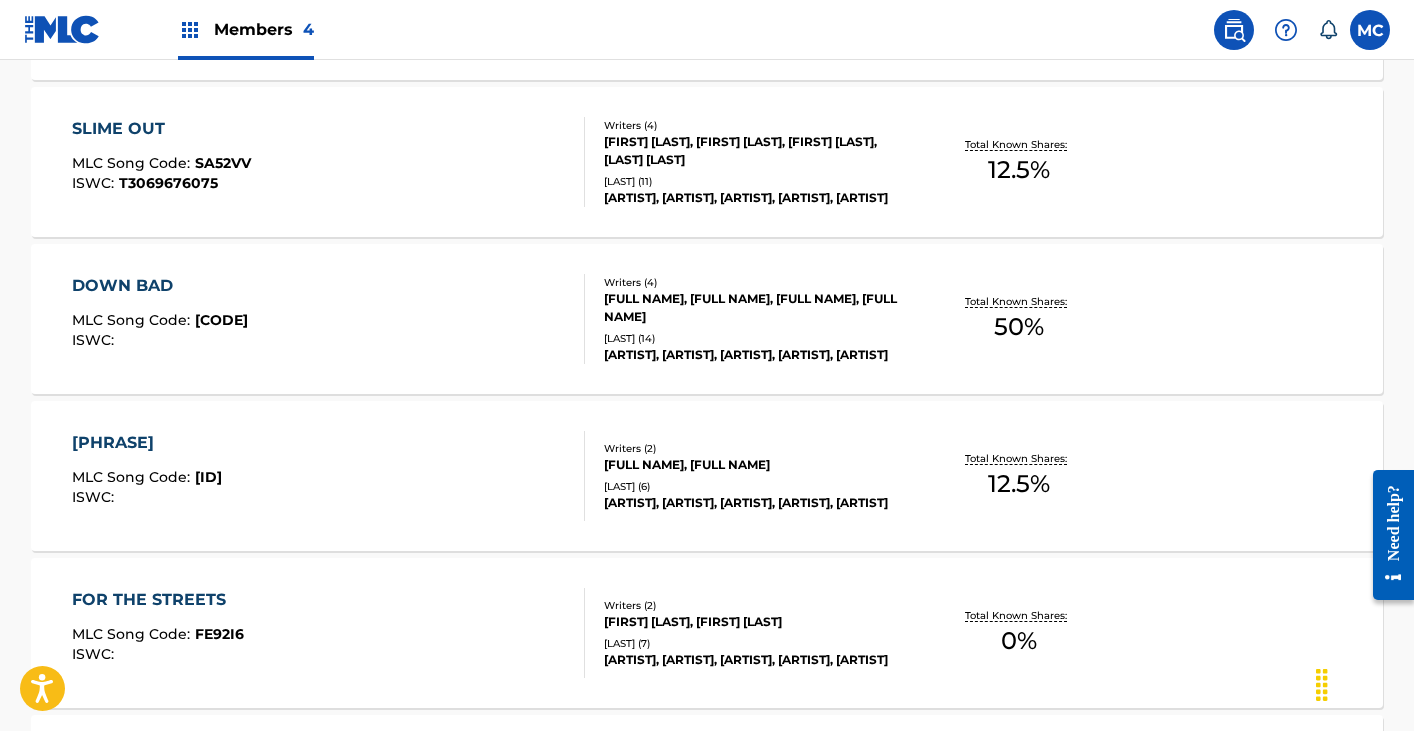 scroll, scrollTop: 1218, scrollLeft: 0, axis: vertical 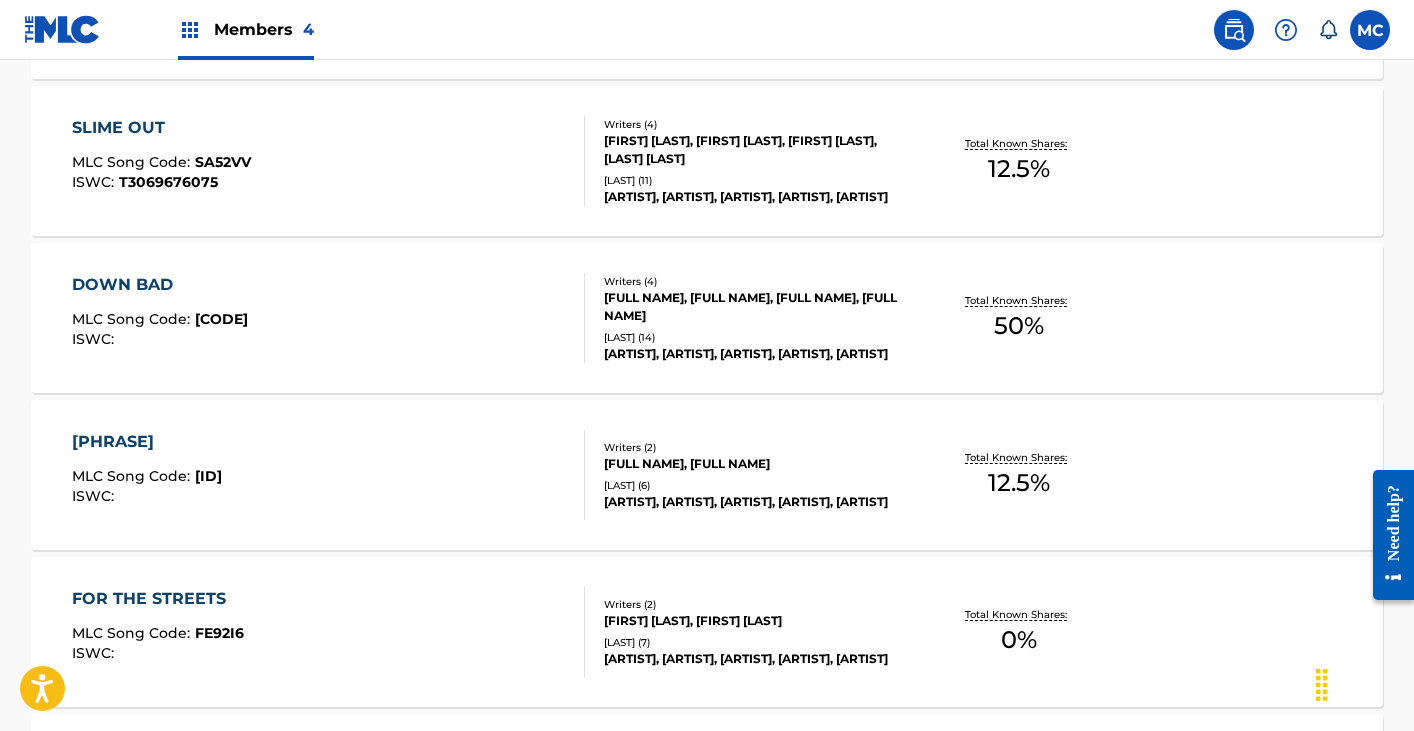 click on "[PHRASE]" at bounding box center (147, 442) 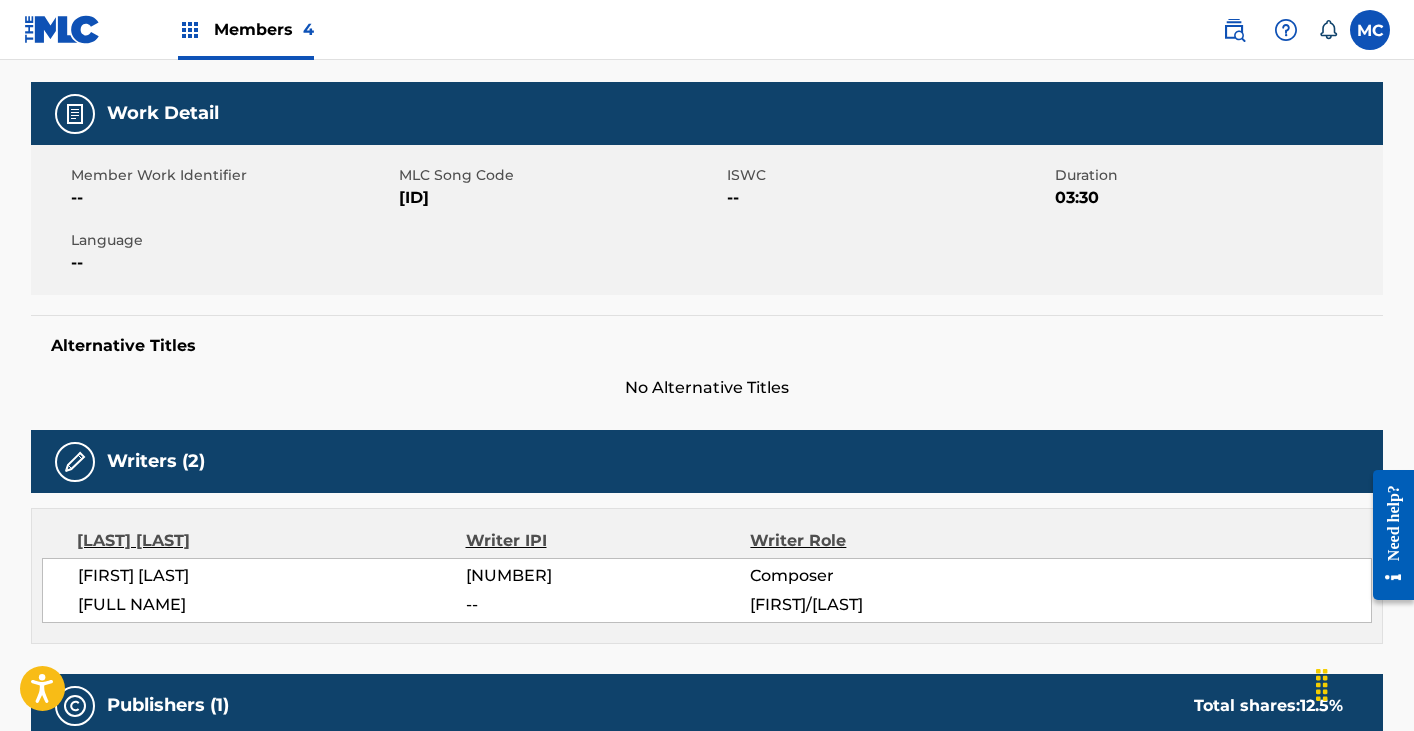 scroll, scrollTop: 251, scrollLeft: 0, axis: vertical 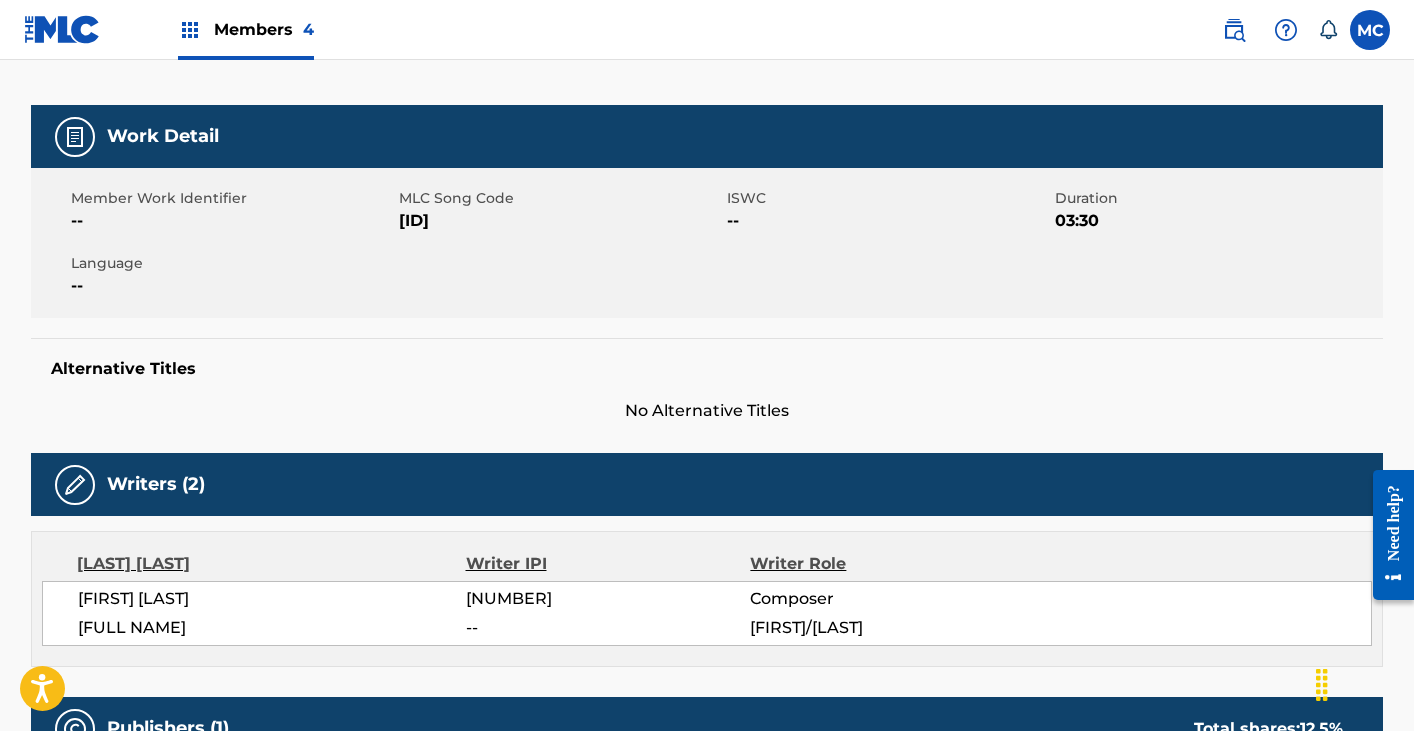 click on "[ID]" at bounding box center (560, 221) 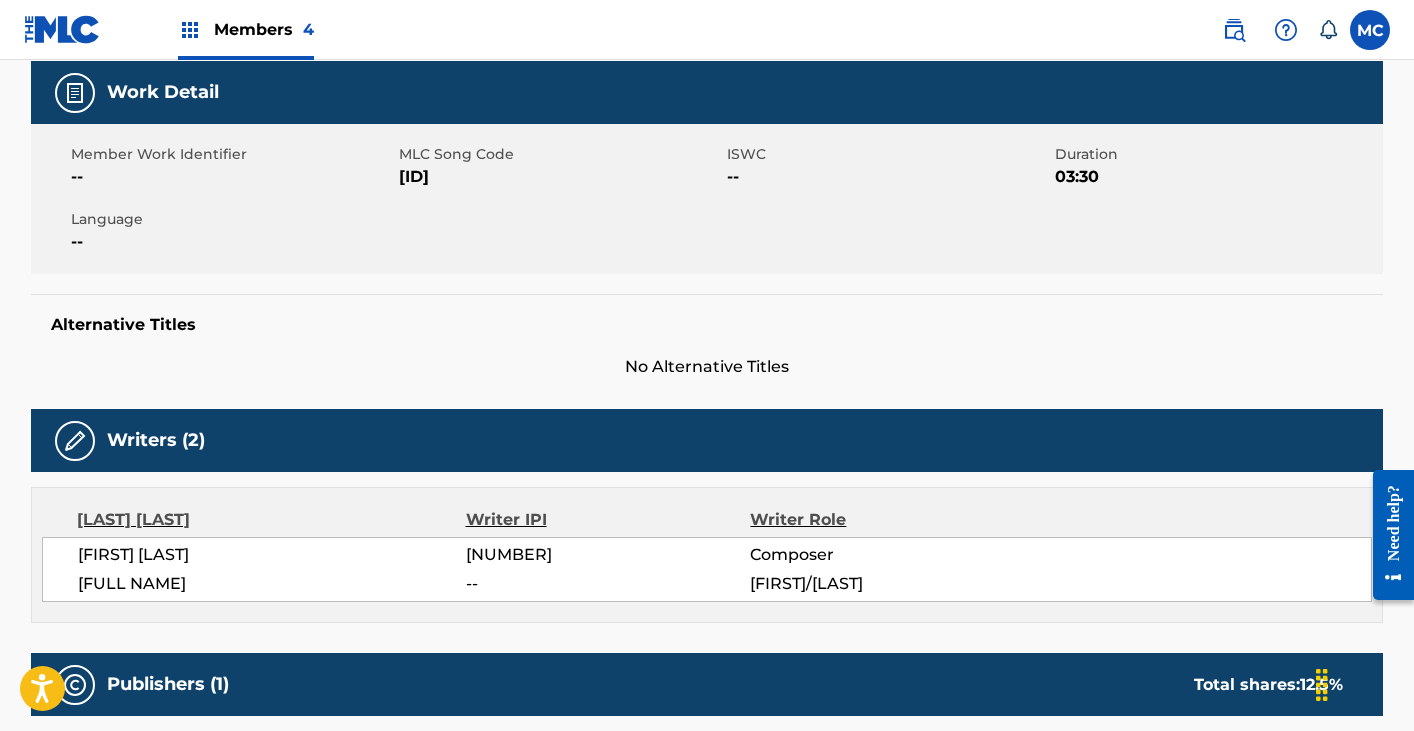 scroll, scrollTop: 297, scrollLeft: 0, axis: vertical 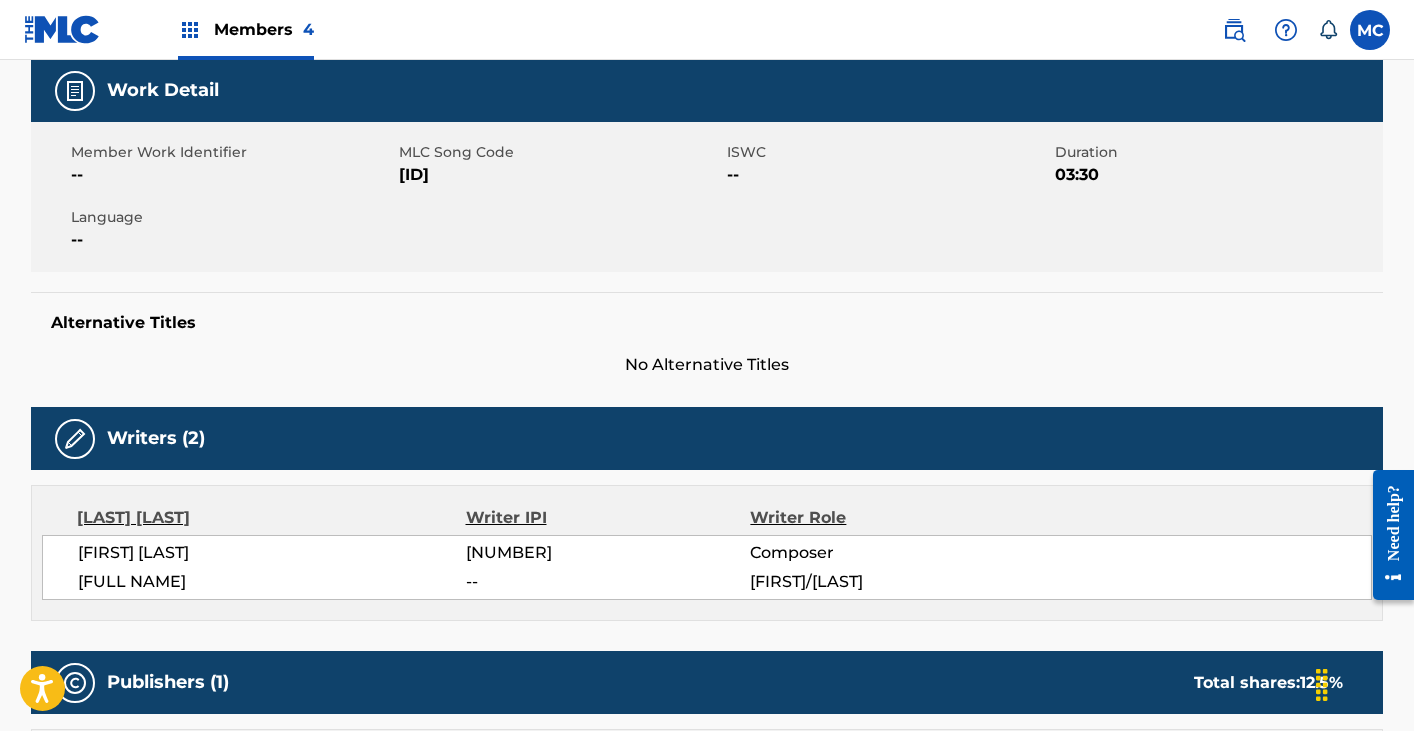 click on "[ID]" at bounding box center (560, 175) 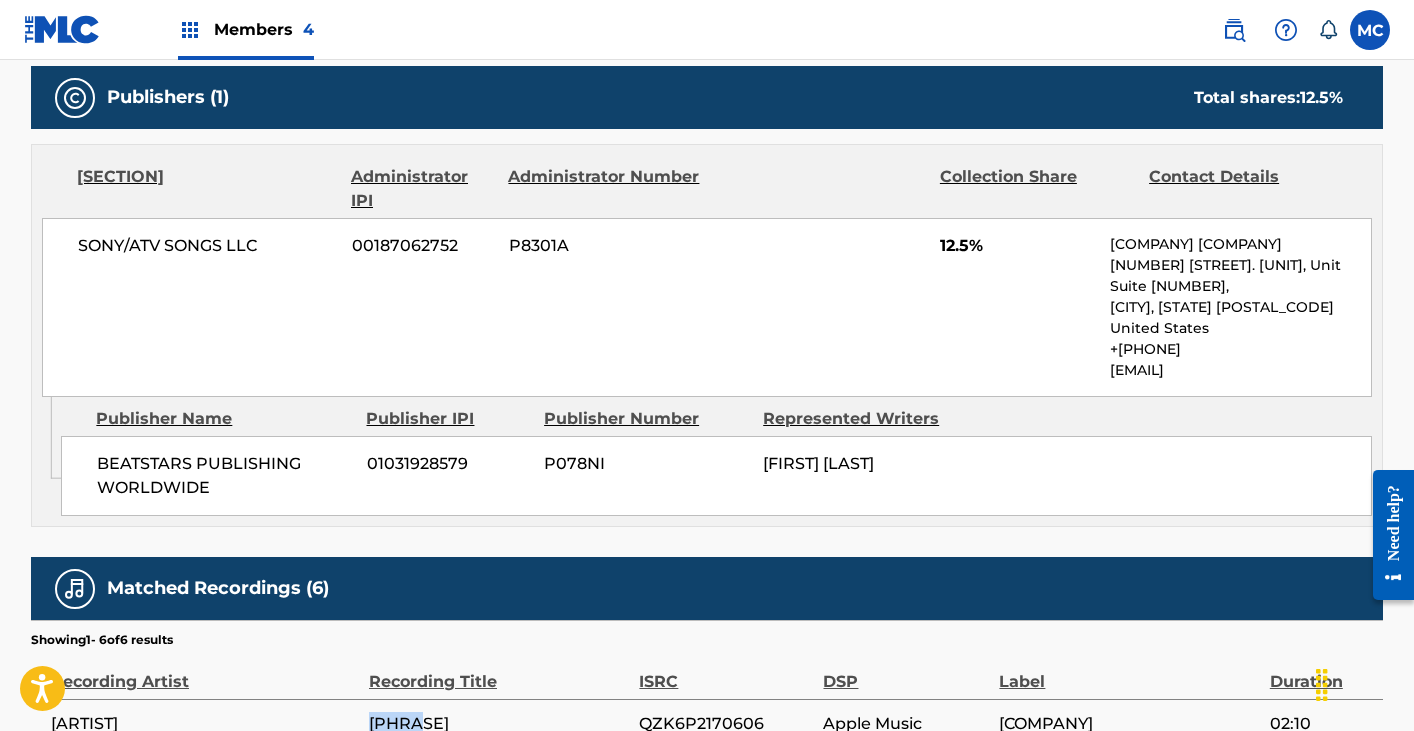 scroll, scrollTop: 788, scrollLeft: 0, axis: vertical 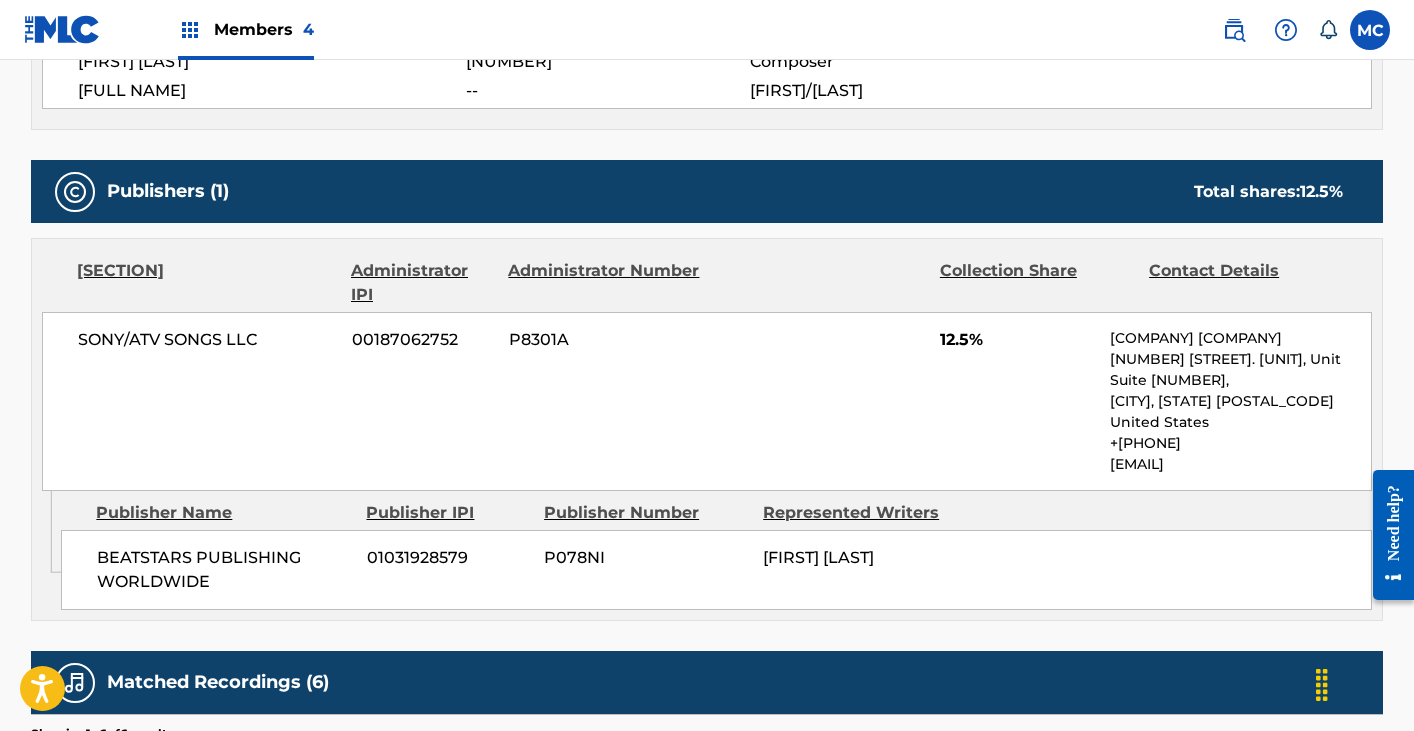 click on "[COMPANY] [COMPANY] [NUMBER] [ID] [POSTAL CODE] [COUNTRY] [PHONE] [EMAIL]" at bounding box center [707, 401] 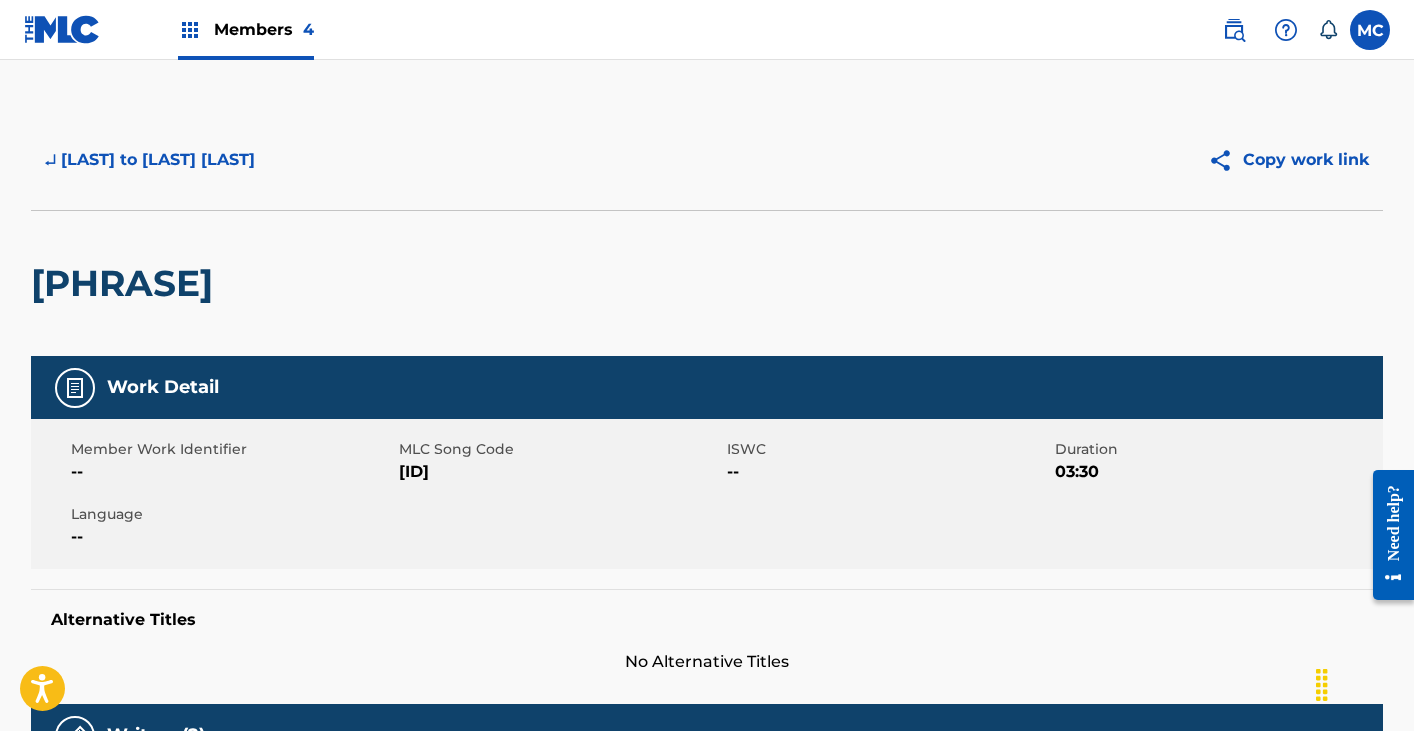 scroll, scrollTop: 0, scrollLeft: 0, axis: both 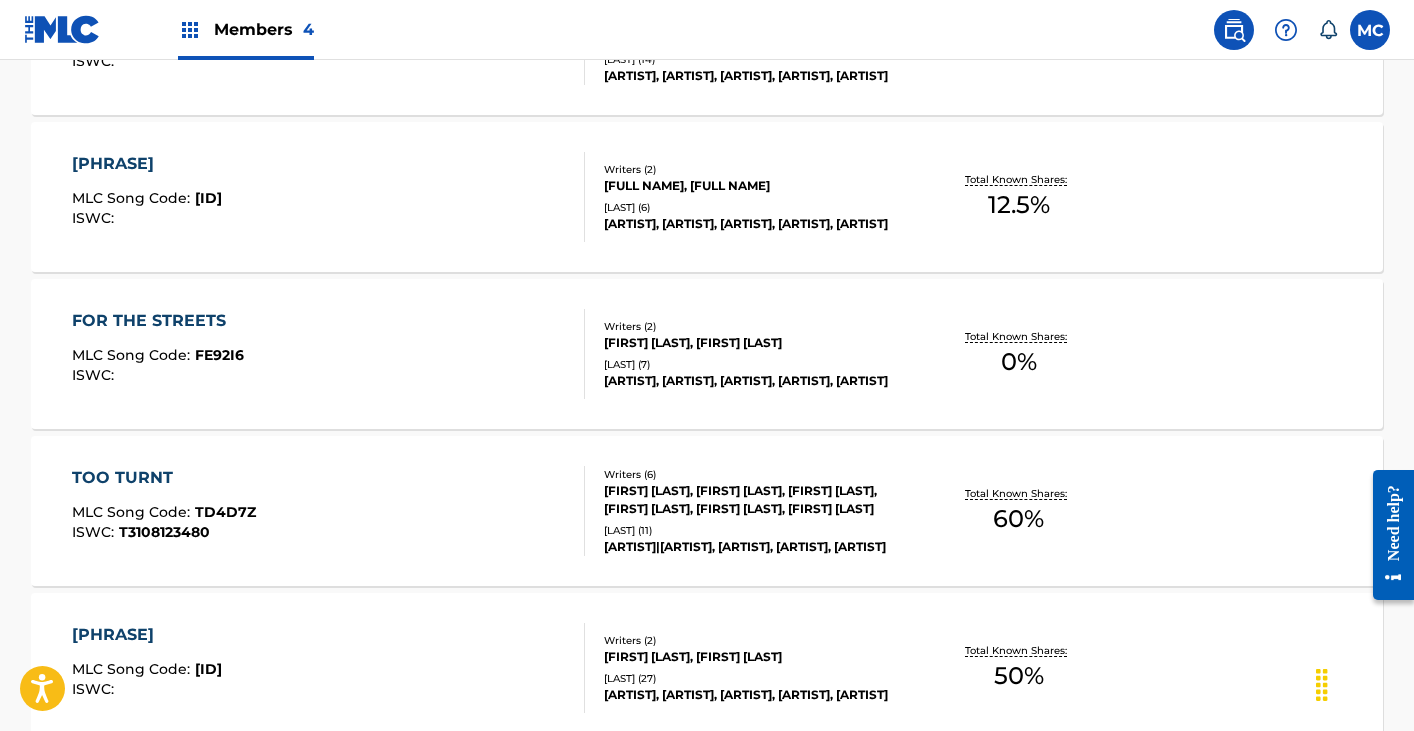 click on "TOO TURNT" at bounding box center [164, 478] 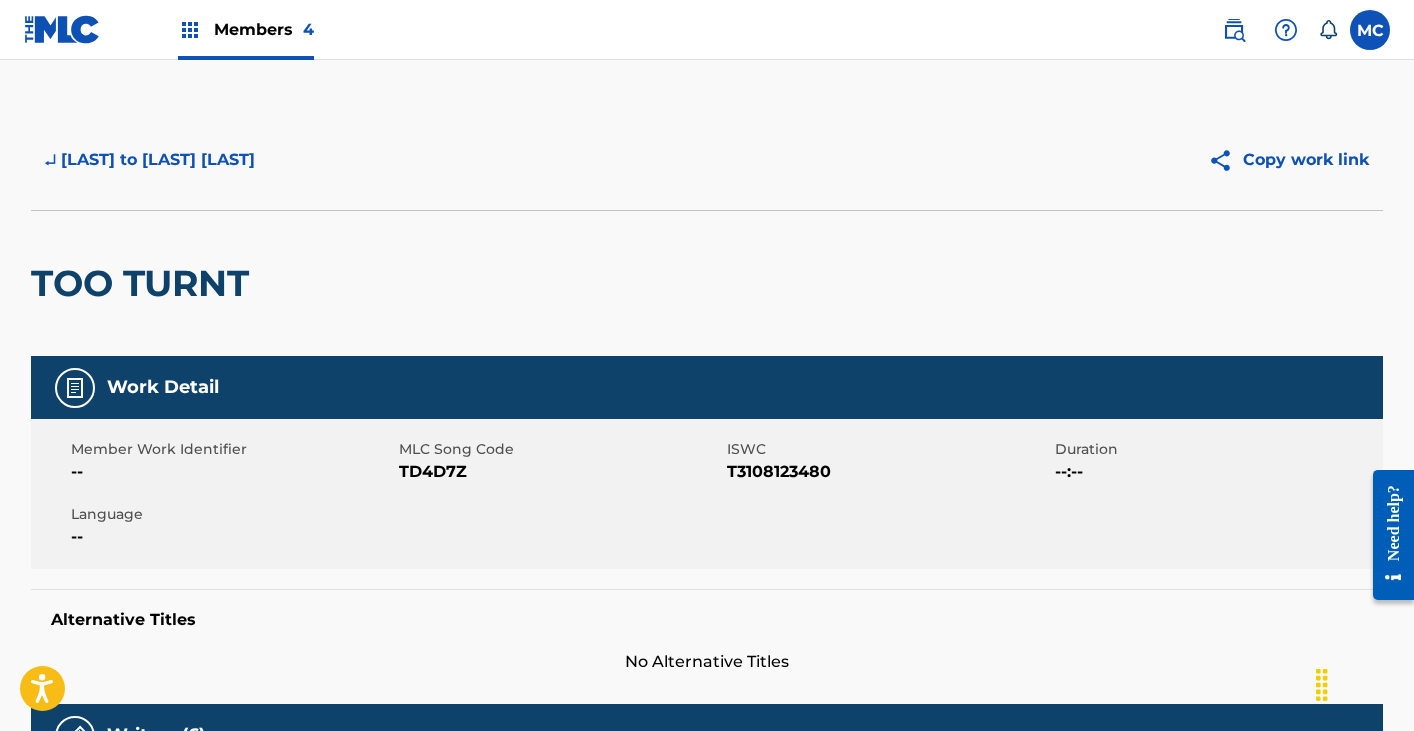 scroll, scrollTop: 0, scrollLeft: 0, axis: both 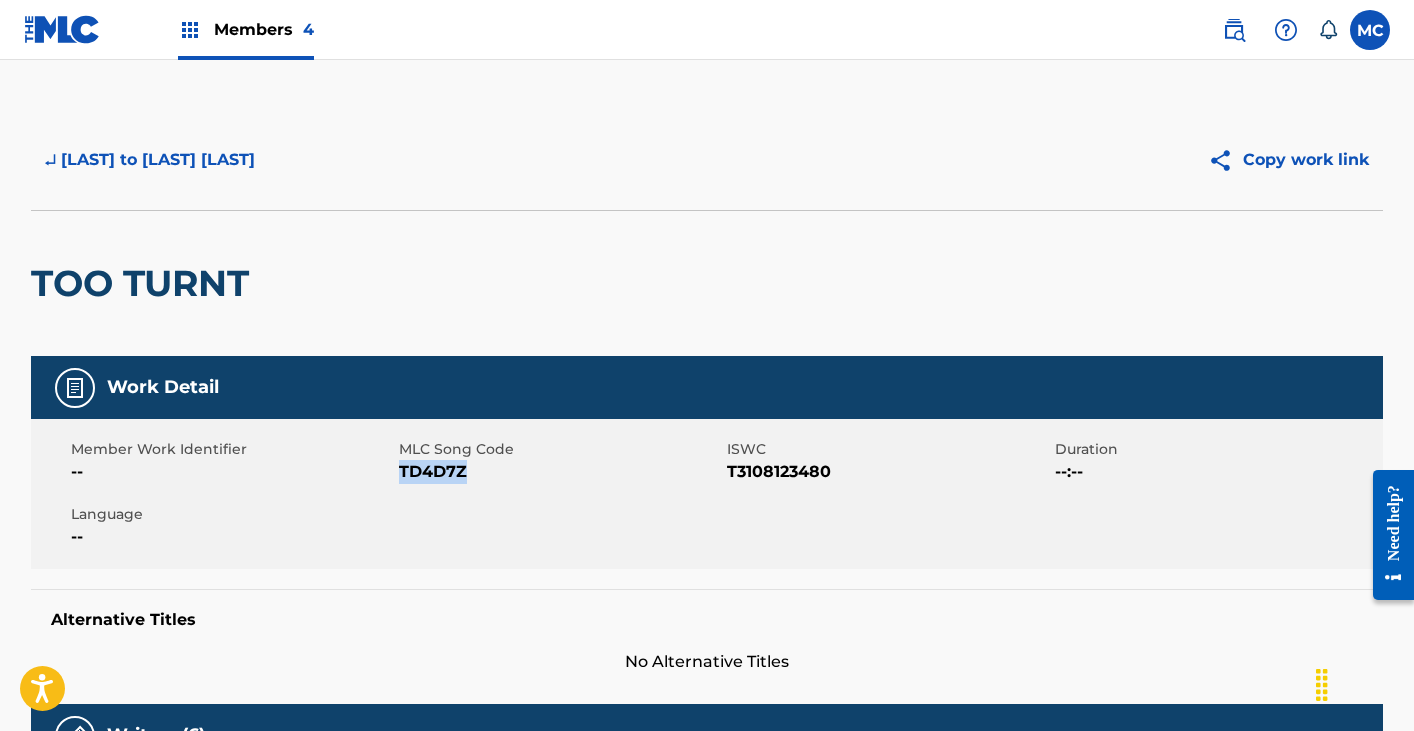 click on "TD4D7Z" at bounding box center [560, 472] 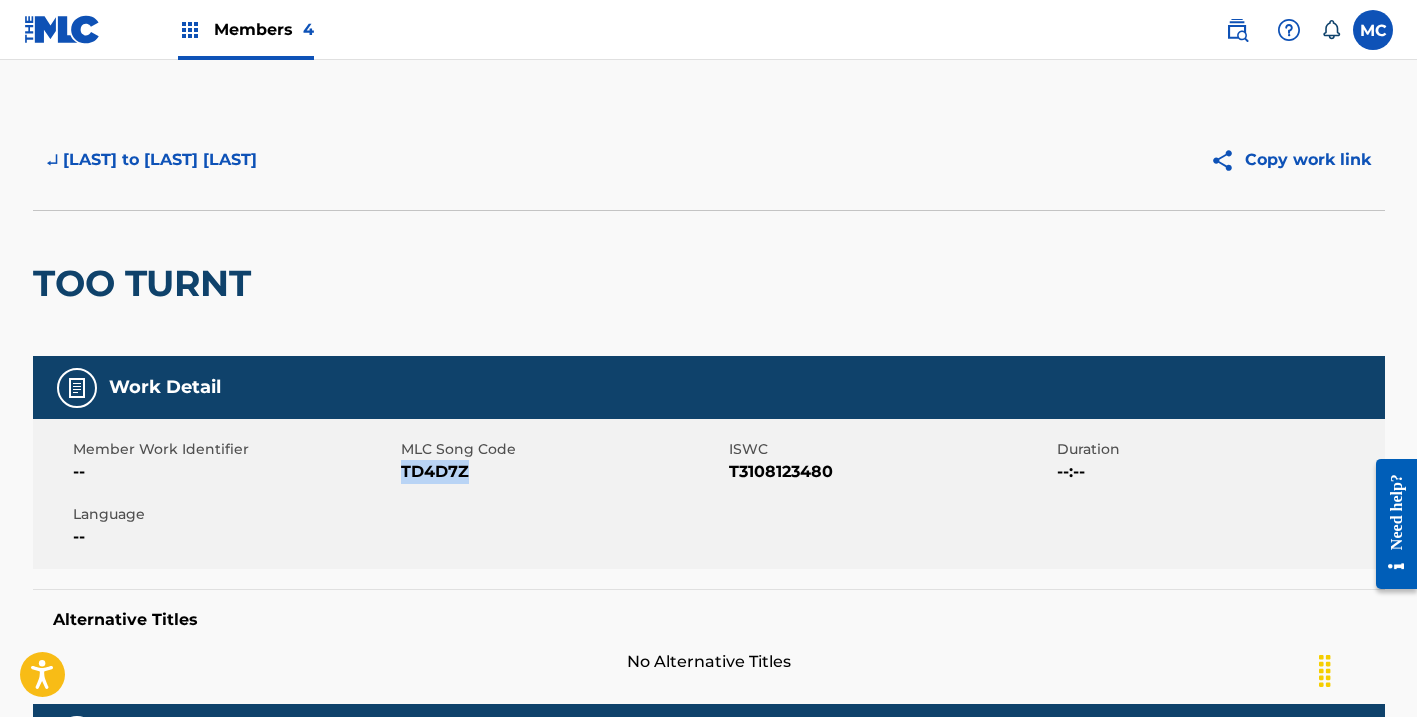 scroll, scrollTop: 0, scrollLeft: 0, axis: both 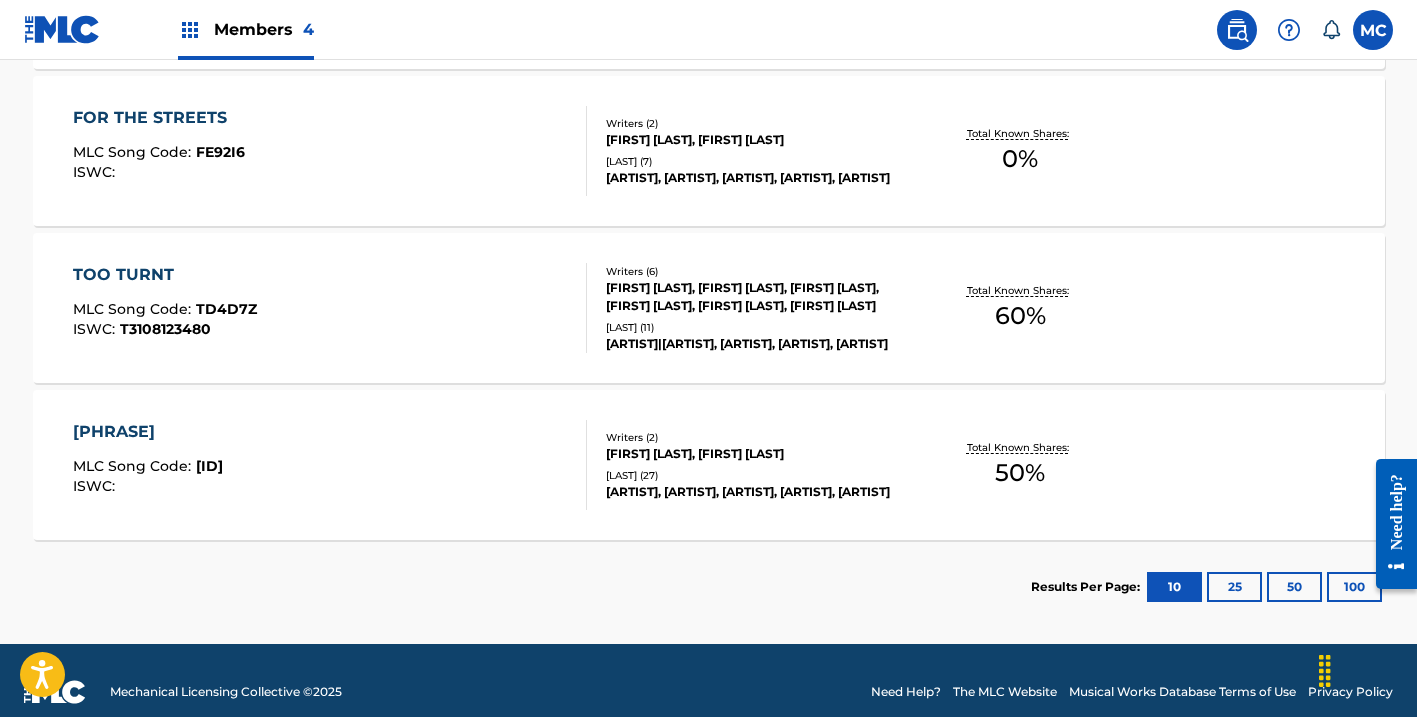 click on "[PHRASE]" at bounding box center [148, 432] 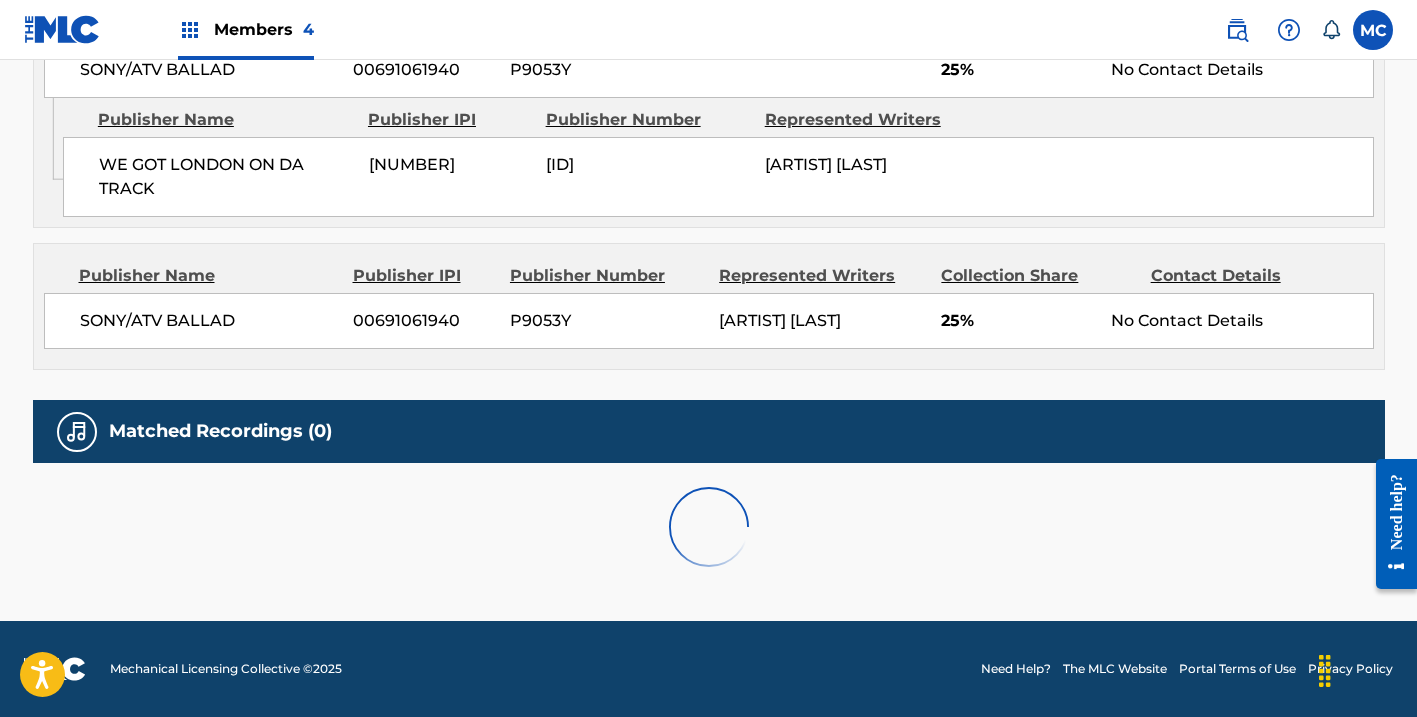 scroll, scrollTop: 0, scrollLeft: 0, axis: both 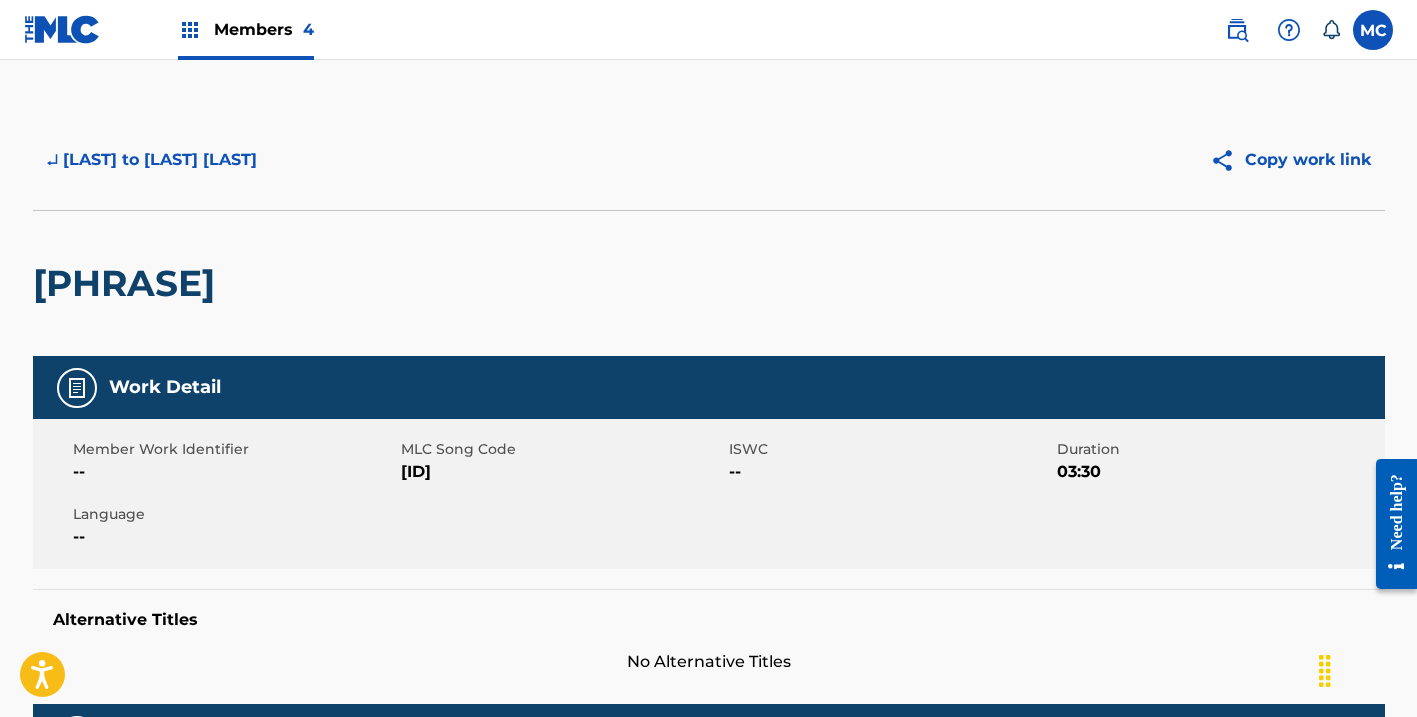 click on "[ID]" at bounding box center [562, 472] 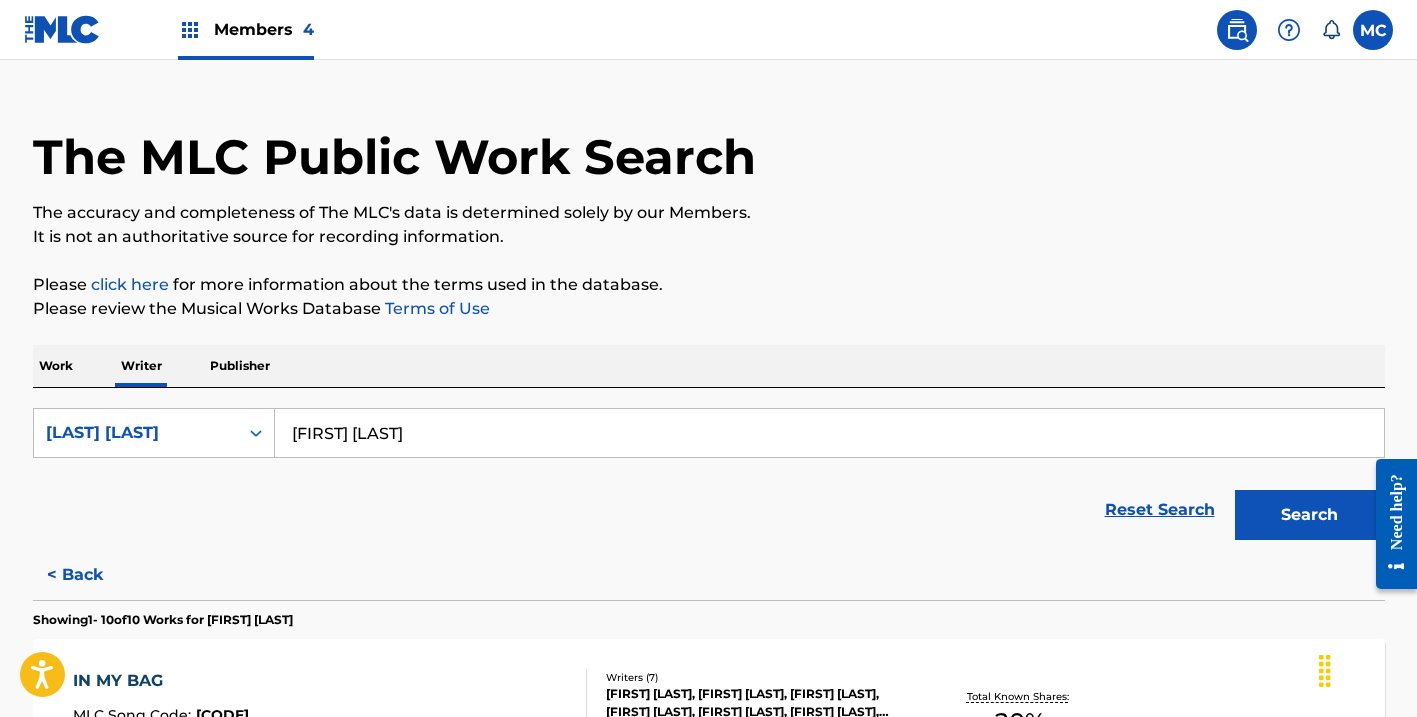 click on "[FIRST] [LAST]" at bounding box center [829, 433] 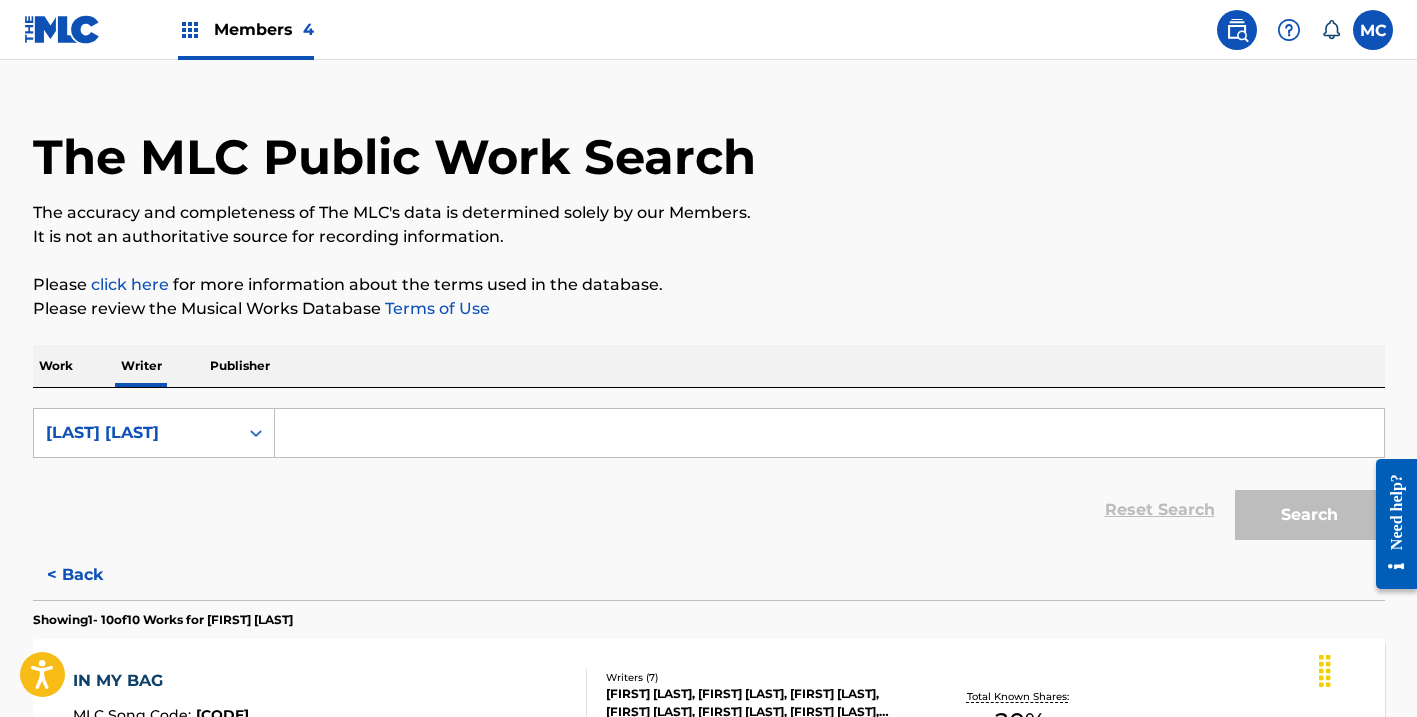 type 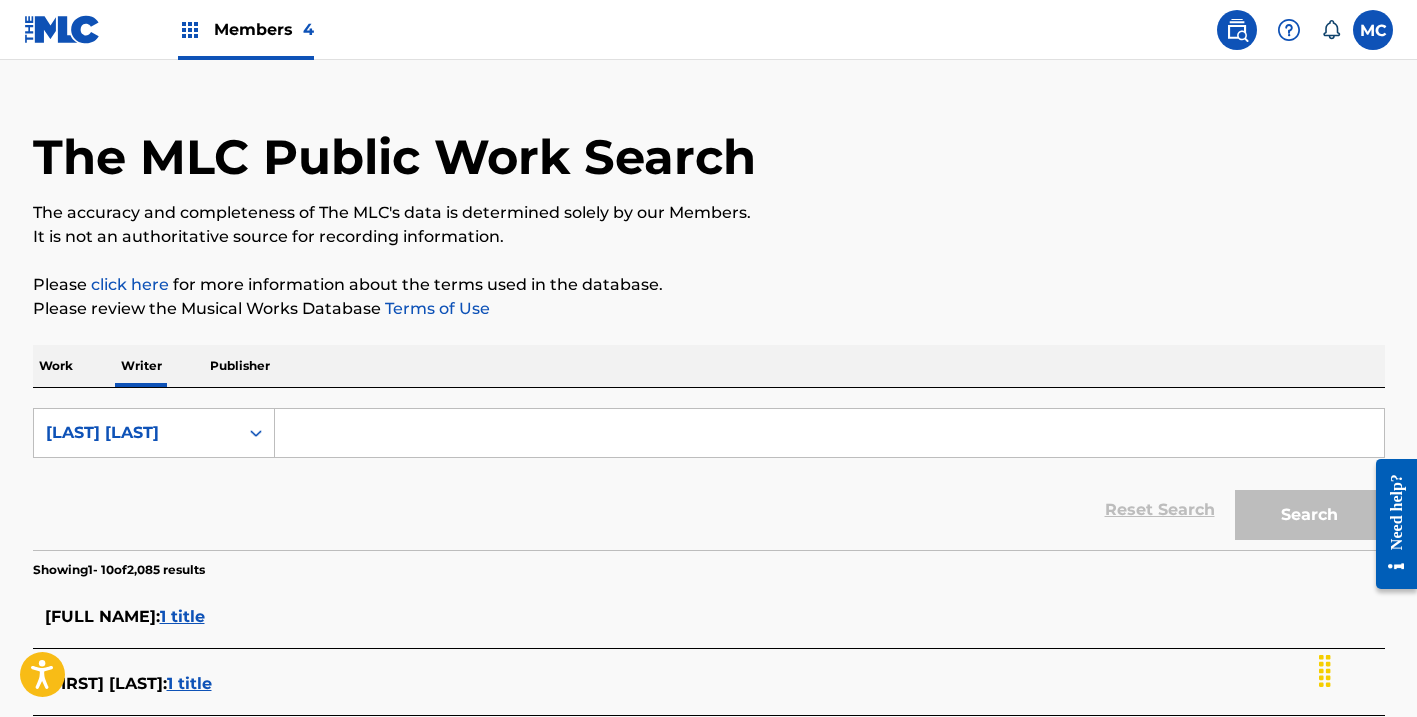 drag, startPoint x: 59, startPoint y: 344, endPoint x: 59, endPoint y: 366, distance: 22 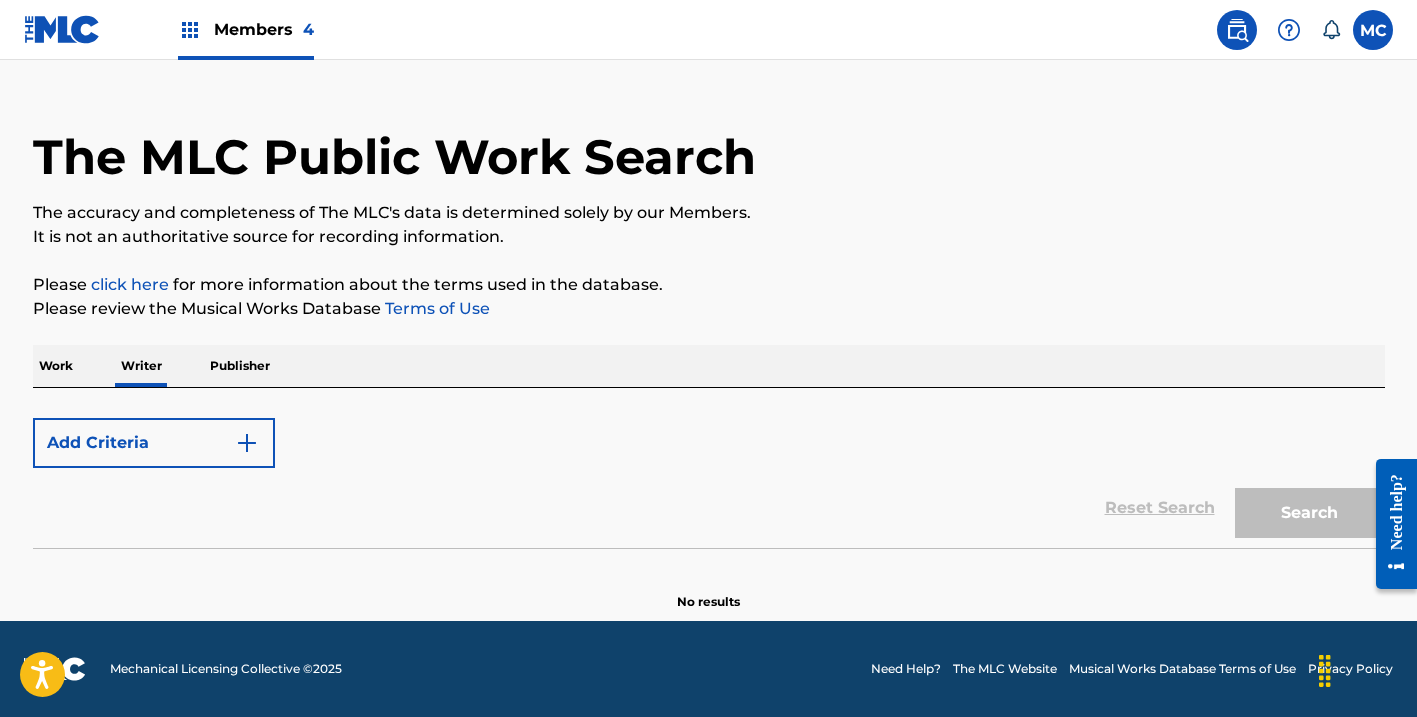 scroll, scrollTop: 0, scrollLeft: 0, axis: both 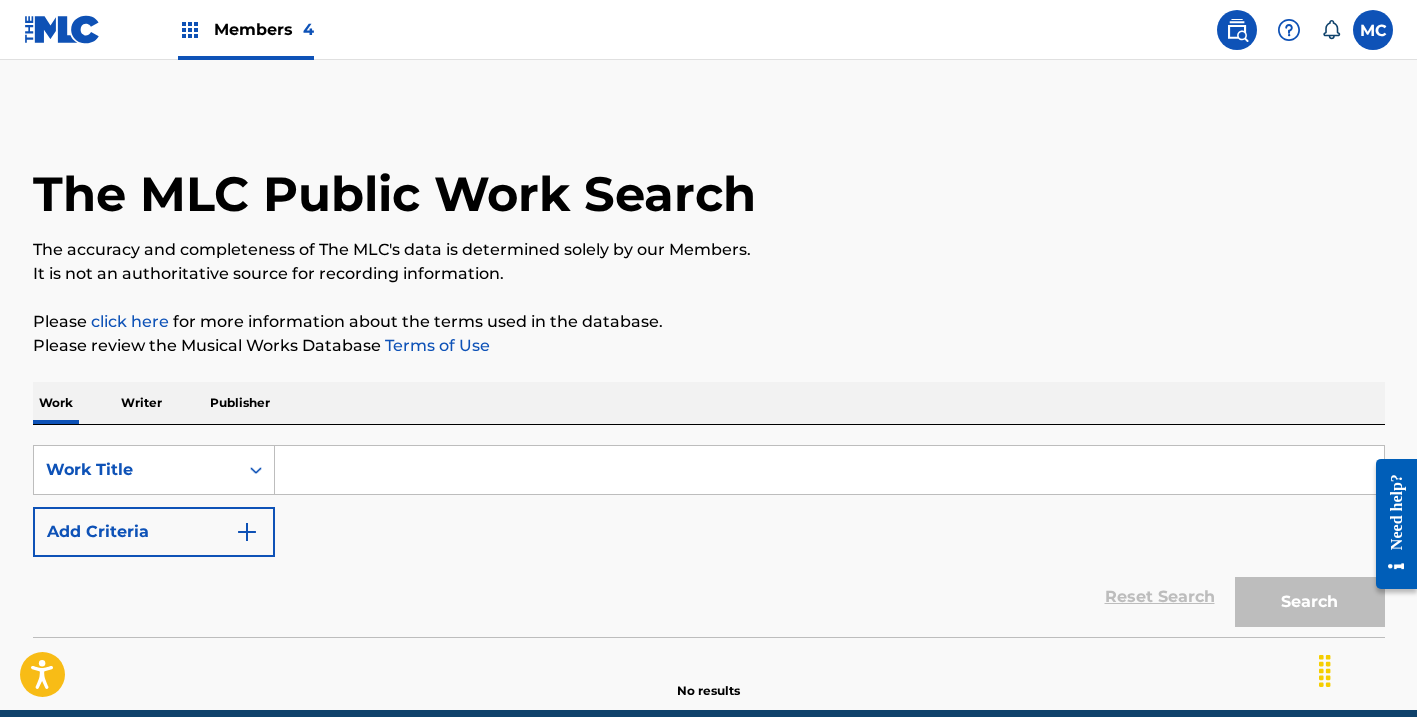 click on "Add Criteria" at bounding box center [154, 532] 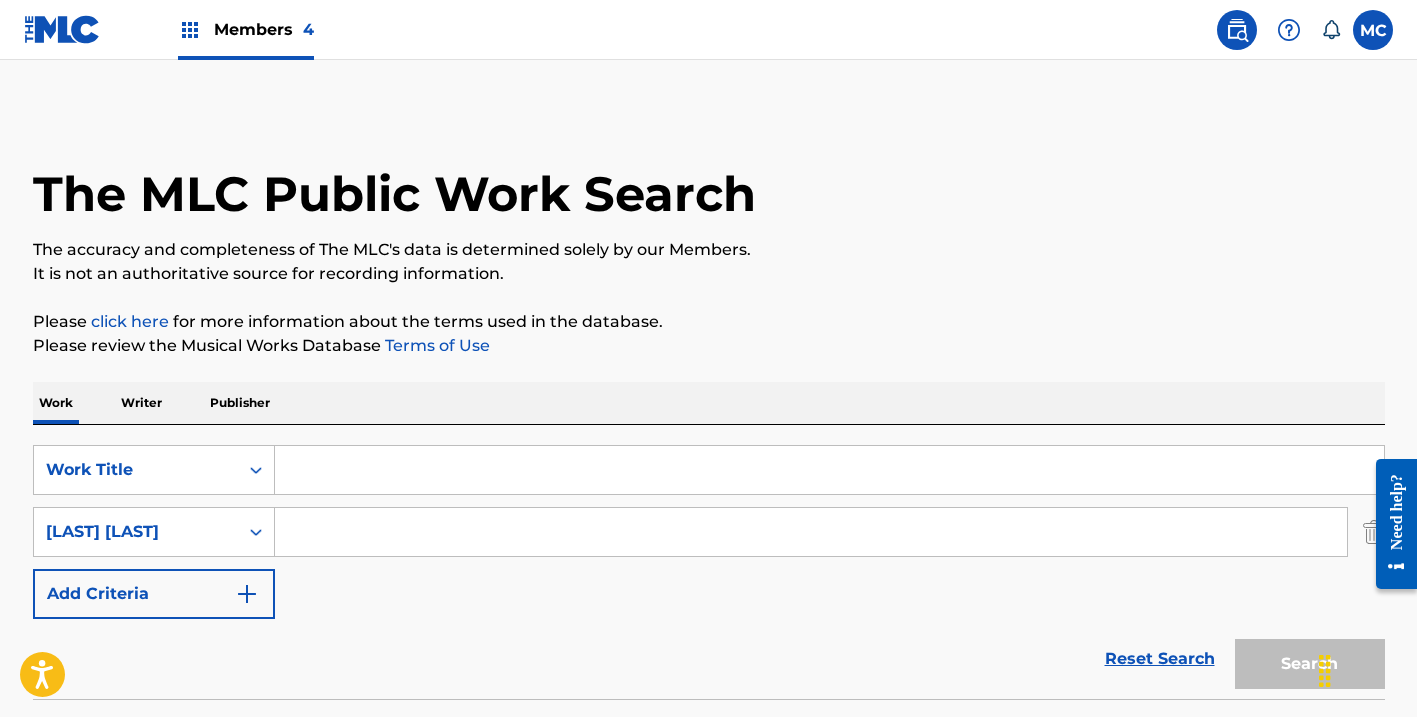 click at bounding box center [829, 470] 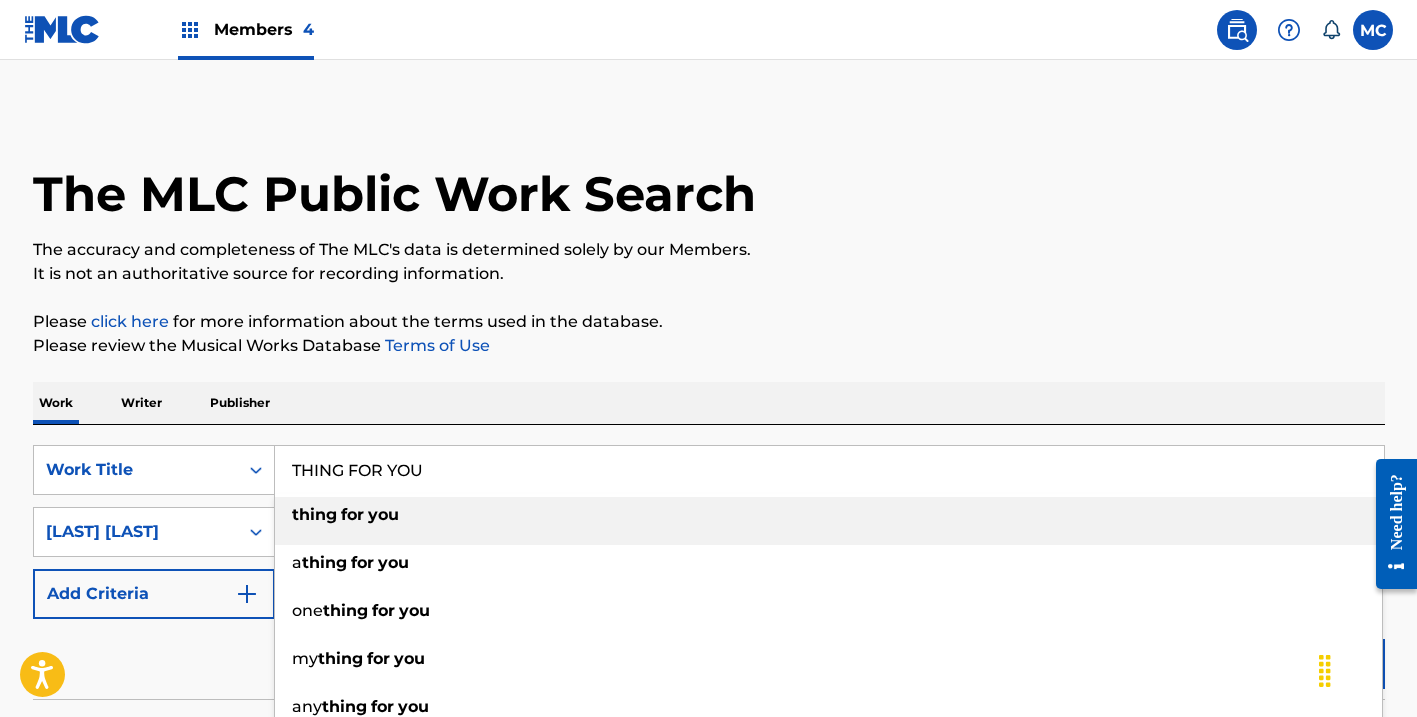 click on "thing   for   you" at bounding box center (828, 515) 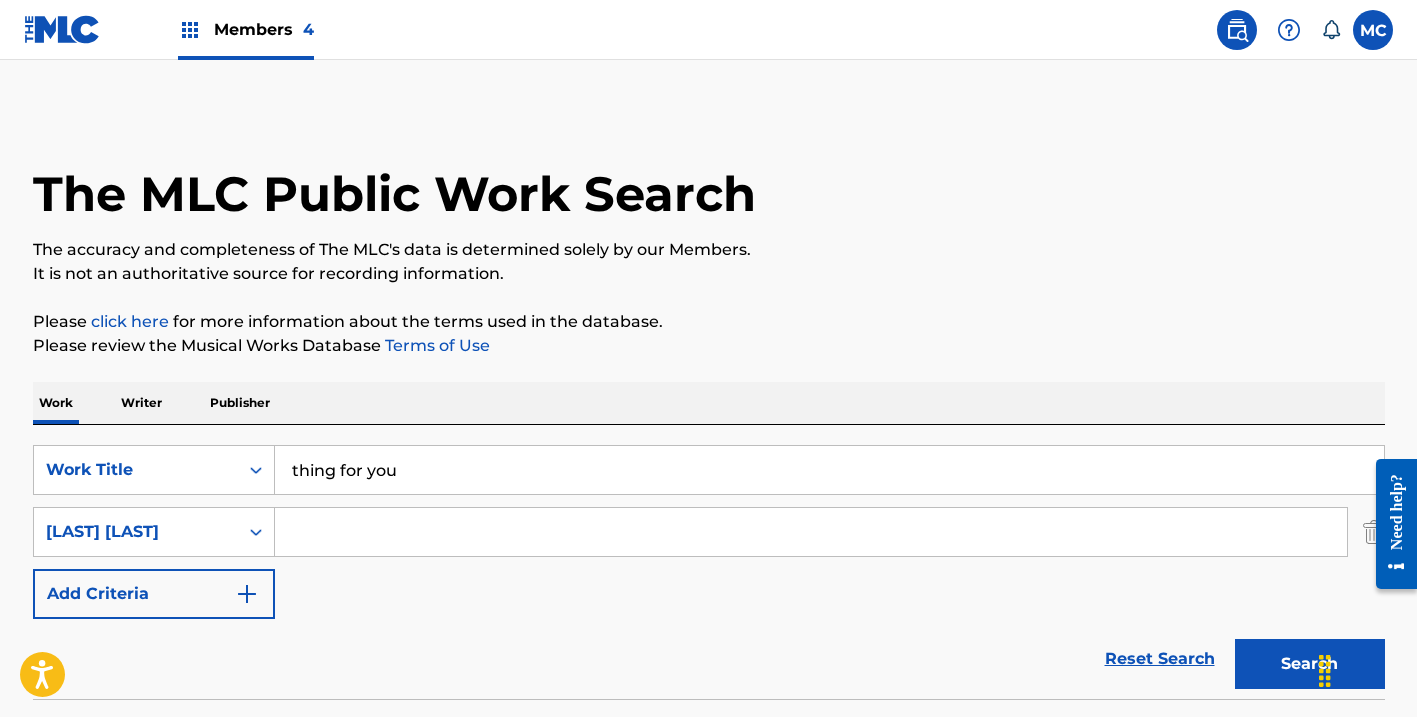 click at bounding box center [811, 532] 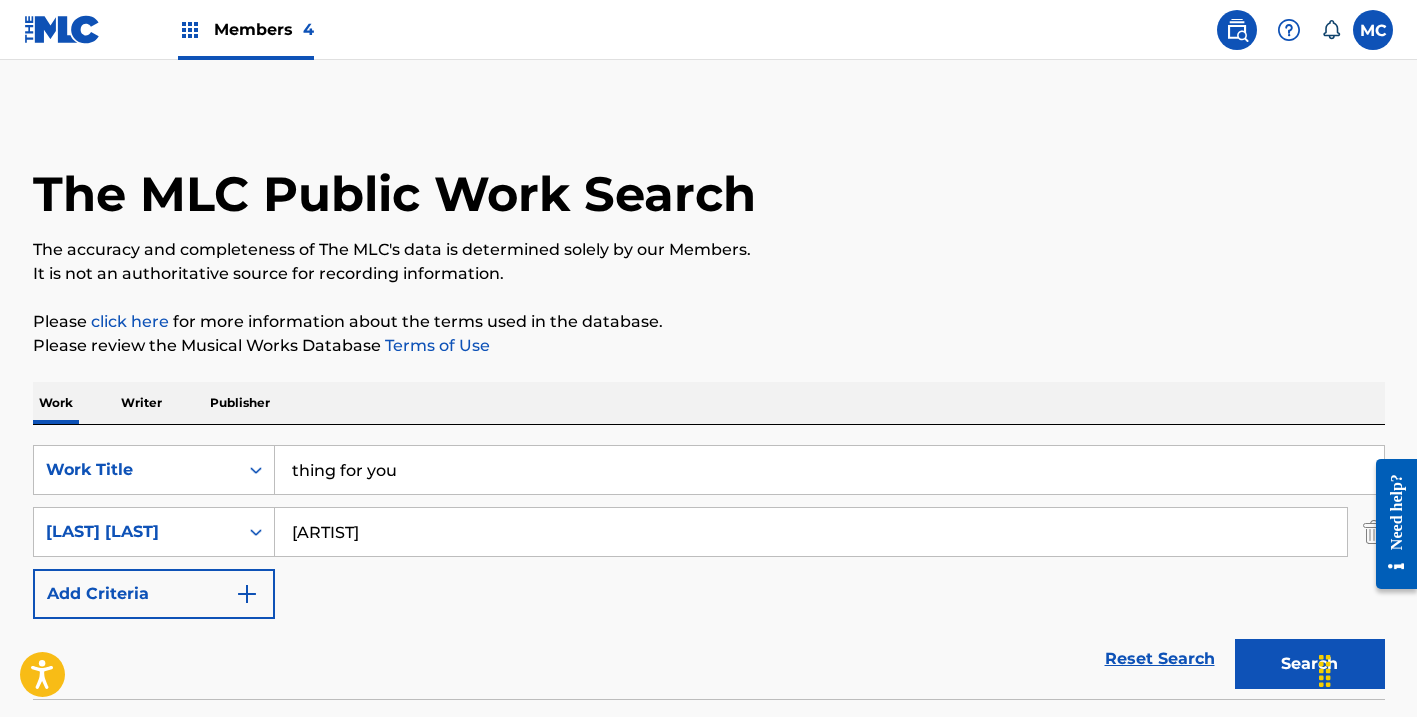 click on "Search" at bounding box center [1310, 664] 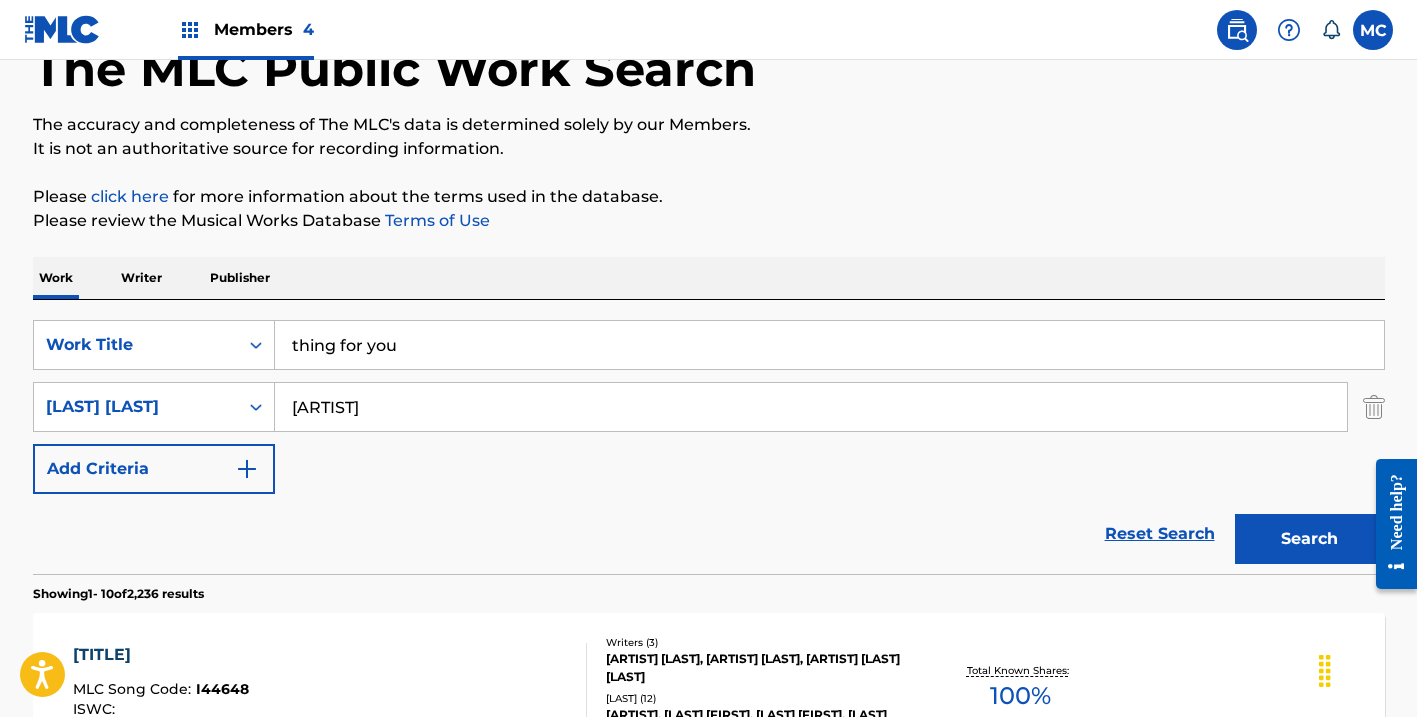 scroll, scrollTop: 88, scrollLeft: 0, axis: vertical 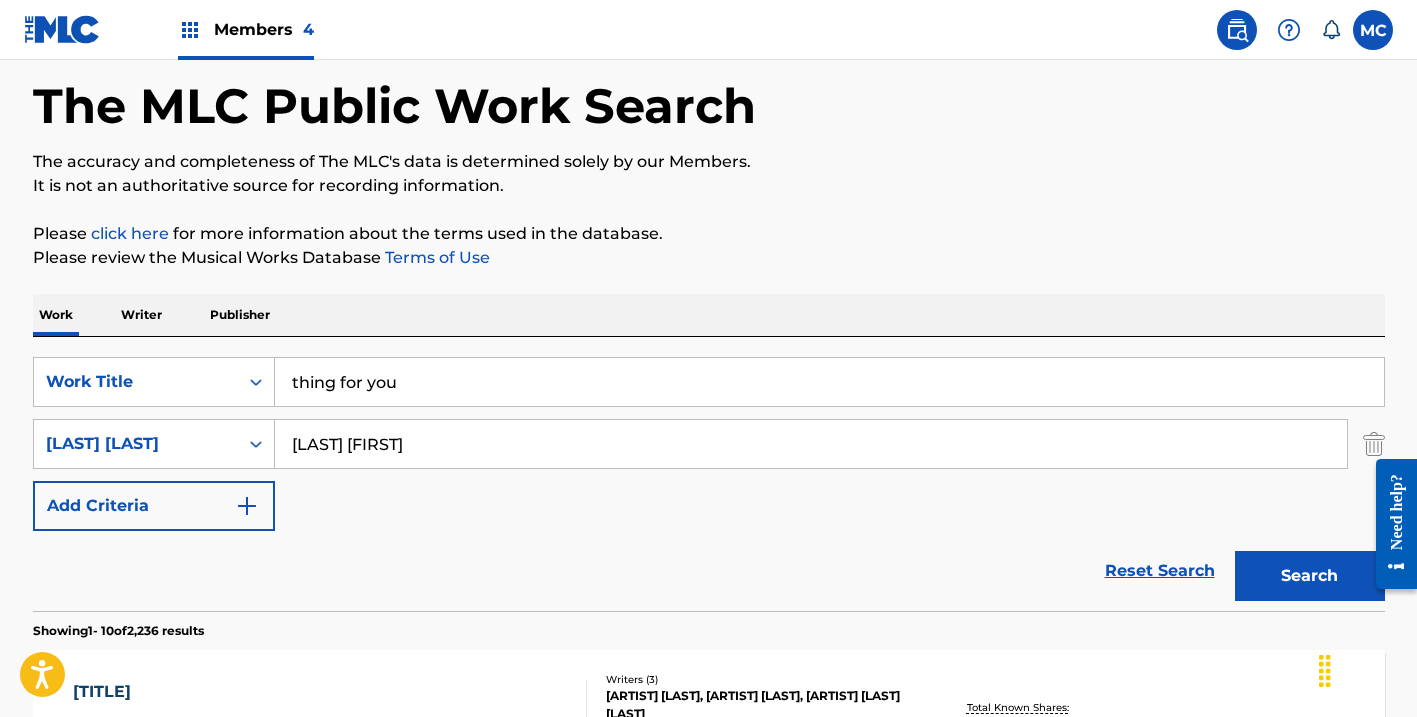 click on "Search" at bounding box center (1310, 576) 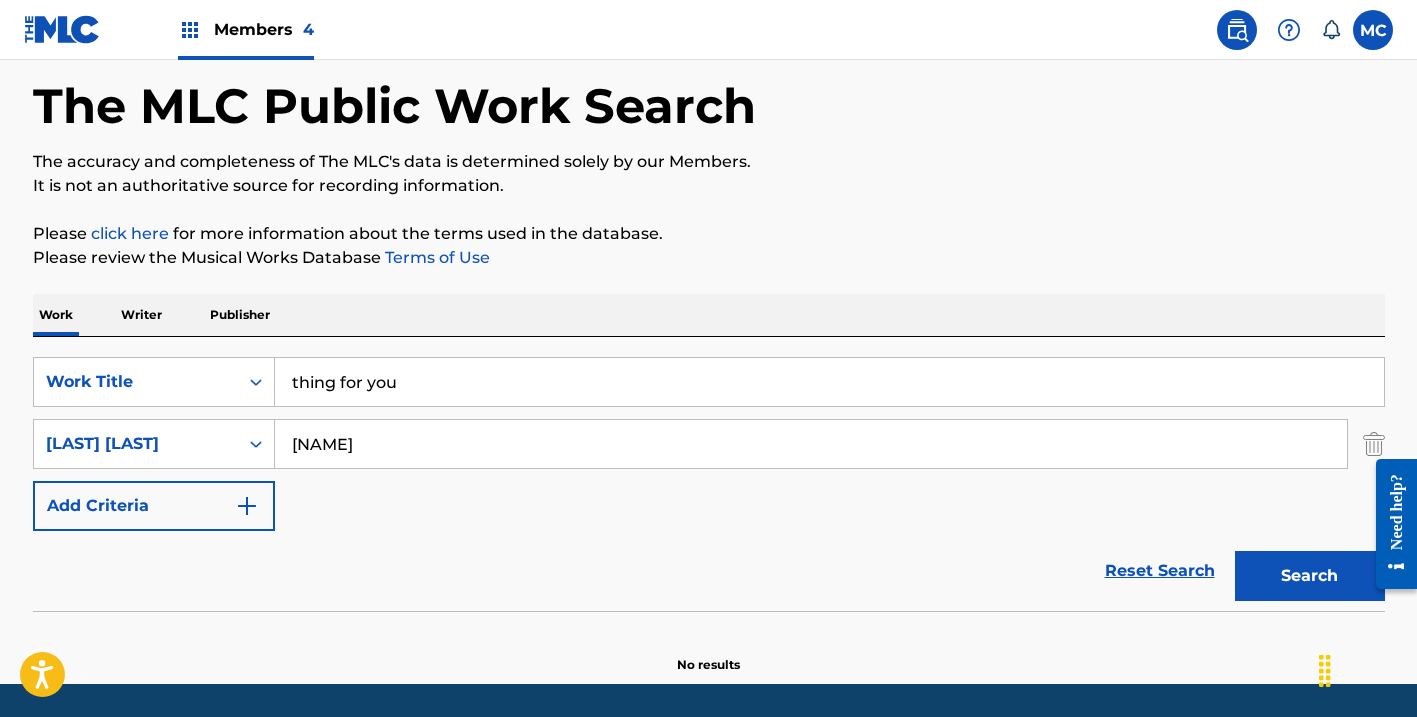 type on "[NAME]" 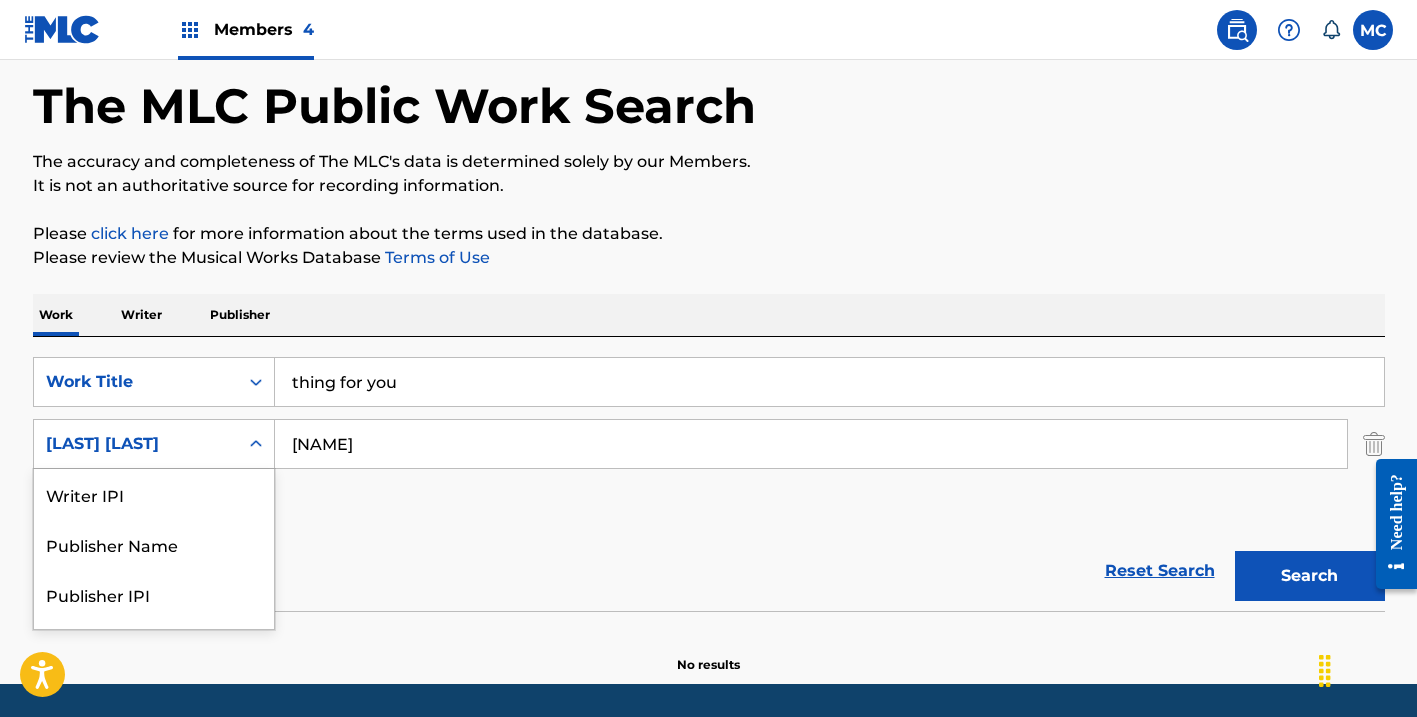 click at bounding box center [256, 444] 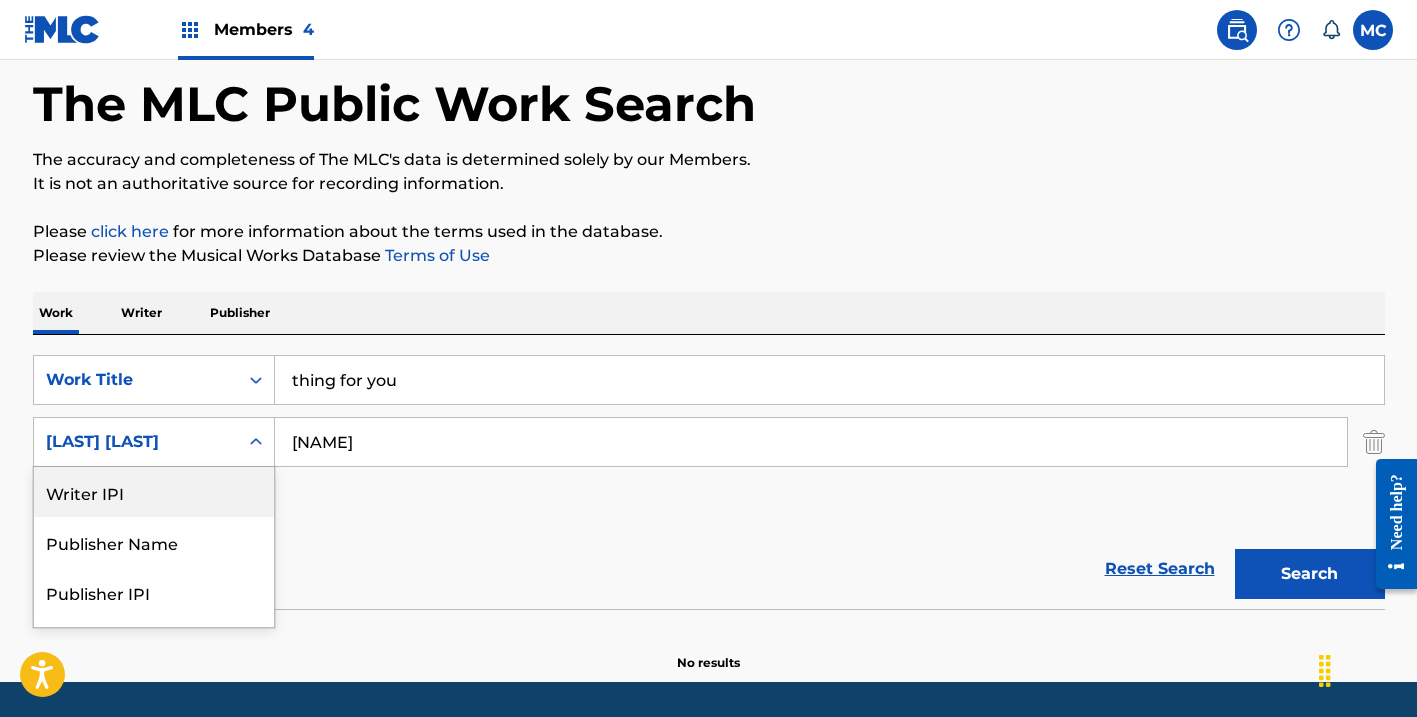 scroll, scrollTop: 91, scrollLeft: 0, axis: vertical 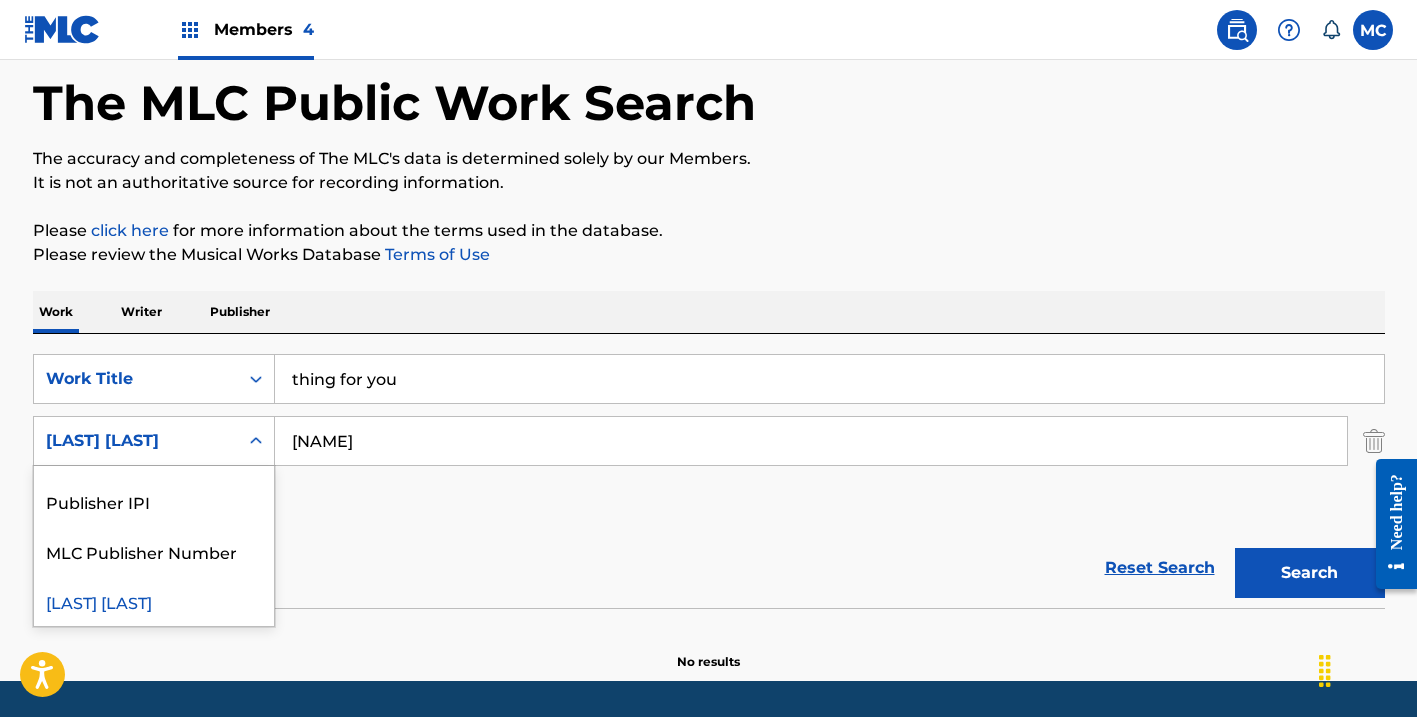 click on "[NAME]" at bounding box center (811, 441) 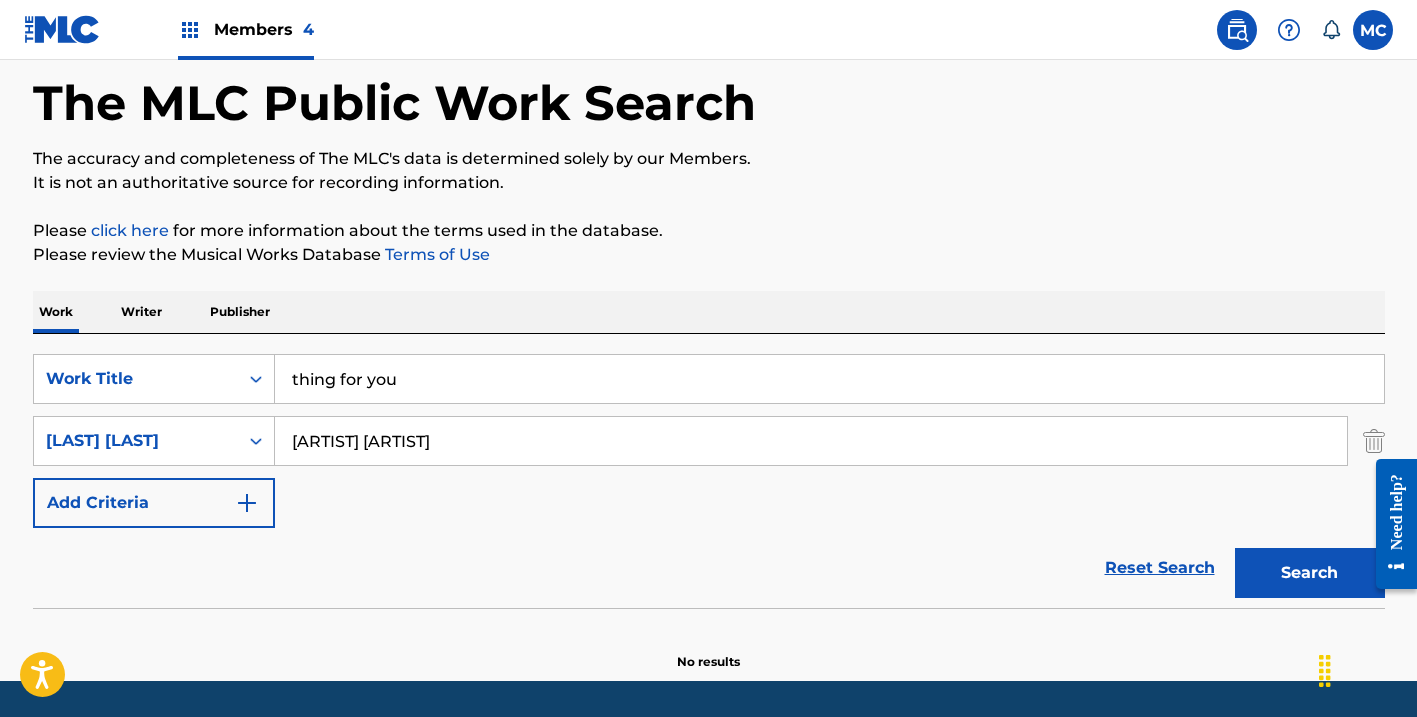 type on "[NAME]" 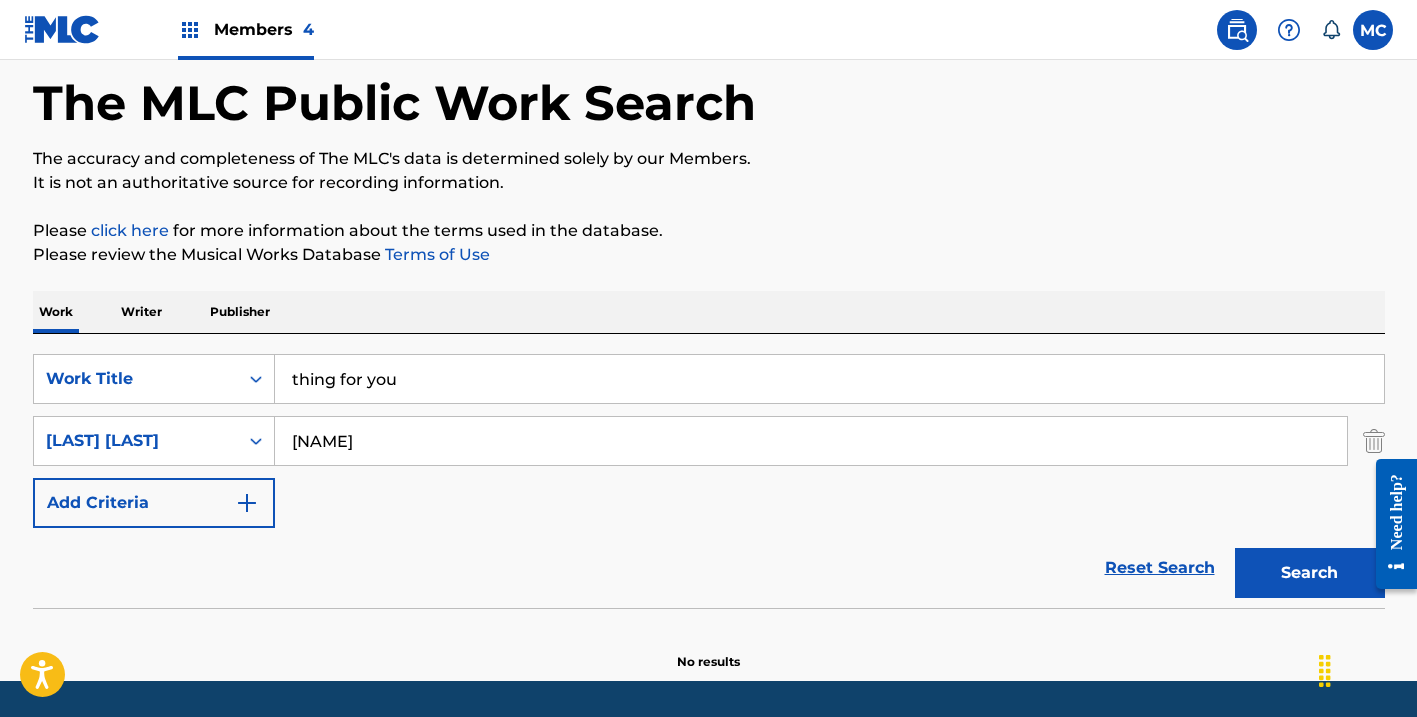 click on "Search" at bounding box center (1310, 573) 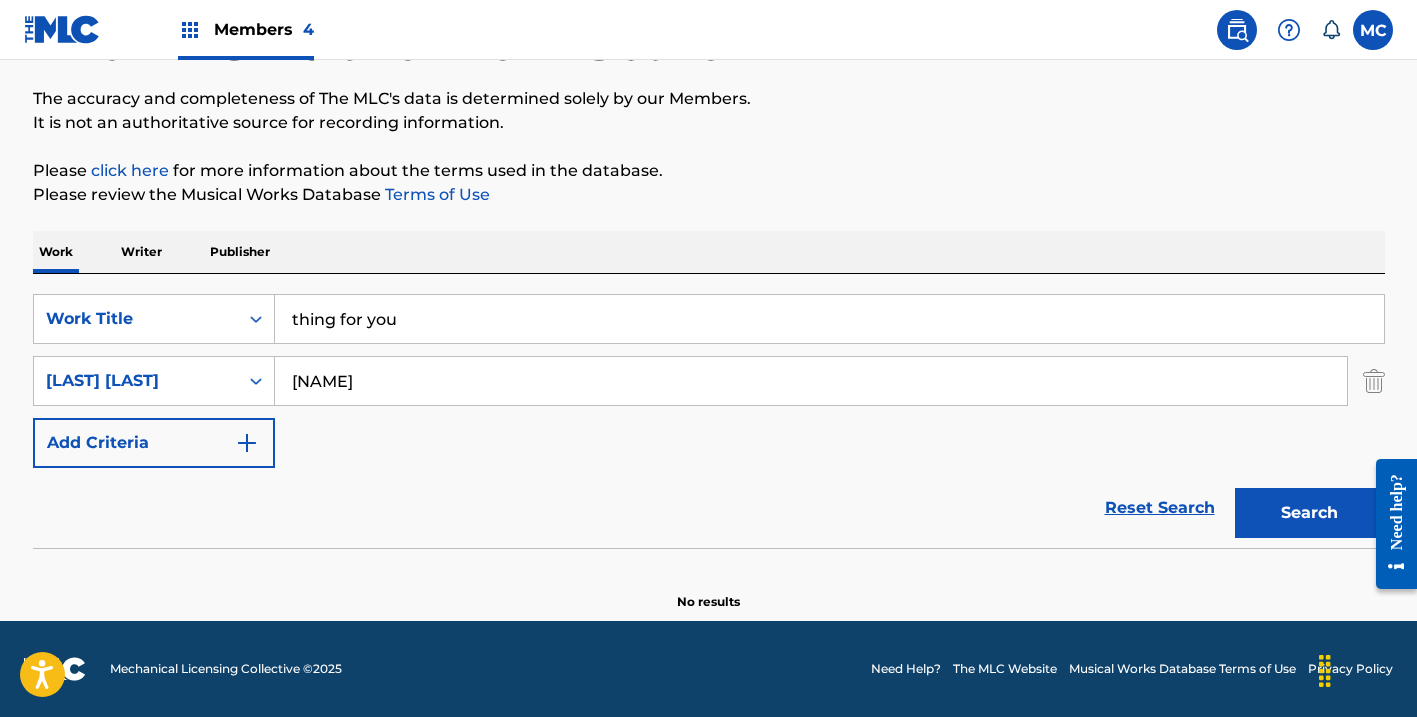 scroll, scrollTop: 151, scrollLeft: 0, axis: vertical 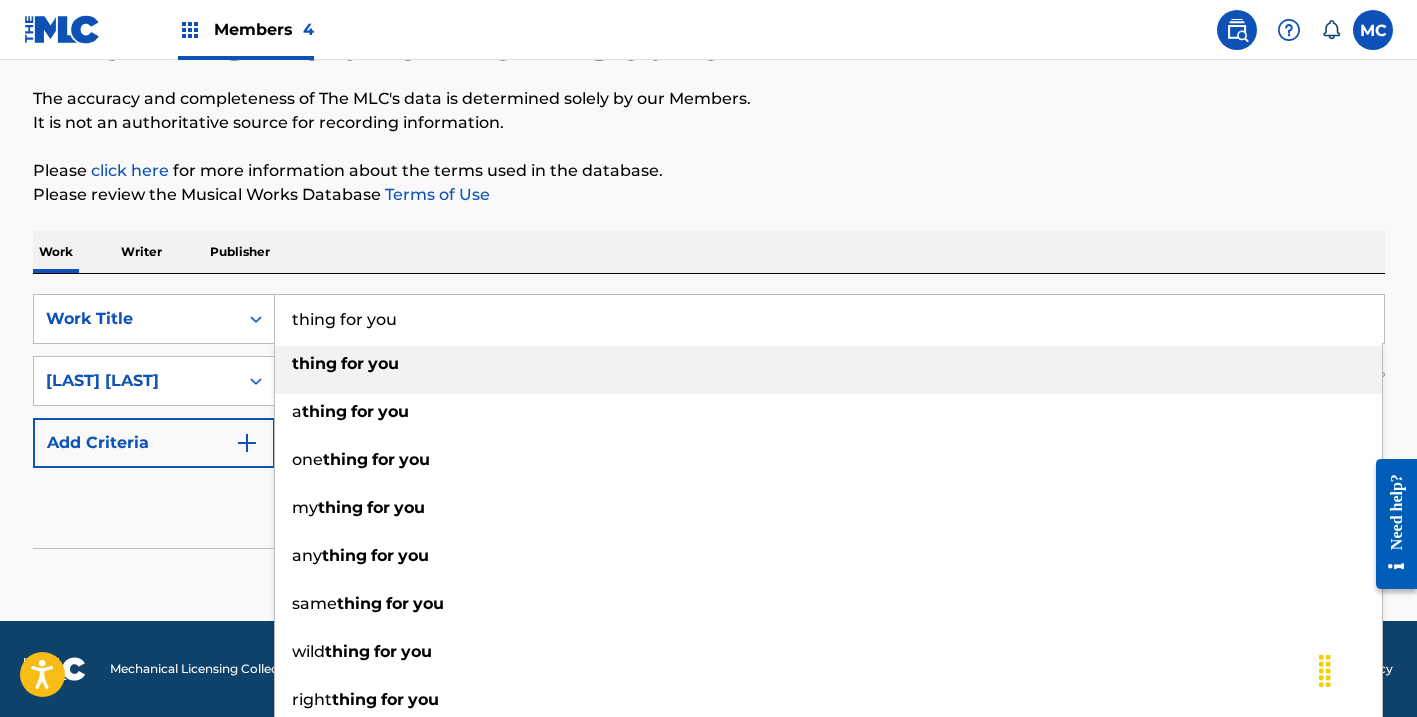 paste on "ON MY BODY" 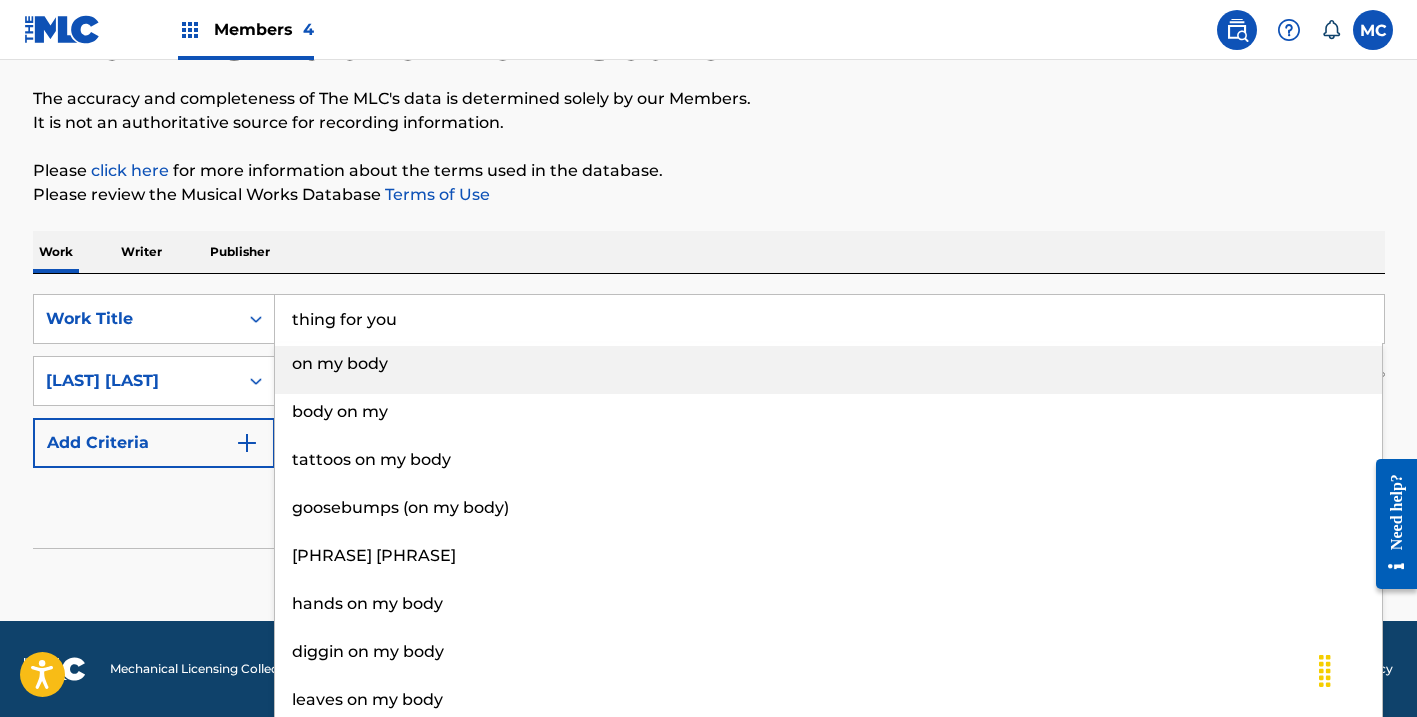 click on "on my body" at bounding box center [828, 370] 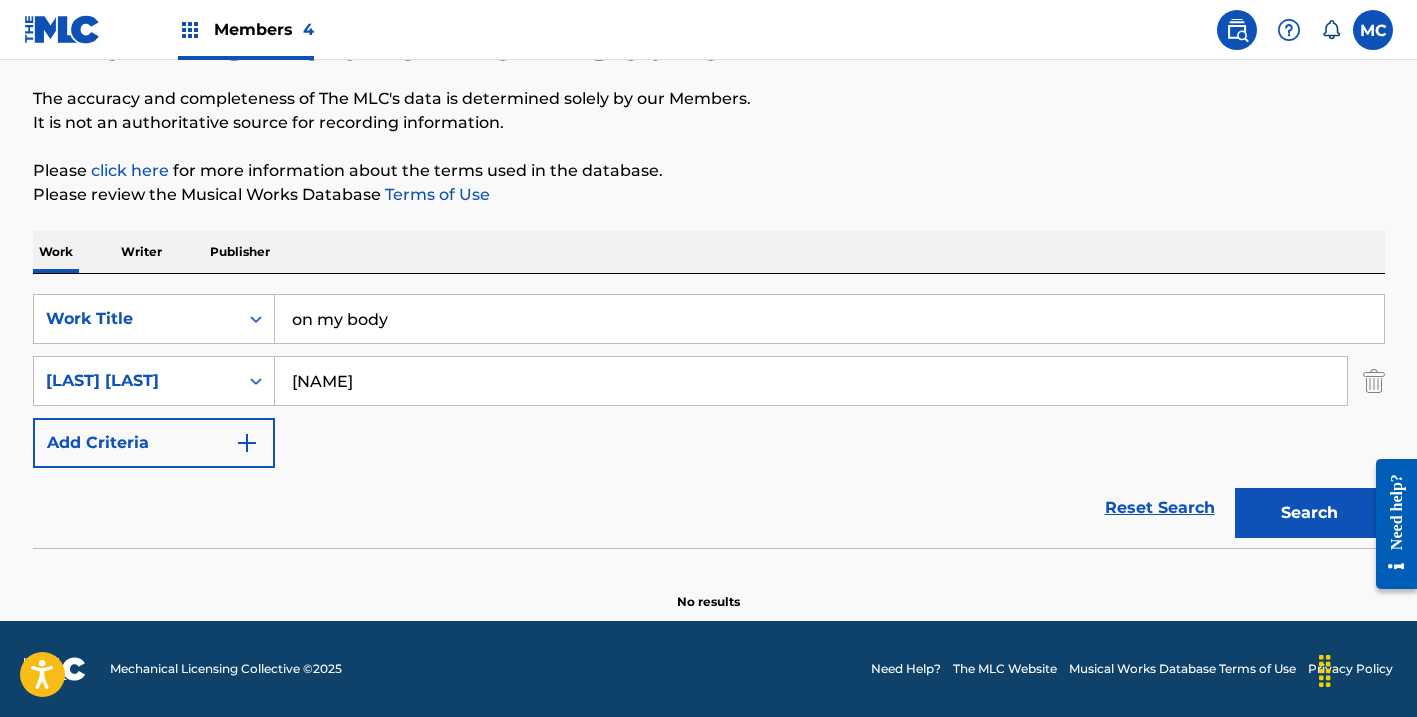 click on "Search" at bounding box center [1310, 513] 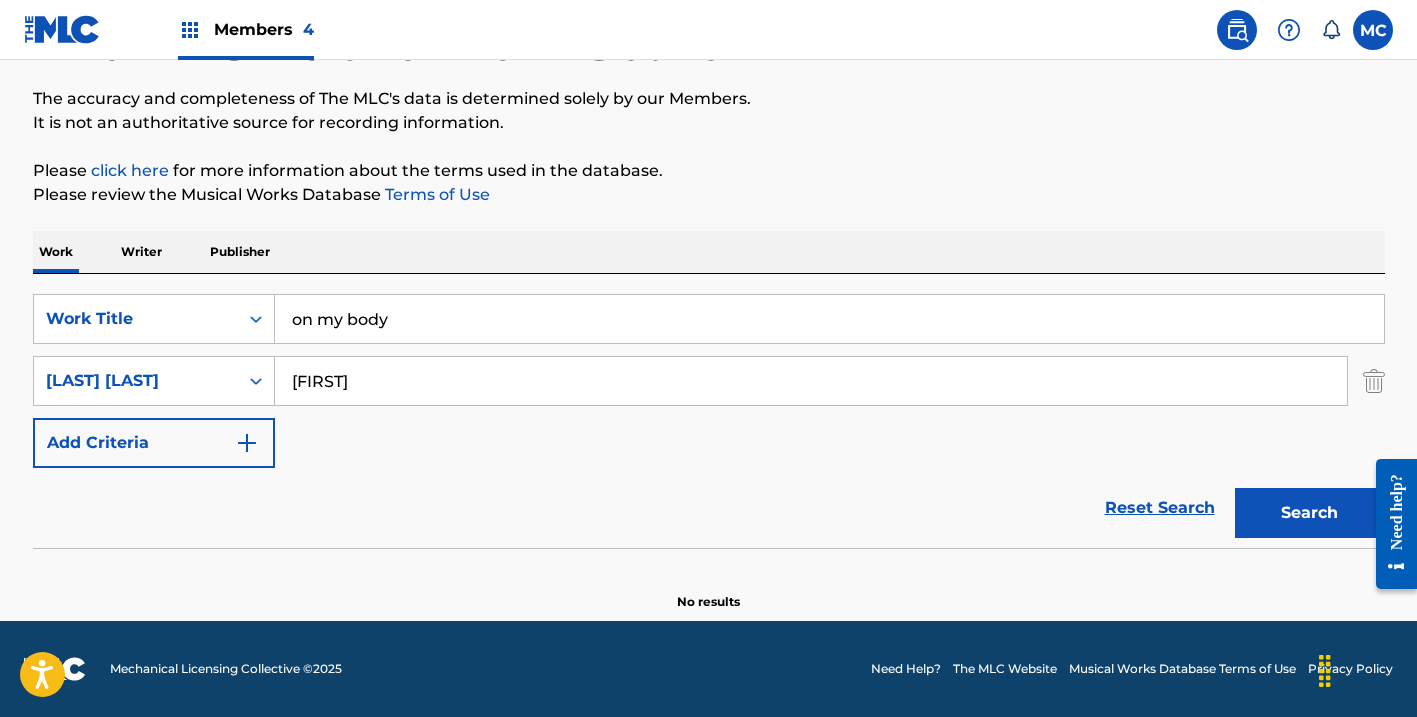 click on "Search" at bounding box center [1310, 513] 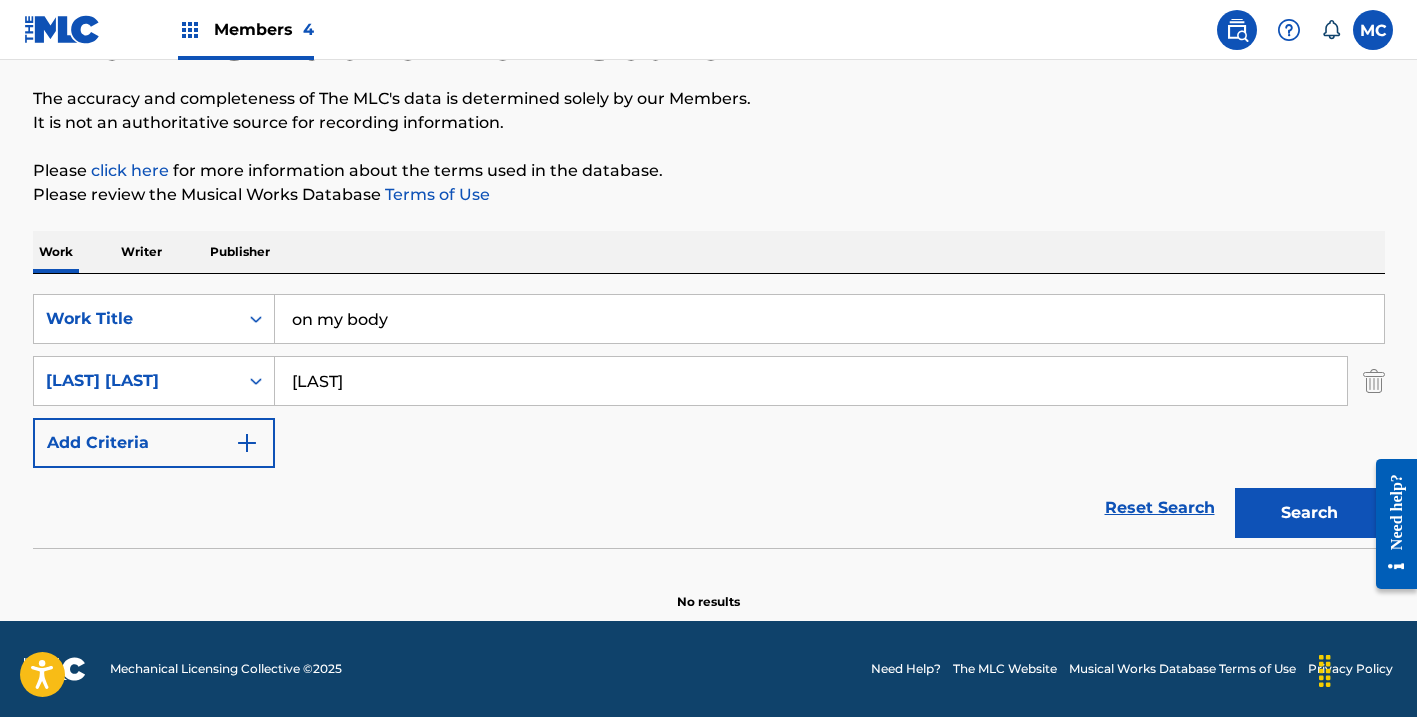 type on "[LAST]" 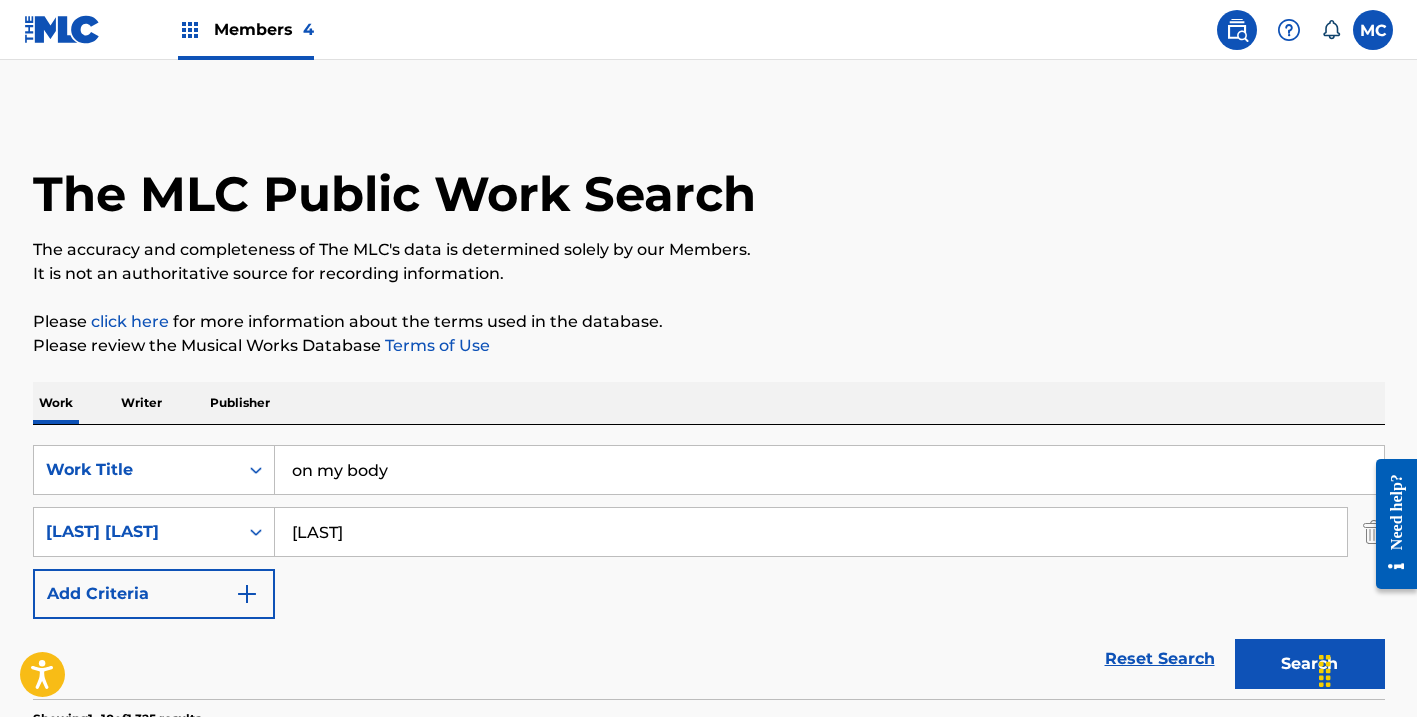 scroll, scrollTop: 0, scrollLeft: 0, axis: both 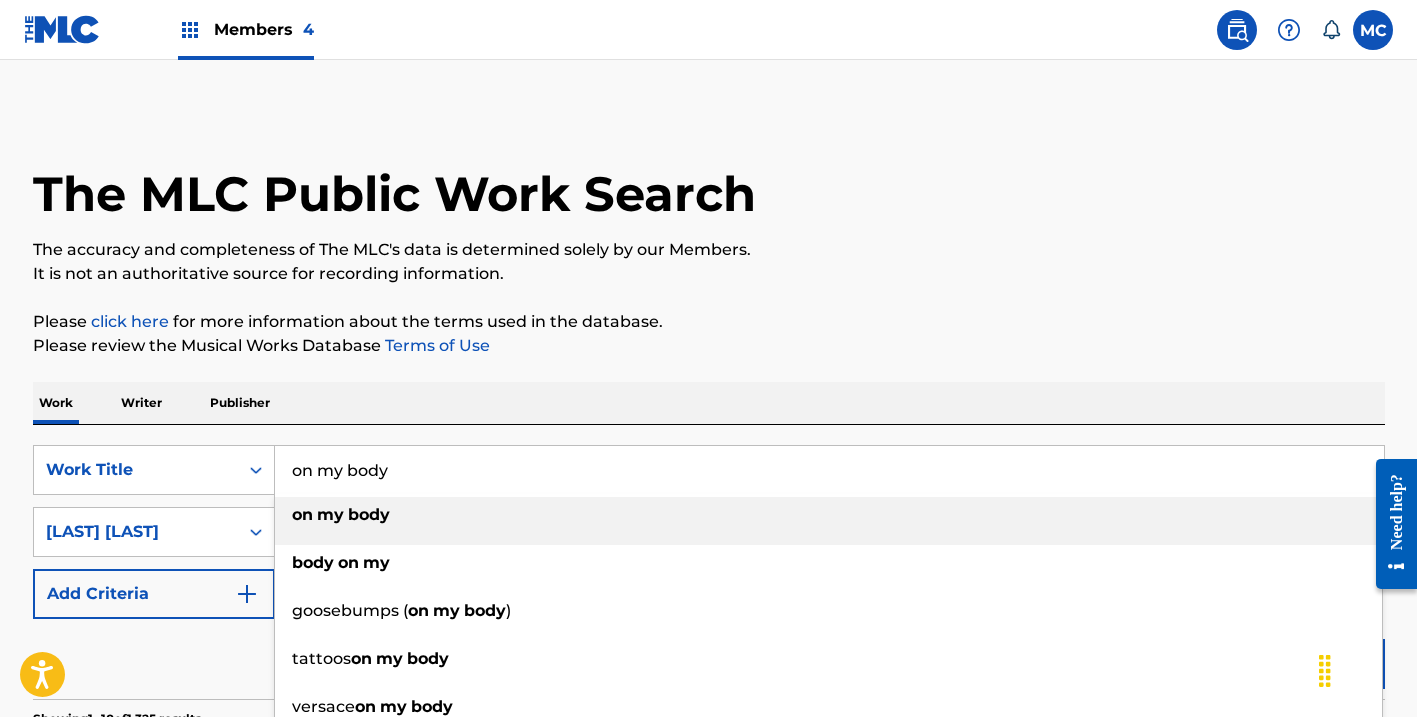 paste on "MAKE YOUR MOVE FEAT LOUGOTCASH" 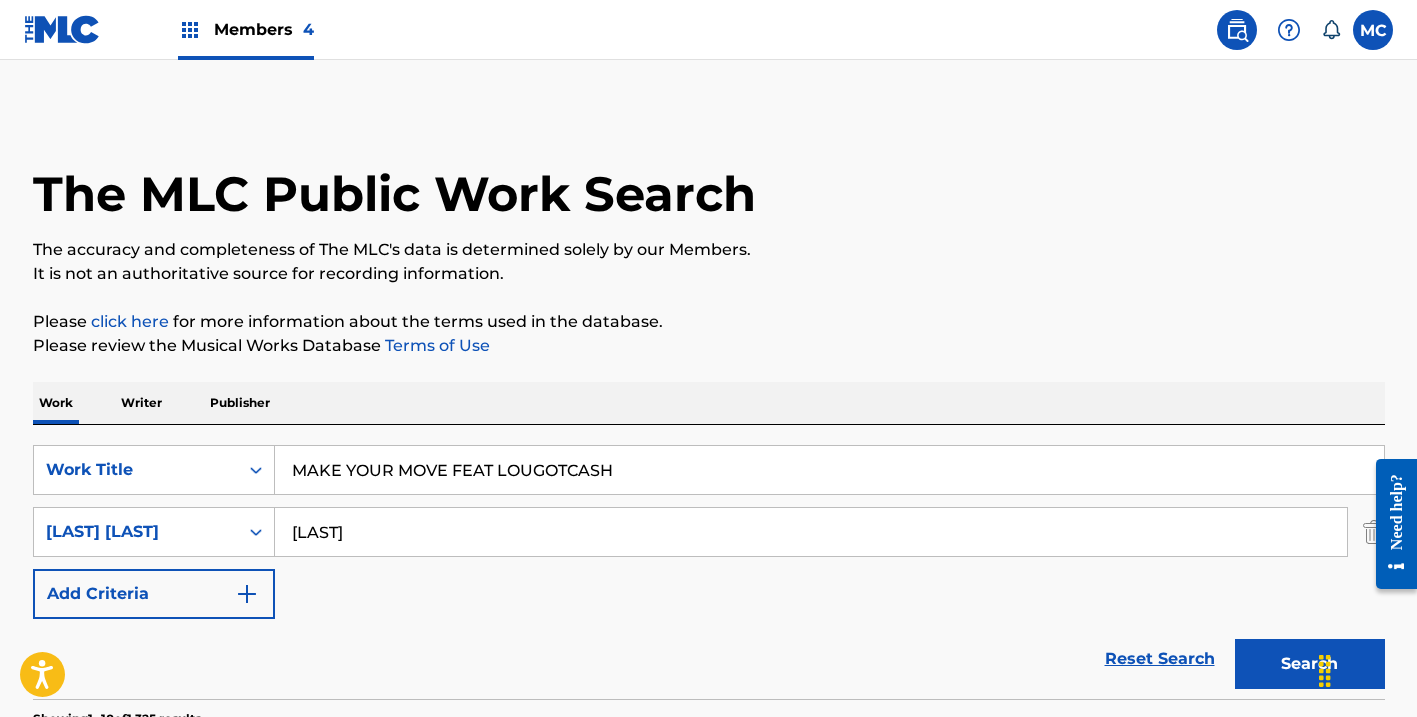 drag, startPoint x: 450, startPoint y: 473, endPoint x: 816, endPoint y: 509, distance: 367.76624 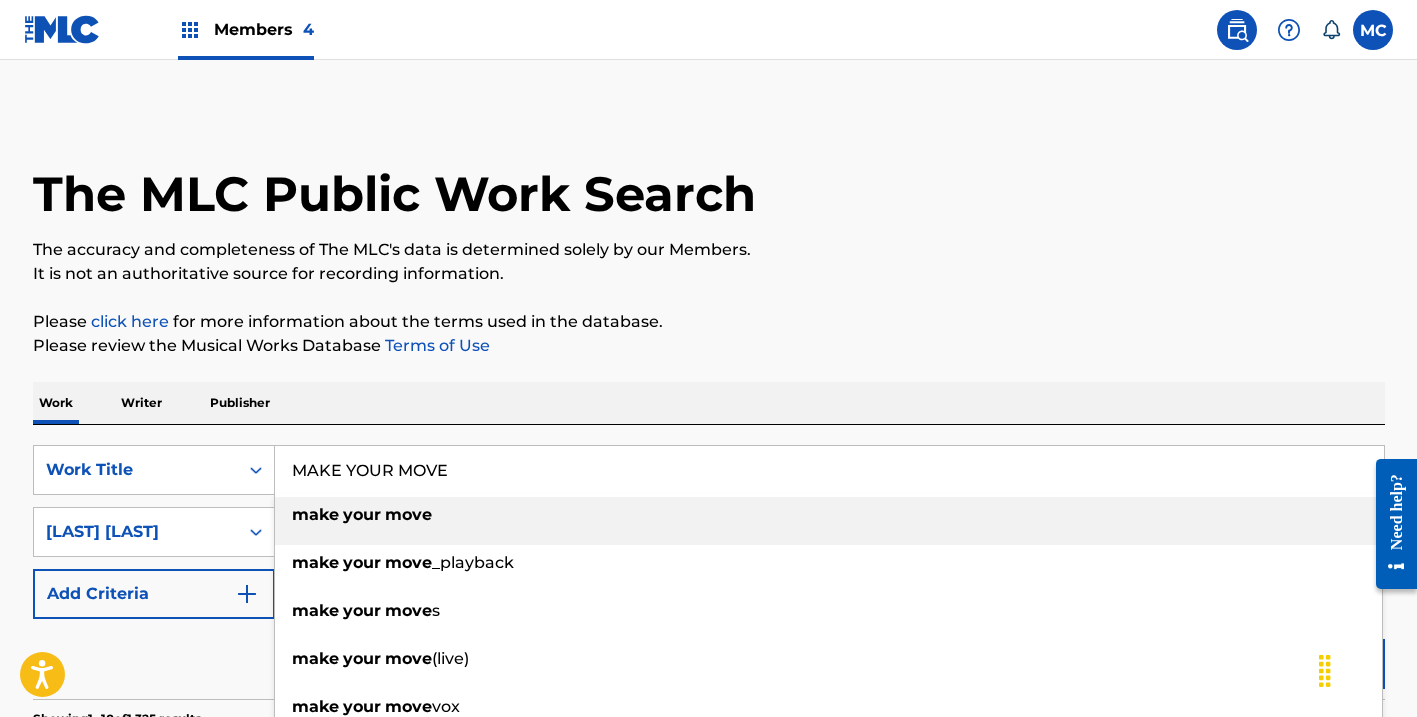 type on "make your move" 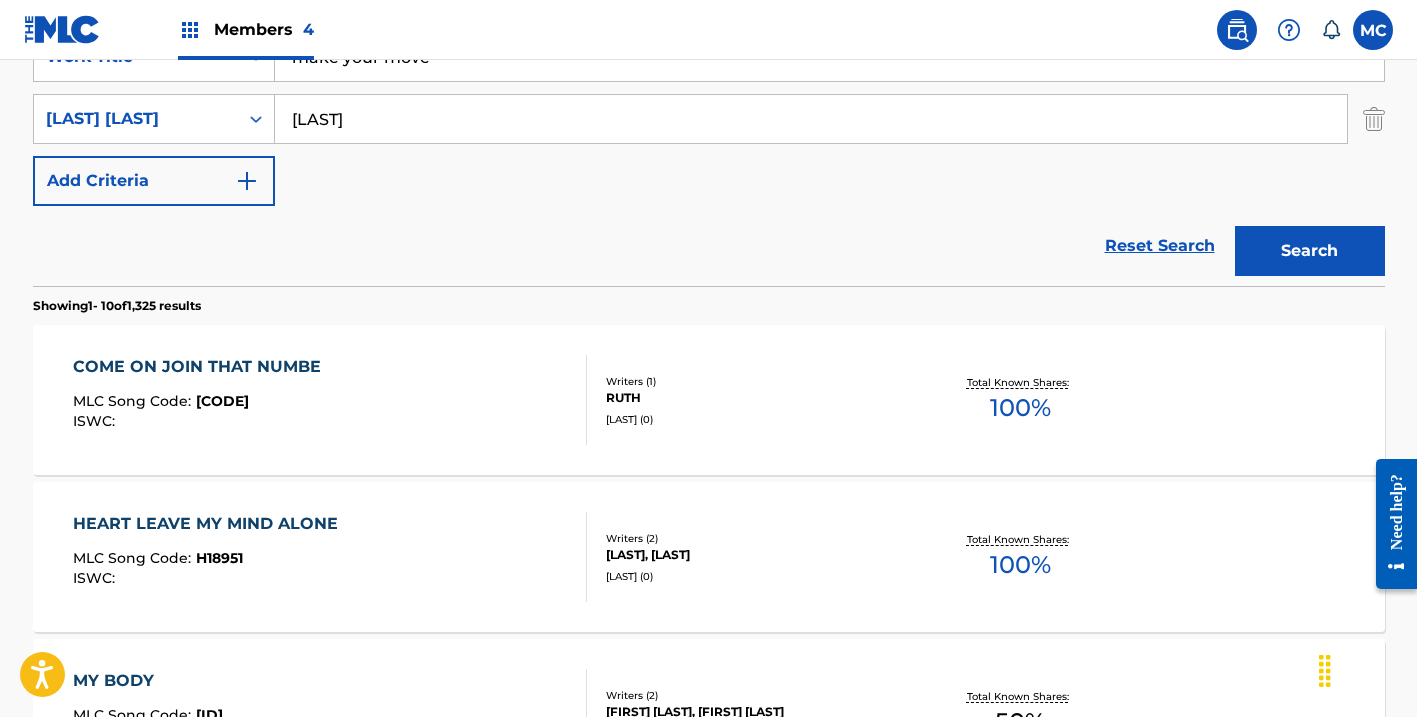 scroll, scrollTop: 505, scrollLeft: 0, axis: vertical 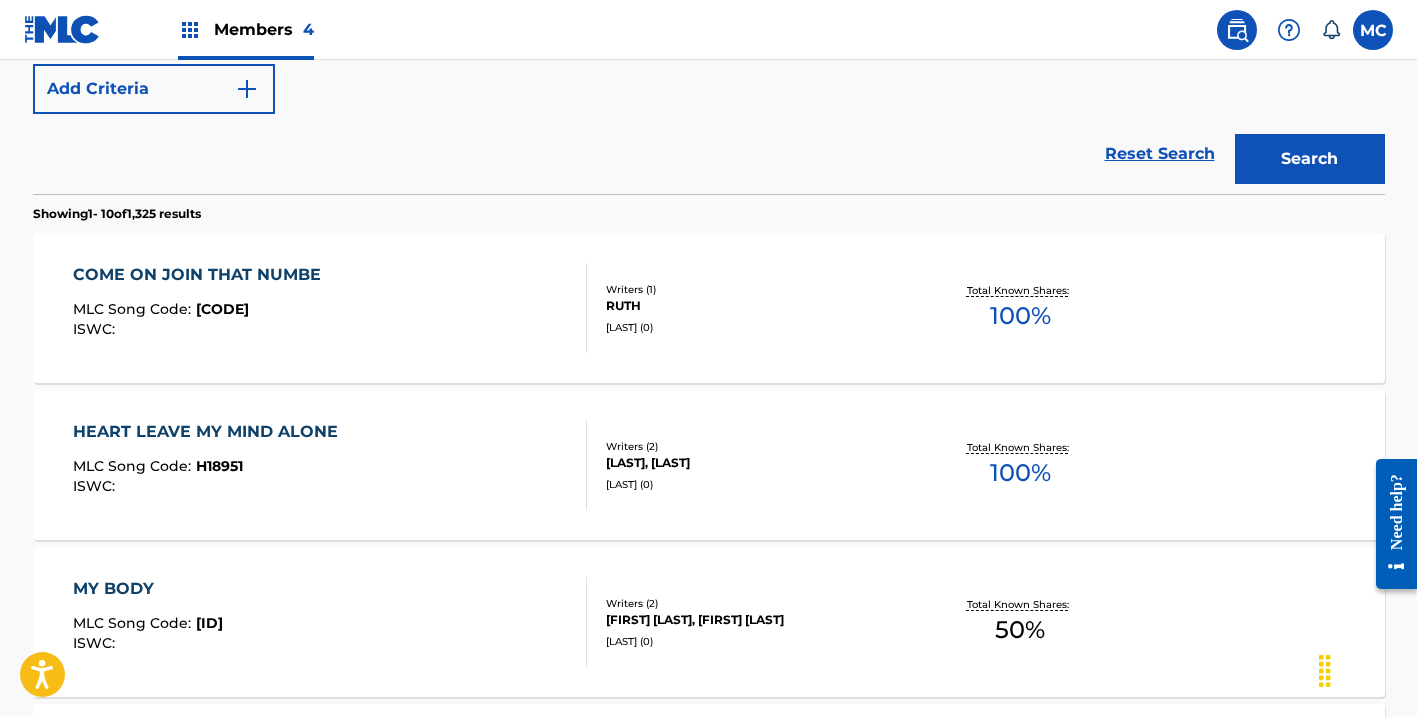 click on "Search" at bounding box center (1310, 159) 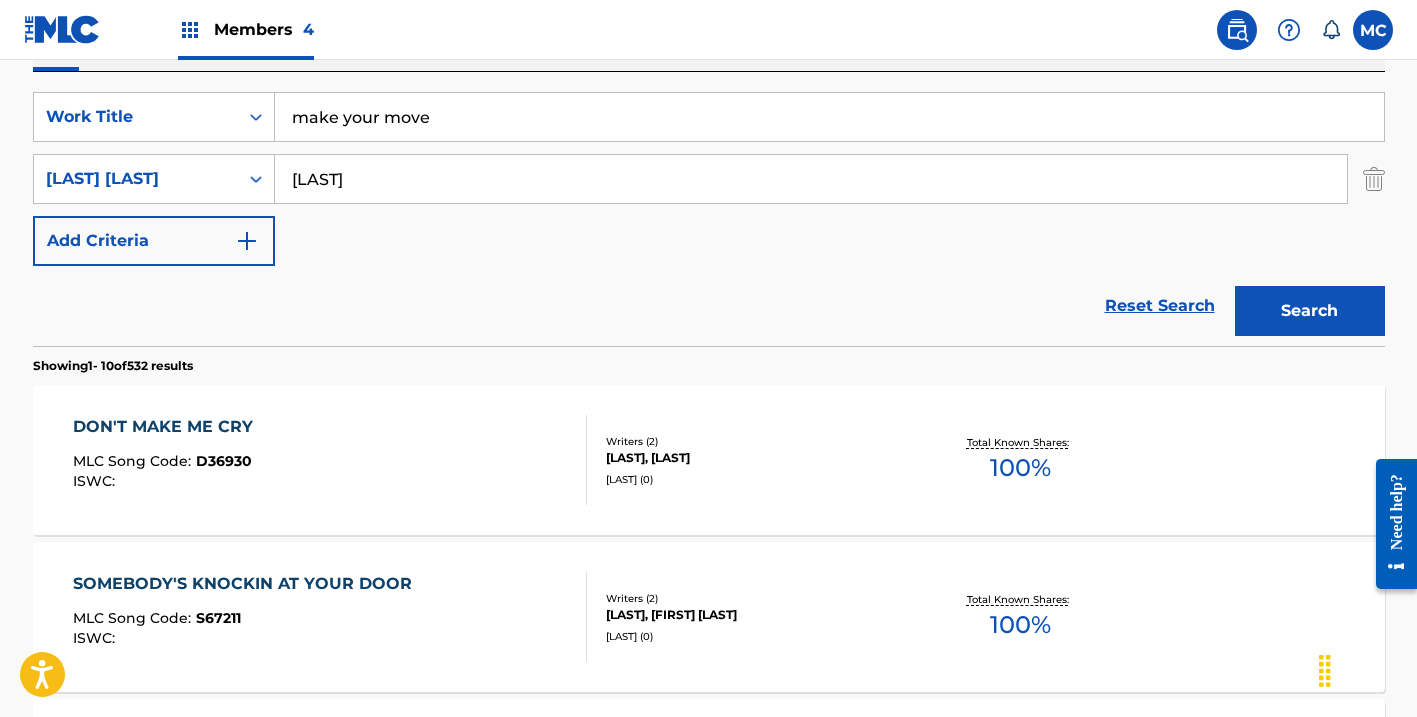 scroll, scrollTop: 360, scrollLeft: 0, axis: vertical 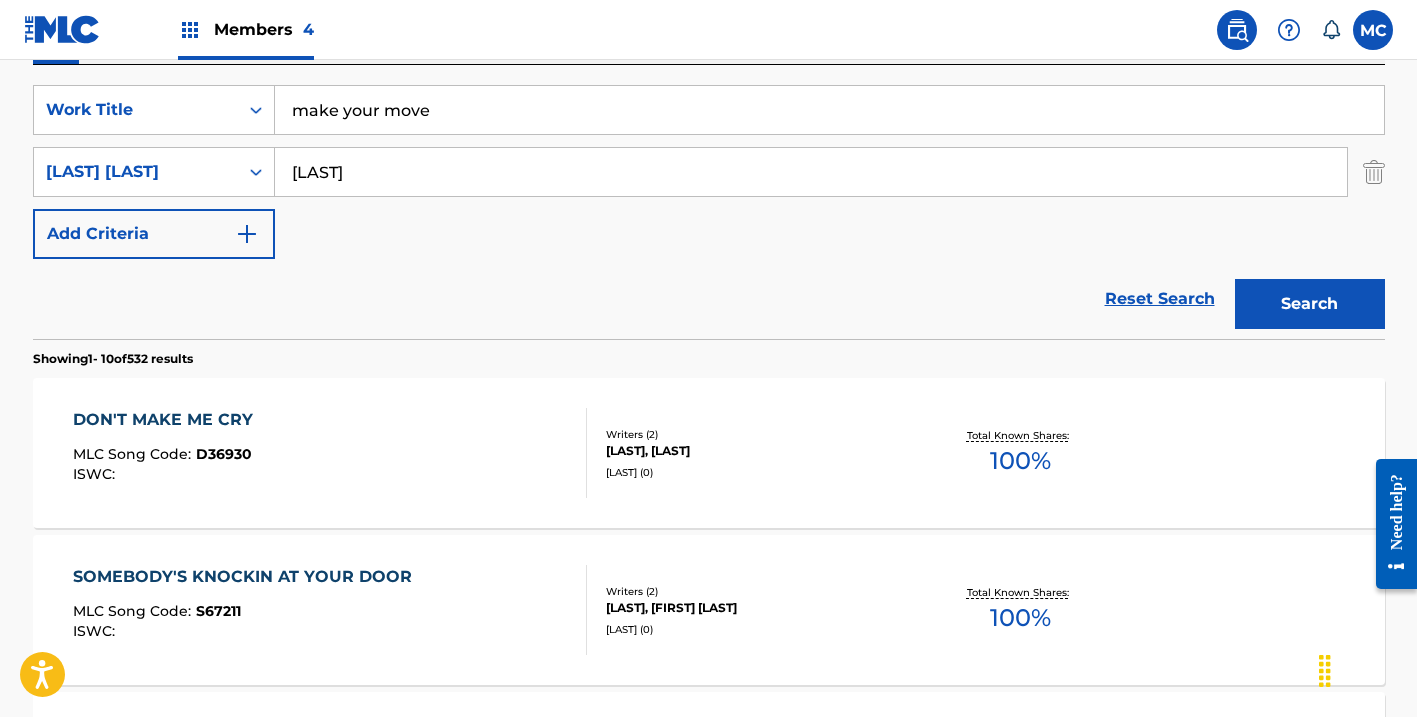 click on "[LAST]" at bounding box center (811, 172) 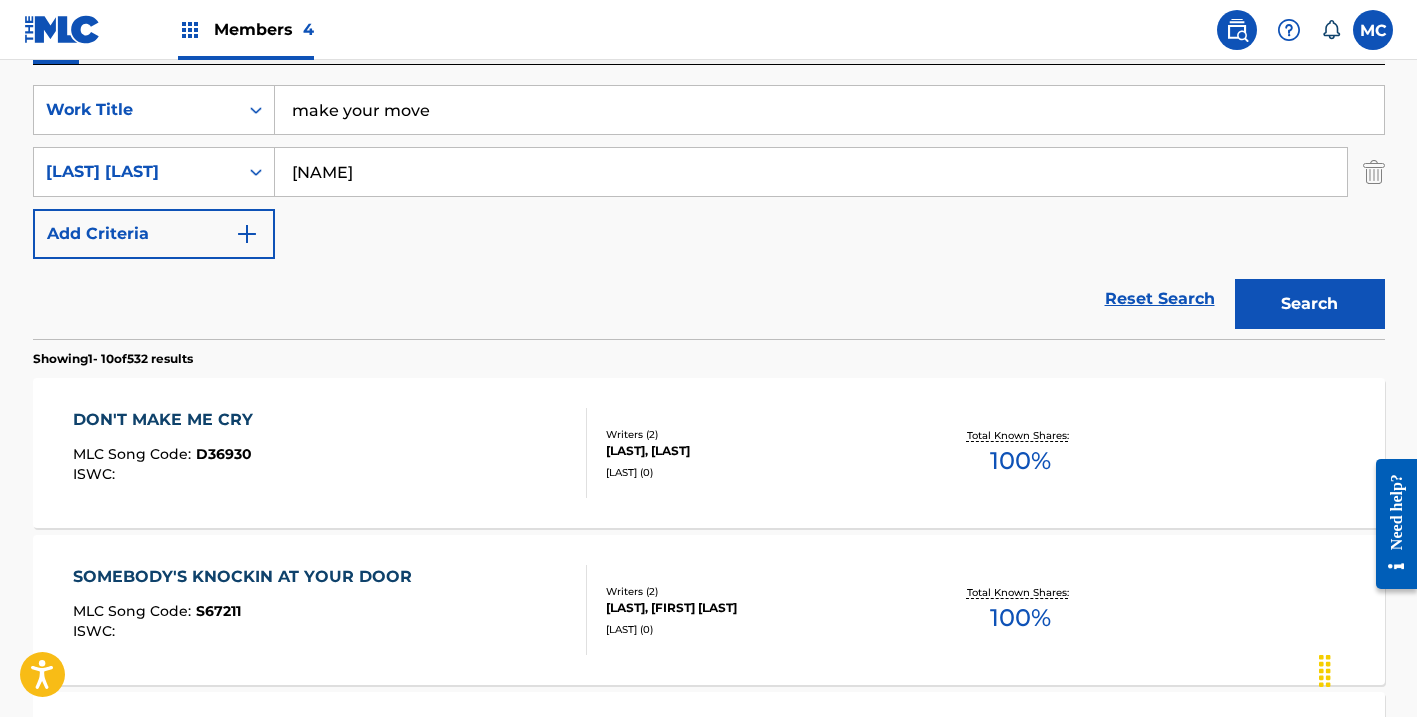 click on "Search" at bounding box center (1310, 304) 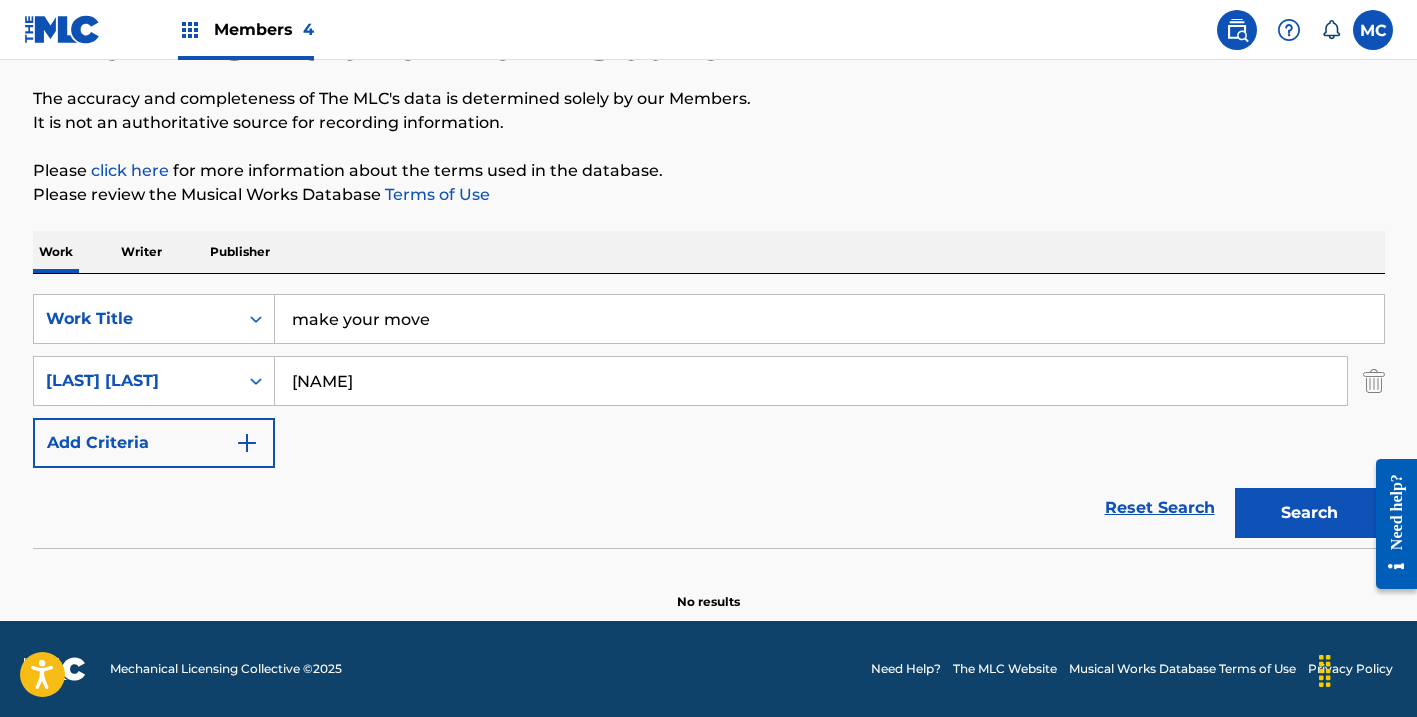 scroll, scrollTop: 151, scrollLeft: 0, axis: vertical 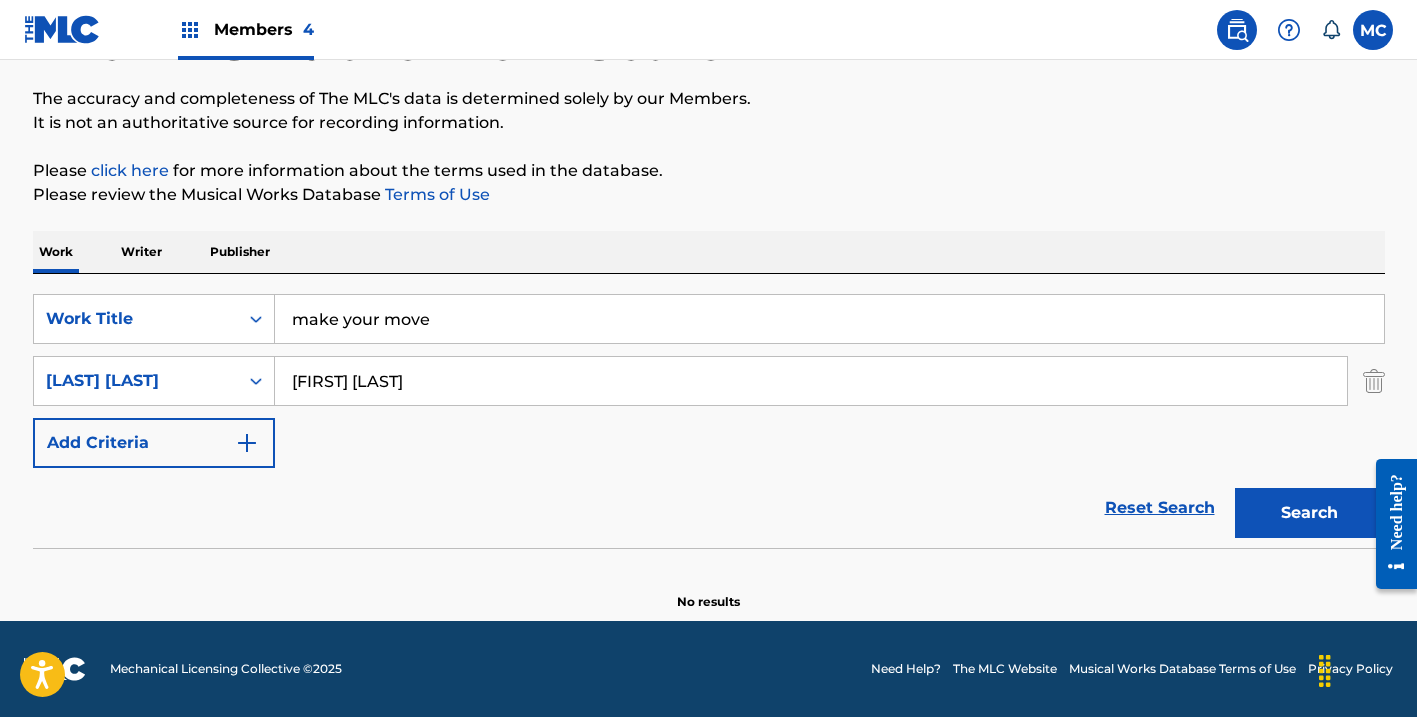 drag, startPoint x: 339, startPoint y: 383, endPoint x: 607, endPoint y: 381, distance: 268.00748 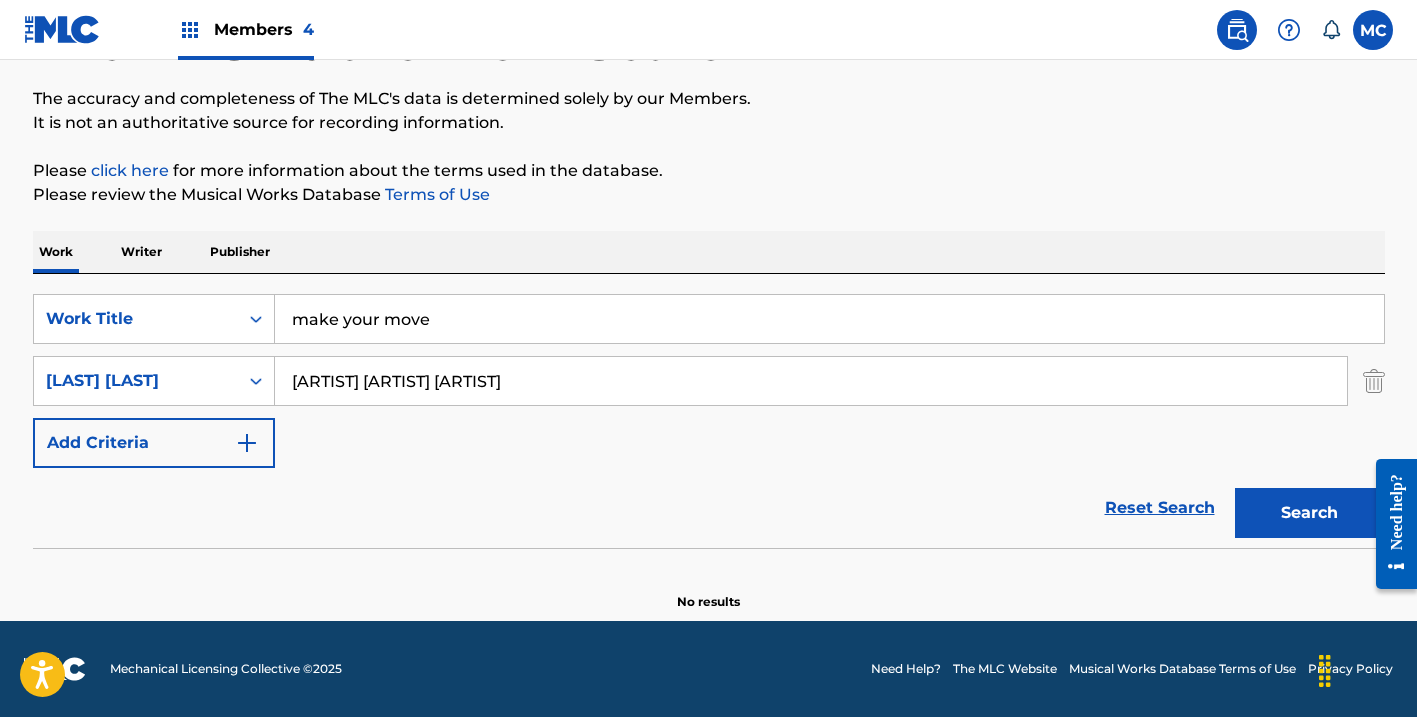 click on "Search" at bounding box center [1310, 513] 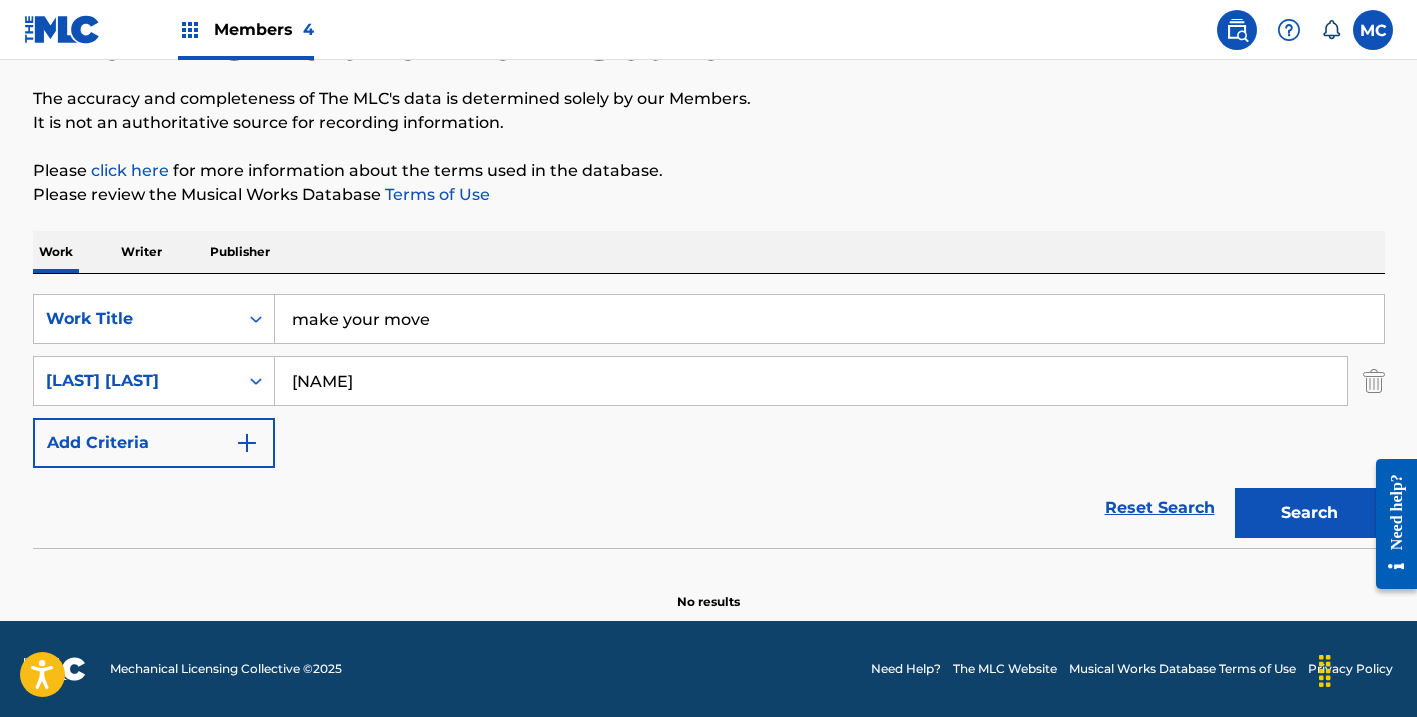 click on "Search" at bounding box center (1310, 513) 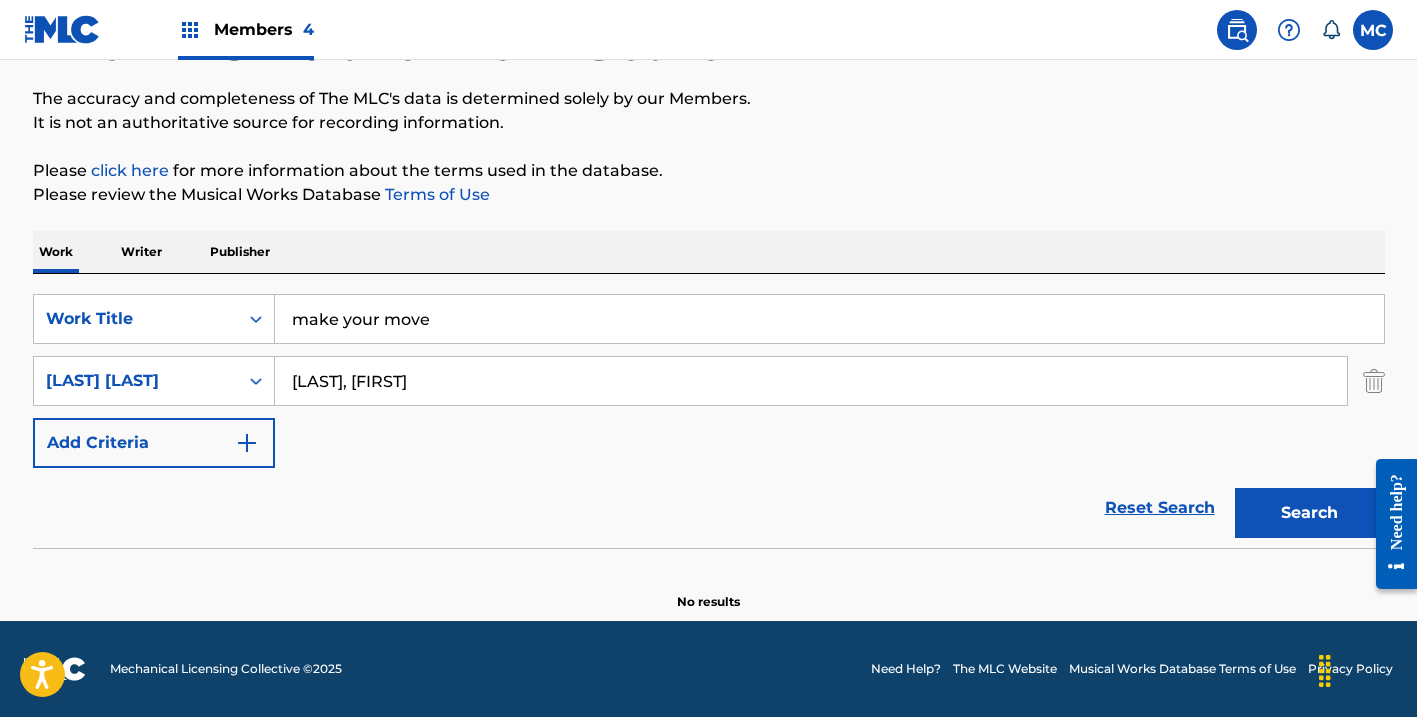 type on "[LAST], [FIRST]" 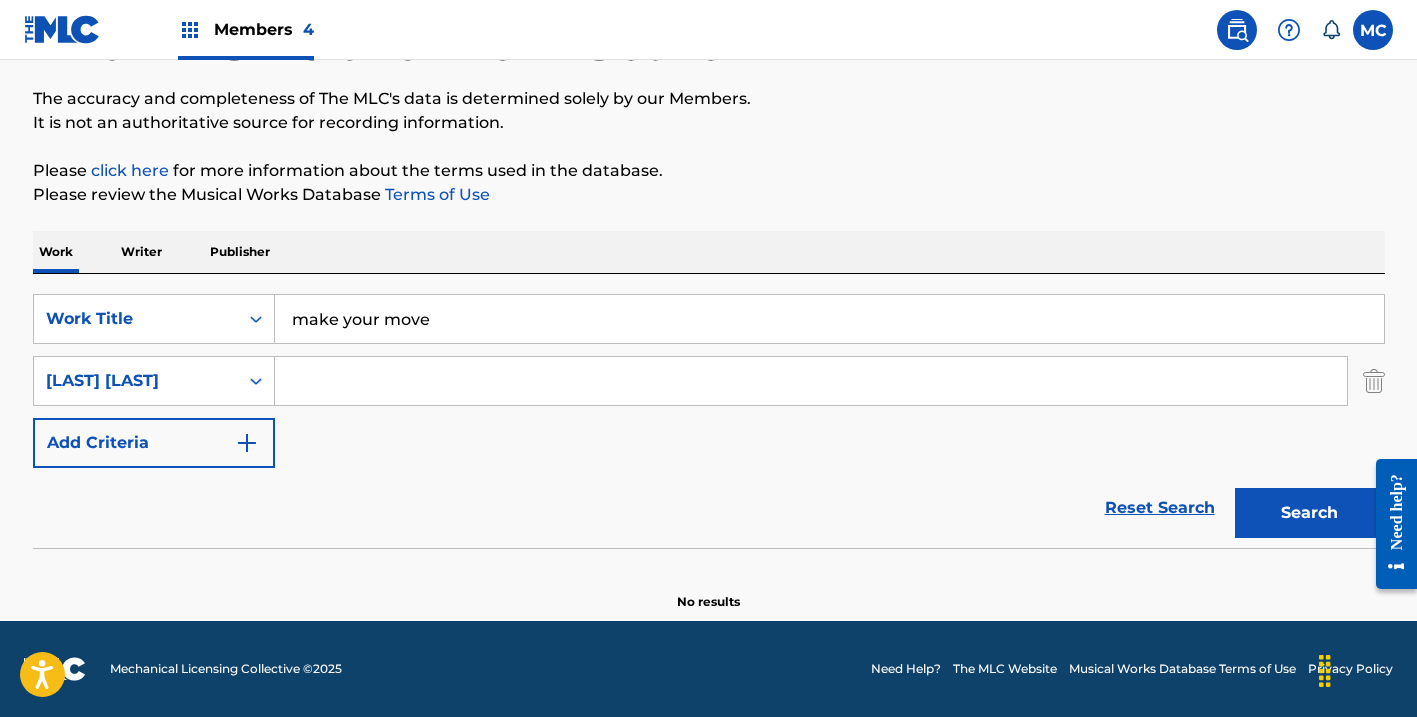 type 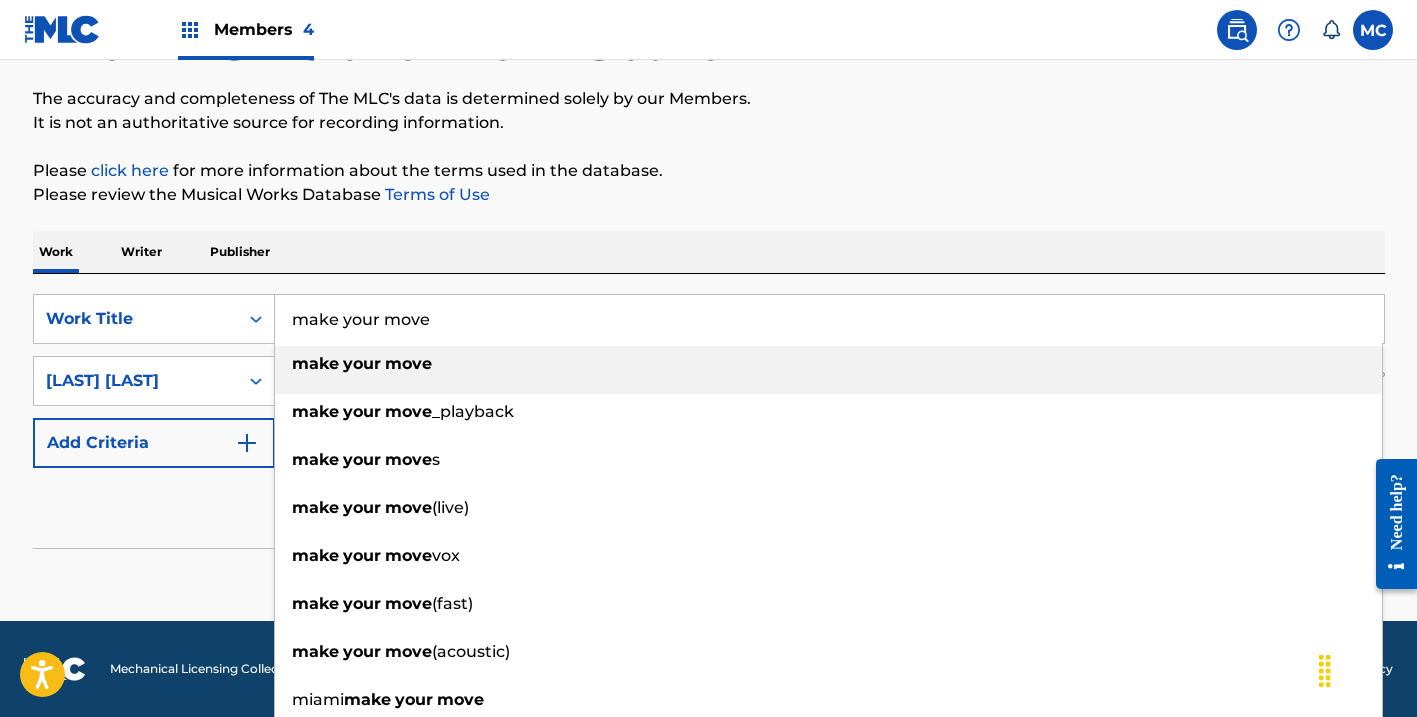 paste on "MAKE 10" 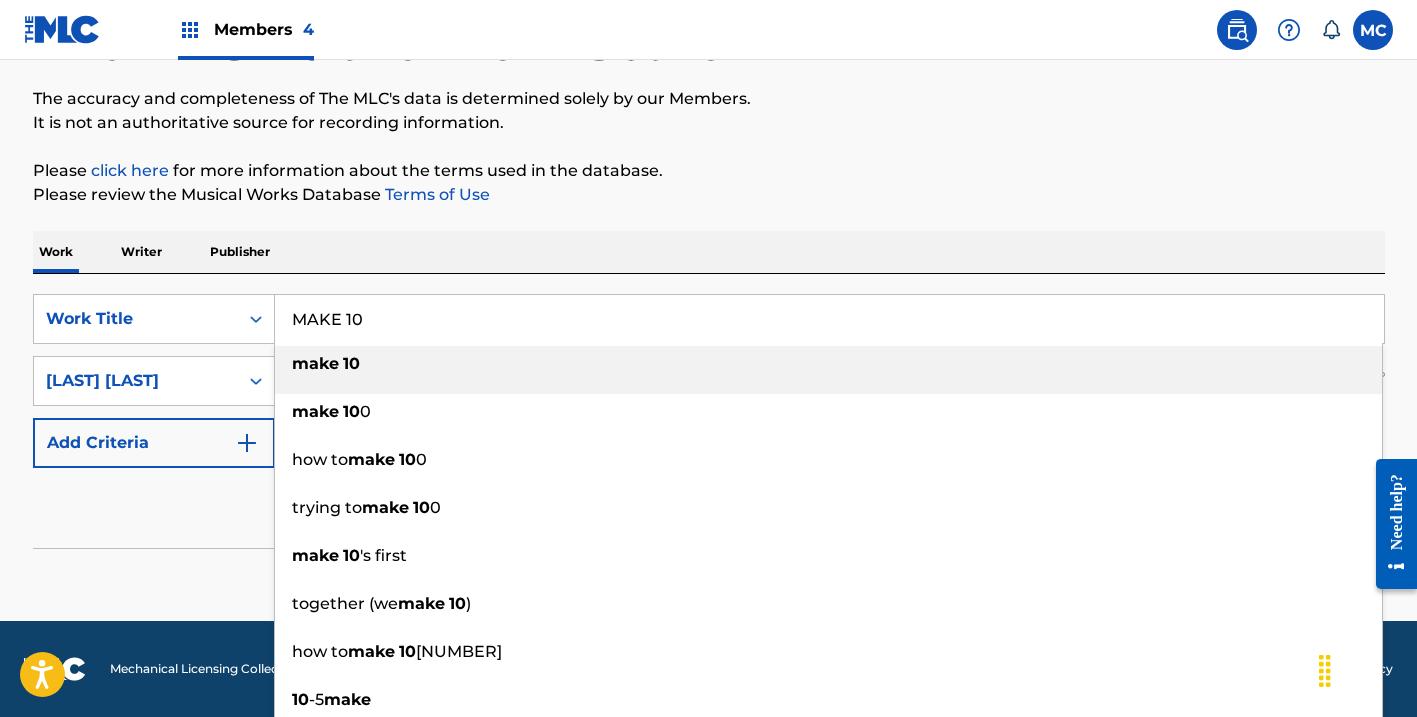 click on "make" at bounding box center (315, 363) 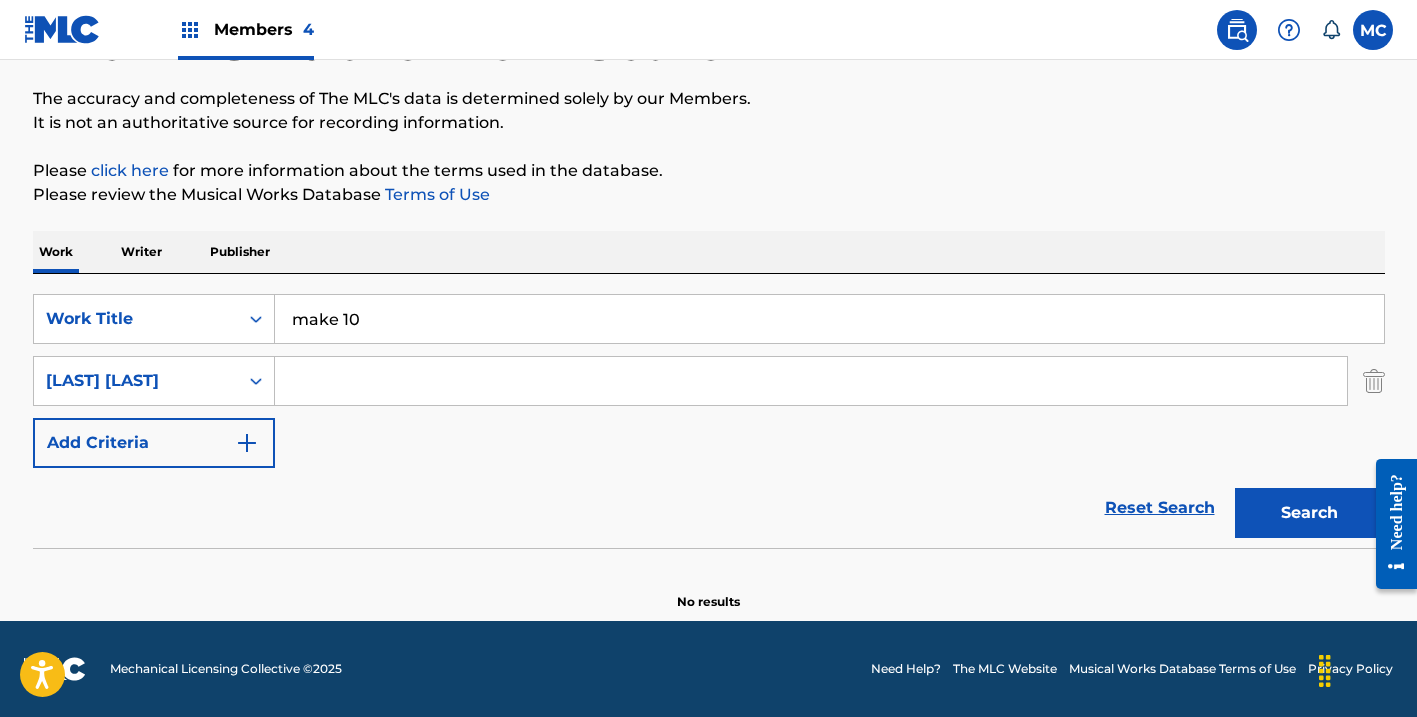 click at bounding box center (811, 381) 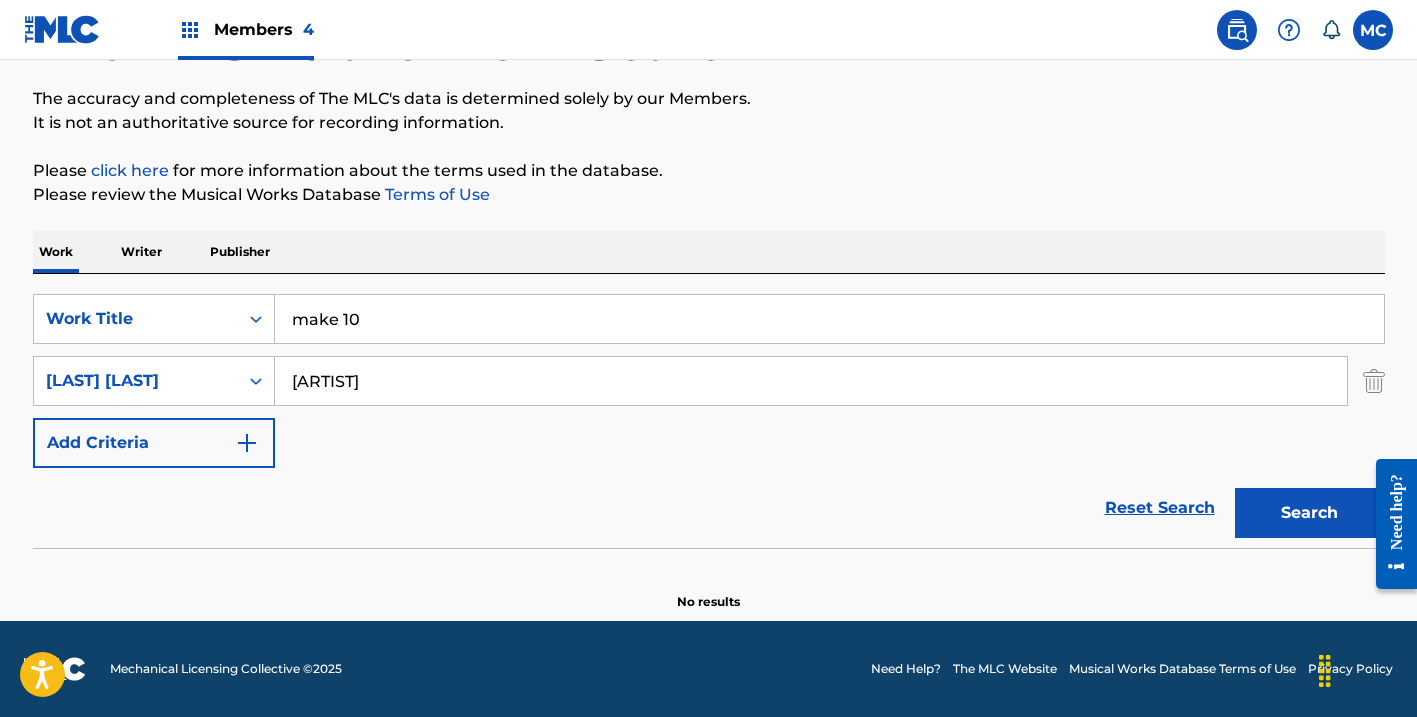 click on "Search" at bounding box center [1310, 513] 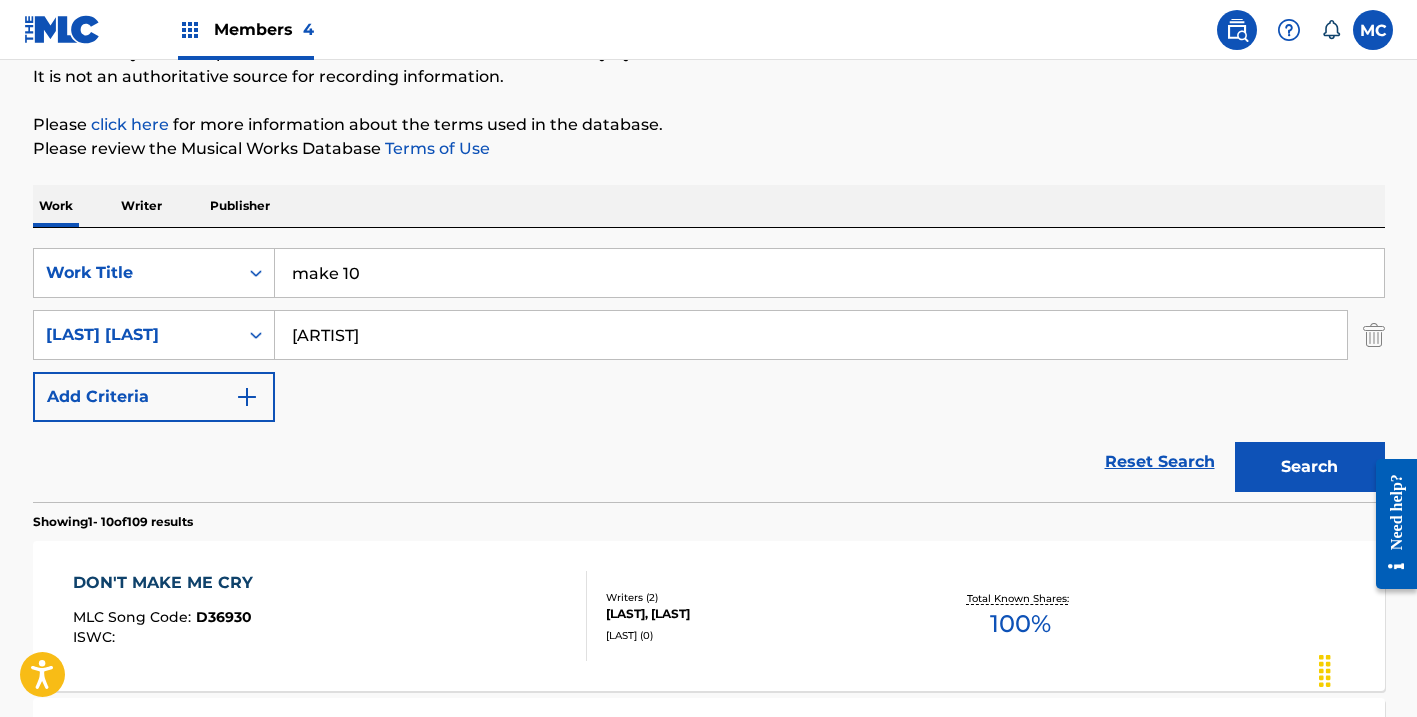scroll, scrollTop: 20, scrollLeft: 0, axis: vertical 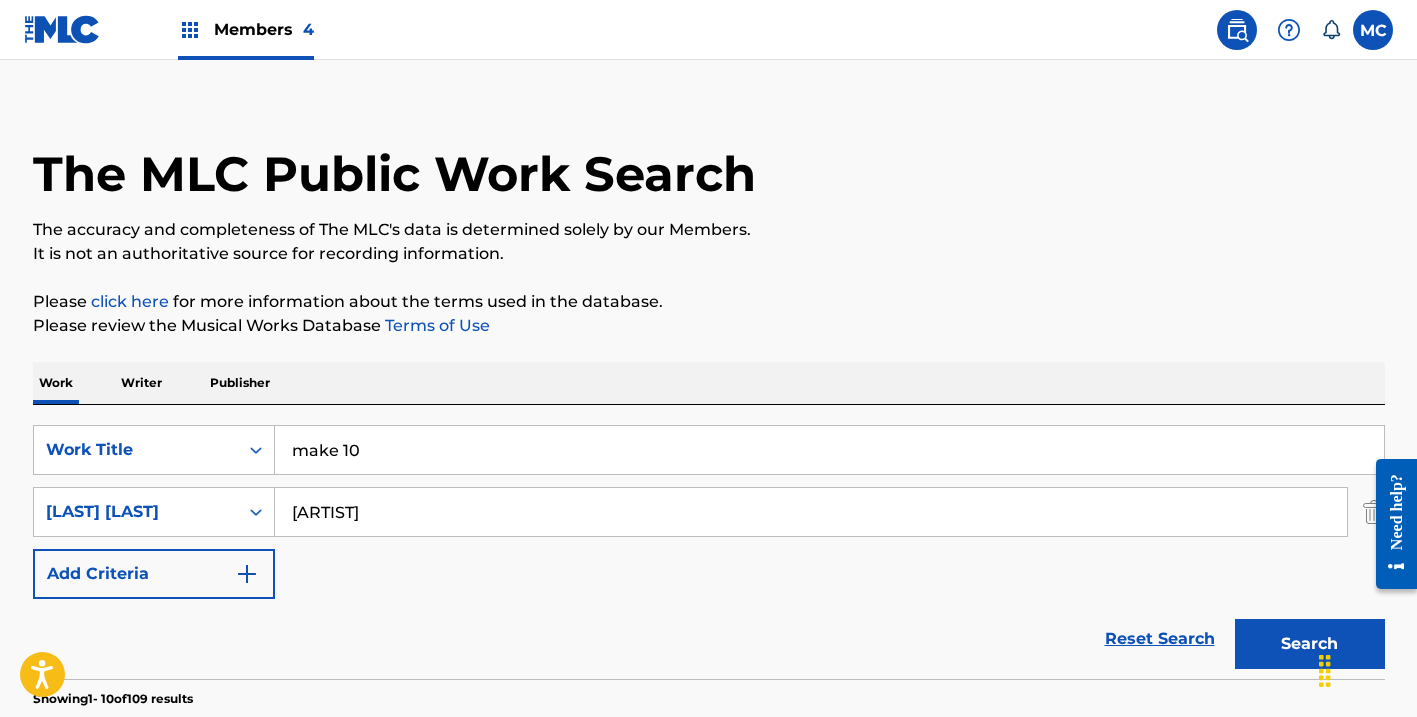 click on "[ARTIST]" at bounding box center [811, 512] 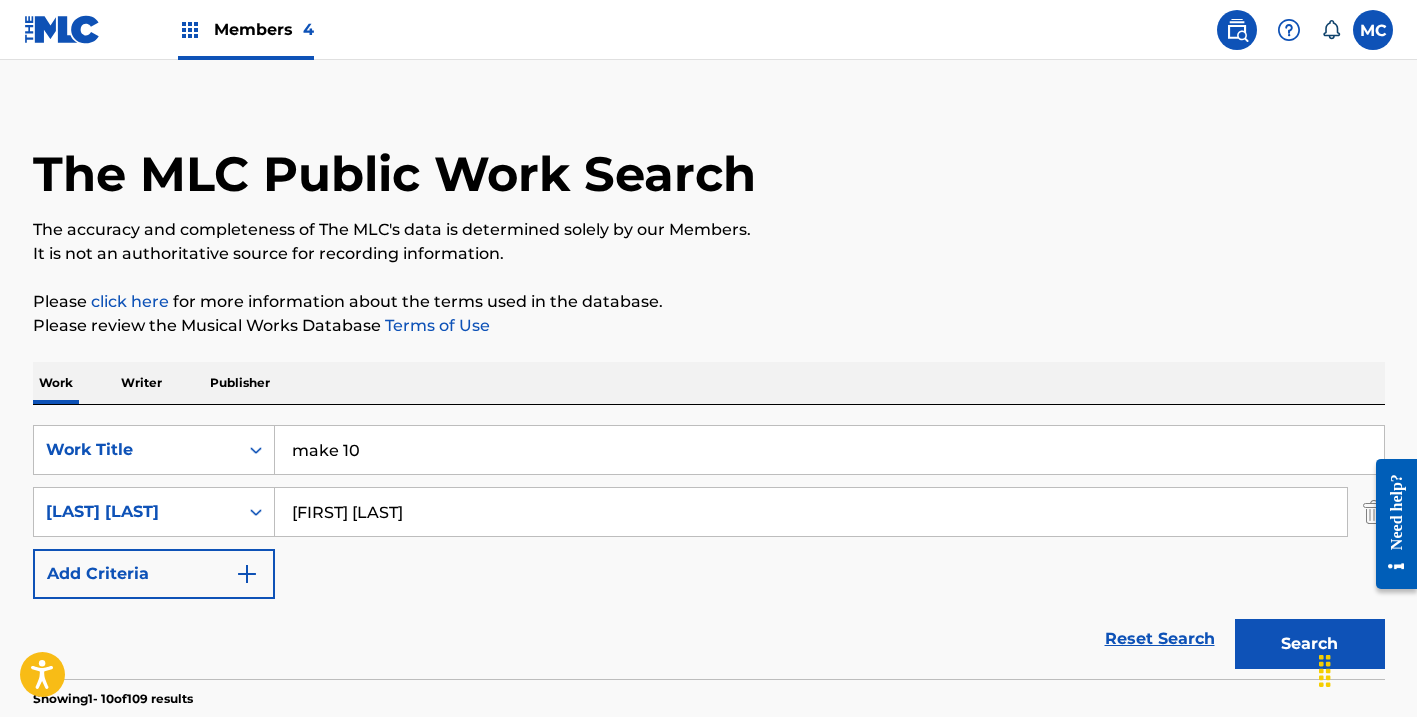 click on "Search" at bounding box center [1310, 644] 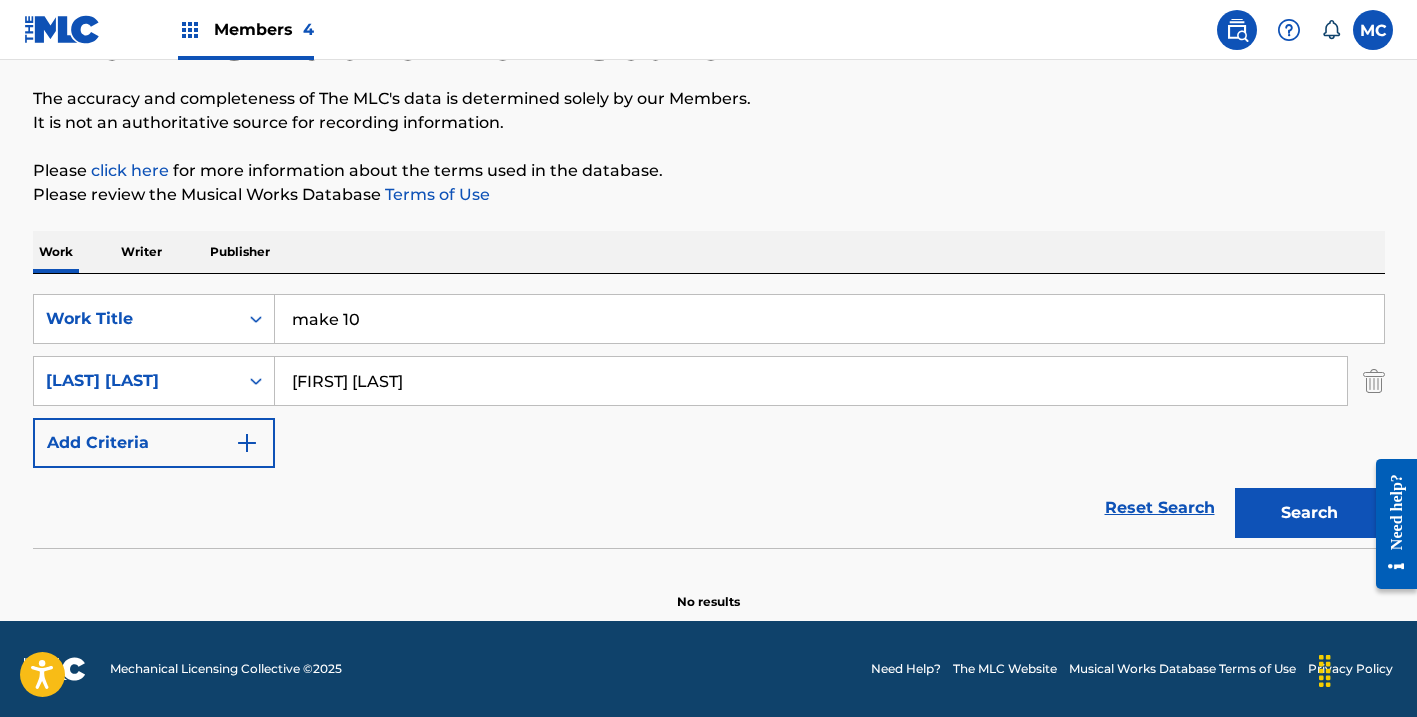 scroll, scrollTop: 151, scrollLeft: 0, axis: vertical 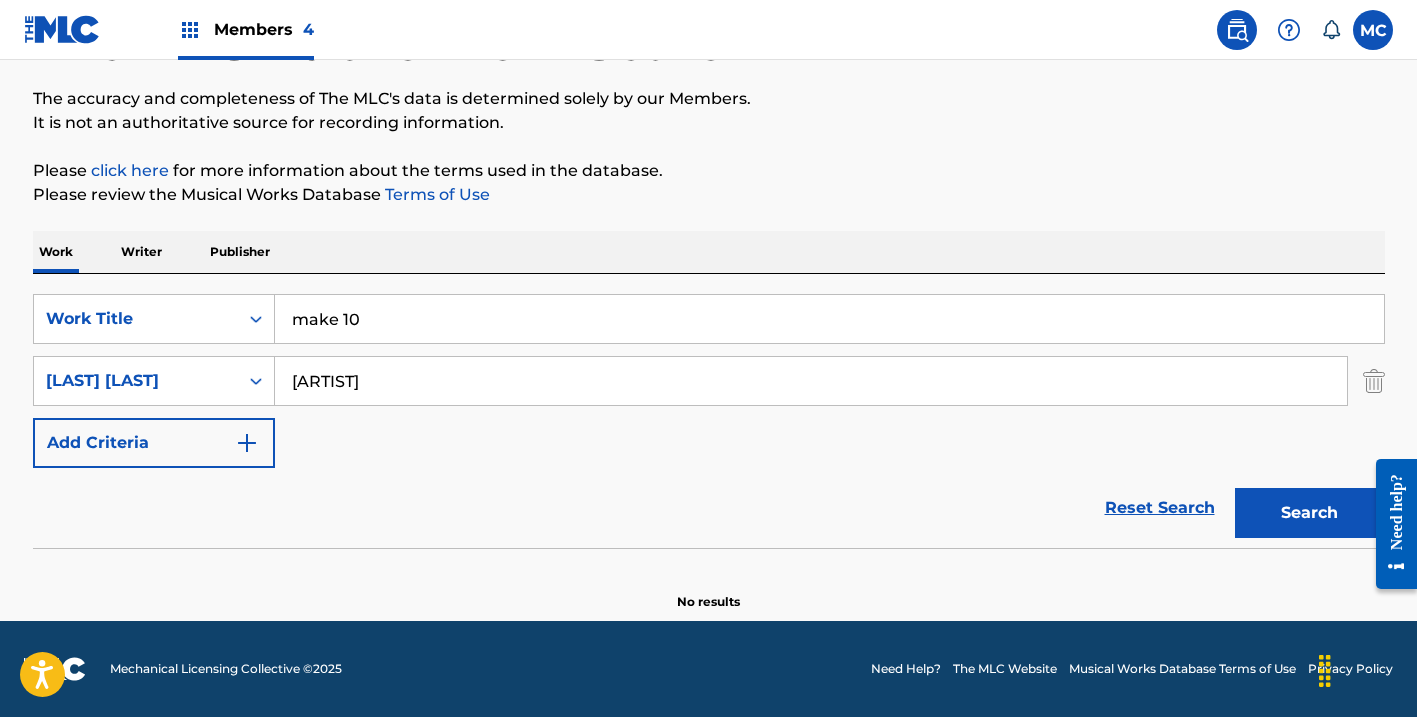 type on "[ARTIST]" 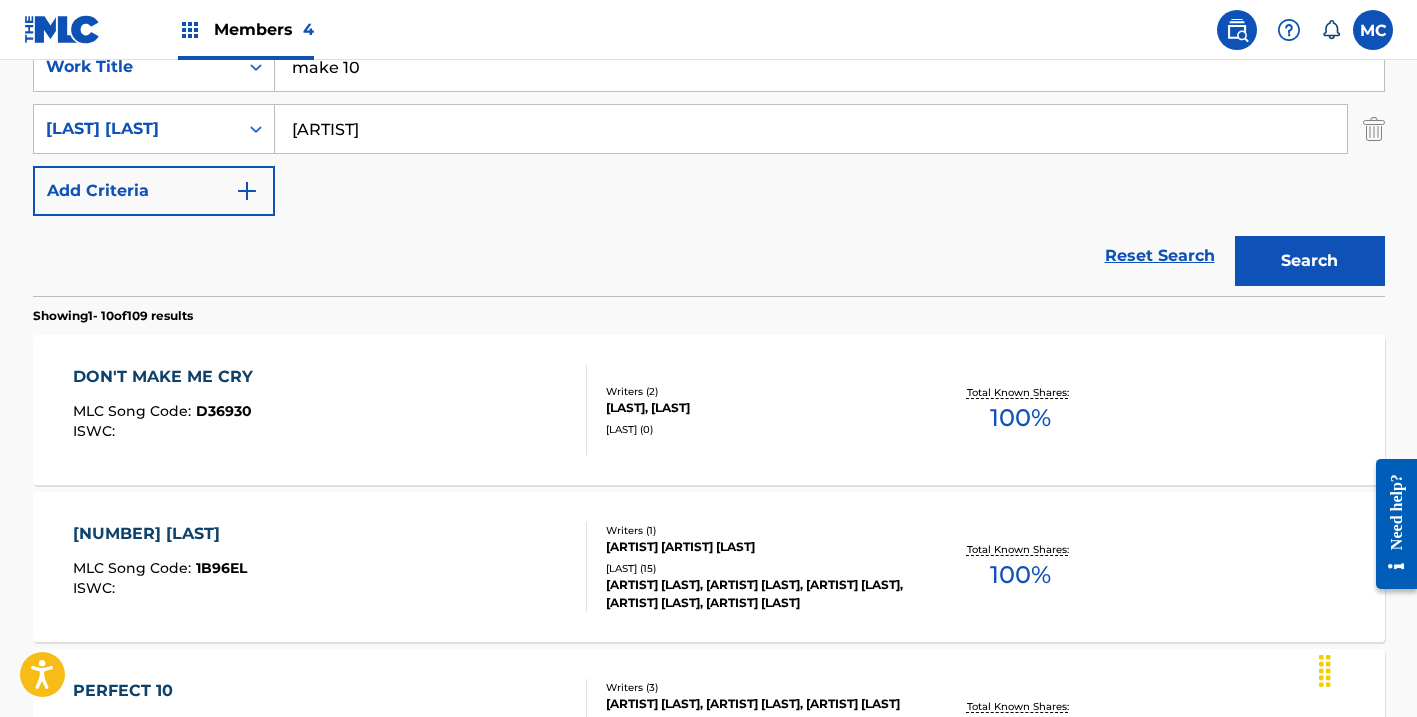 scroll, scrollTop: 100, scrollLeft: 0, axis: vertical 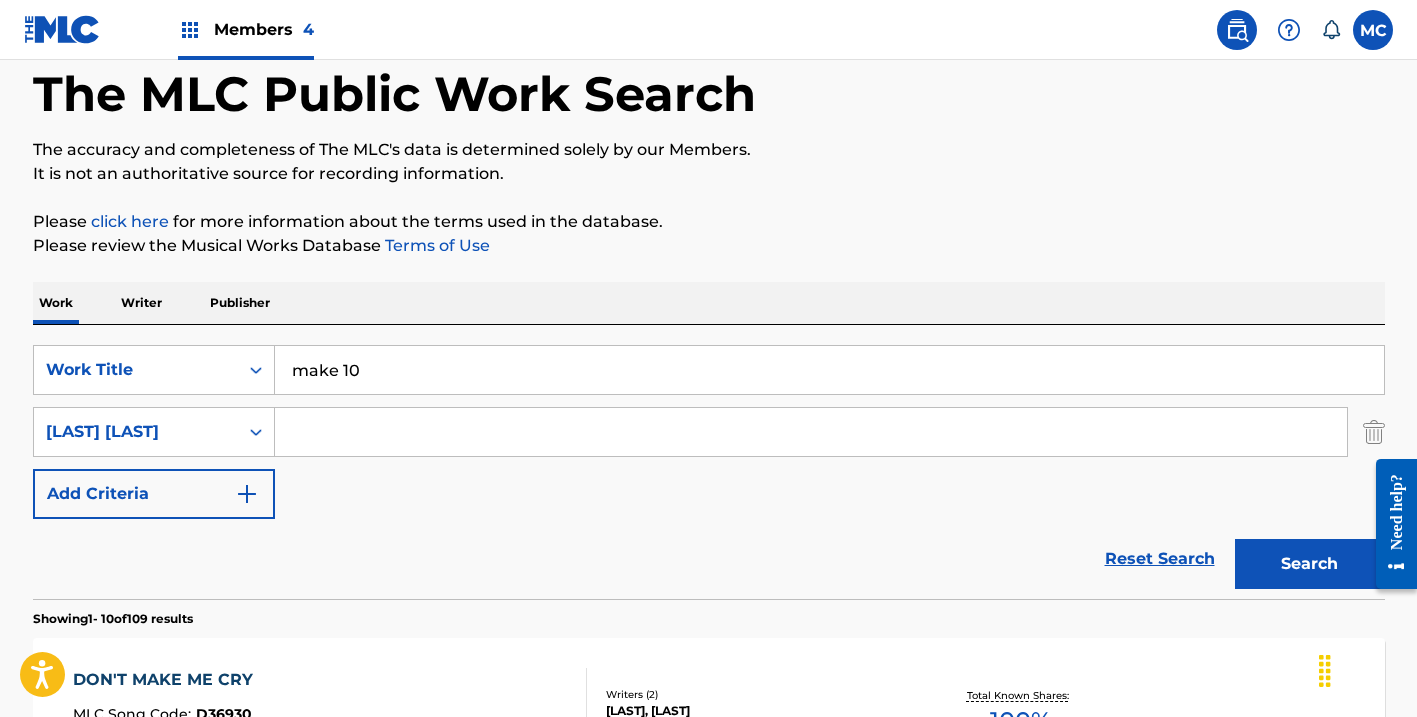 type 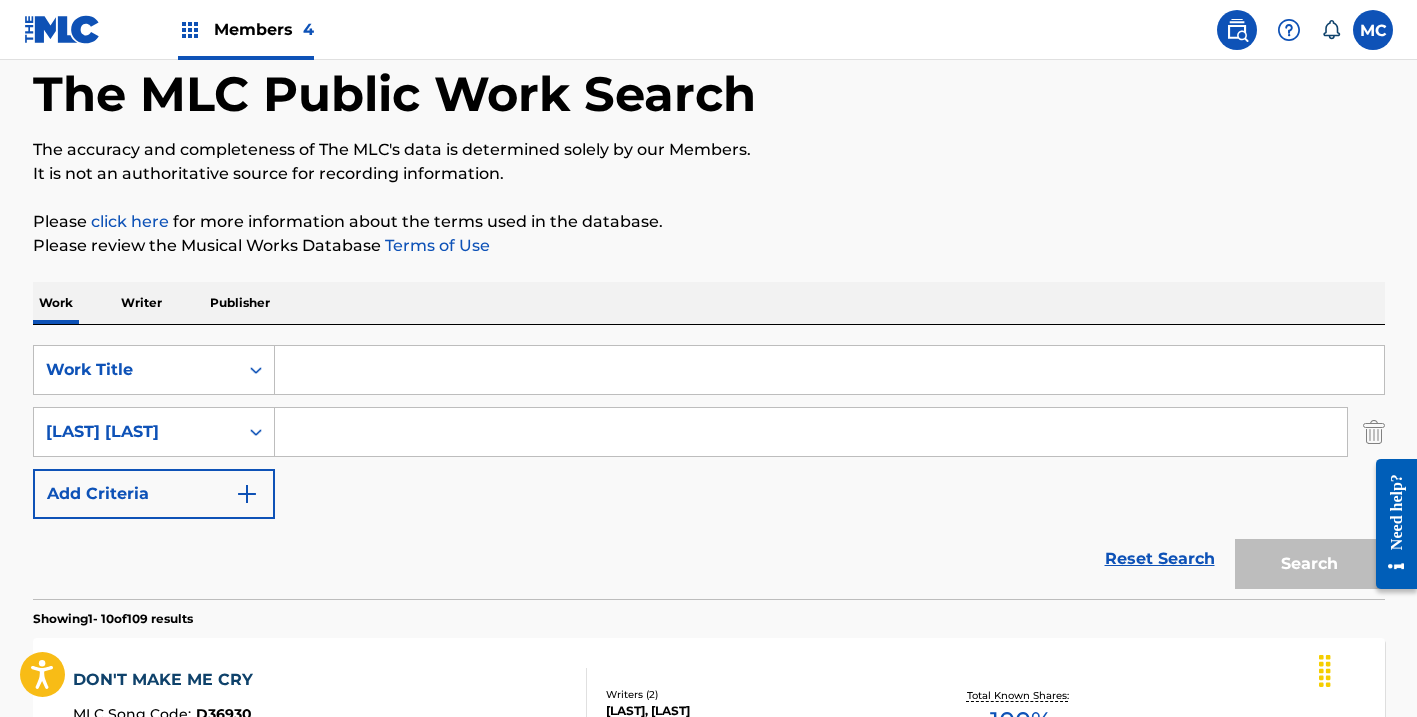 paste on "JEFFERSONS" 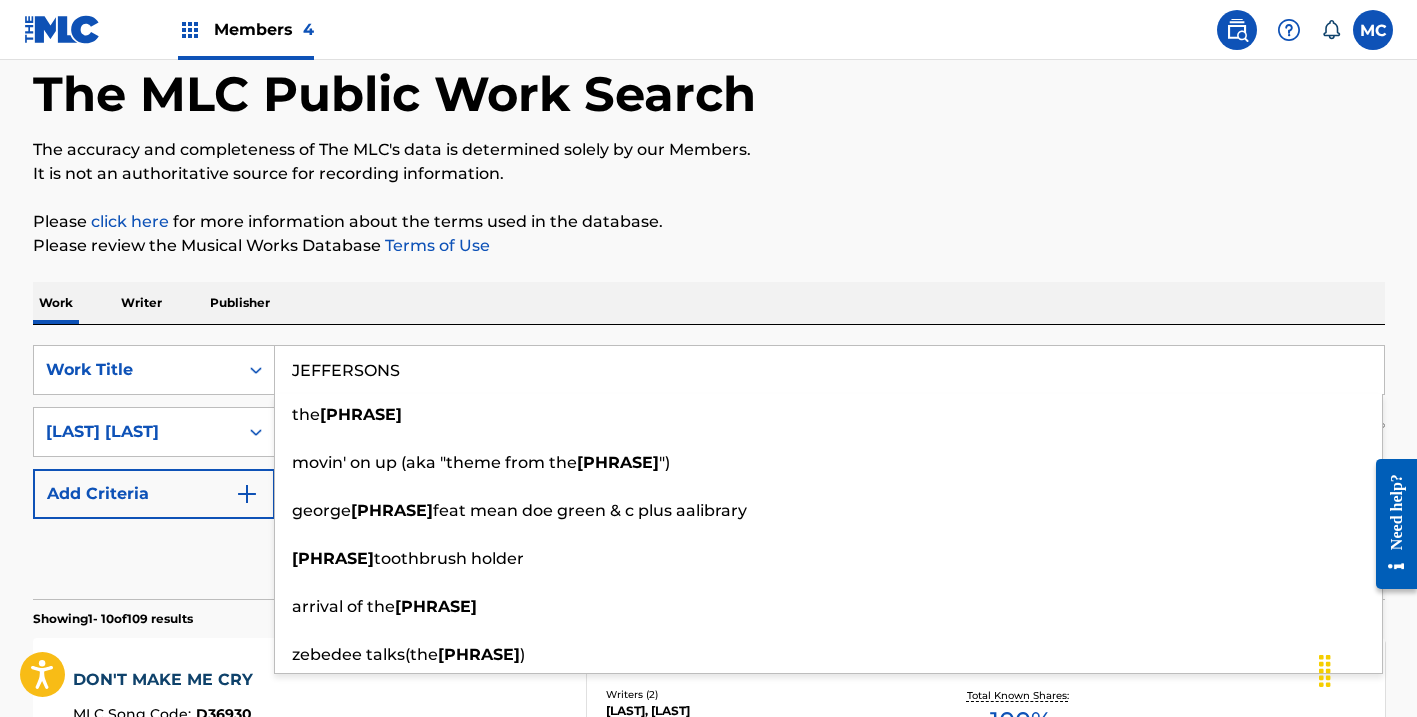 type on "JEFFERSONS" 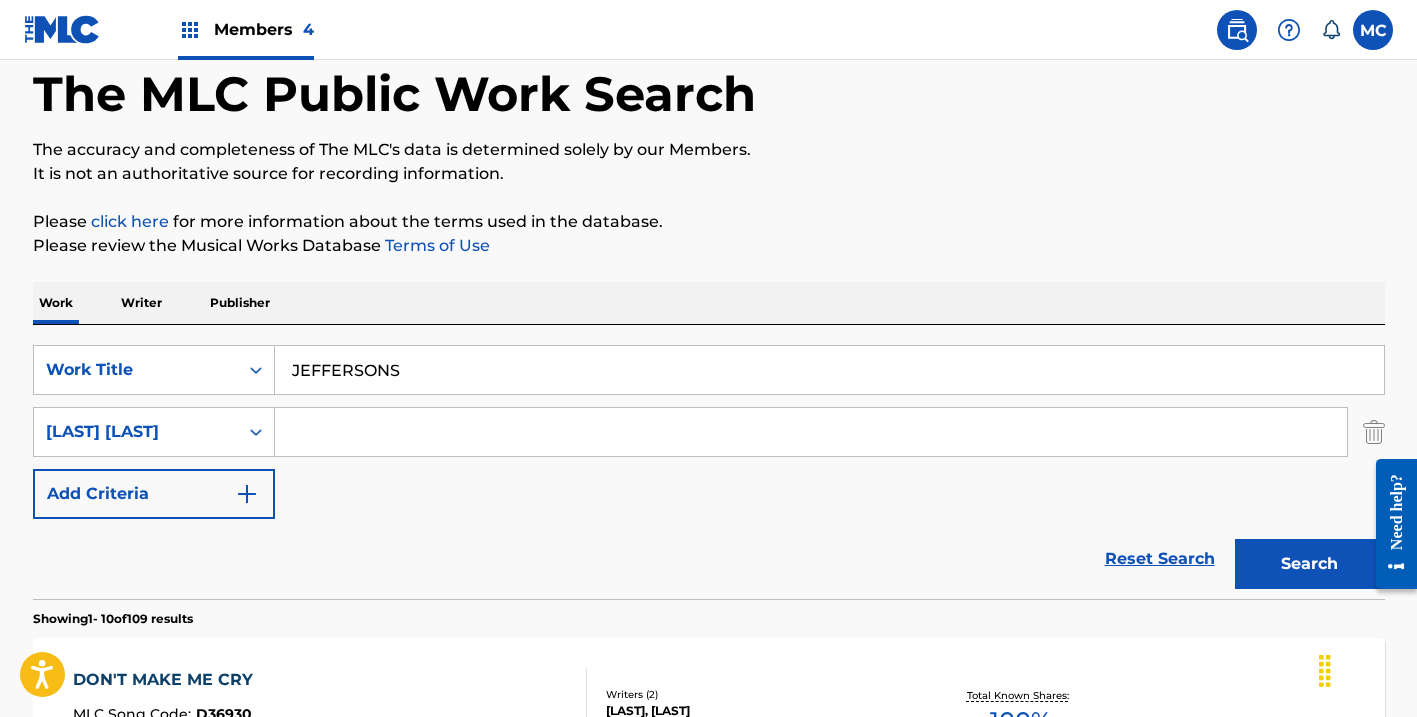 click on "Reset Search Search" at bounding box center (709, 559) 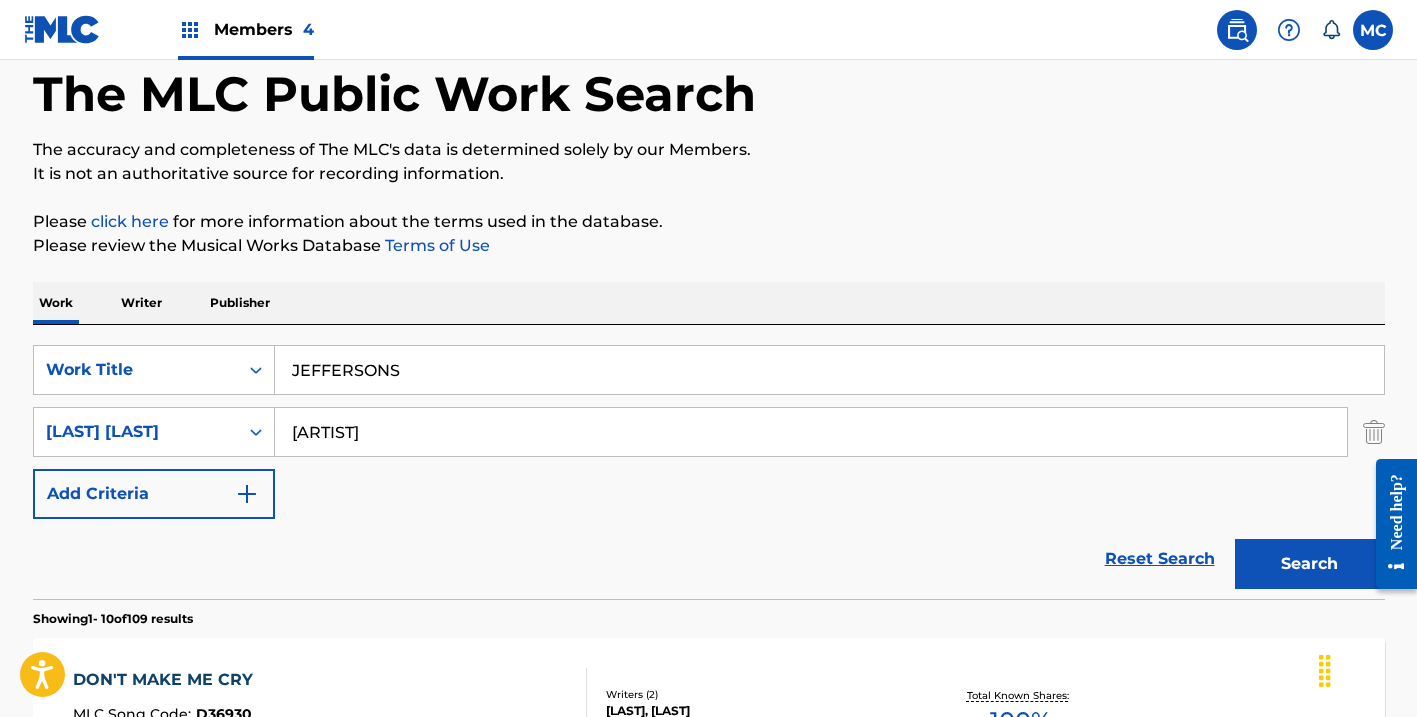 click on "Search" at bounding box center (1310, 564) 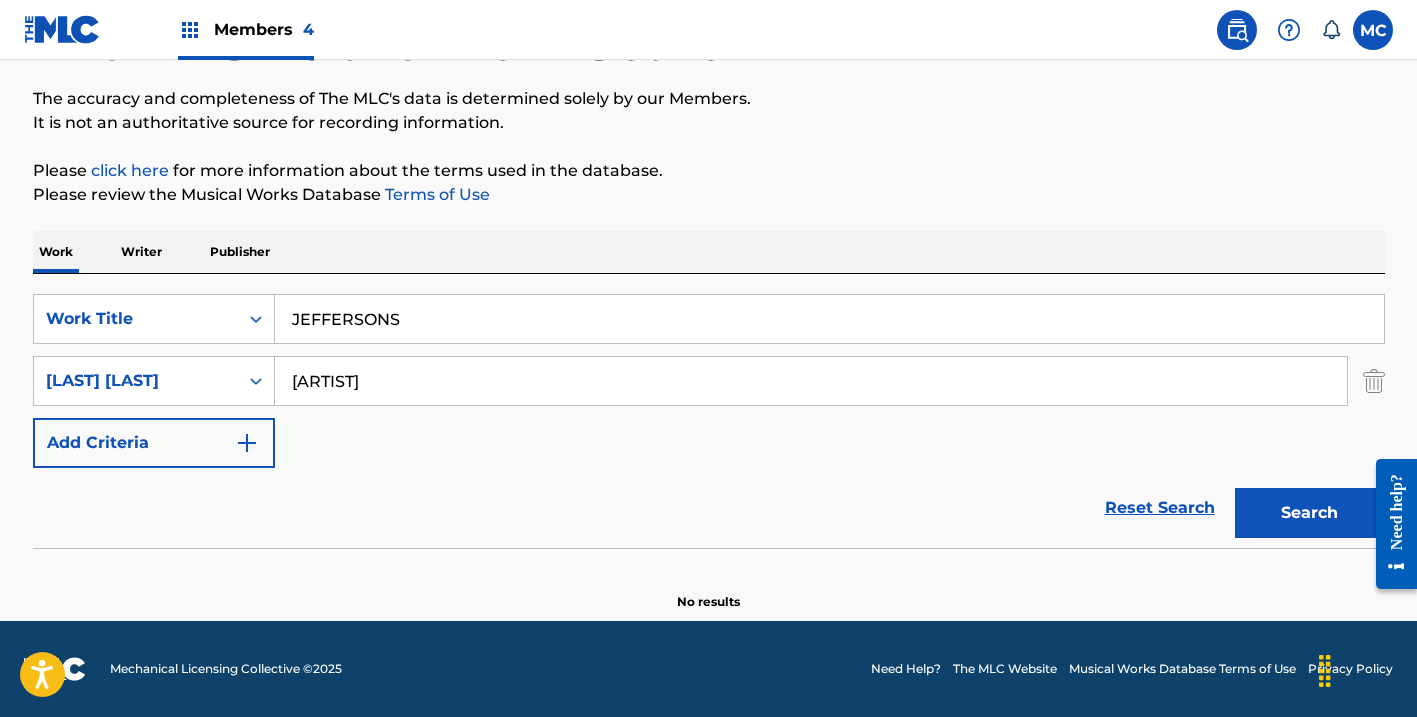 scroll, scrollTop: 151, scrollLeft: 0, axis: vertical 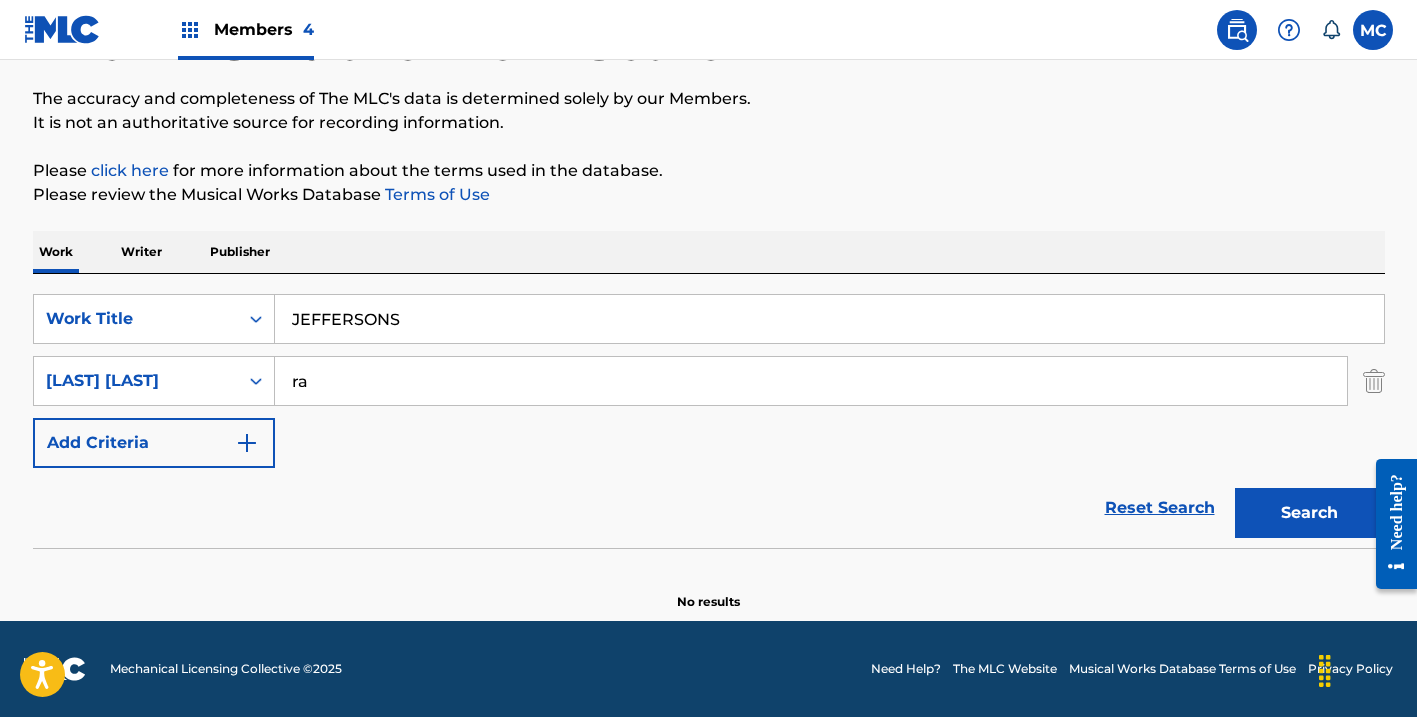 type on "r" 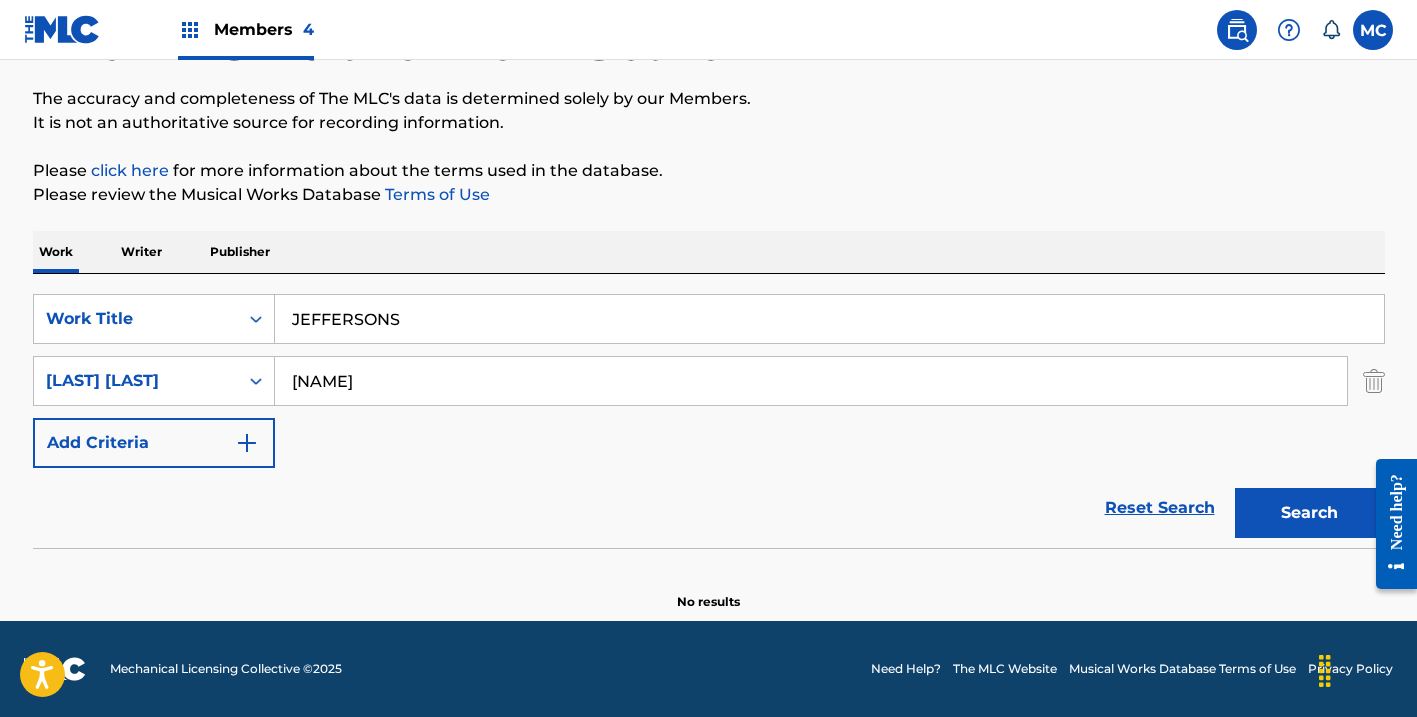 click on "Search" at bounding box center (1310, 513) 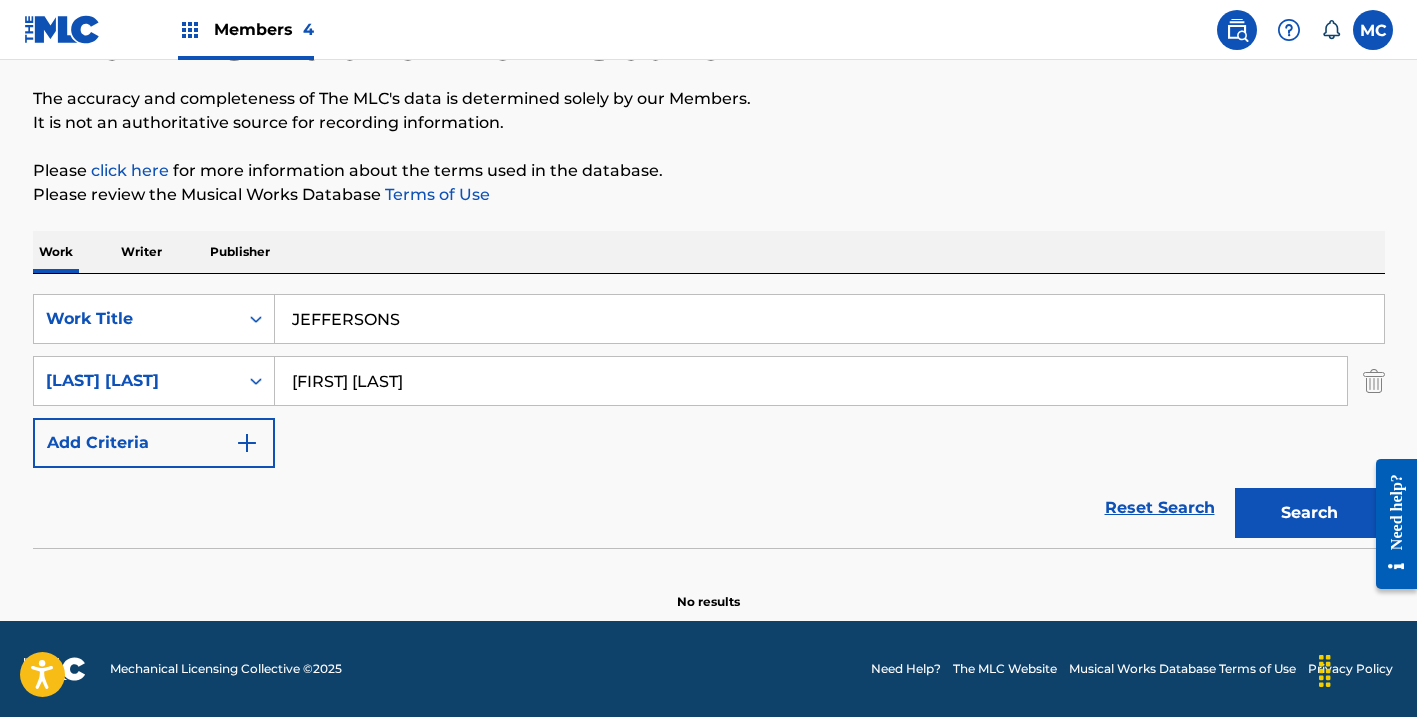 click on "Search" at bounding box center (1310, 513) 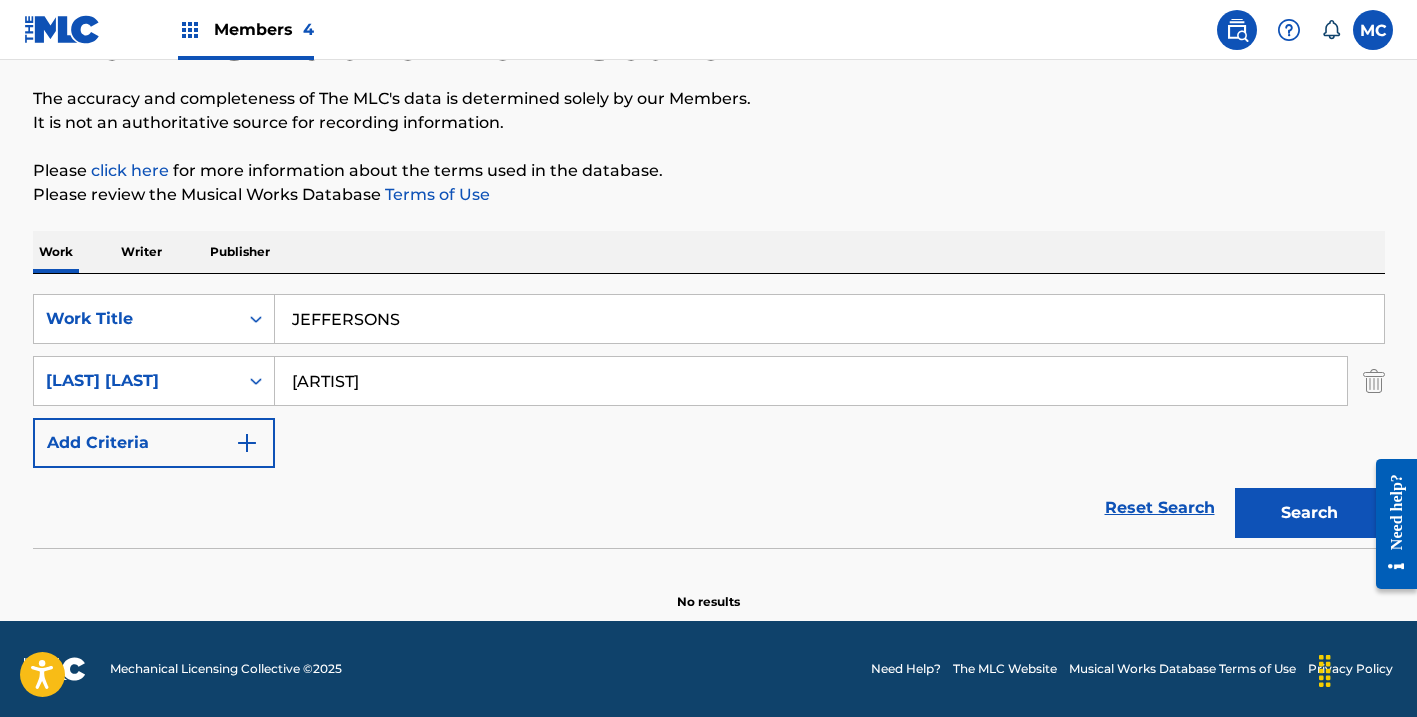 type on "[ARTIST]" 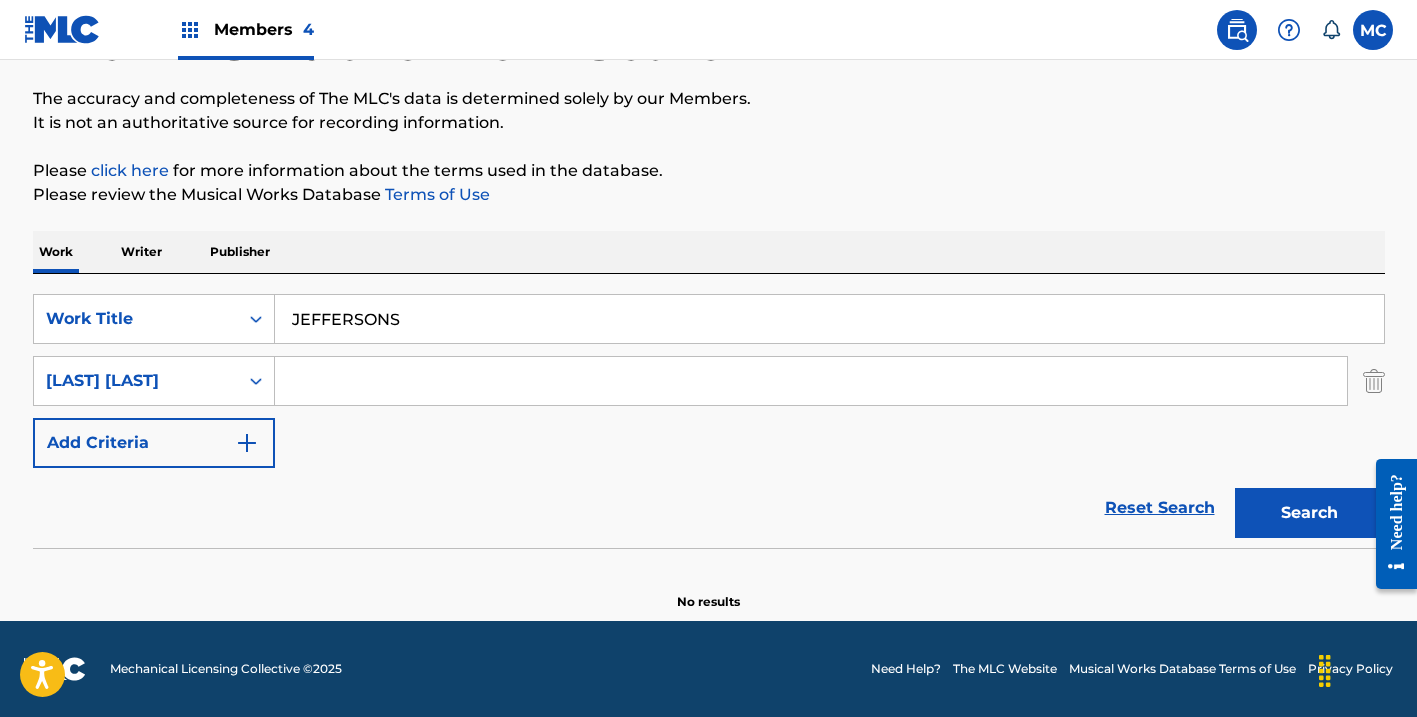 type 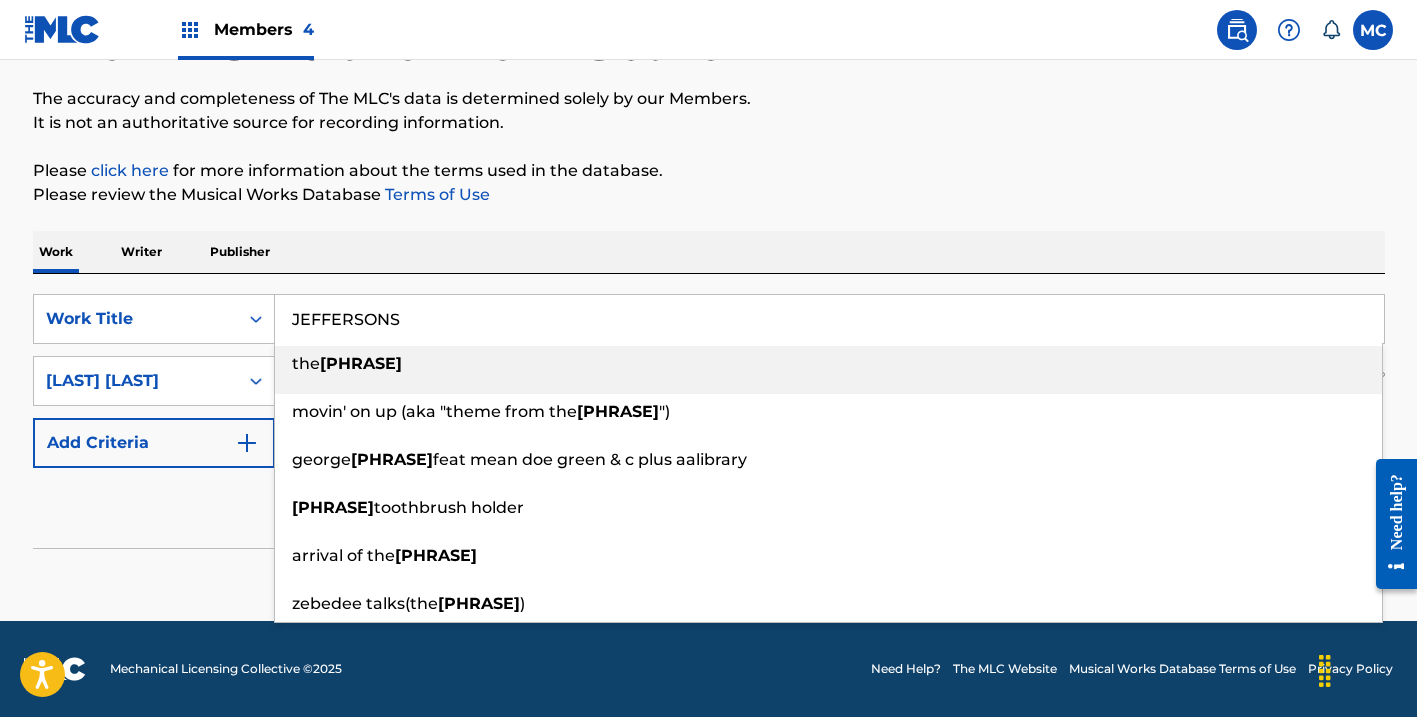 paste on "IN THE MORNING" 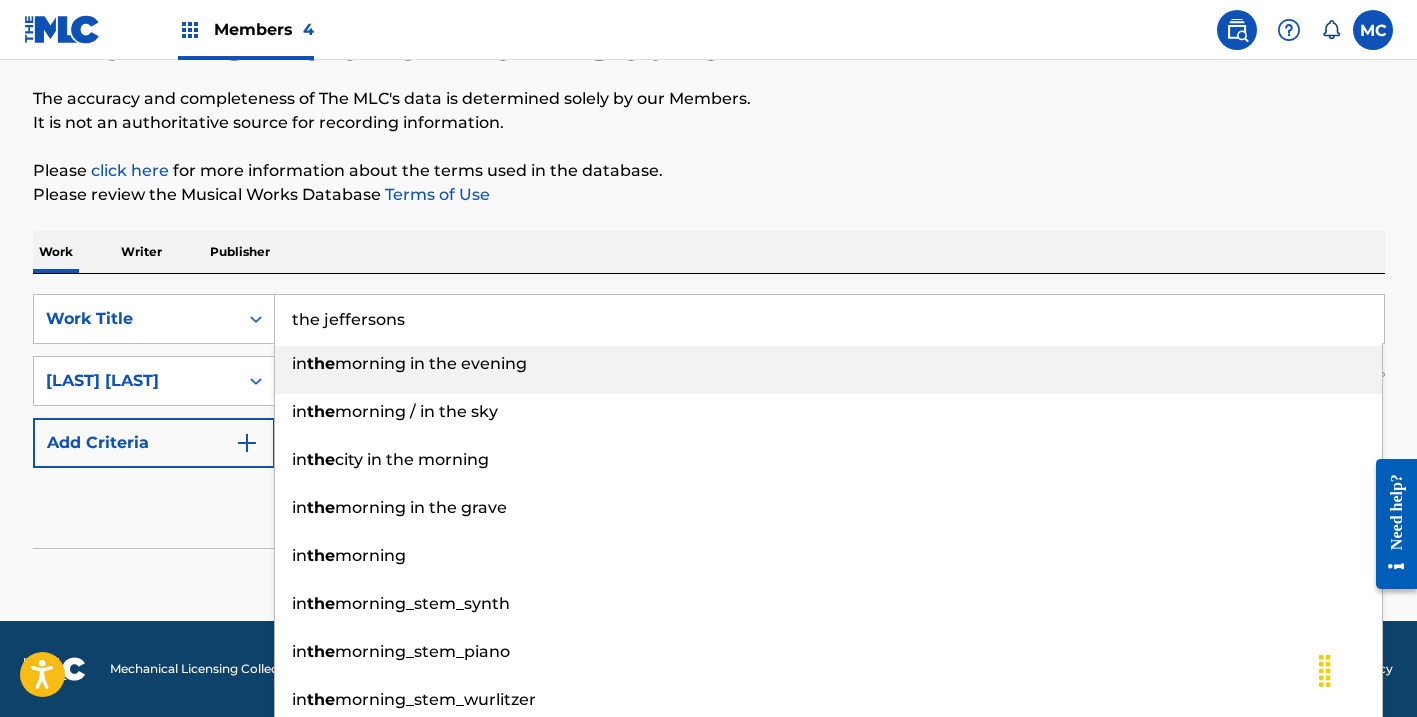 paste on "IN THE MORNING" 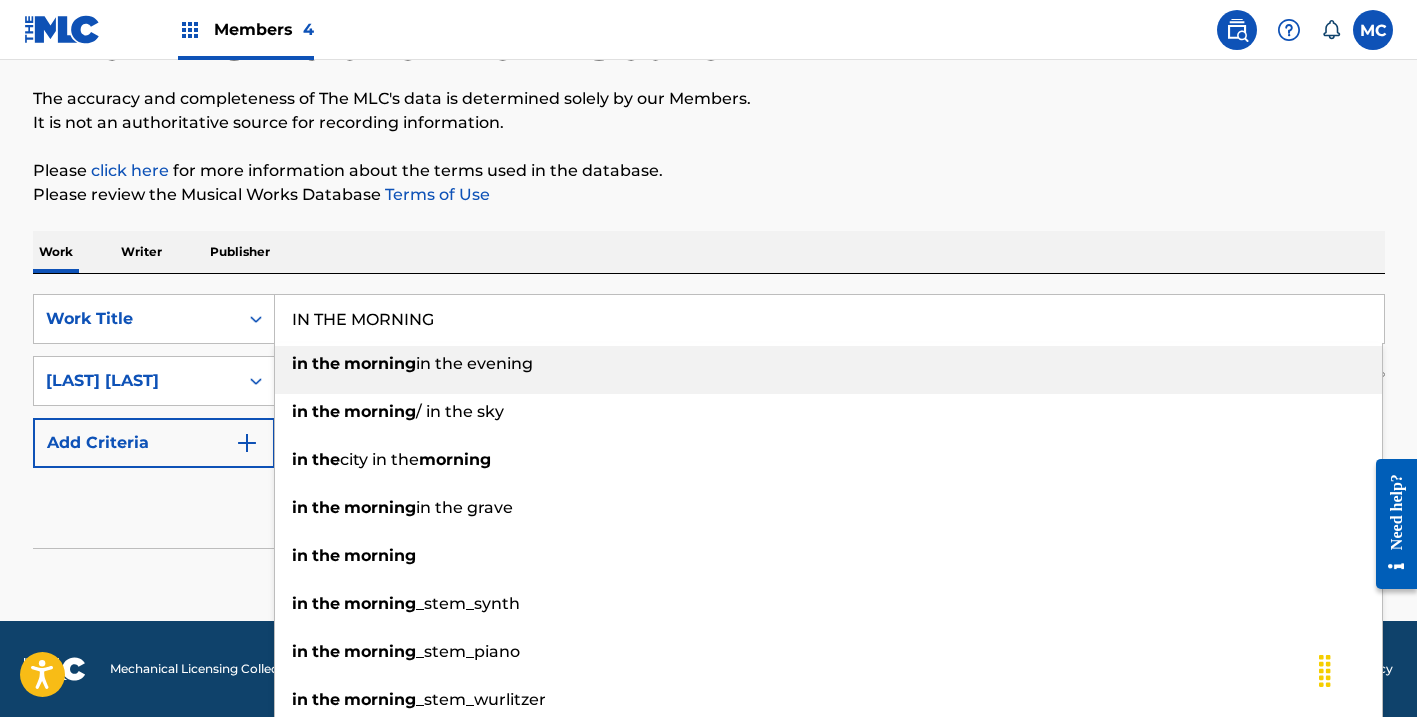 type on "IN THE MORNING" 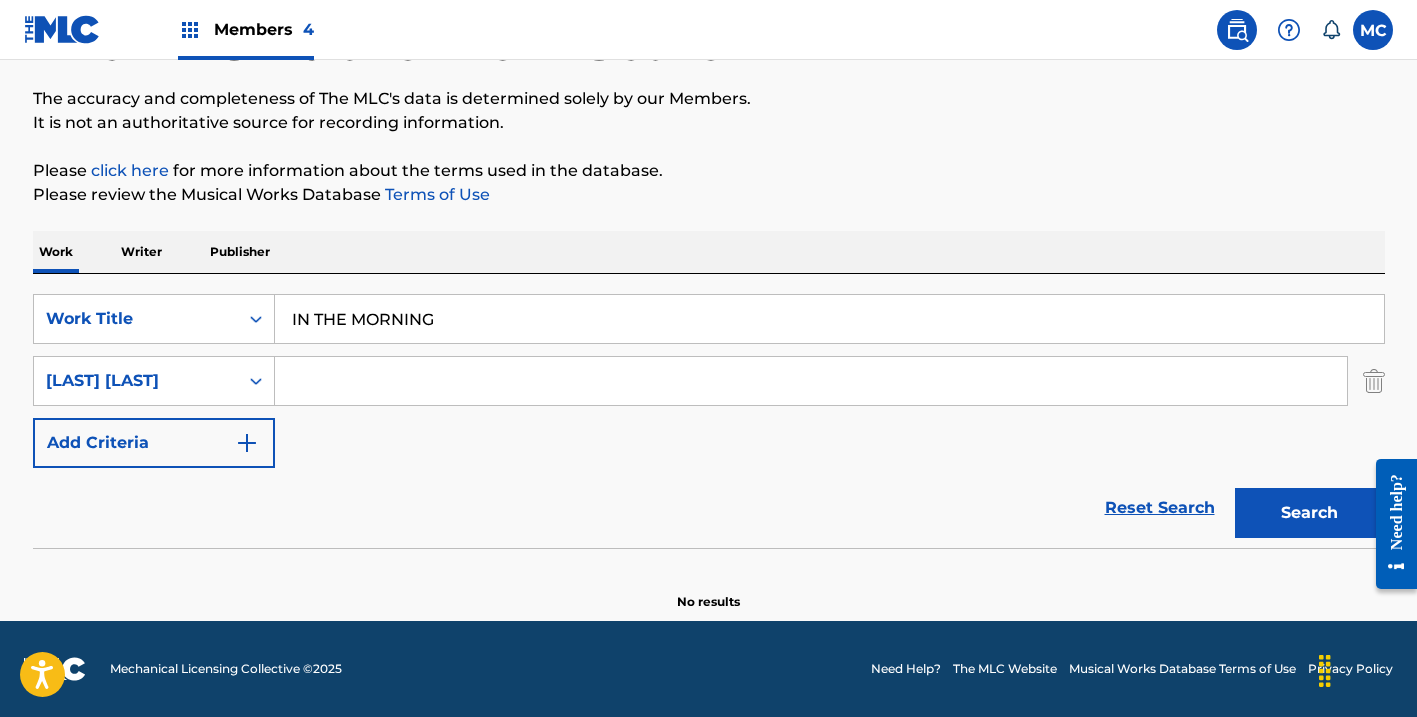 click on "Mechanical Licensing Collective ©  2025 Need Help? The MLC Website Musical Works Database Terms of Use Privacy Policy" at bounding box center [708, 669] 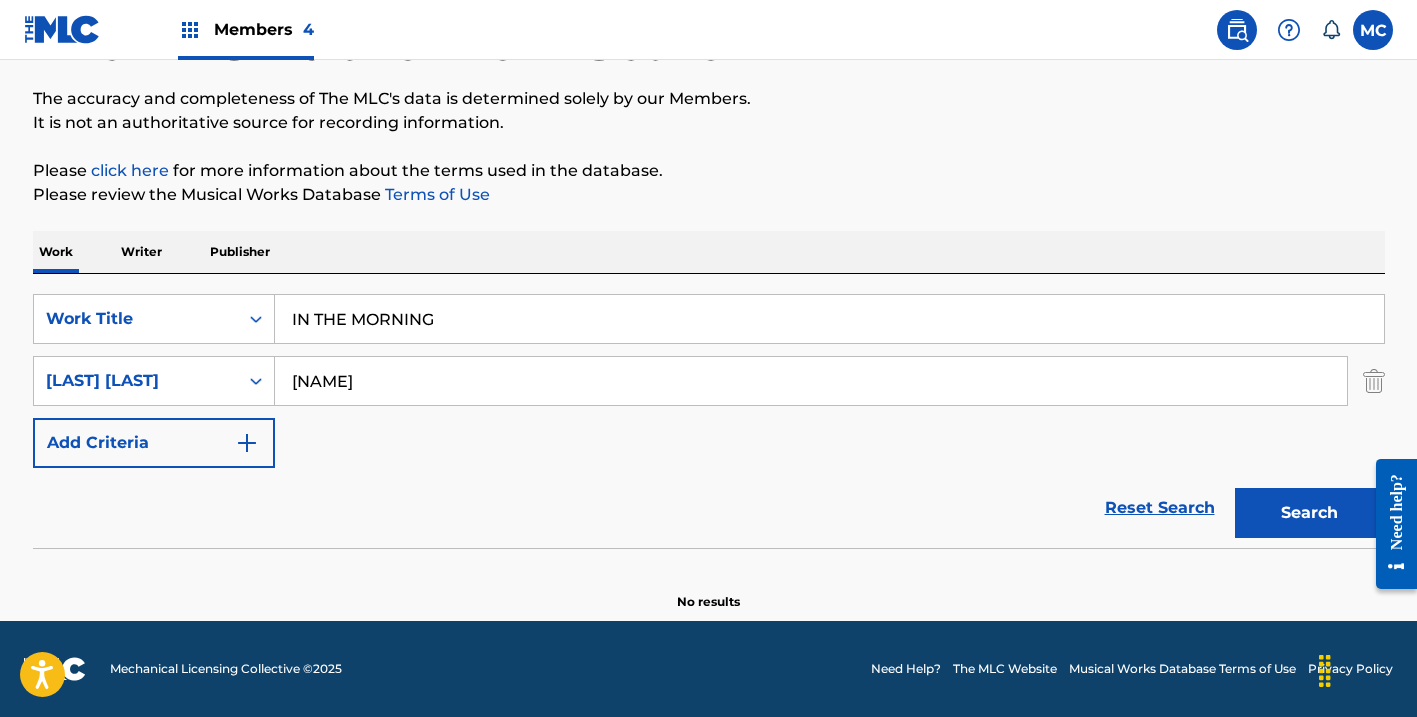 type on "L" 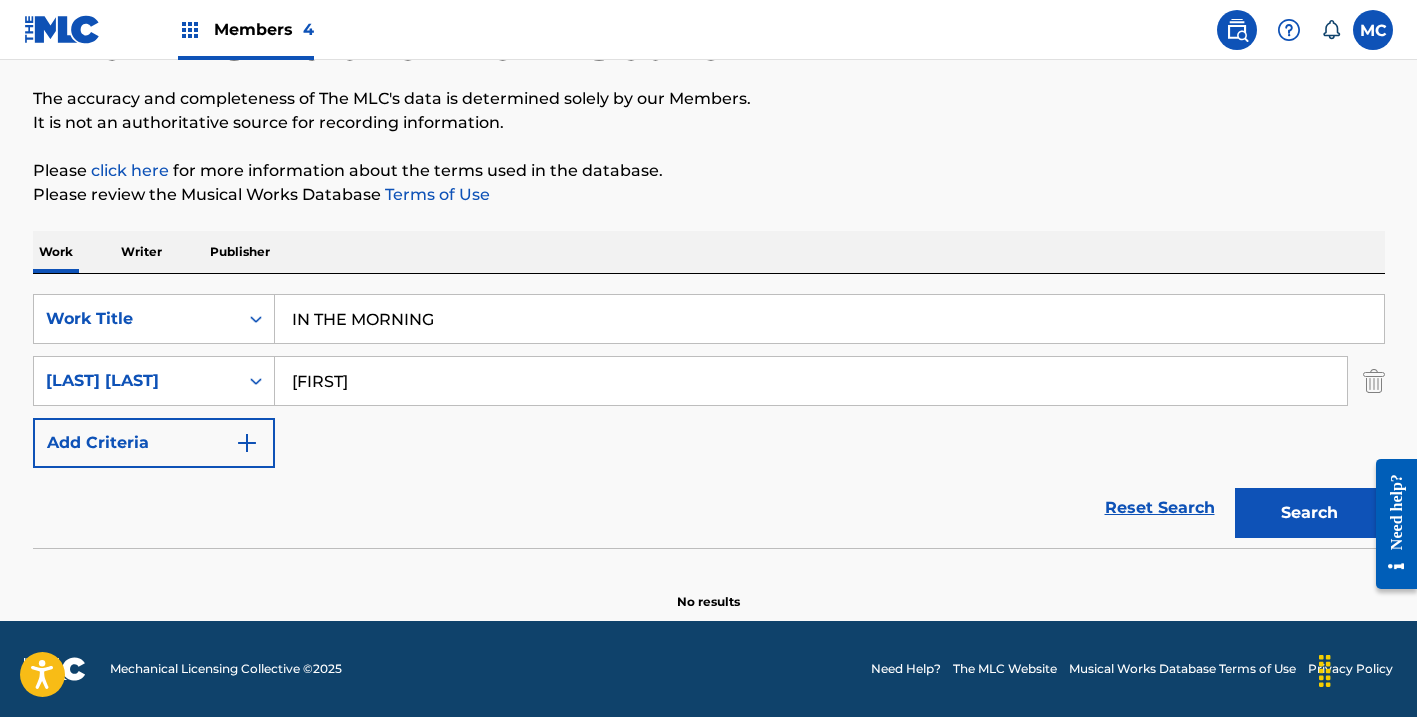 type on "[FIRST]" 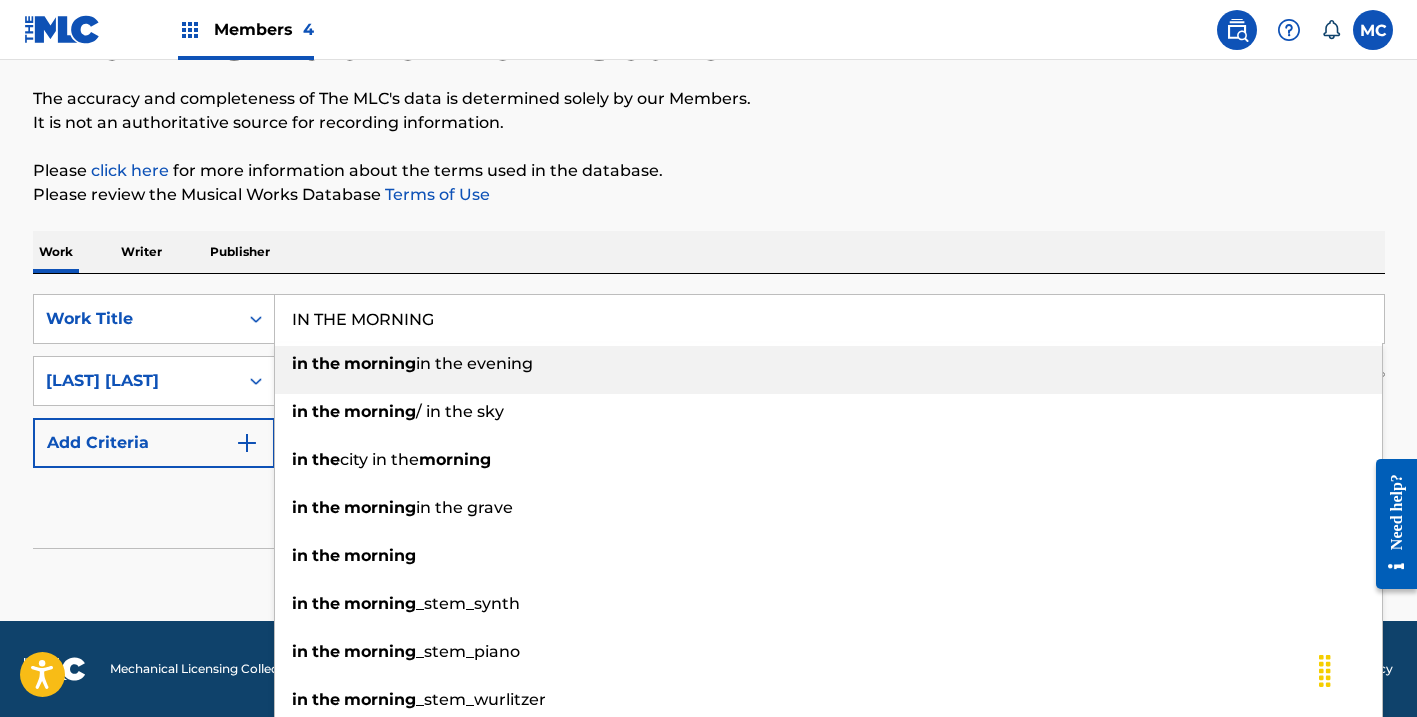paste on "[PHRASE]" 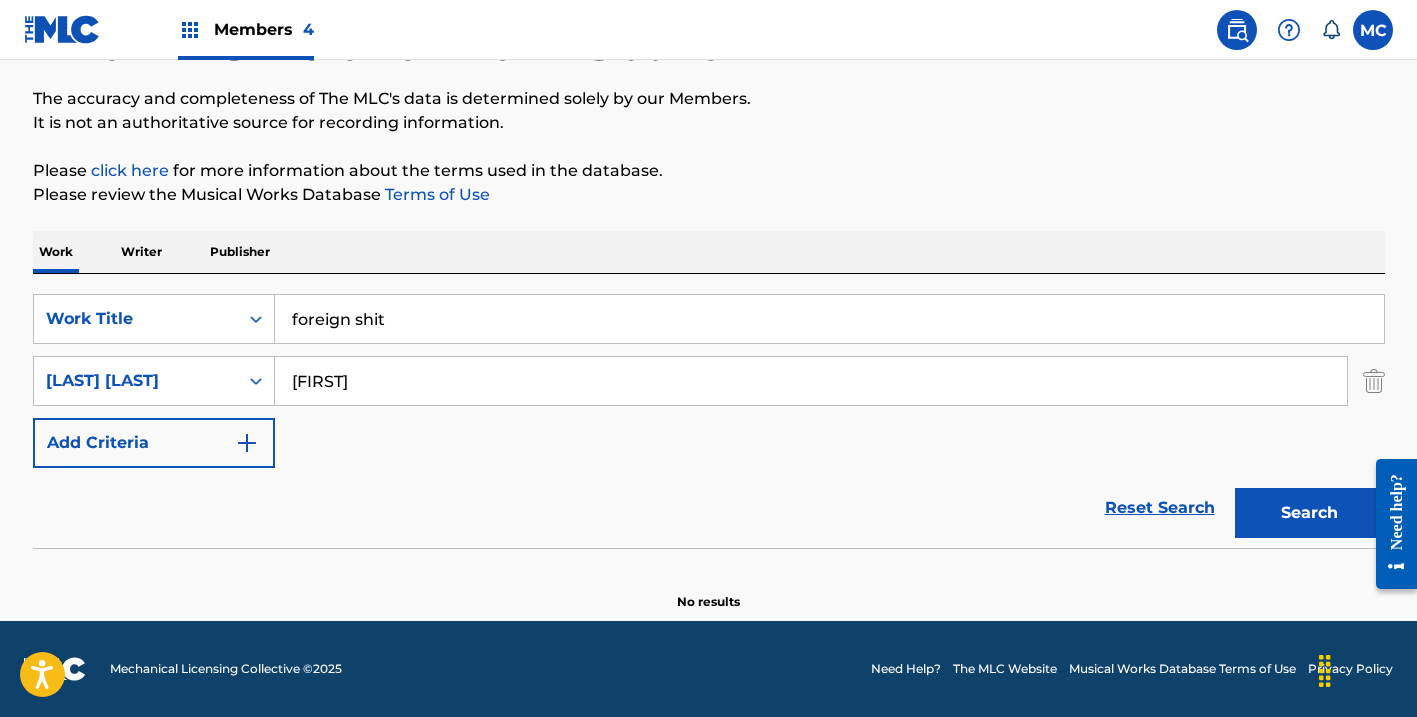 click on "Search" at bounding box center [1310, 513] 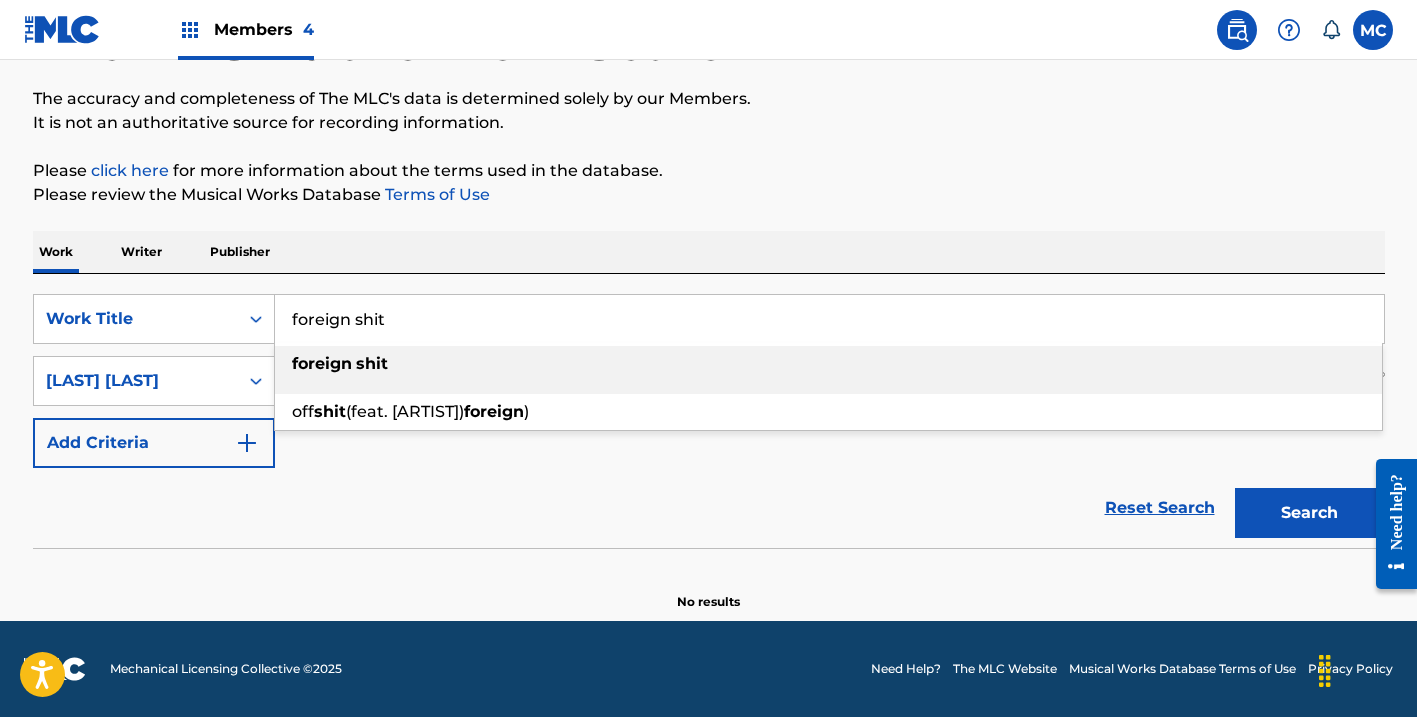 paste on "FASHO" 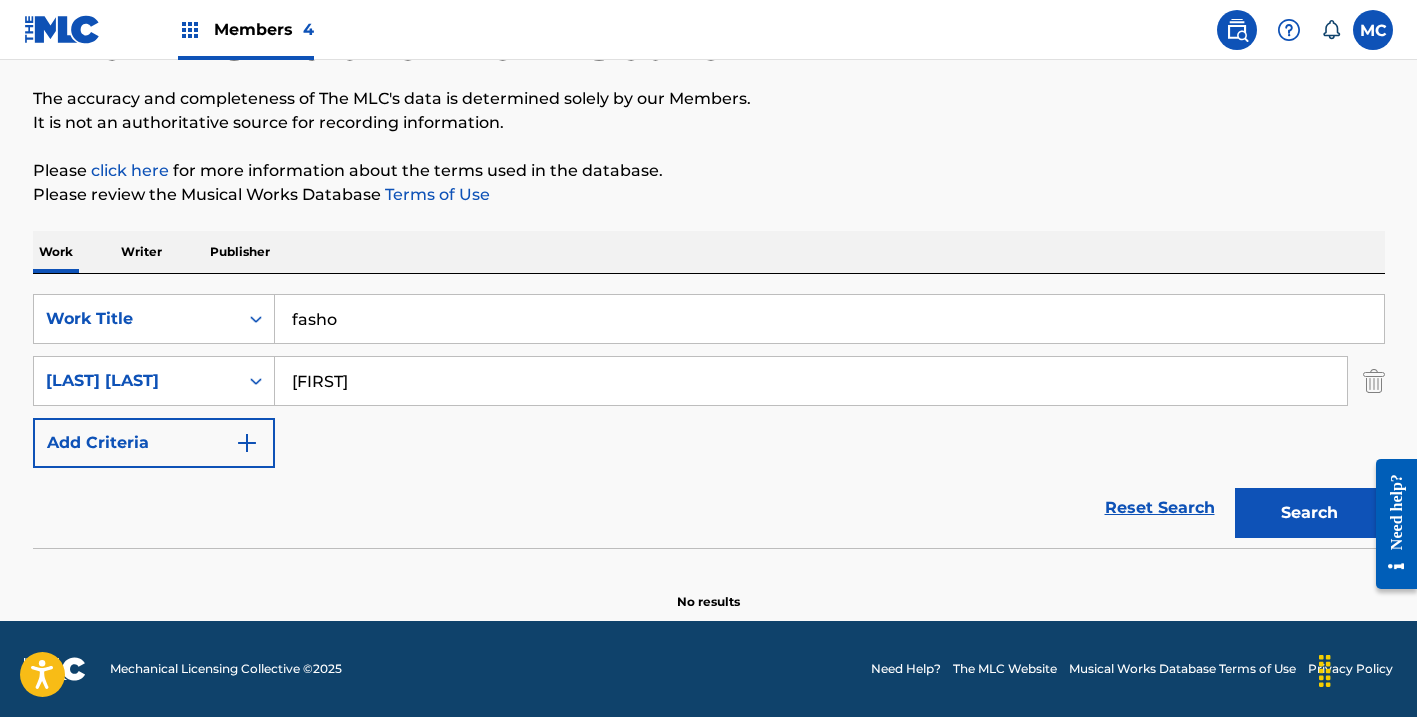paste on "FASHO" 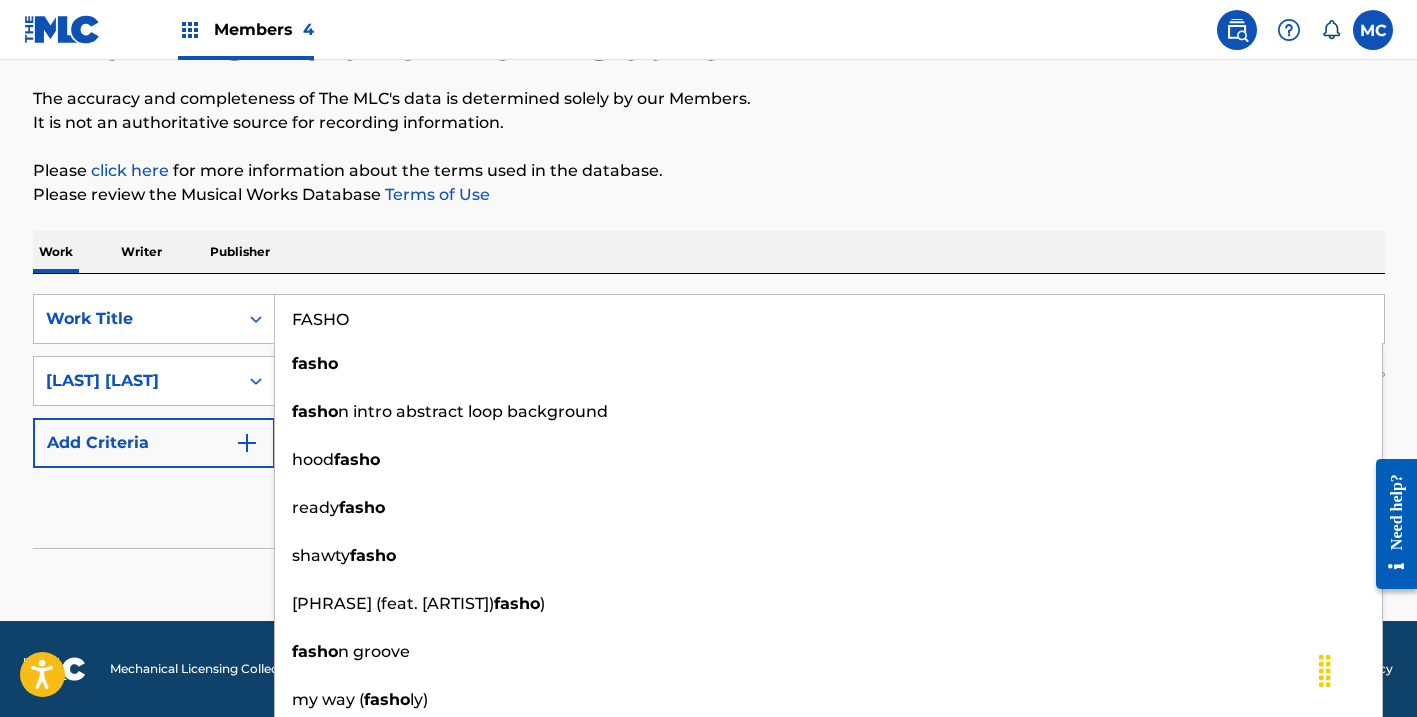 type on "FASHO" 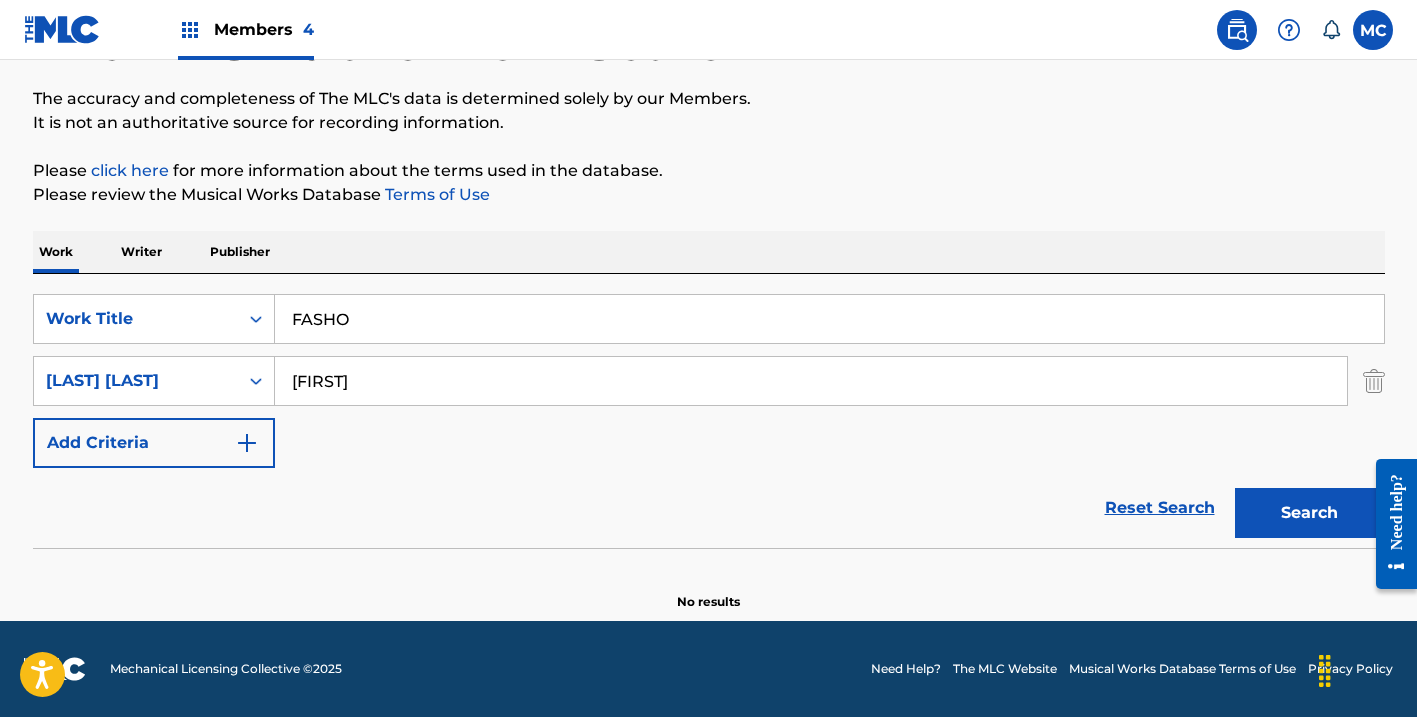 drag, startPoint x: 1372, startPoint y: 537, endPoint x: 2699, endPoint y: 966, distance: 1394.6218 